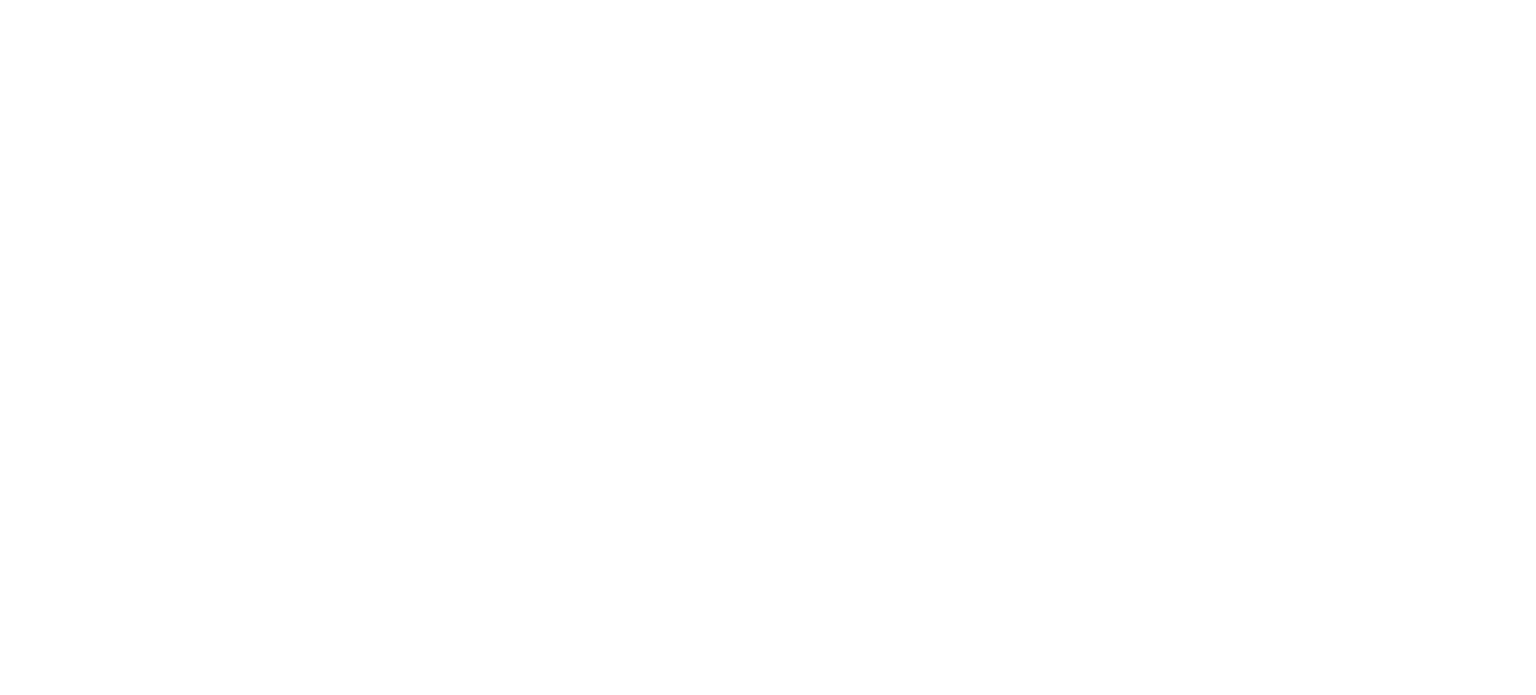scroll, scrollTop: 0, scrollLeft: 0, axis: both 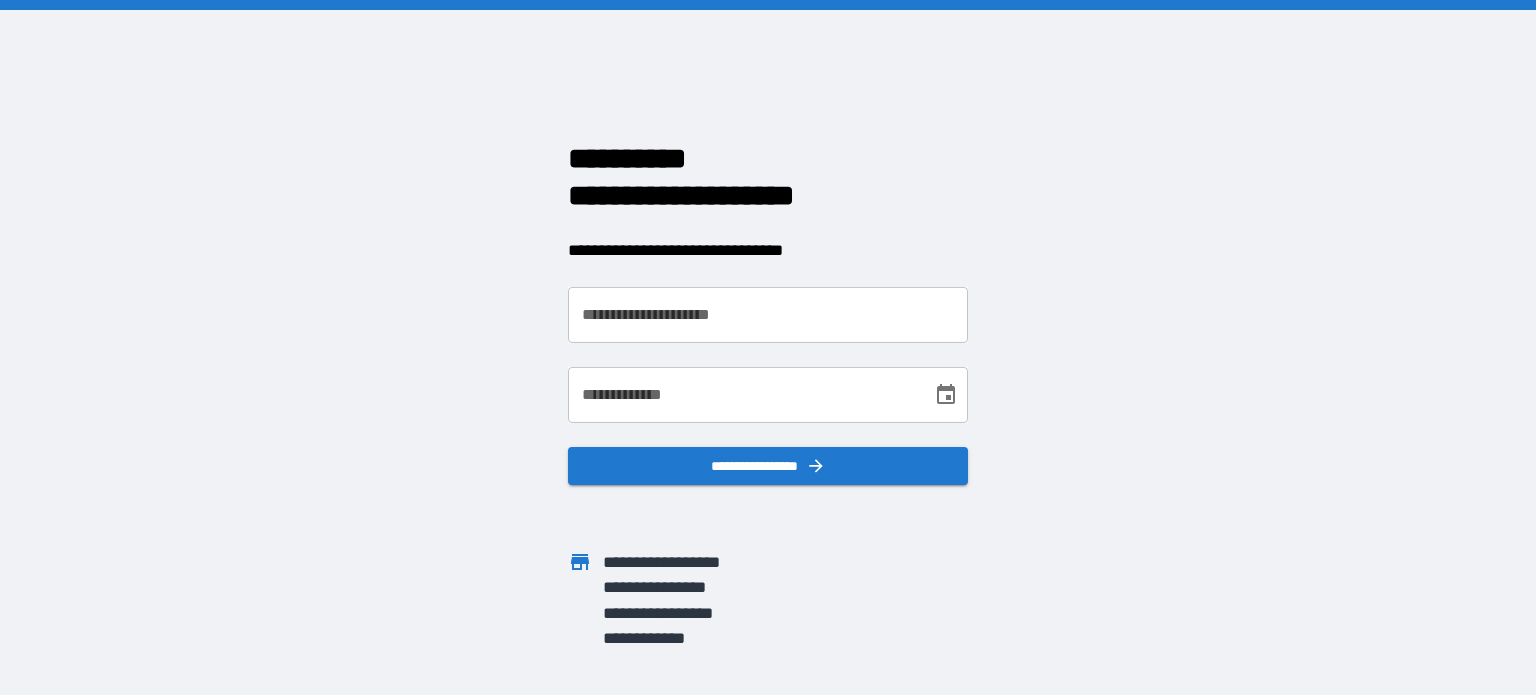 click on "**********" at bounding box center (768, 315) 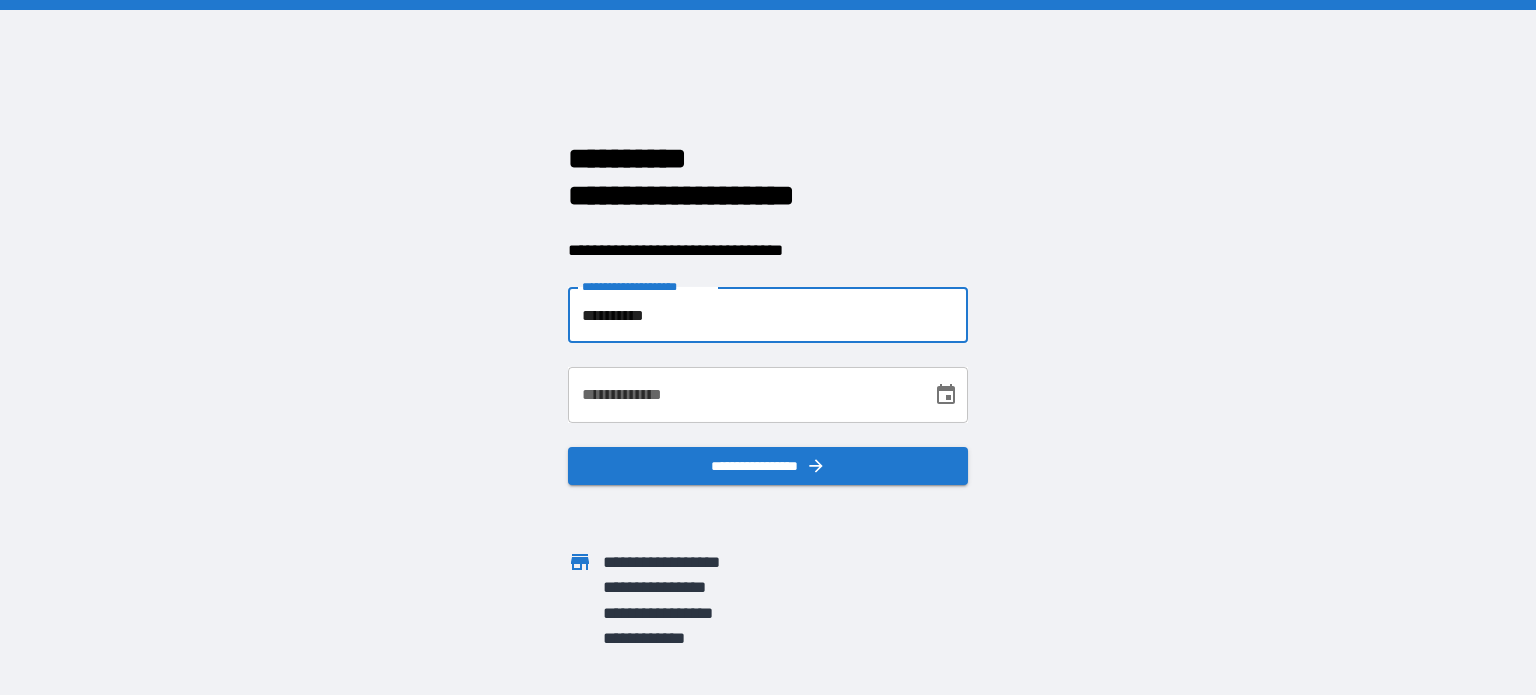 type on "**********" 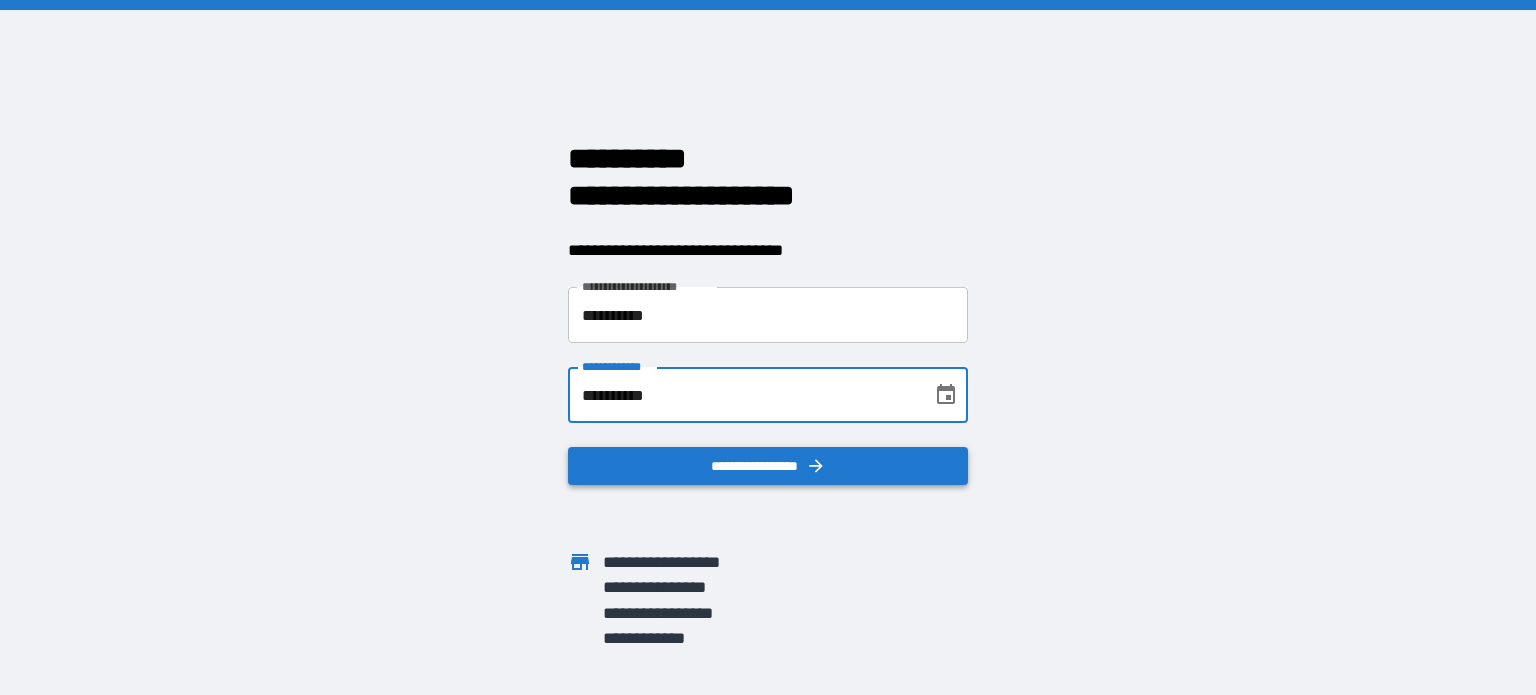 type on "**********" 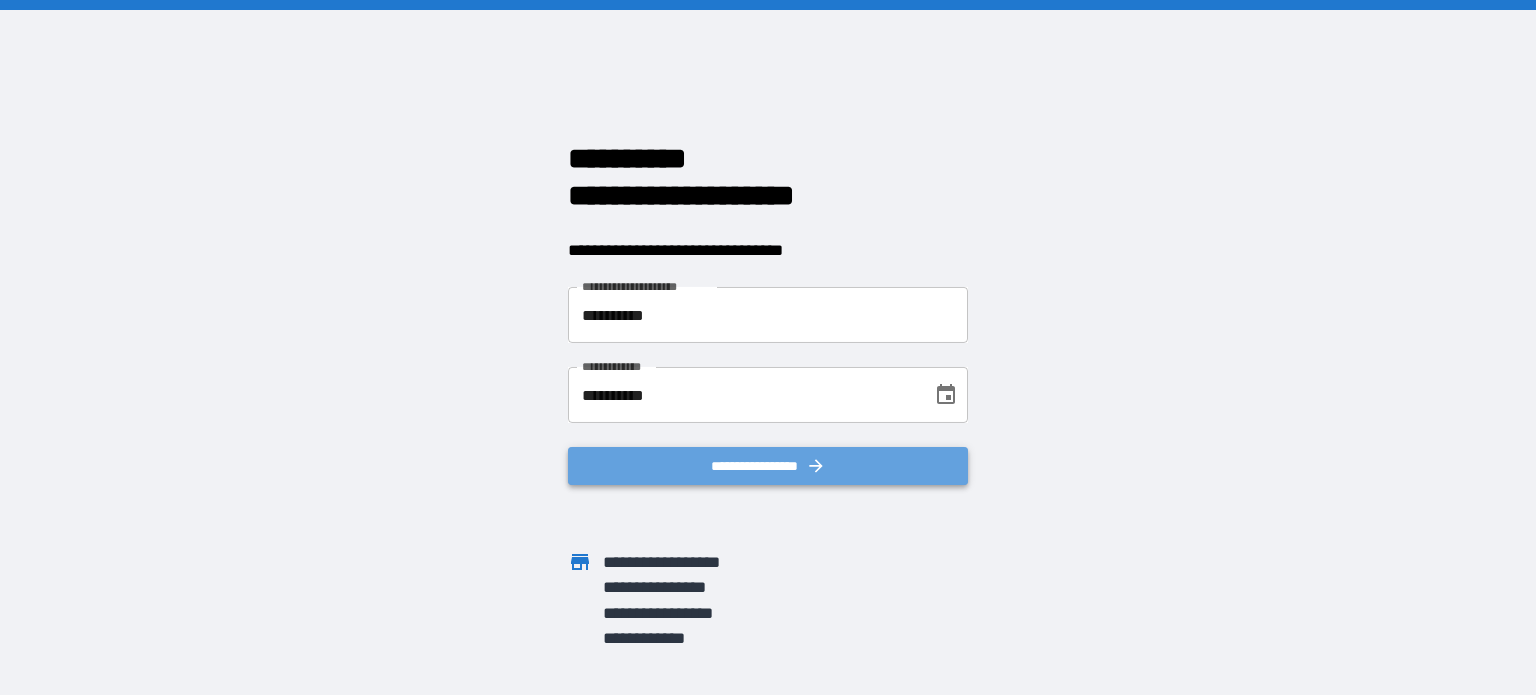click on "**********" at bounding box center [768, 466] 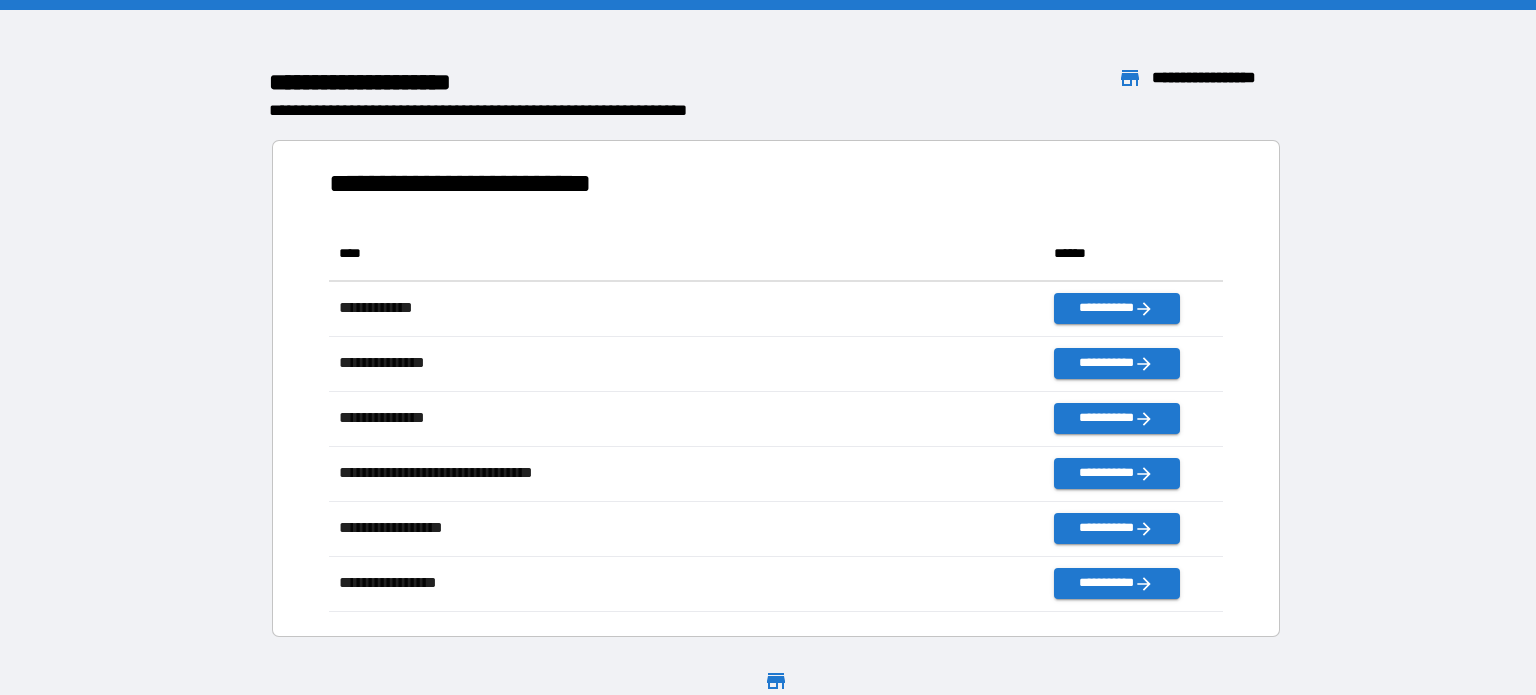scroll, scrollTop: 0, scrollLeft: 0, axis: both 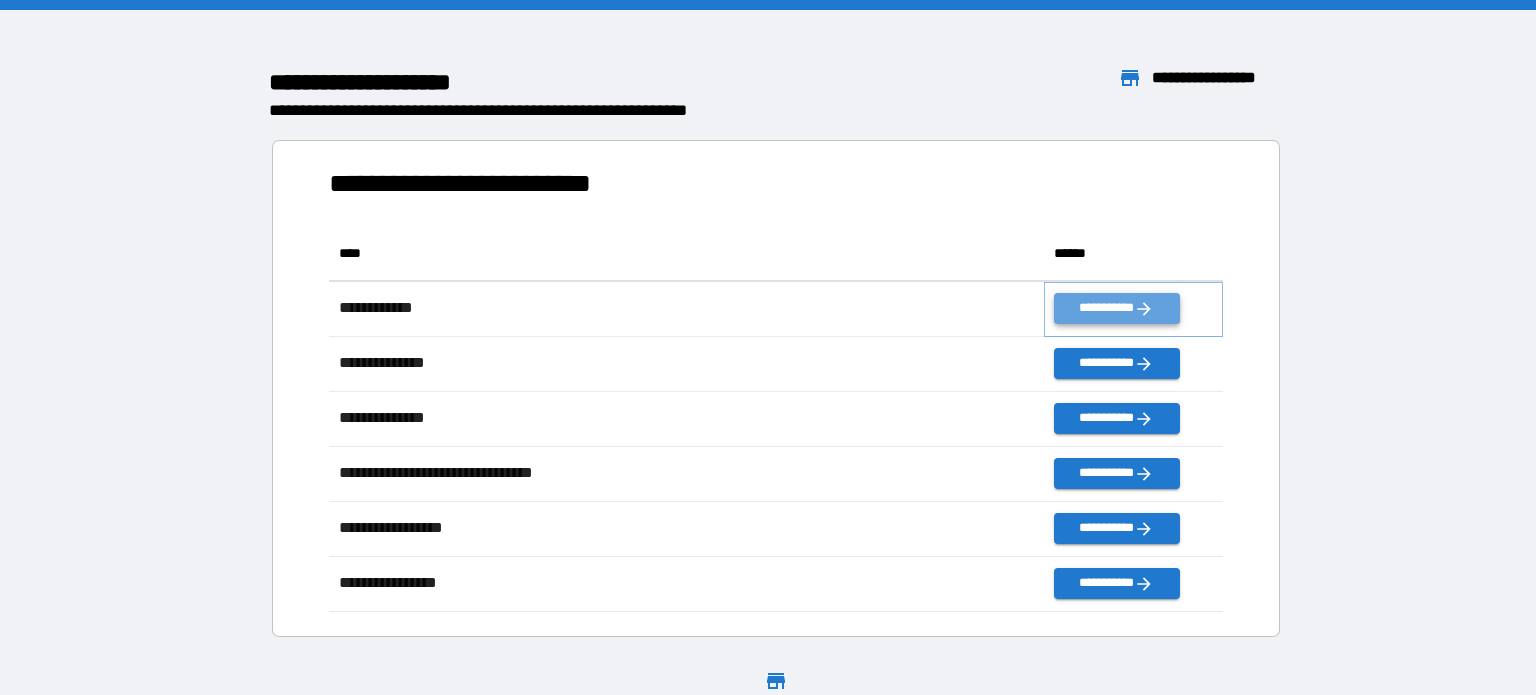 click on "**********" at bounding box center [1116, 308] 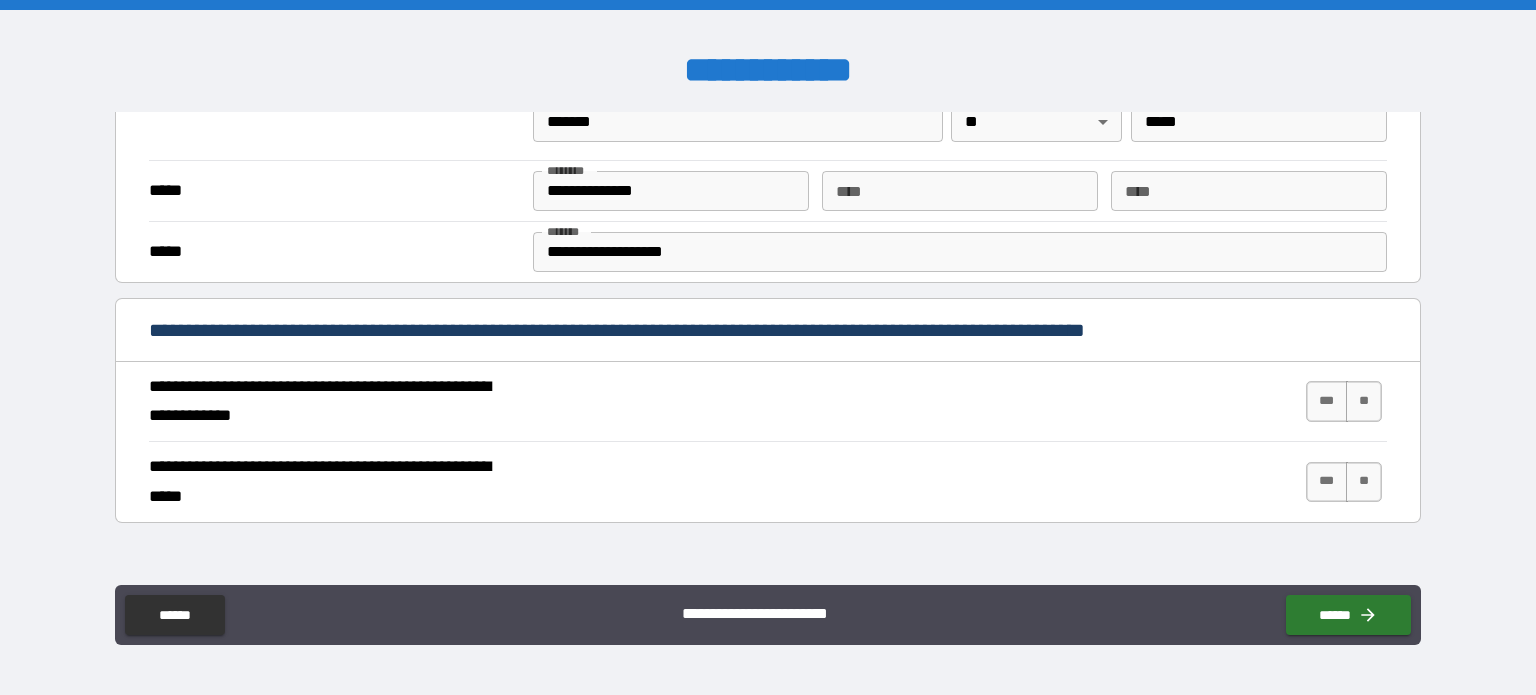scroll, scrollTop: 636, scrollLeft: 0, axis: vertical 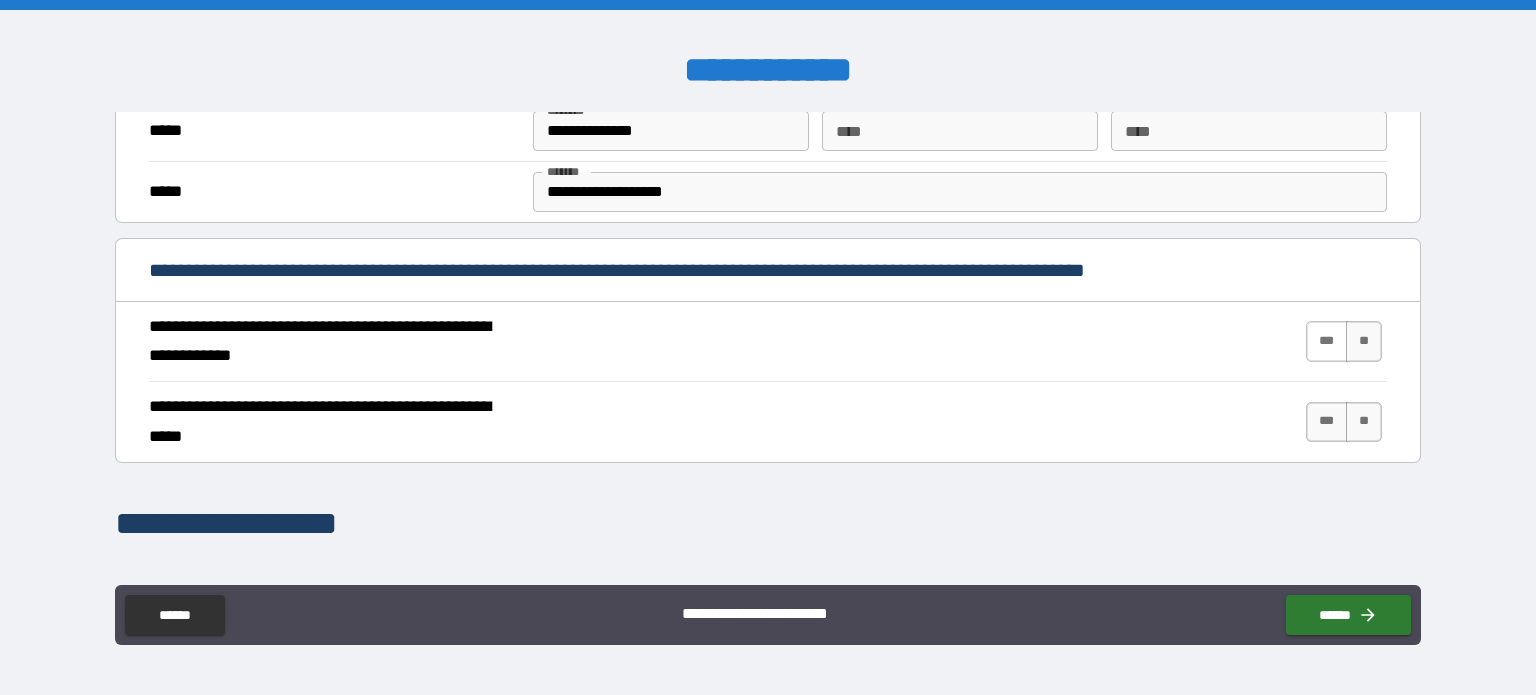 click on "***" at bounding box center [1327, 341] 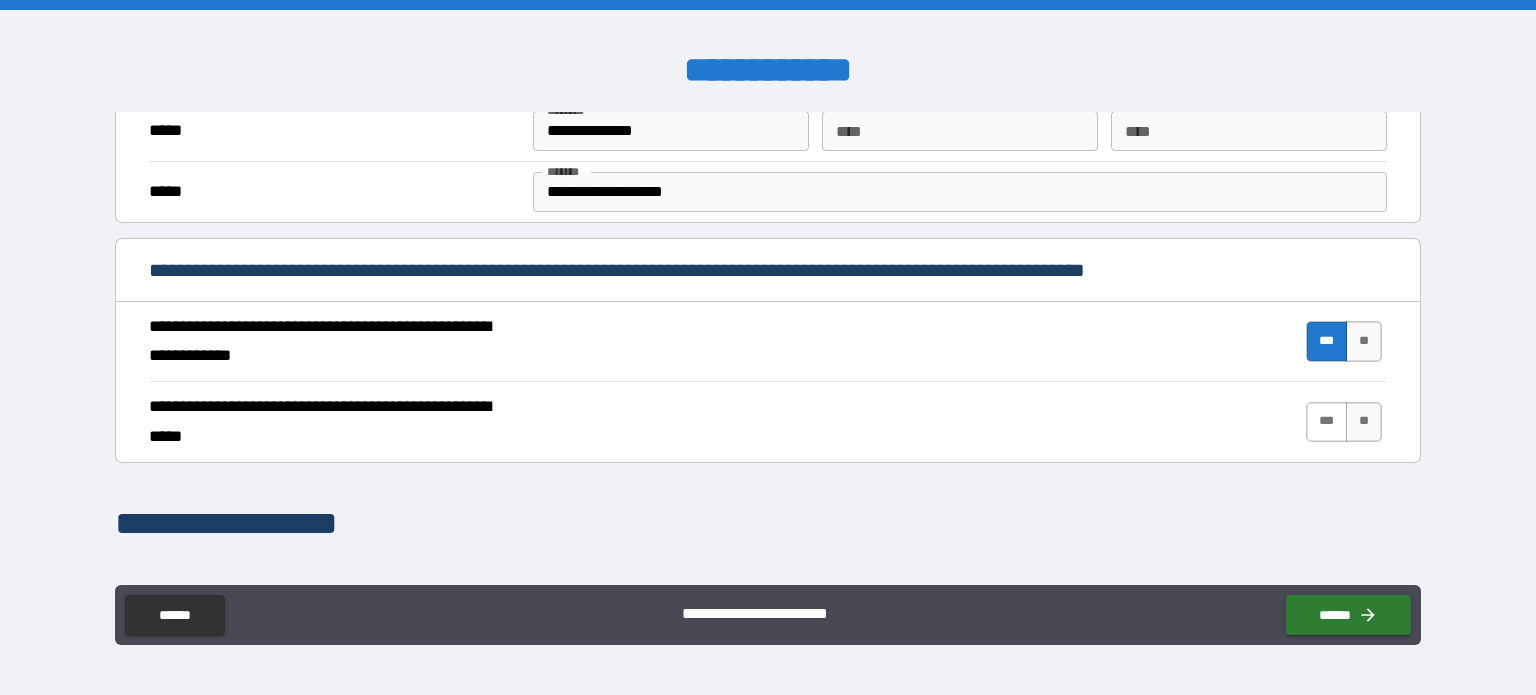 click on "***" at bounding box center (1327, 422) 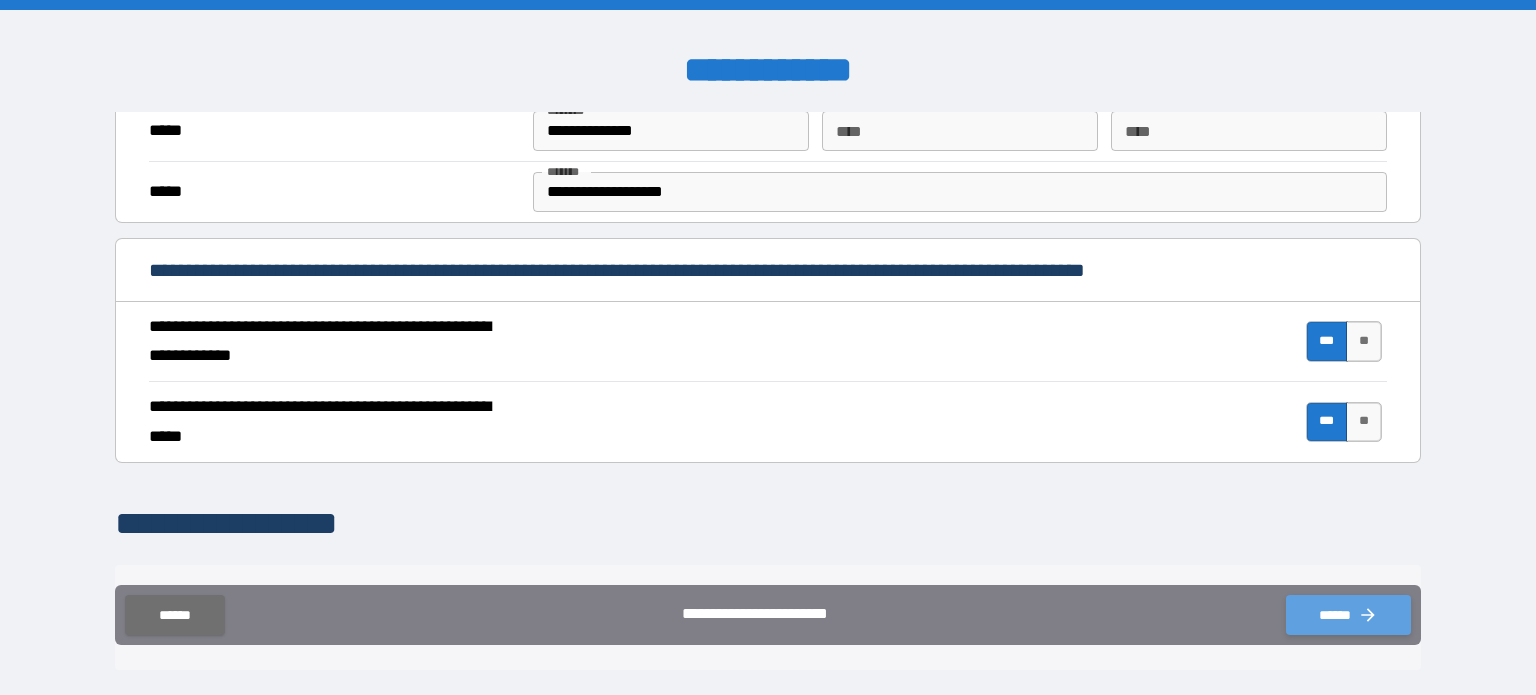 click on "******" at bounding box center [1348, 615] 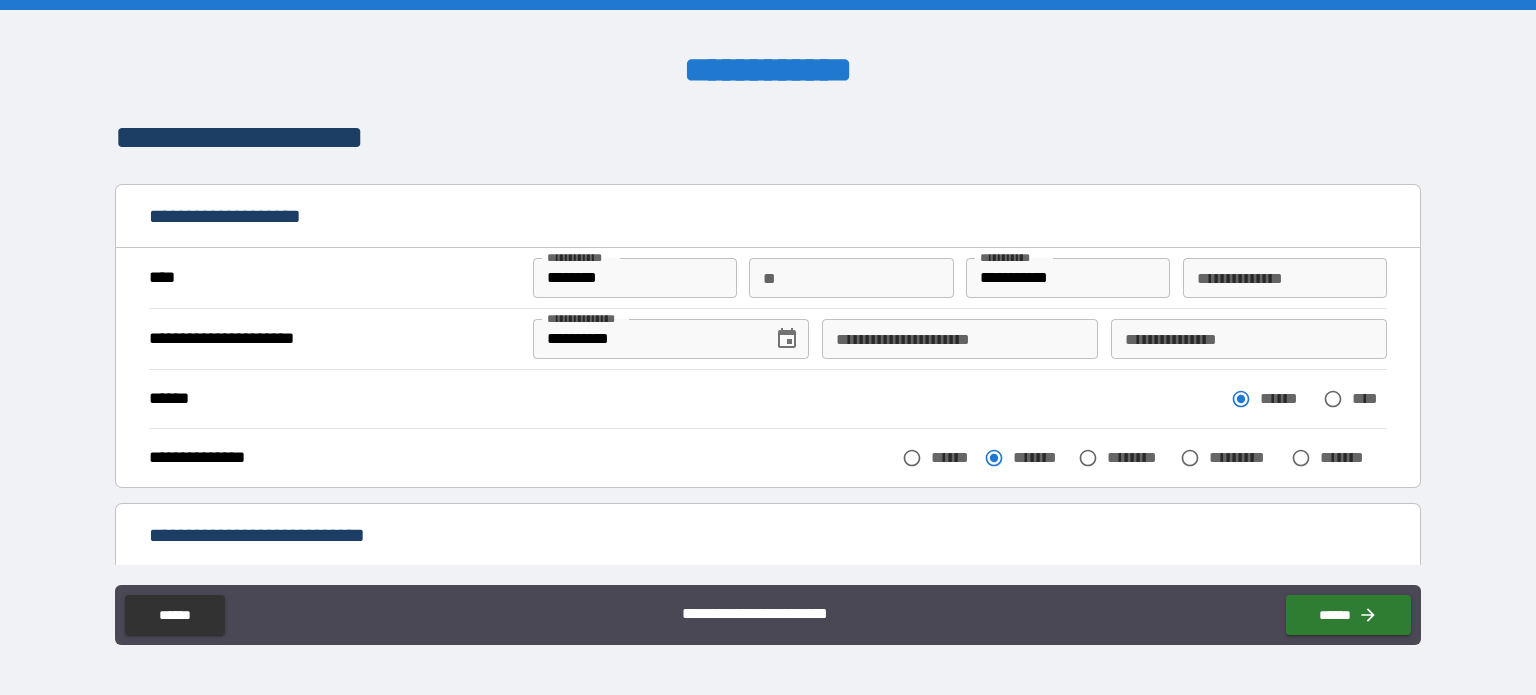scroll, scrollTop: 0, scrollLeft: 0, axis: both 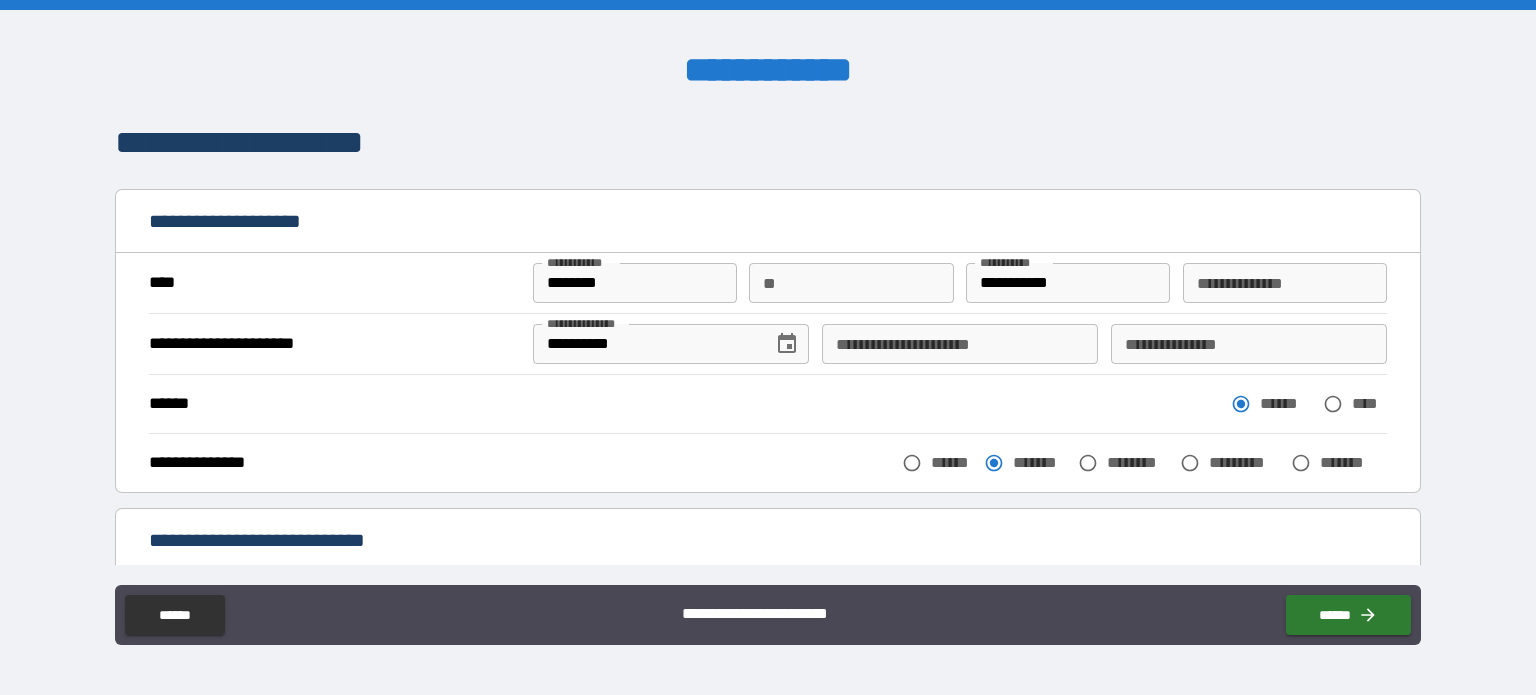 click on "**********" at bounding box center (960, 344) 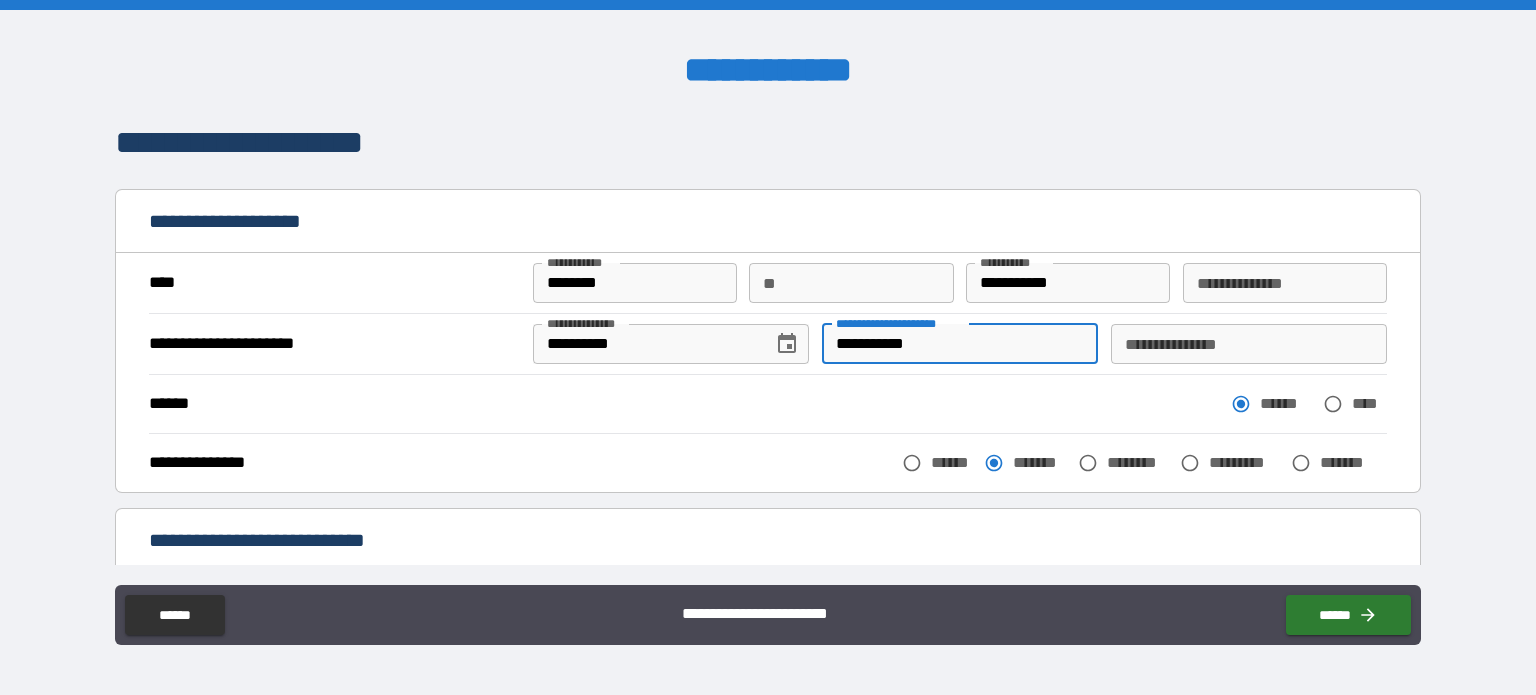 type on "**********" 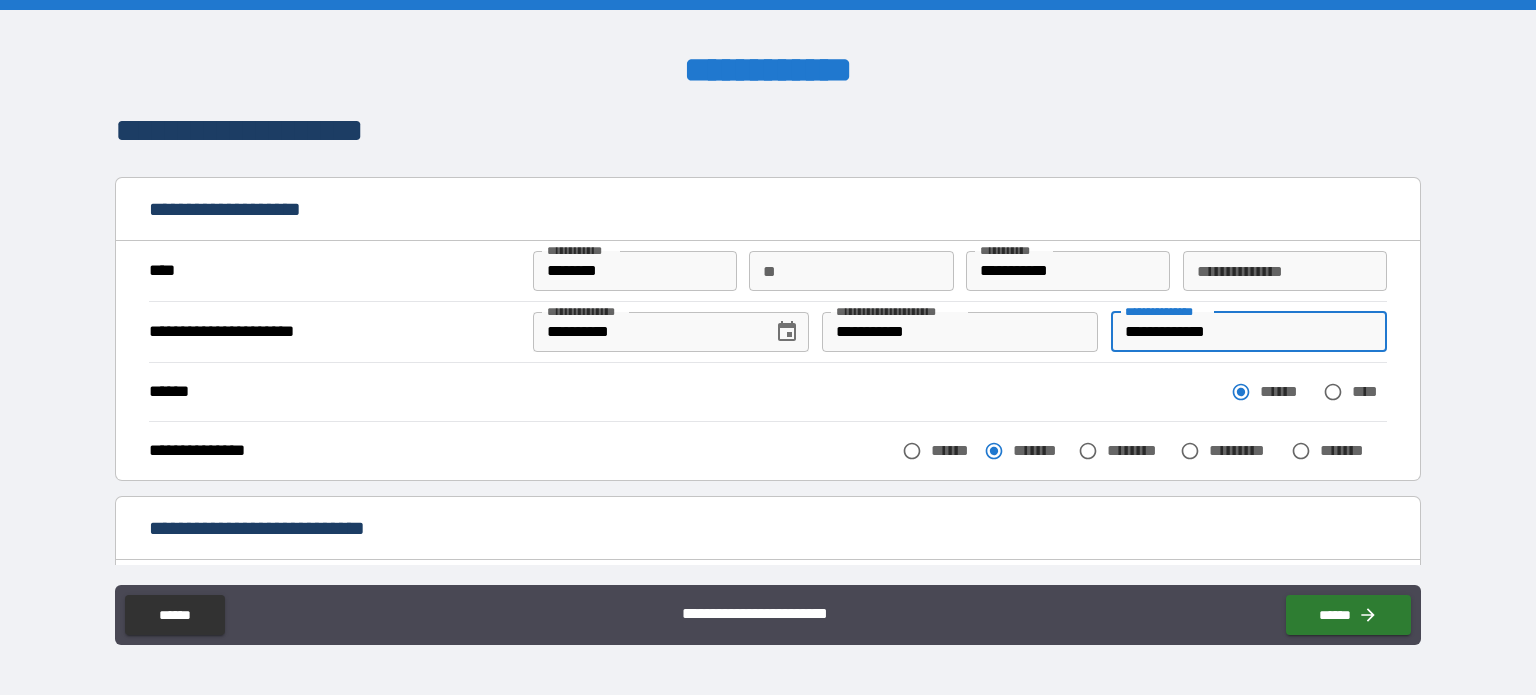 scroll, scrollTop: 11, scrollLeft: 0, axis: vertical 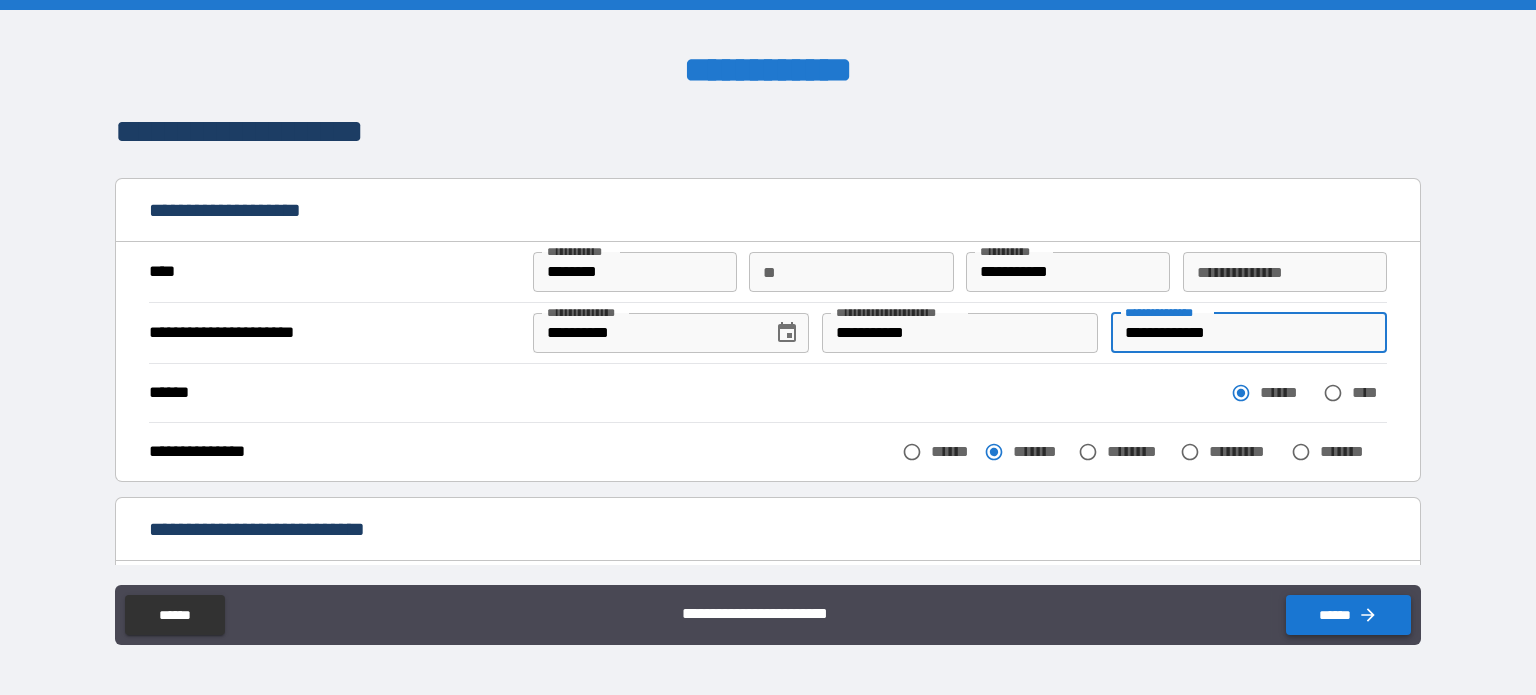 type on "**********" 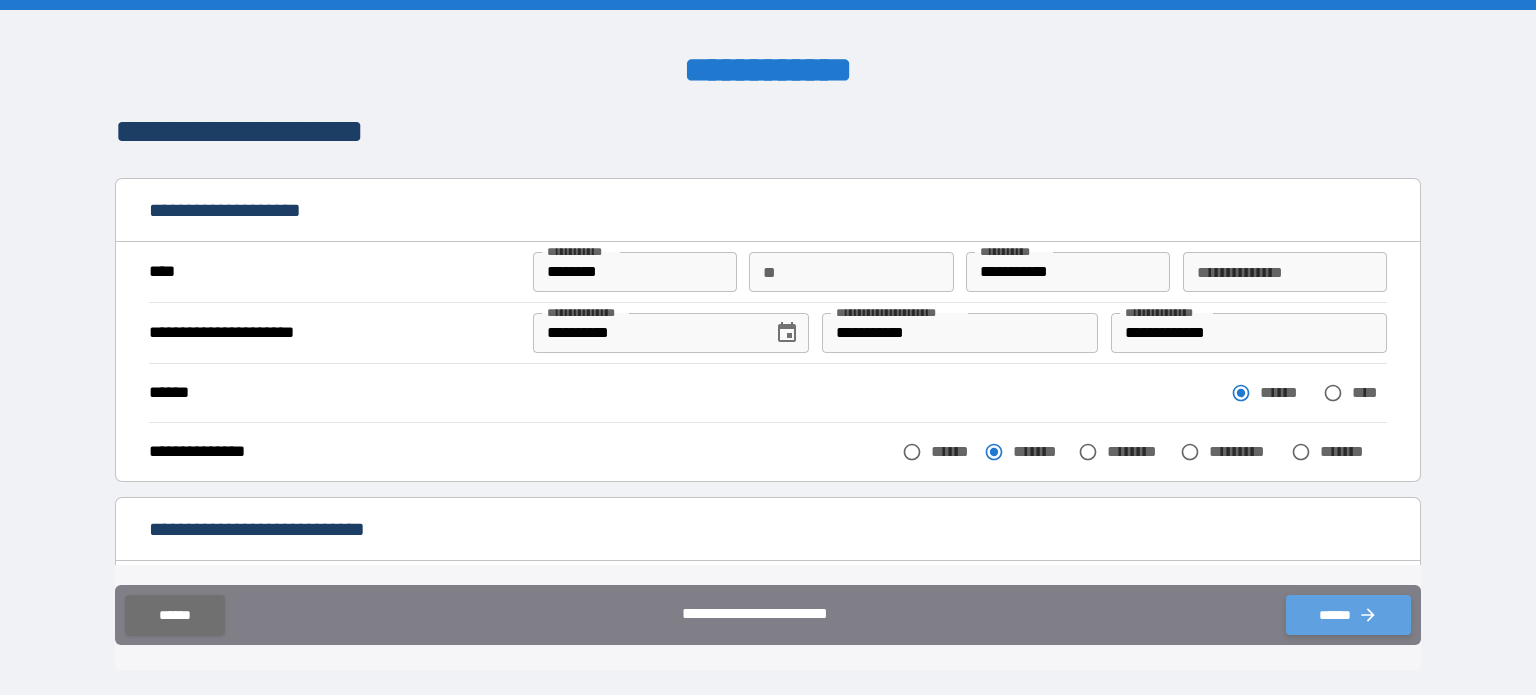 drag, startPoint x: 1322, startPoint y: 607, endPoint x: 1291, endPoint y: 607, distance: 31 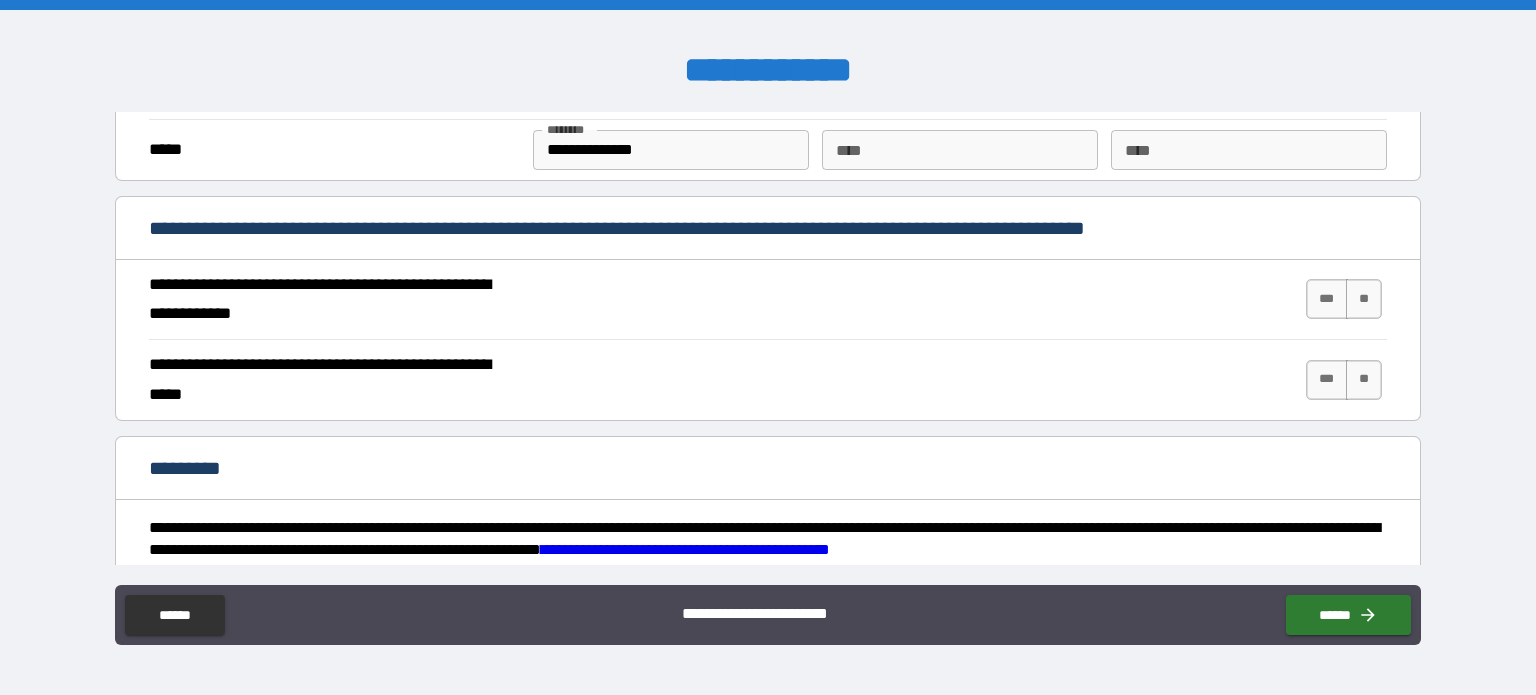 scroll, scrollTop: 1711, scrollLeft: 0, axis: vertical 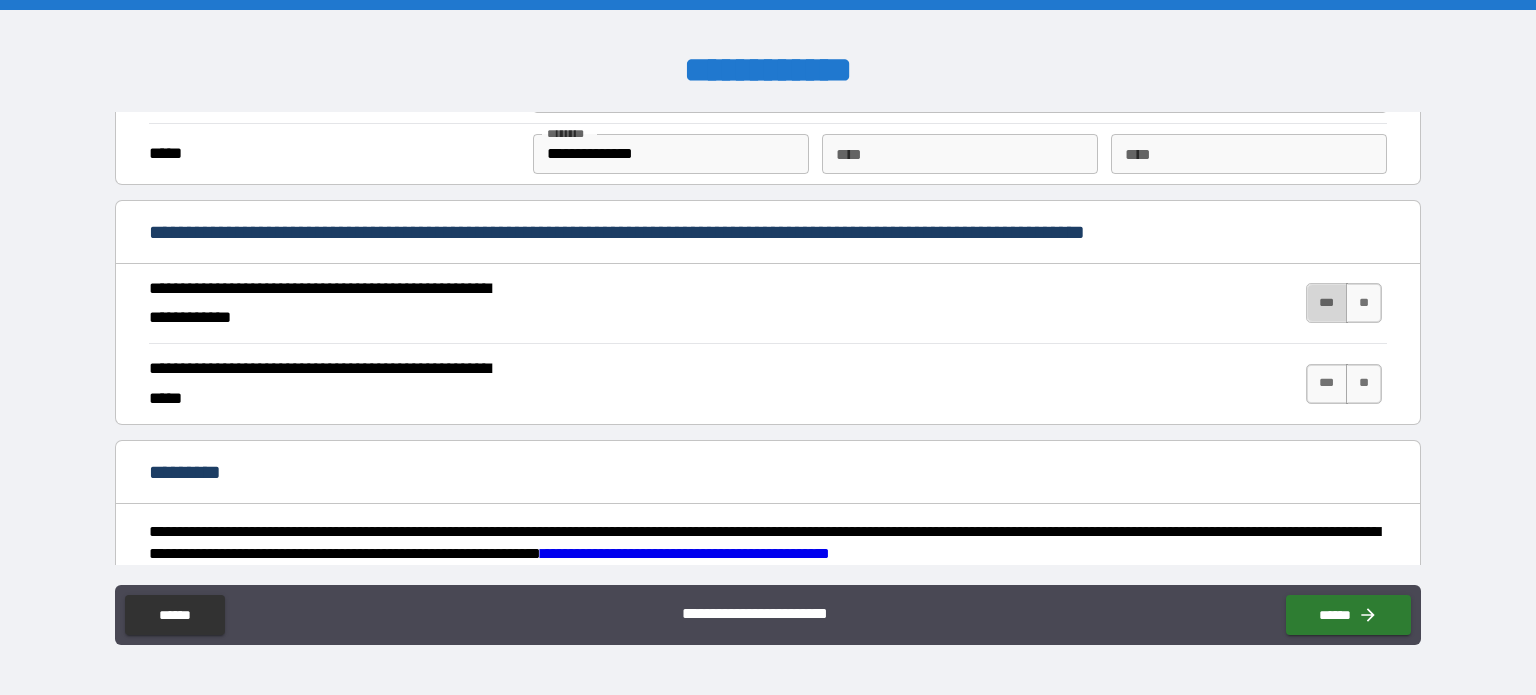 click on "***" at bounding box center [1327, 303] 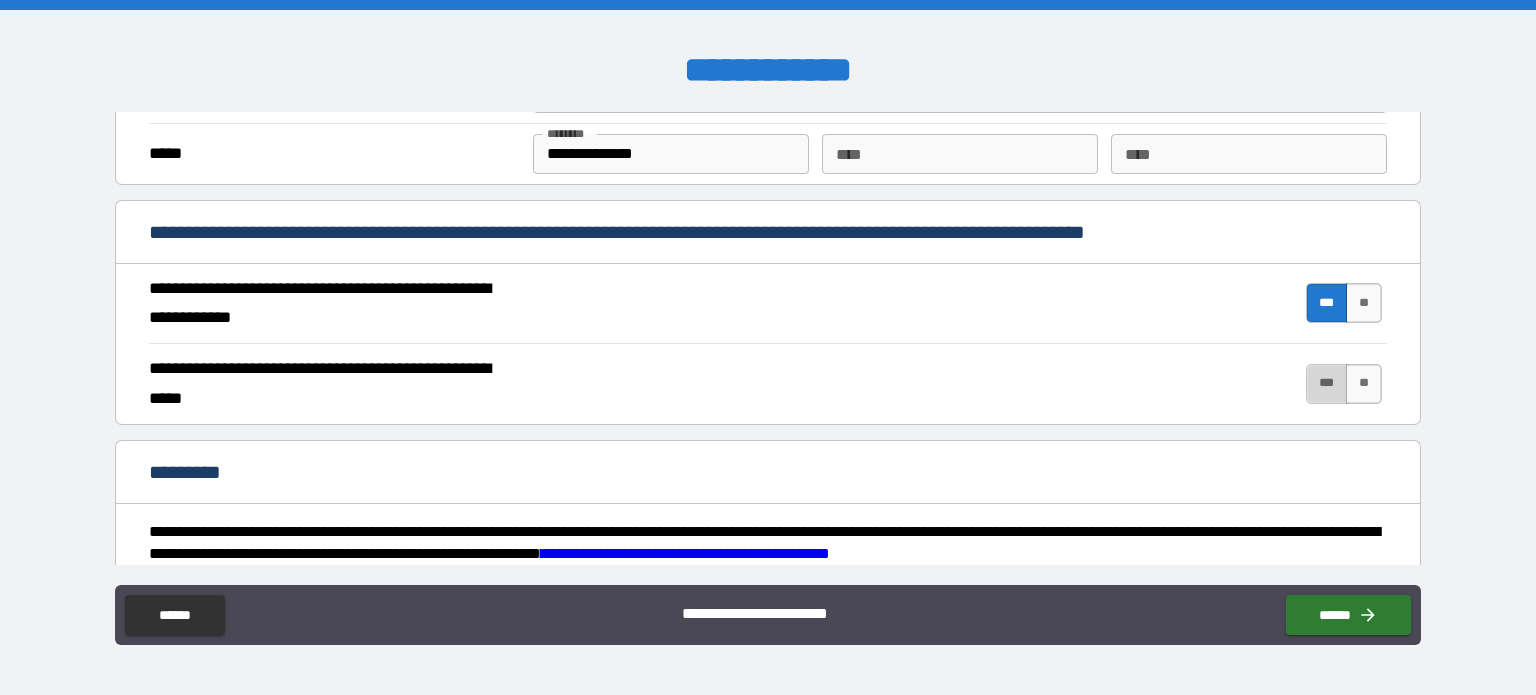 click on "***" at bounding box center (1327, 384) 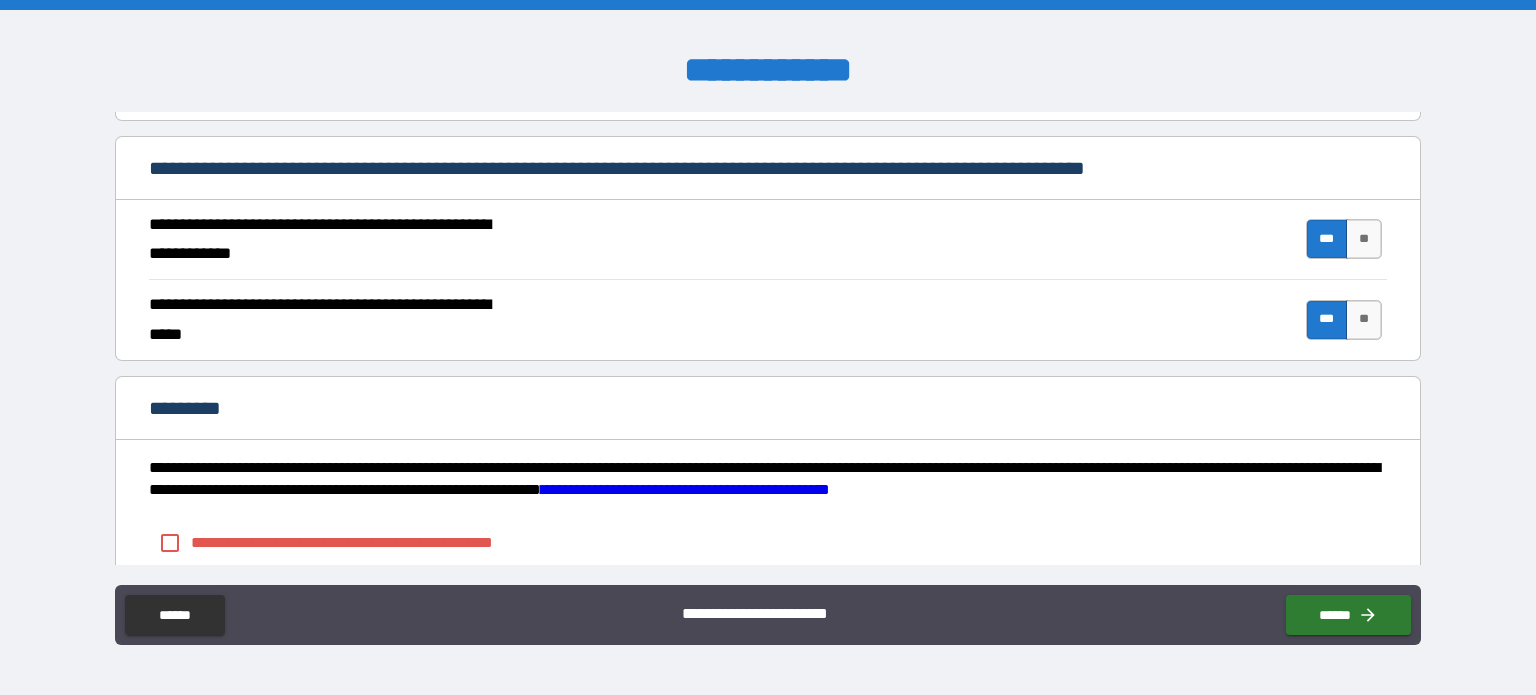 scroll, scrollTop: 1899, scrollLeft: 0, axis: vertical 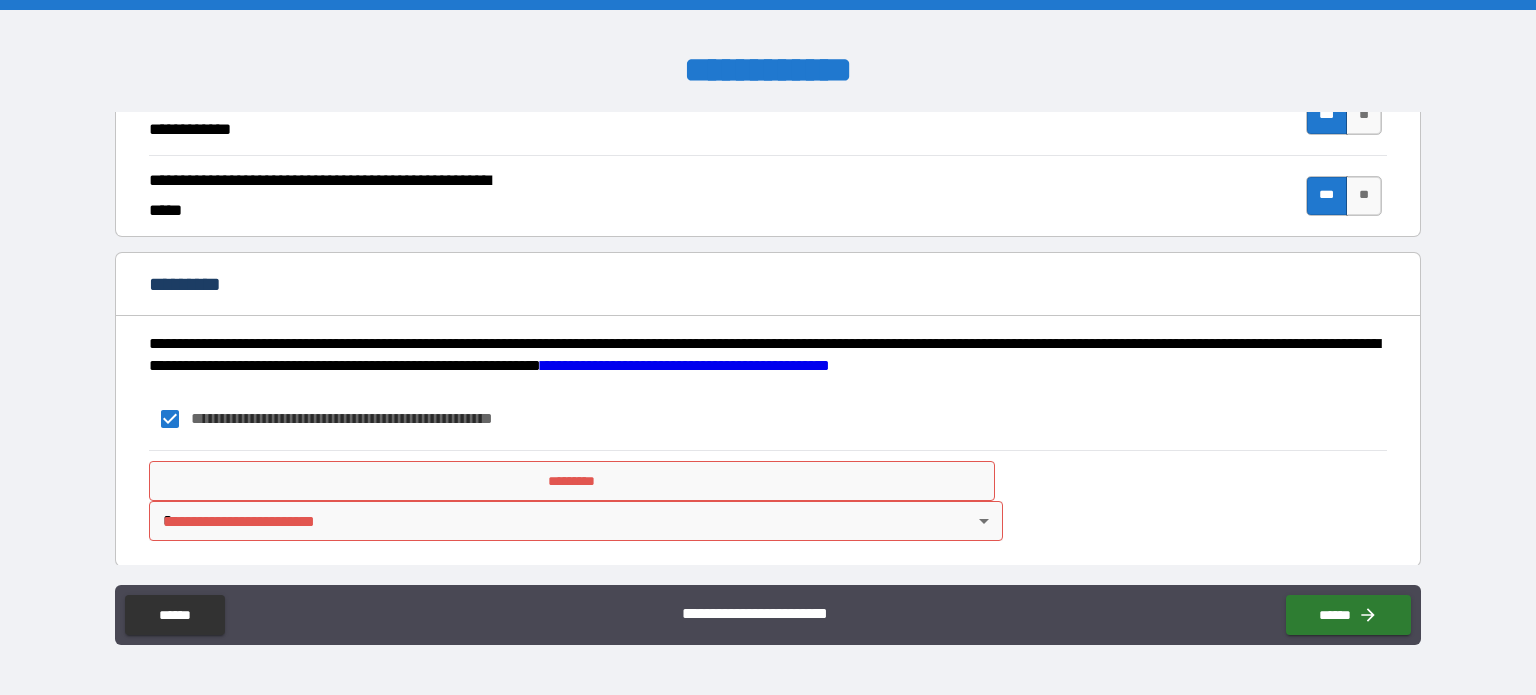 click on "*********" at bounding box center [572, 481] 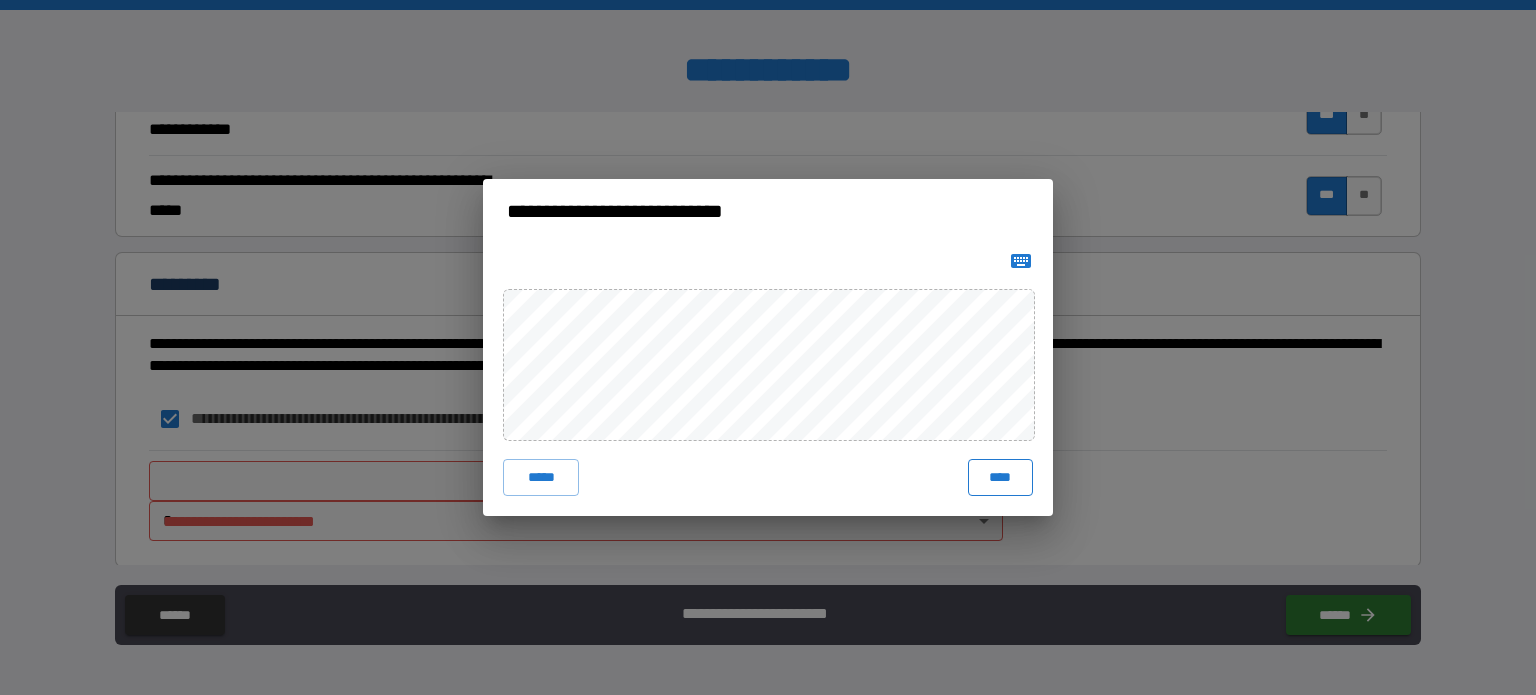click on "****" at bounding box center [1000, 477] 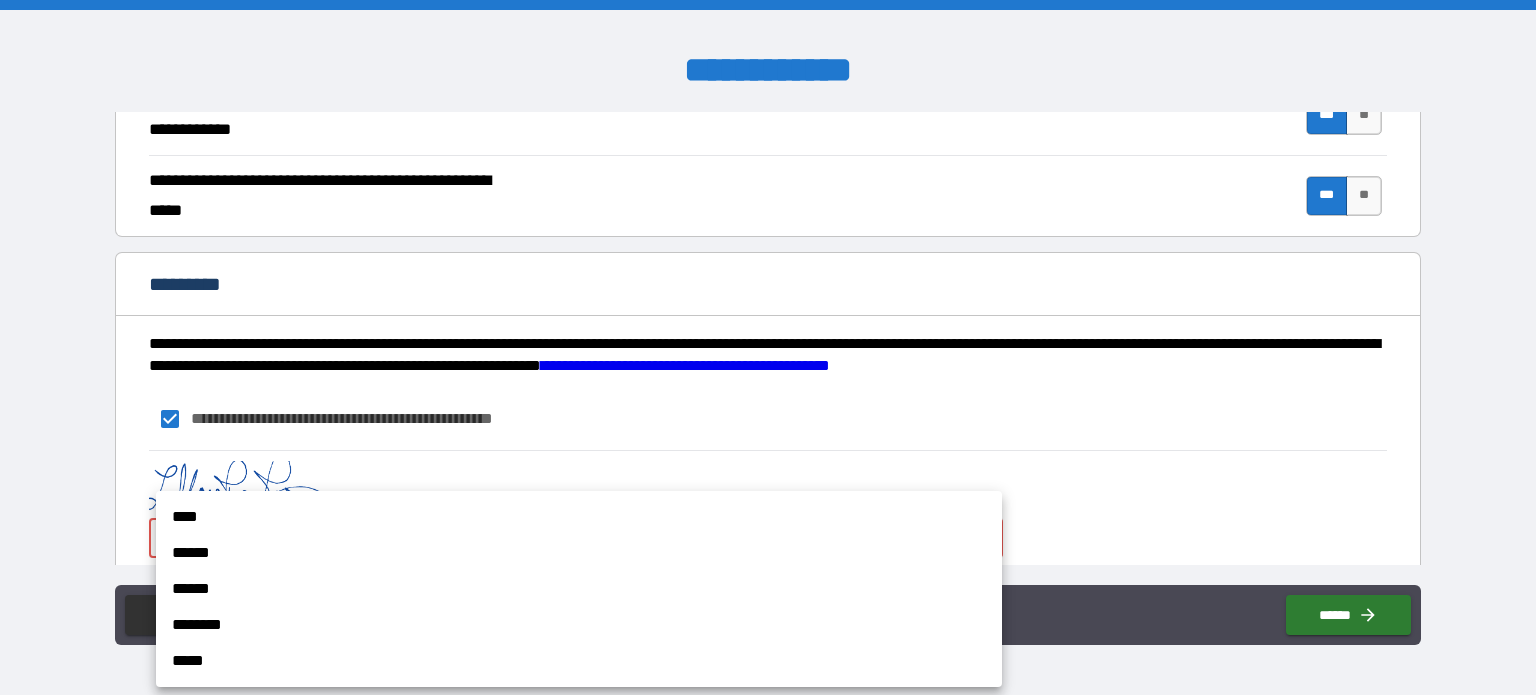 click on "**********" at bounding box center (768, 347) 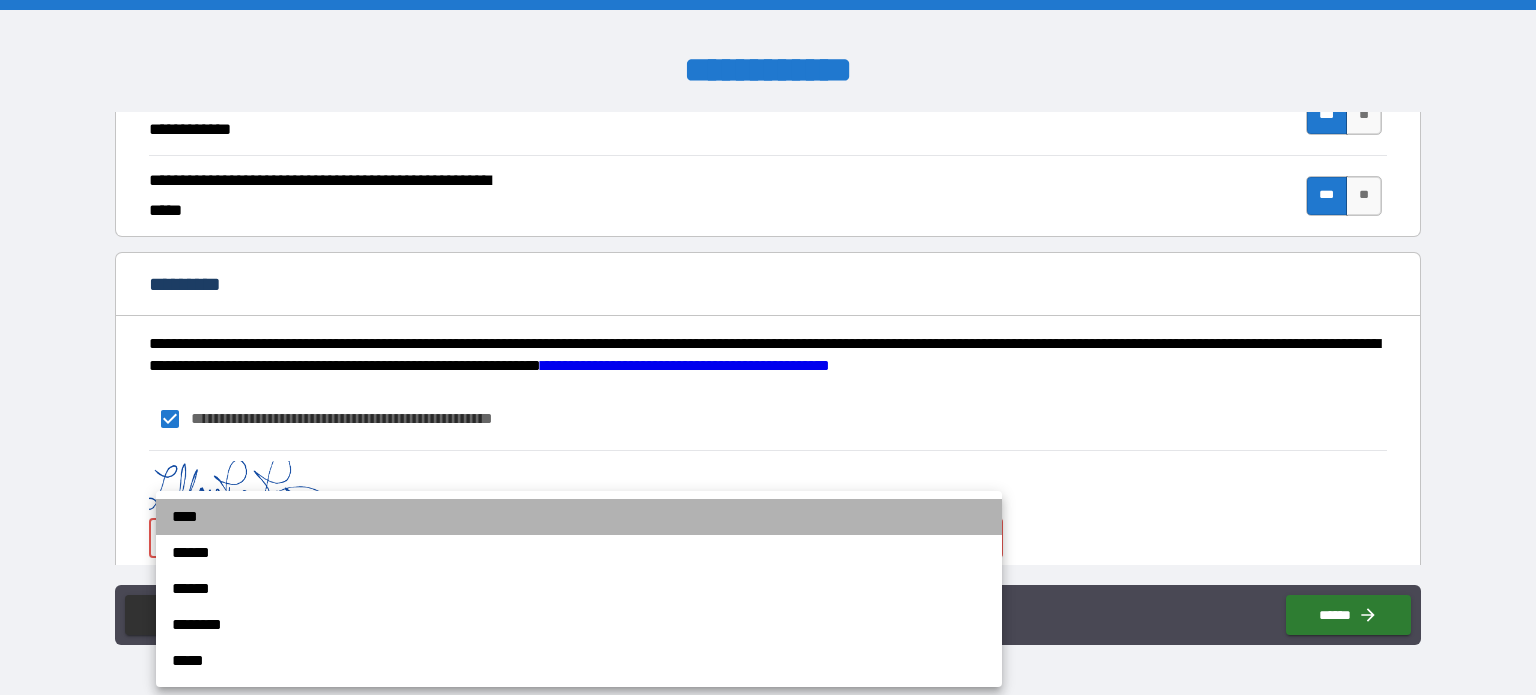 click on "****" at bounding box center (579, 517) 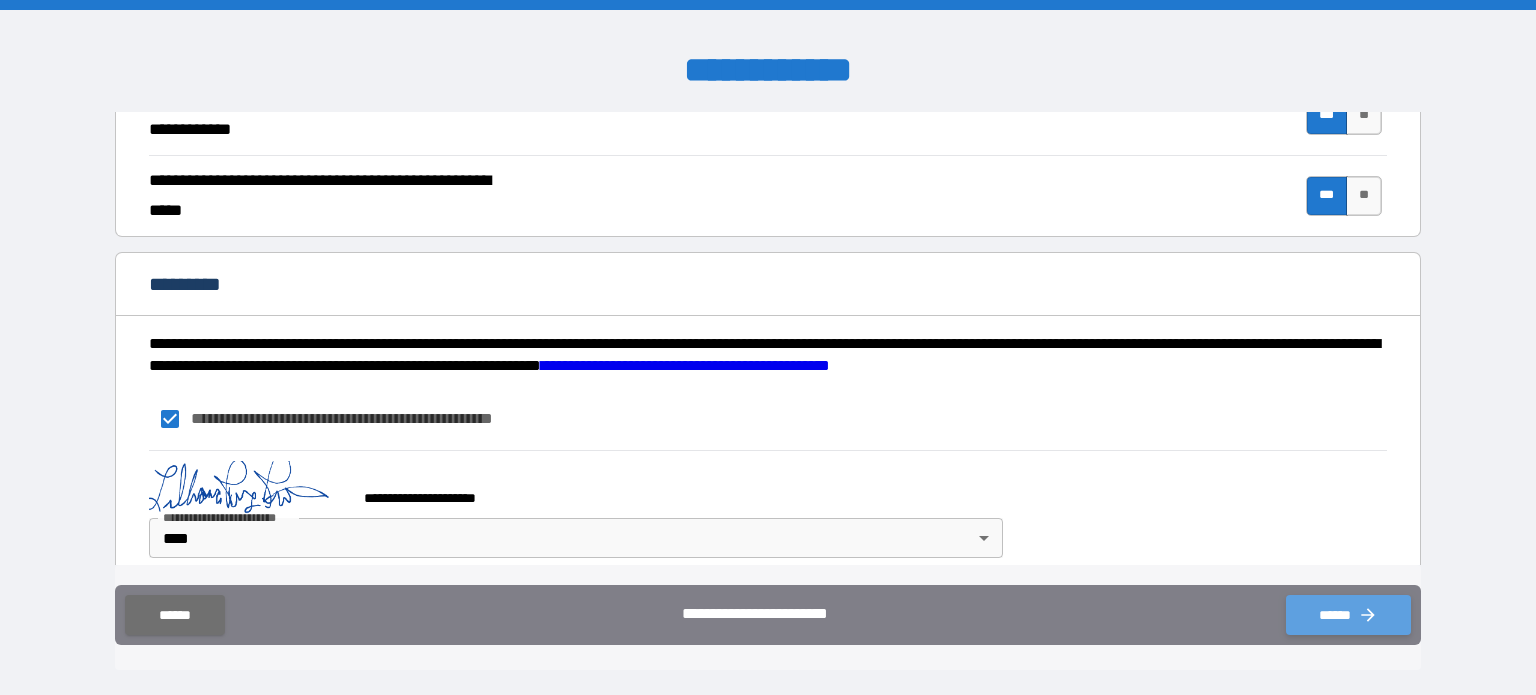 click on "******" at bounding box center [1348, 615] 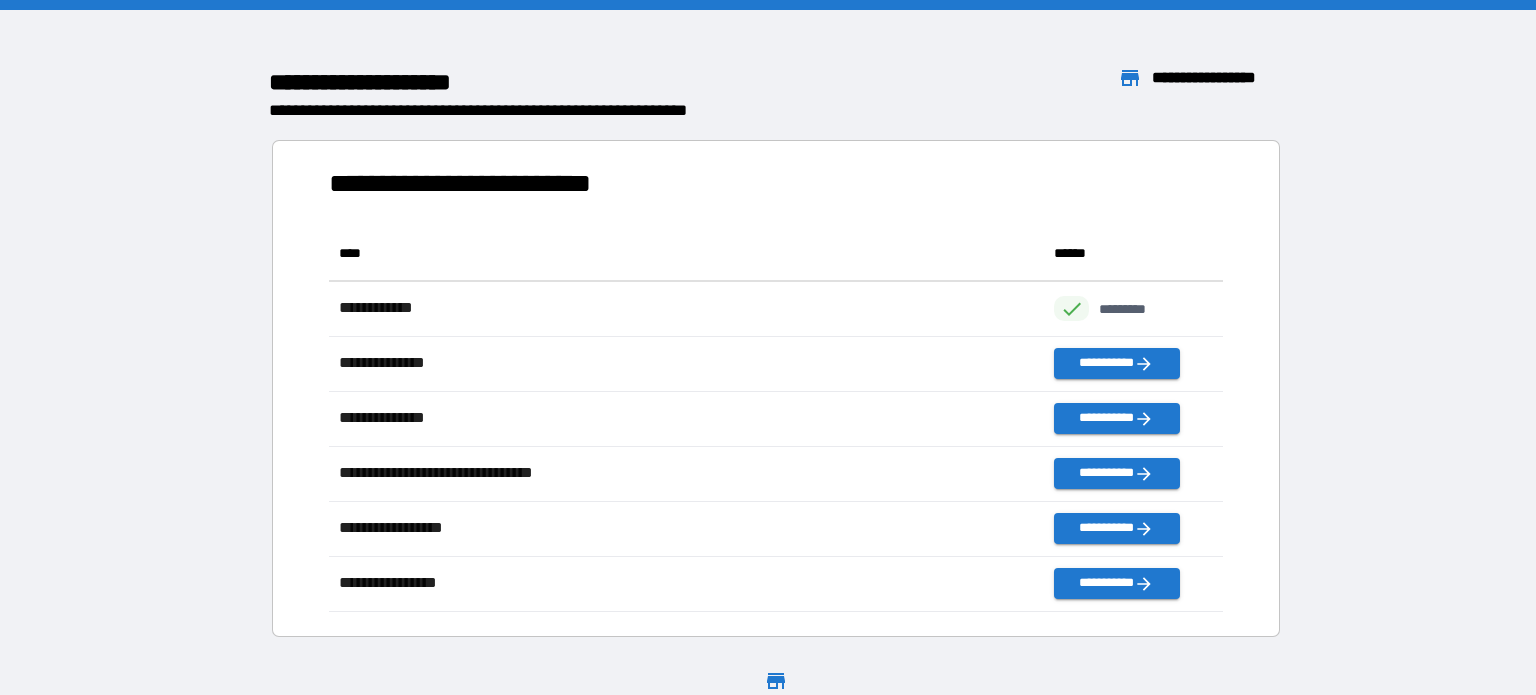 scroll, scrollTop: 0, scrollLeft: 0, axis: both 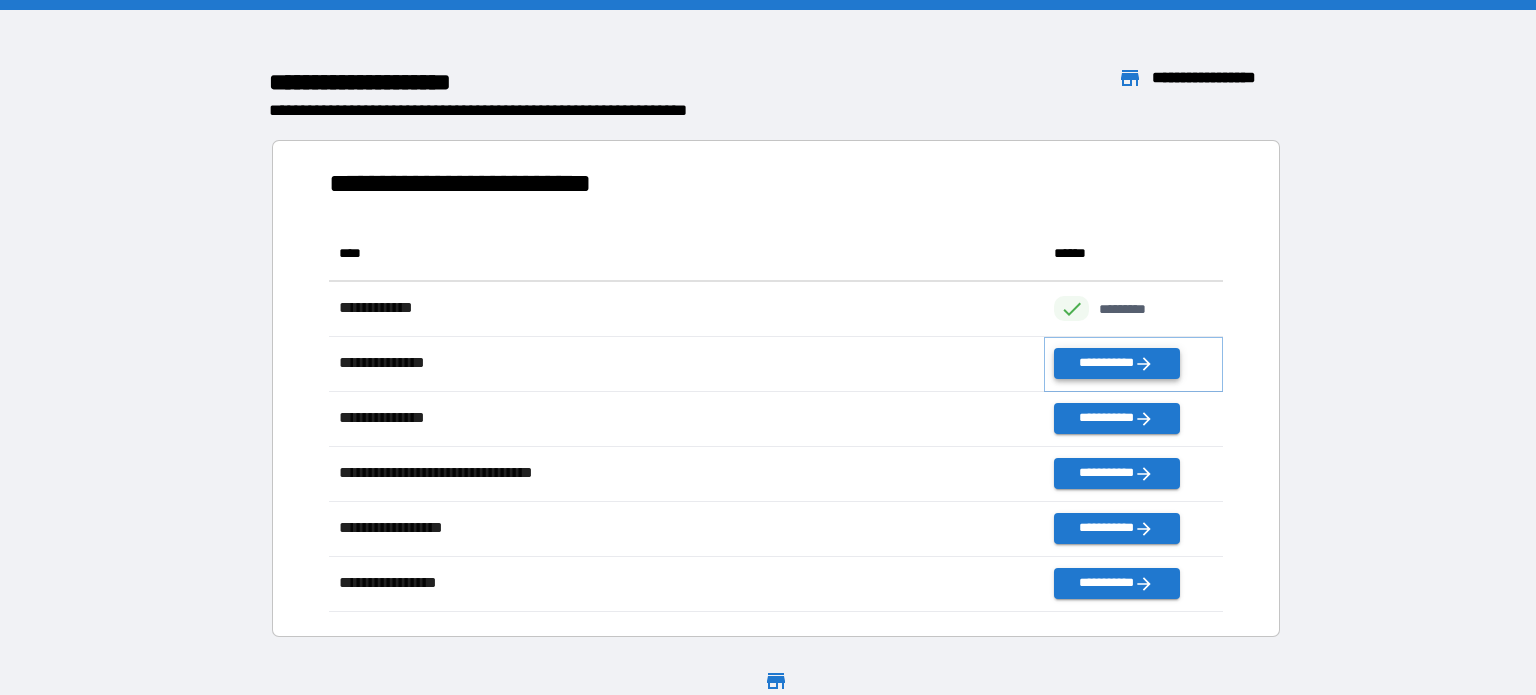 click on "**********" at bounding box center (1116, 363) 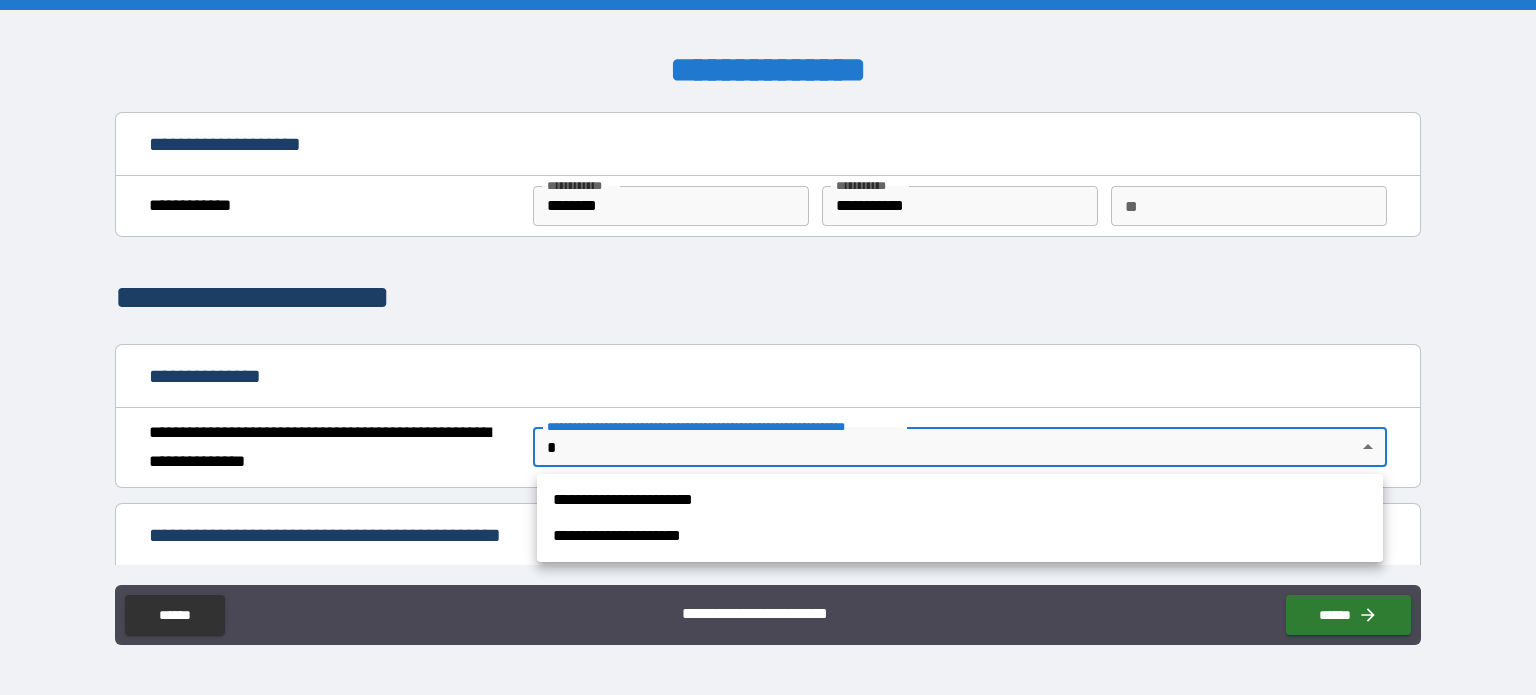 click on "**********" at bounding box center [768, 347] 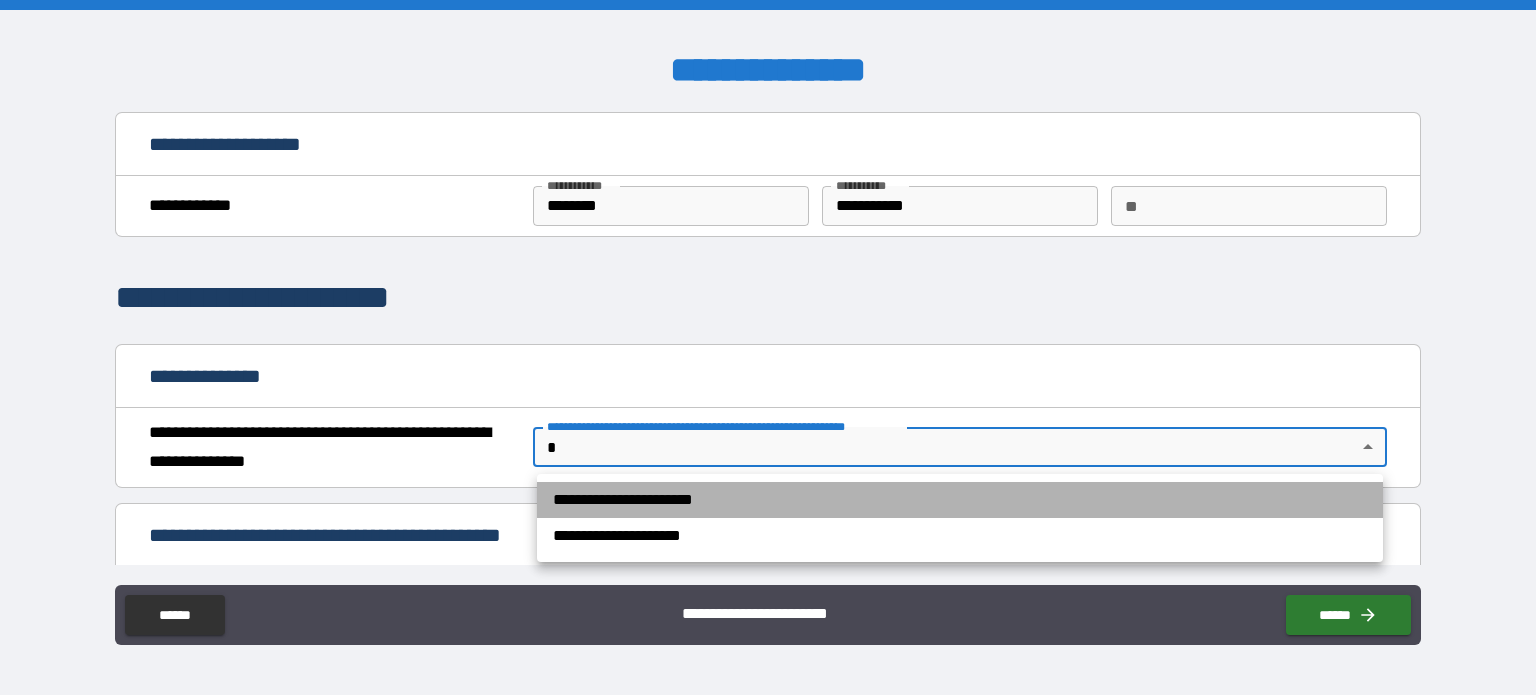 click on "**********" at bounding box center (960, 500) 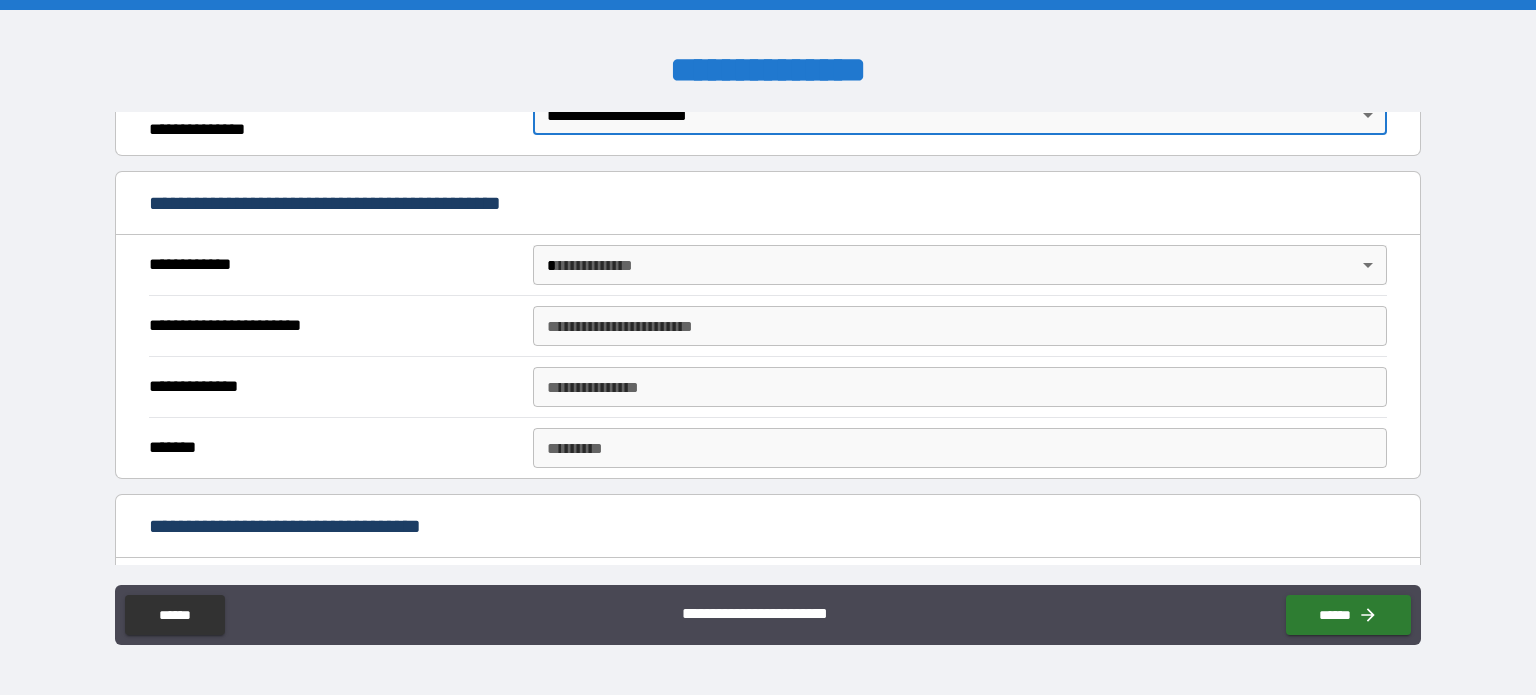 scroll, scrollTop: 338, scrollLeft: 0, axis: vertical 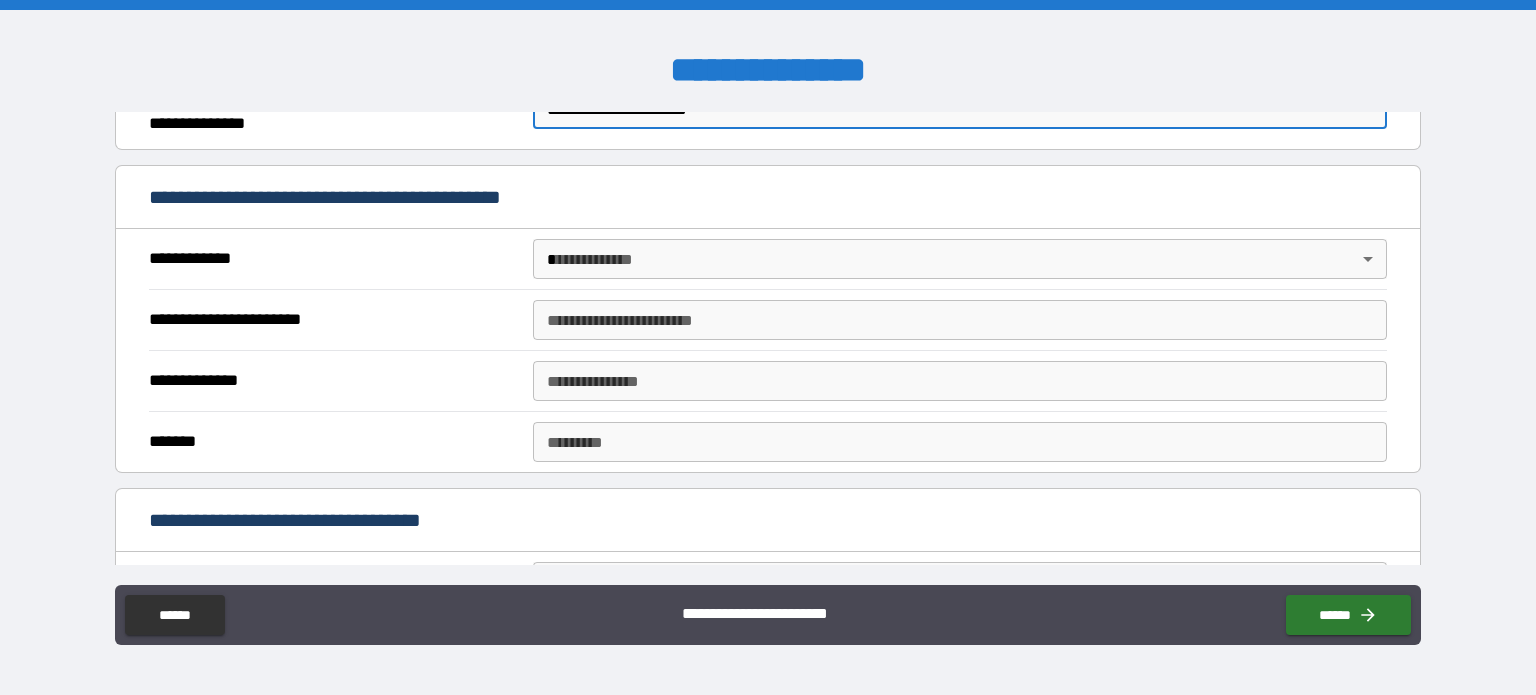 click on "**********" at bounding box center [768, 347] 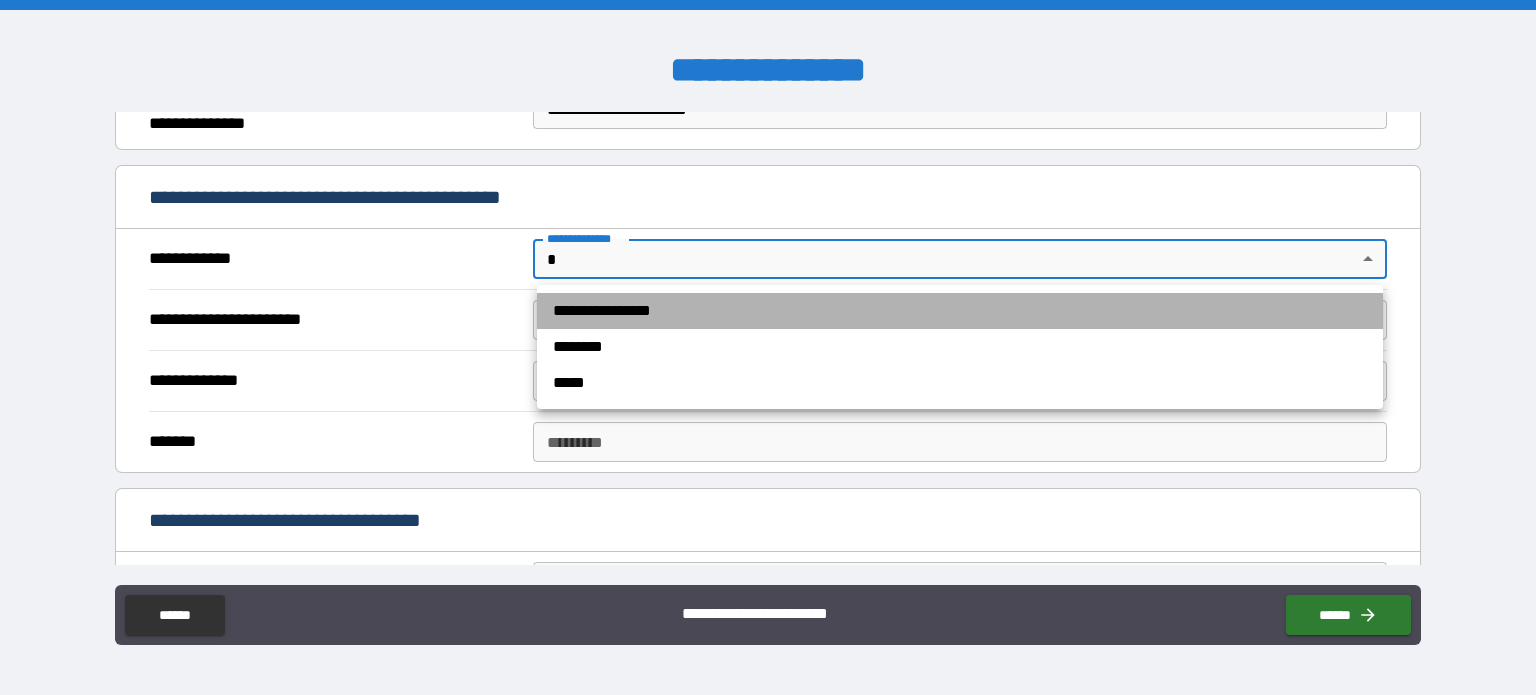 click on "**********" at bounding box center (960, 311) 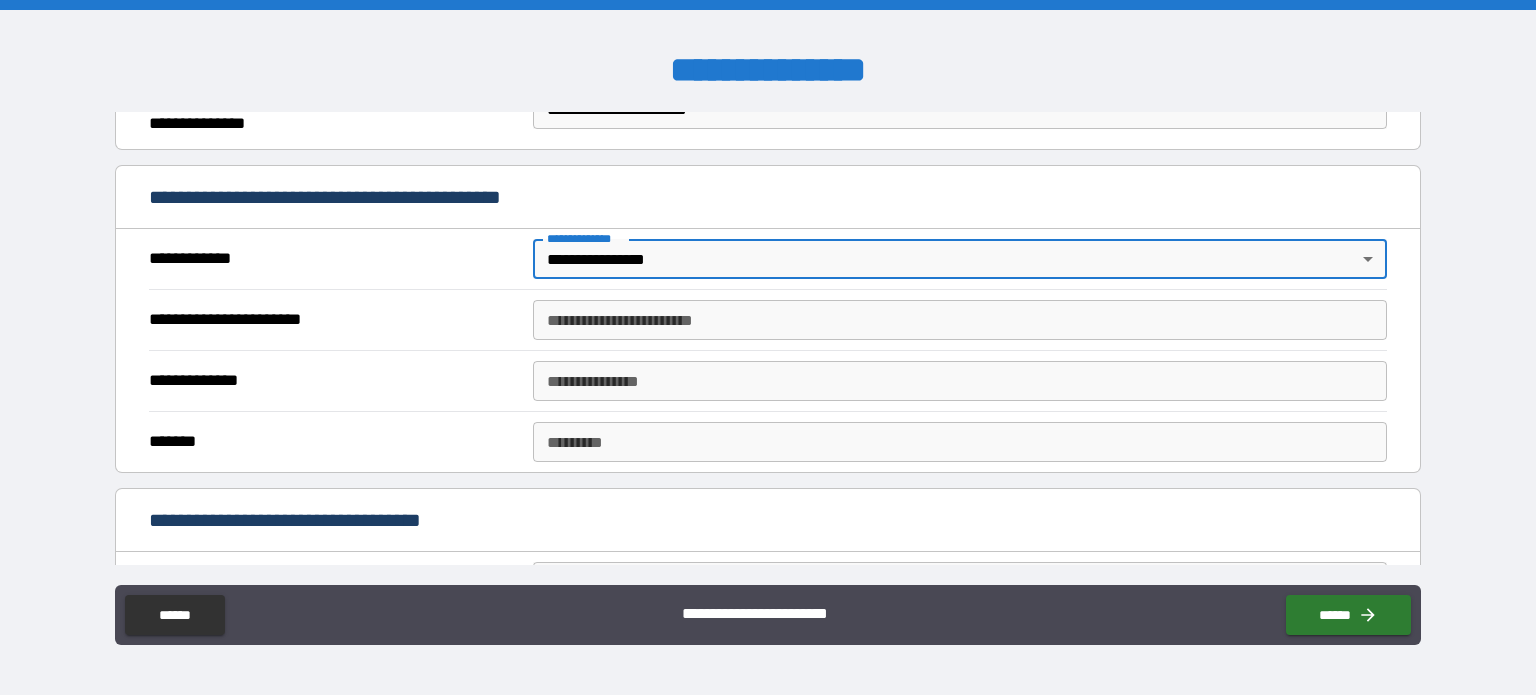 click on "**********" at bounding box center [960, 320] 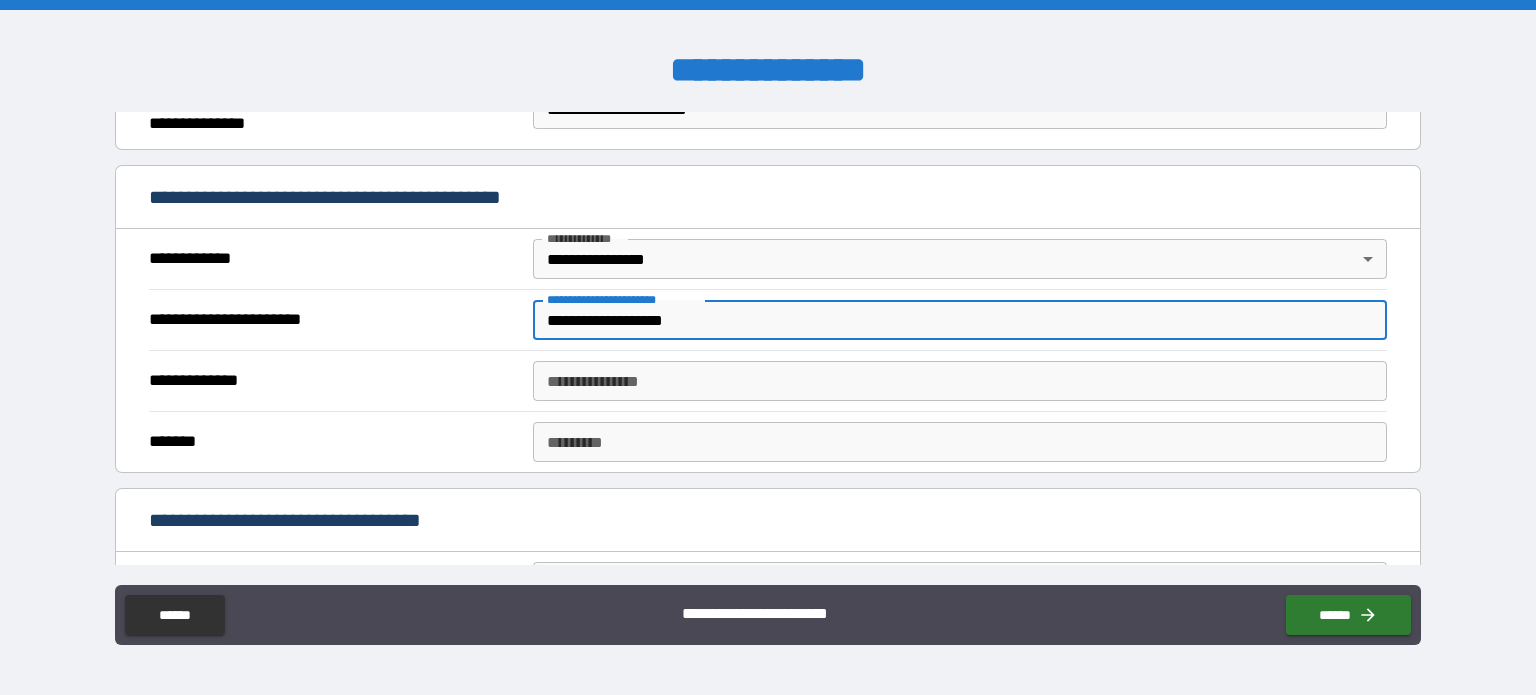 type on "**********" 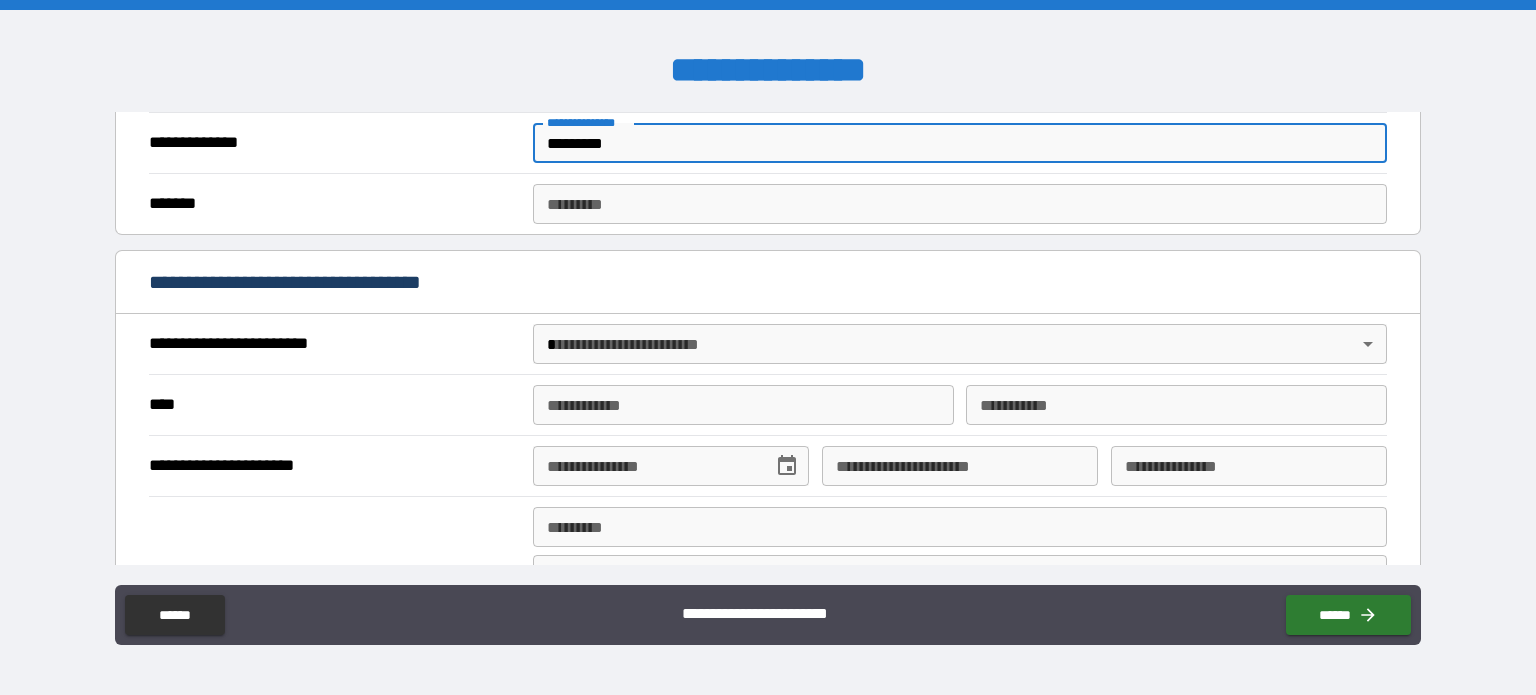 scroll, scrollTop: 580, scrollLeft: 0, axis: vertical 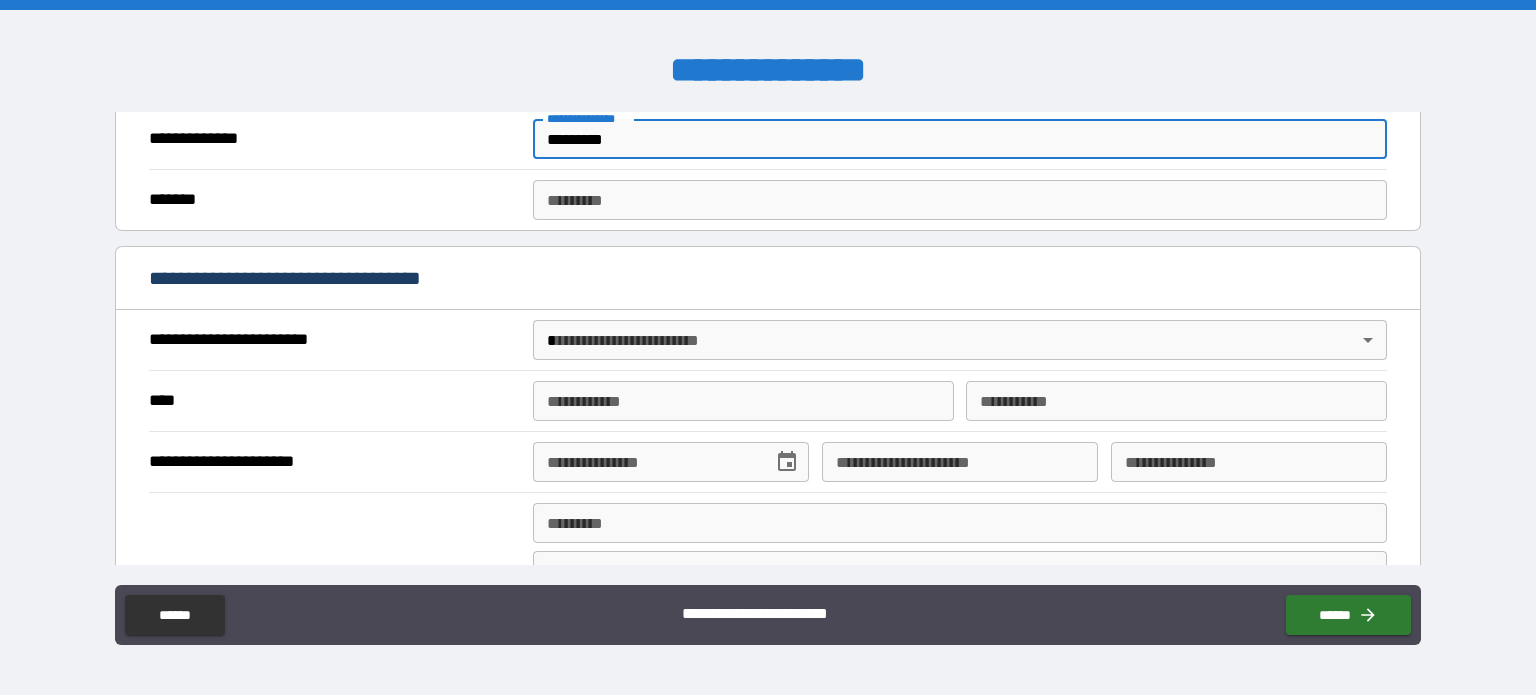 type on "*********" 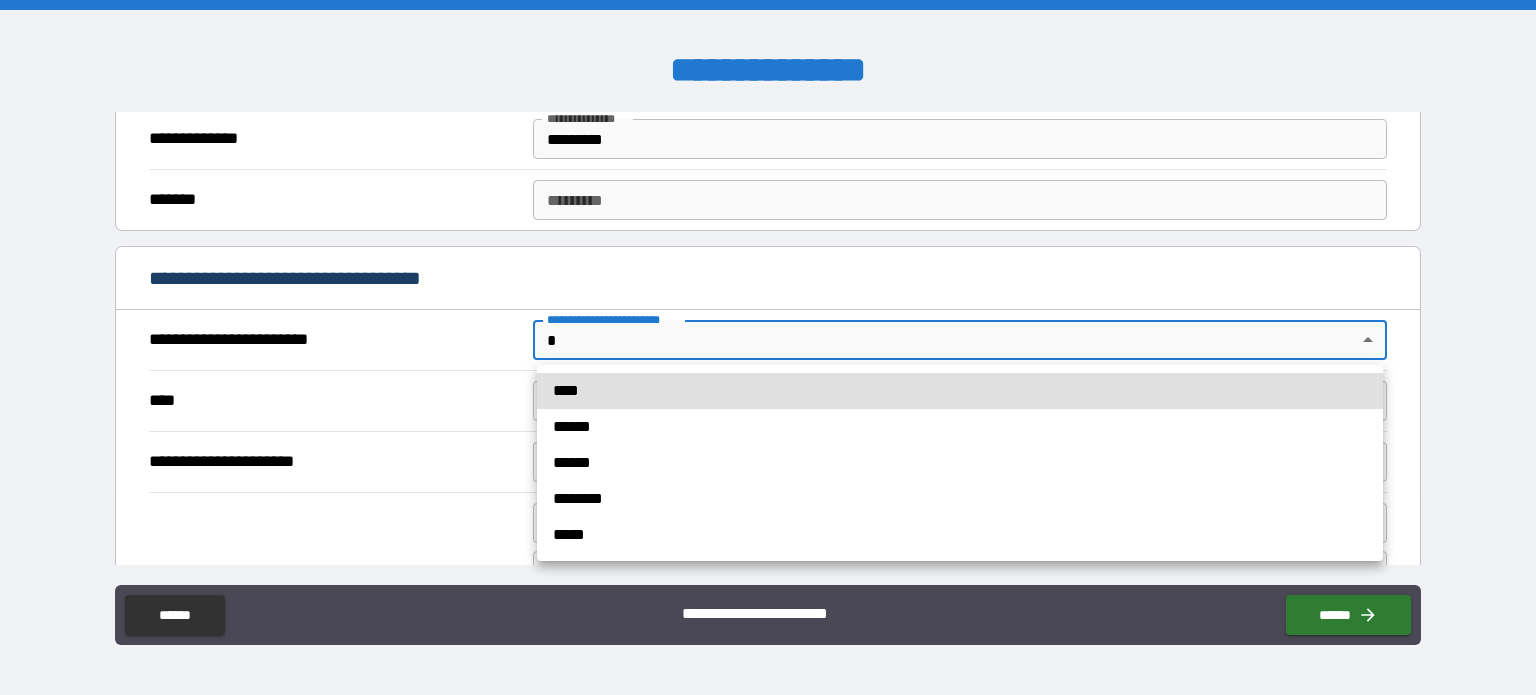 click on "**********" at bounding box center (768, 347) 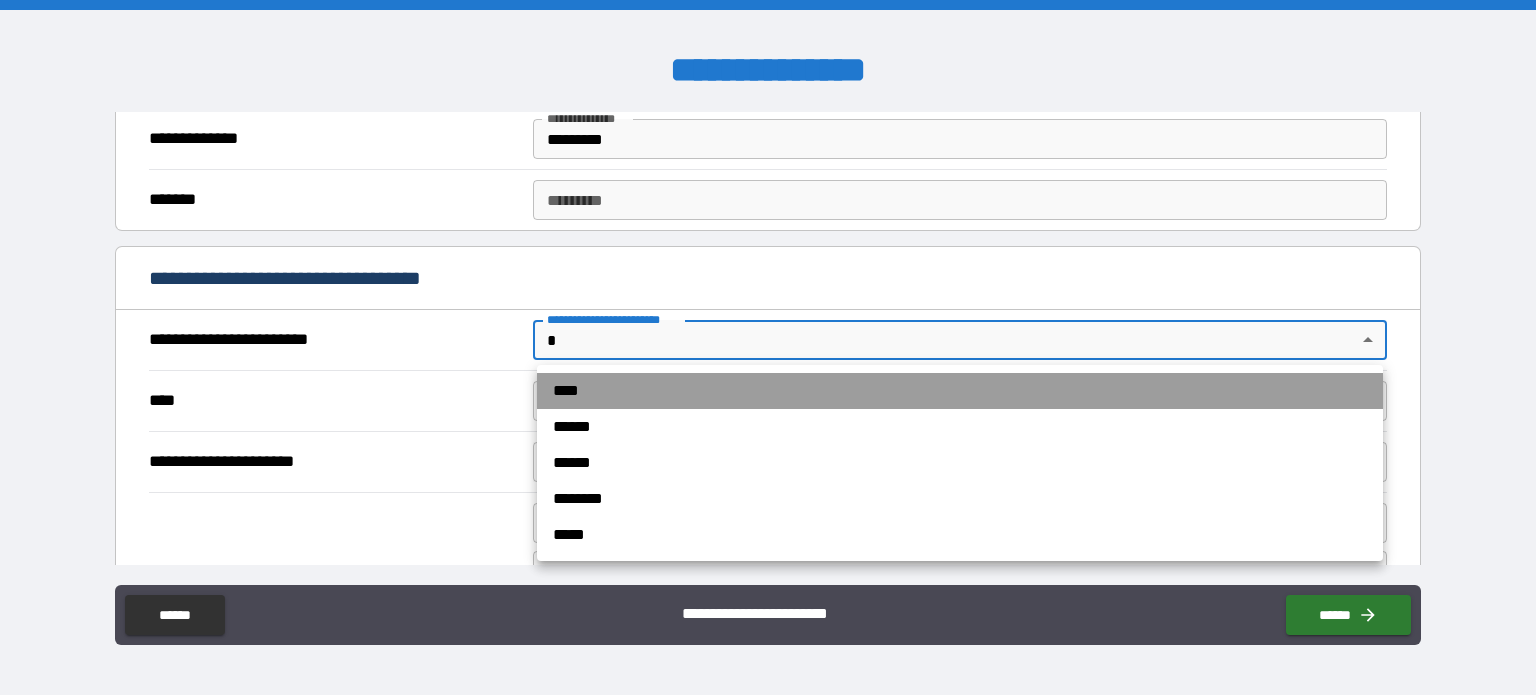click on "****" at bounding box center (960, 391) 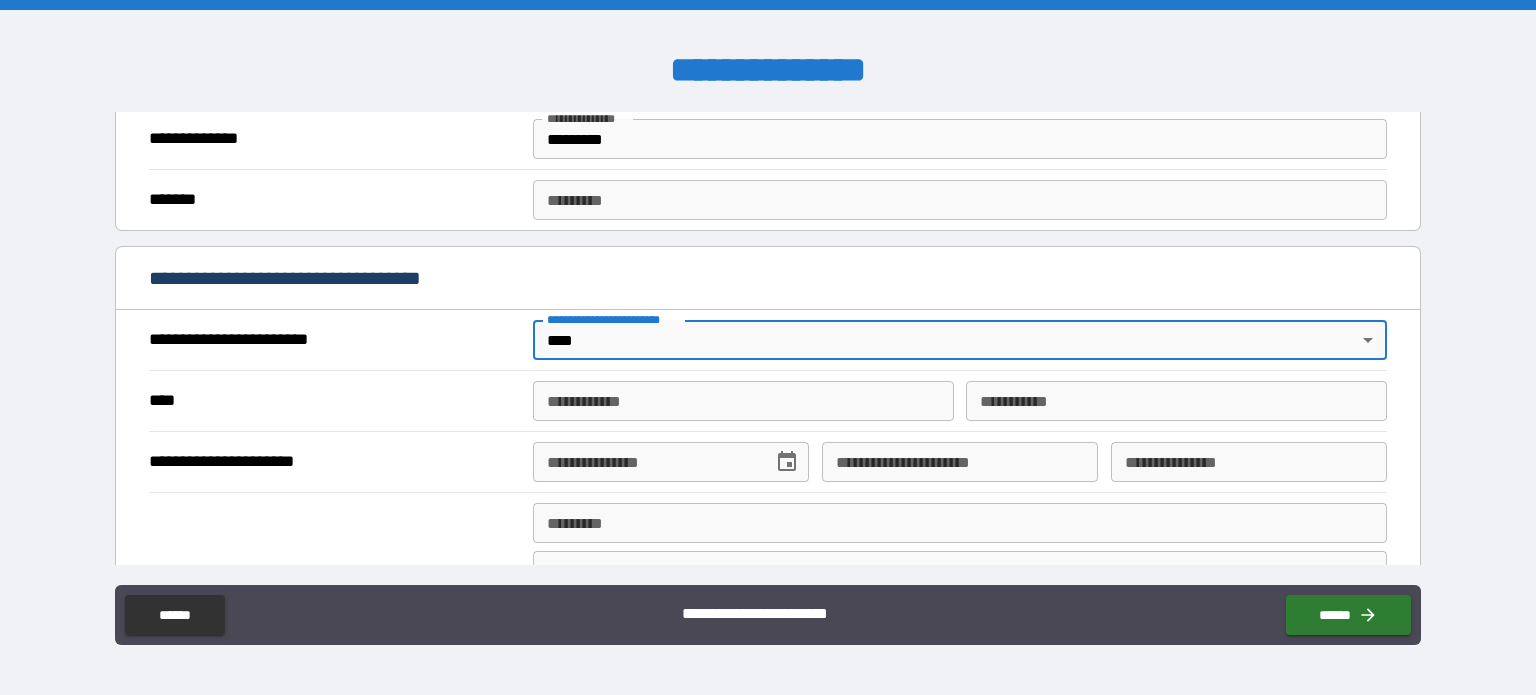 click on "**********" at bounding box center (743, 401) 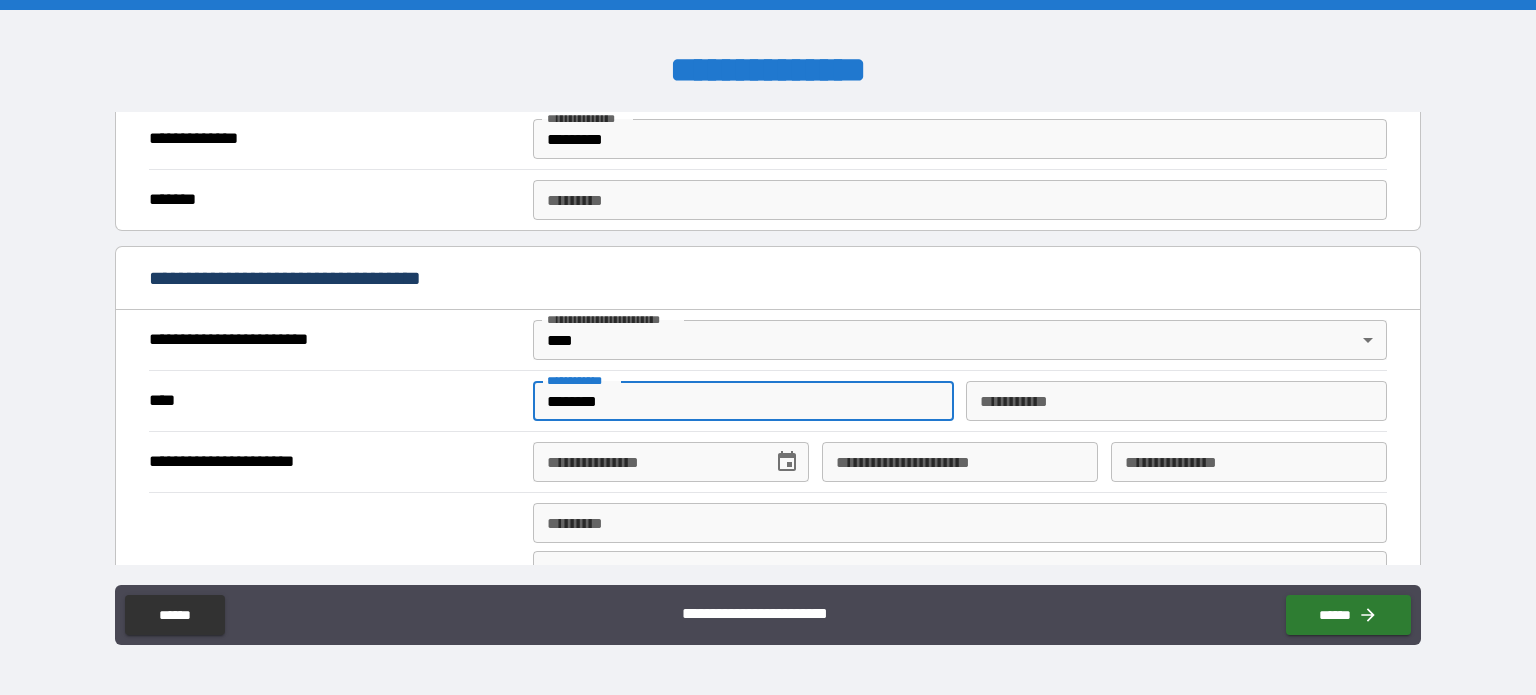type on "********" 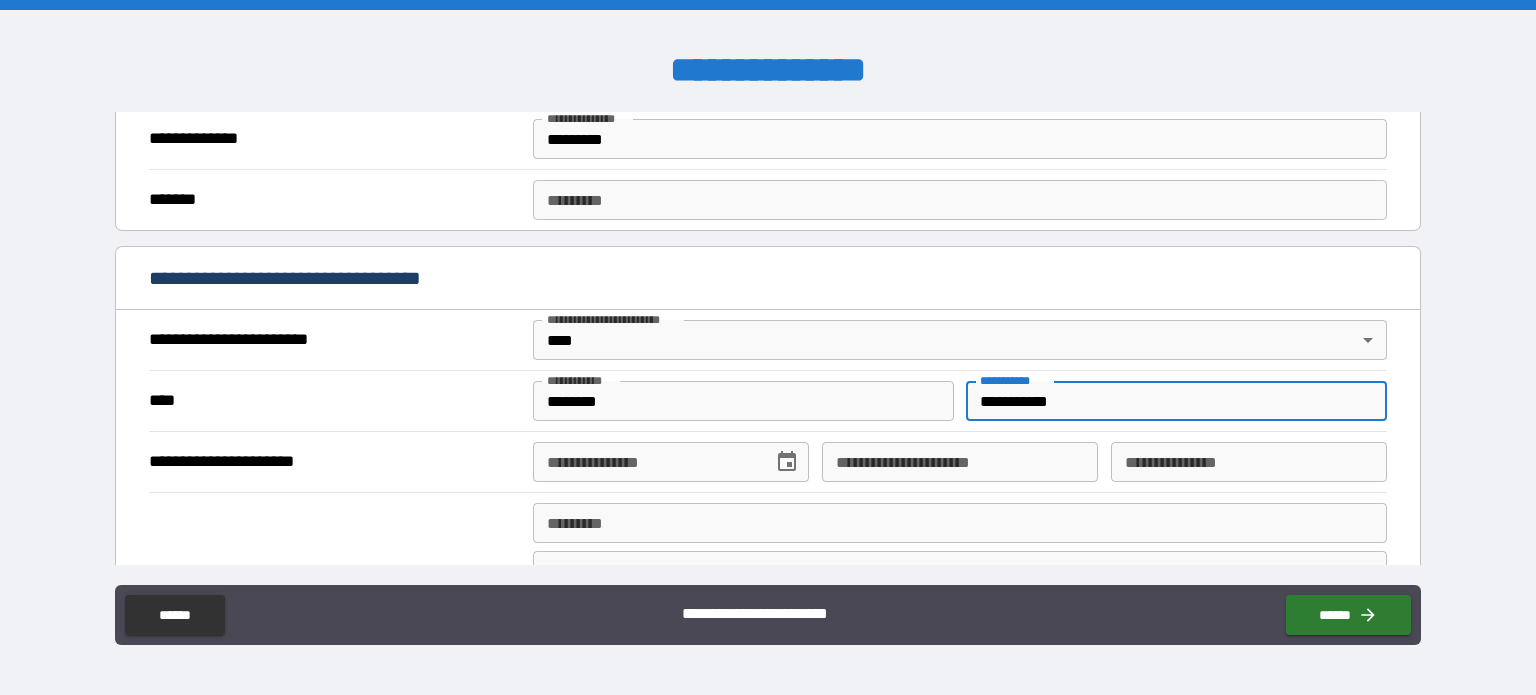 type on "**********" 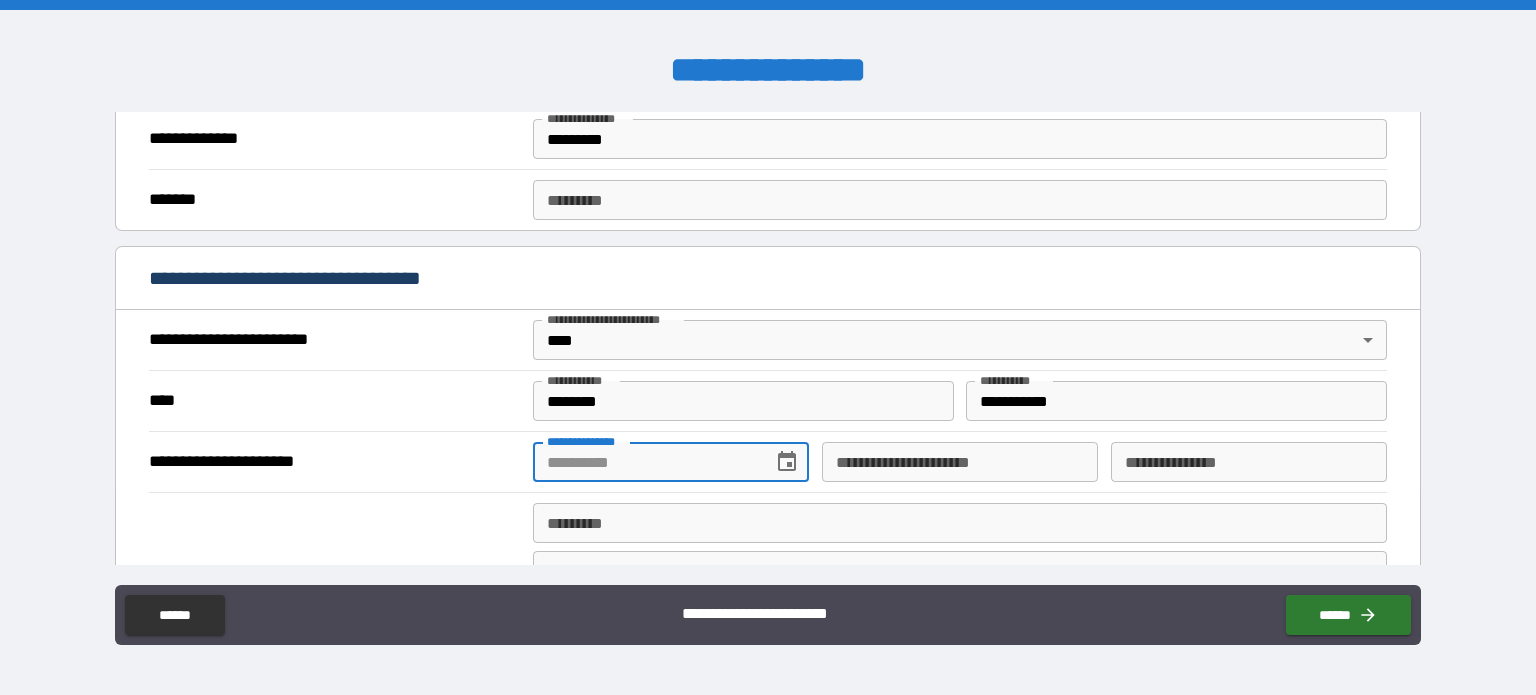 click on "**********" at bounding box center [646, 462] 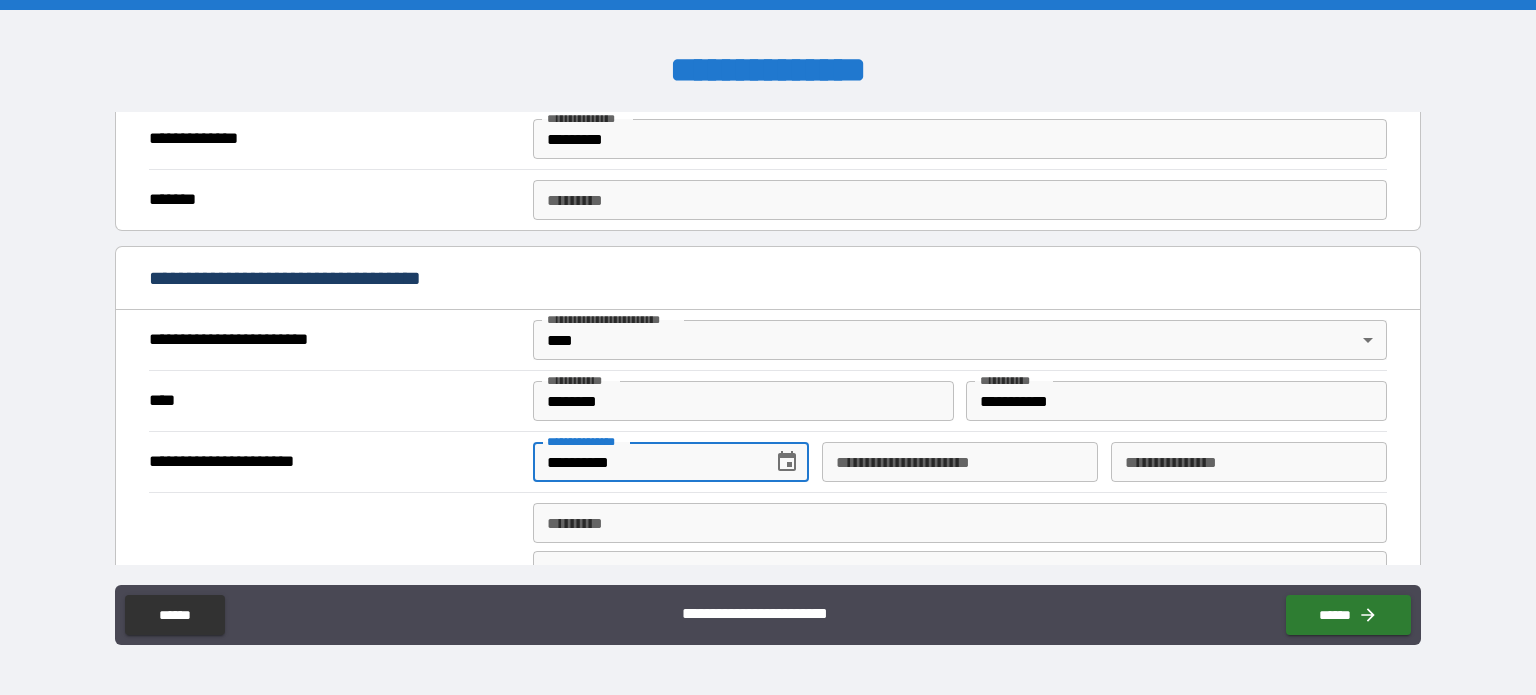 type on "**********" 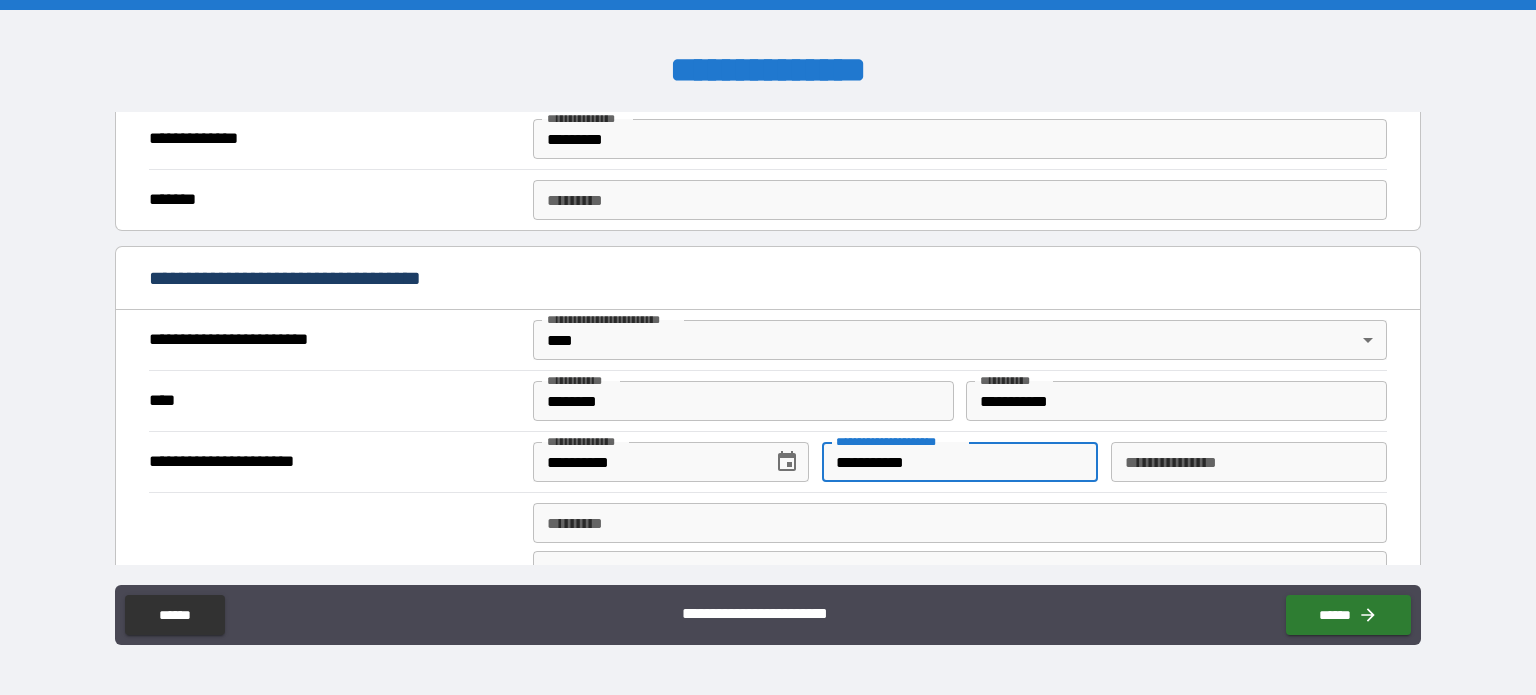 type on "**********" 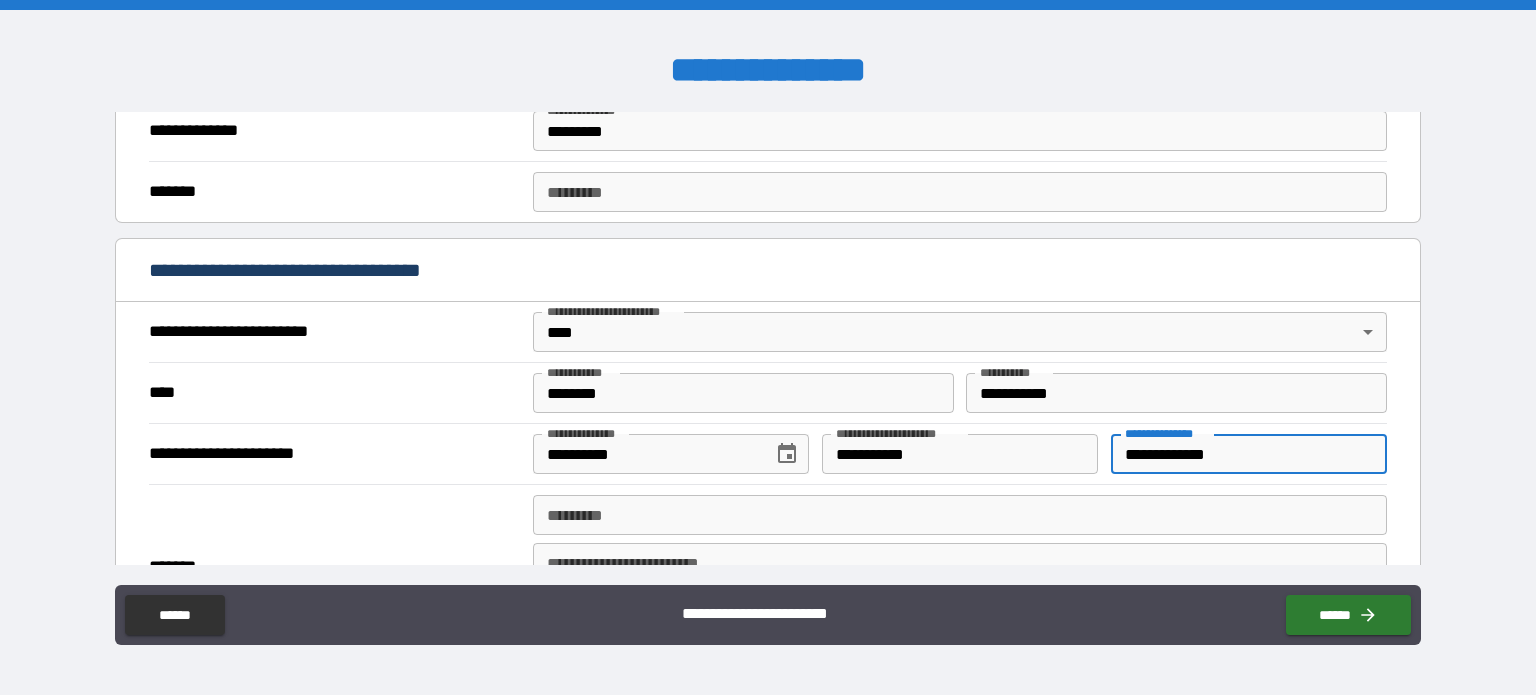 scroll, scrollTop: 590, scrollLeft: 0, axis: vertical 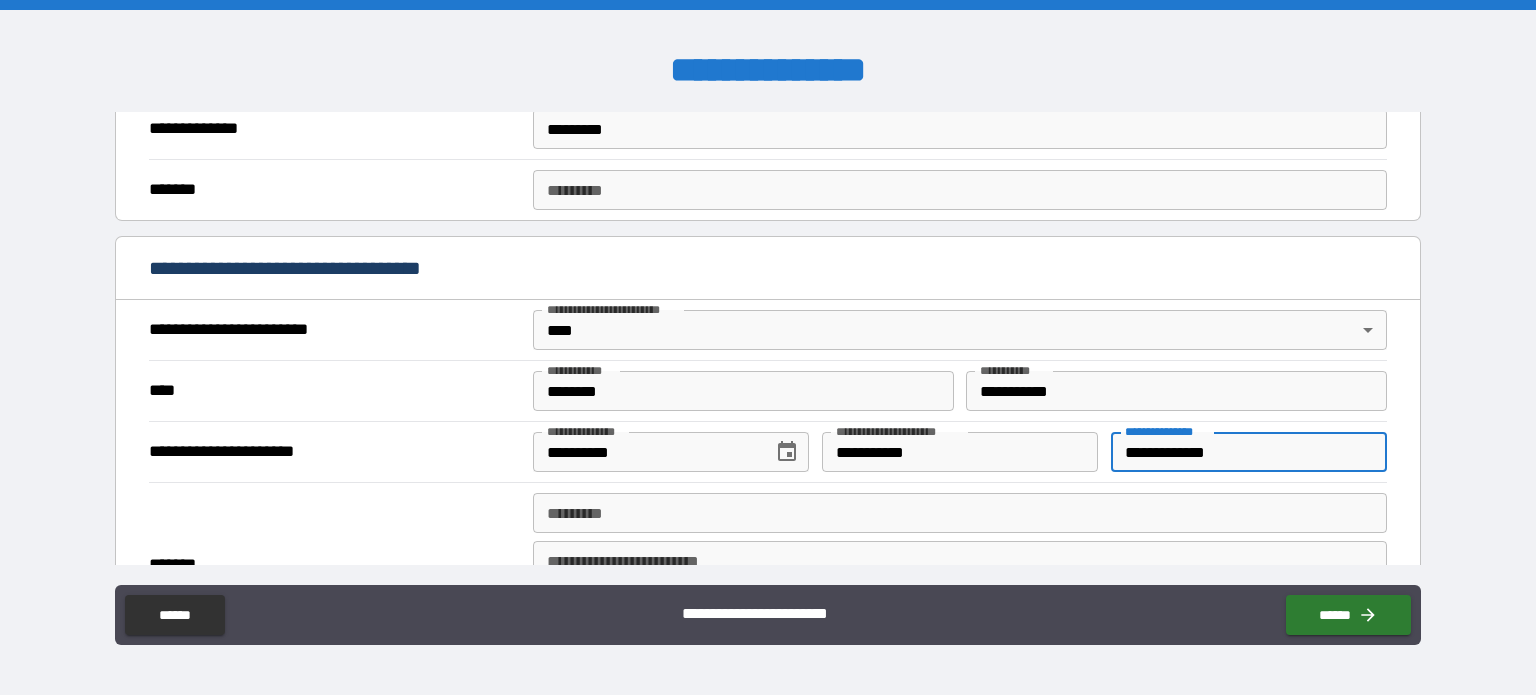 type on "**********" 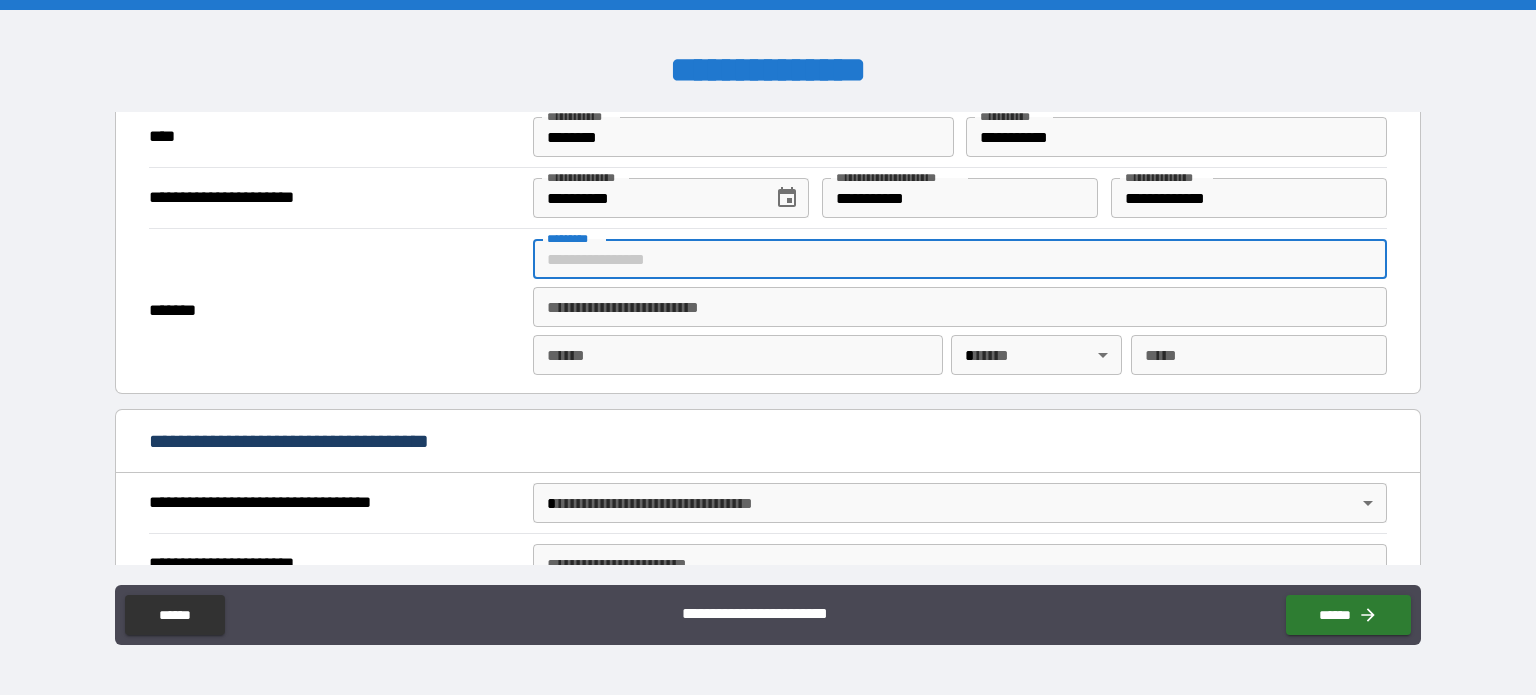 scroll, scrollTop: 830, scrollLeft: 0, axis: vertical 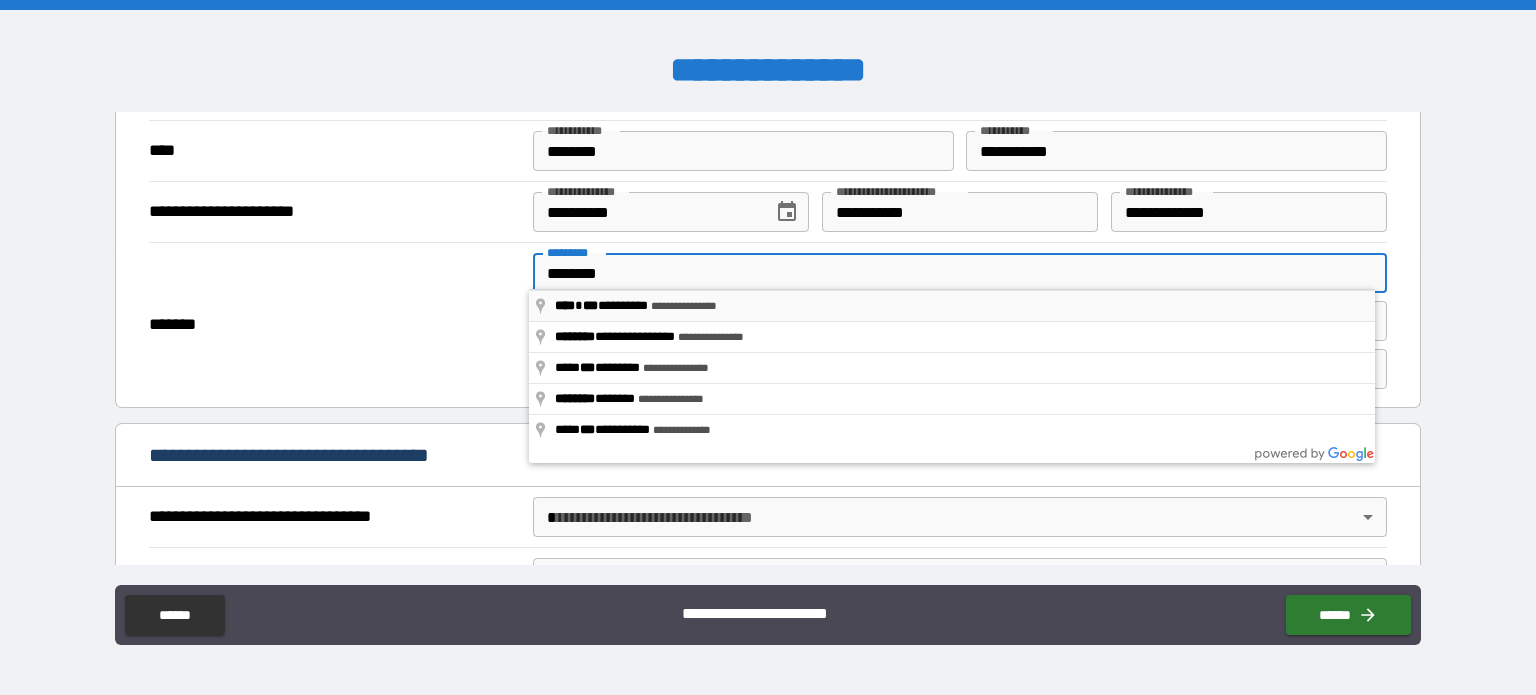 type on "**********" 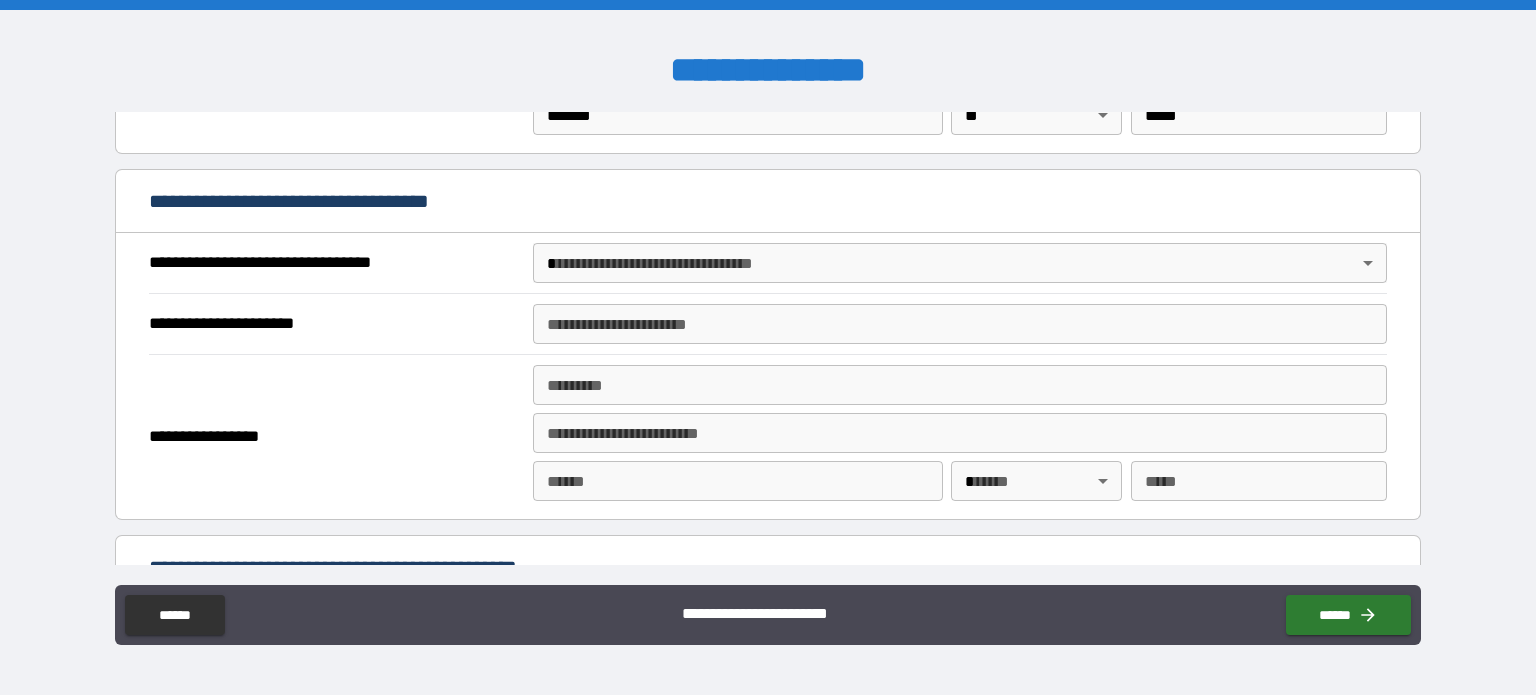 scroll, scrollTop: 1086, scrollLeft: 0, axis: vertical 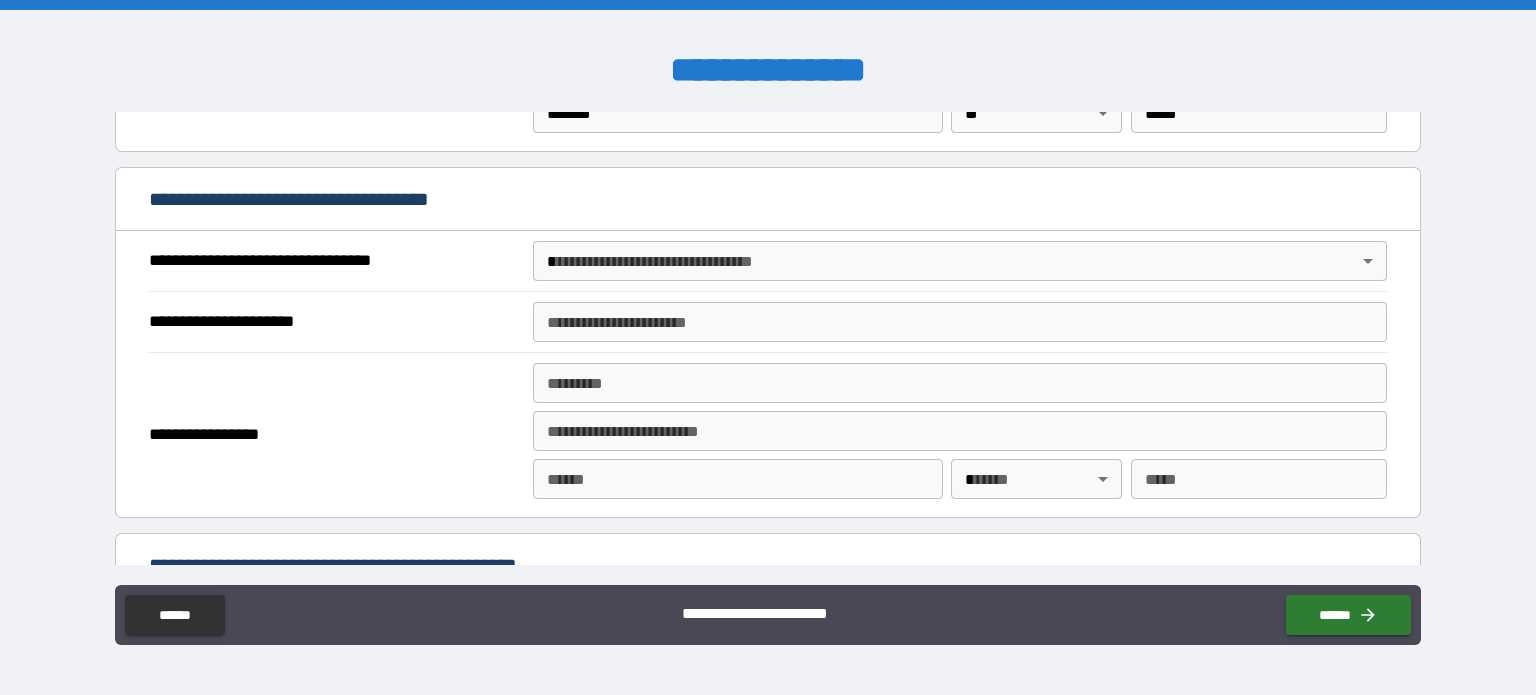 click on "**********" at bounding box center (768, 347) 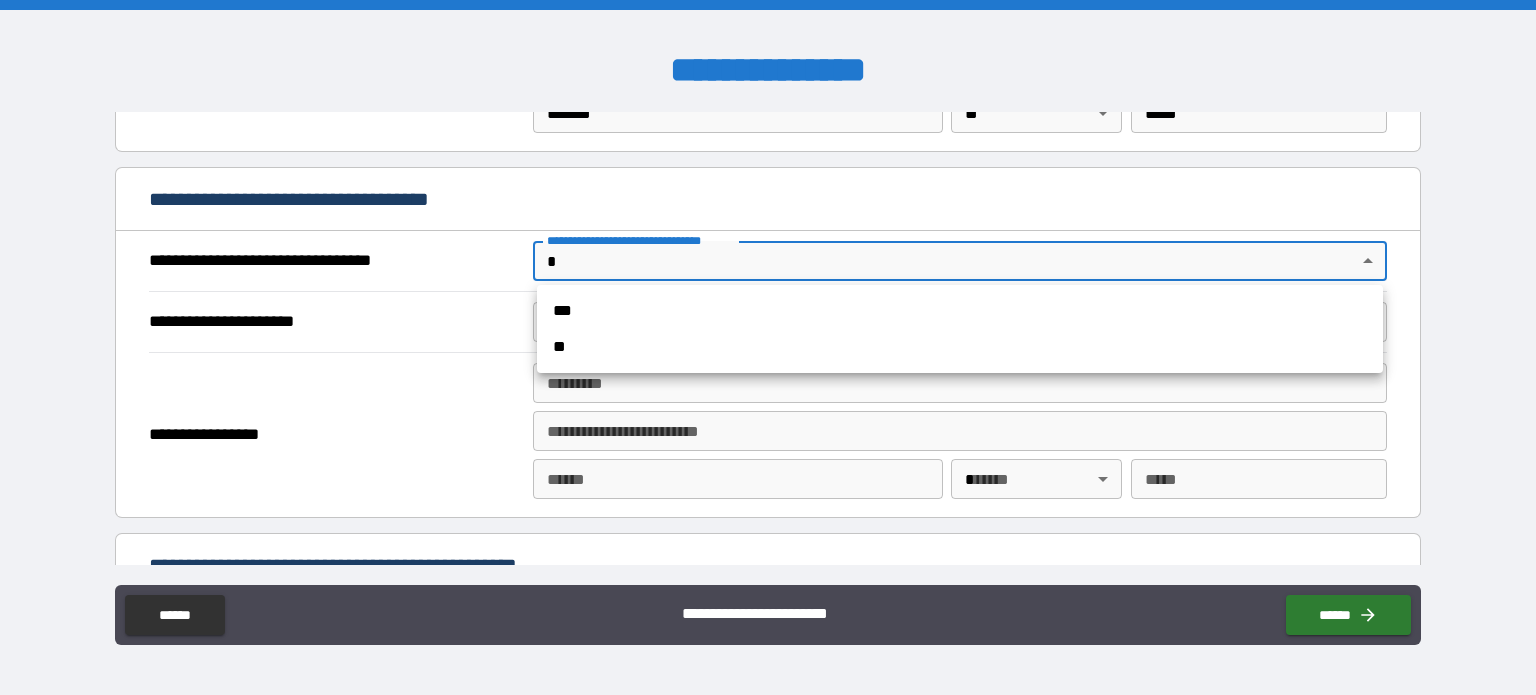 click on "**" at bounding box center (960, 347) 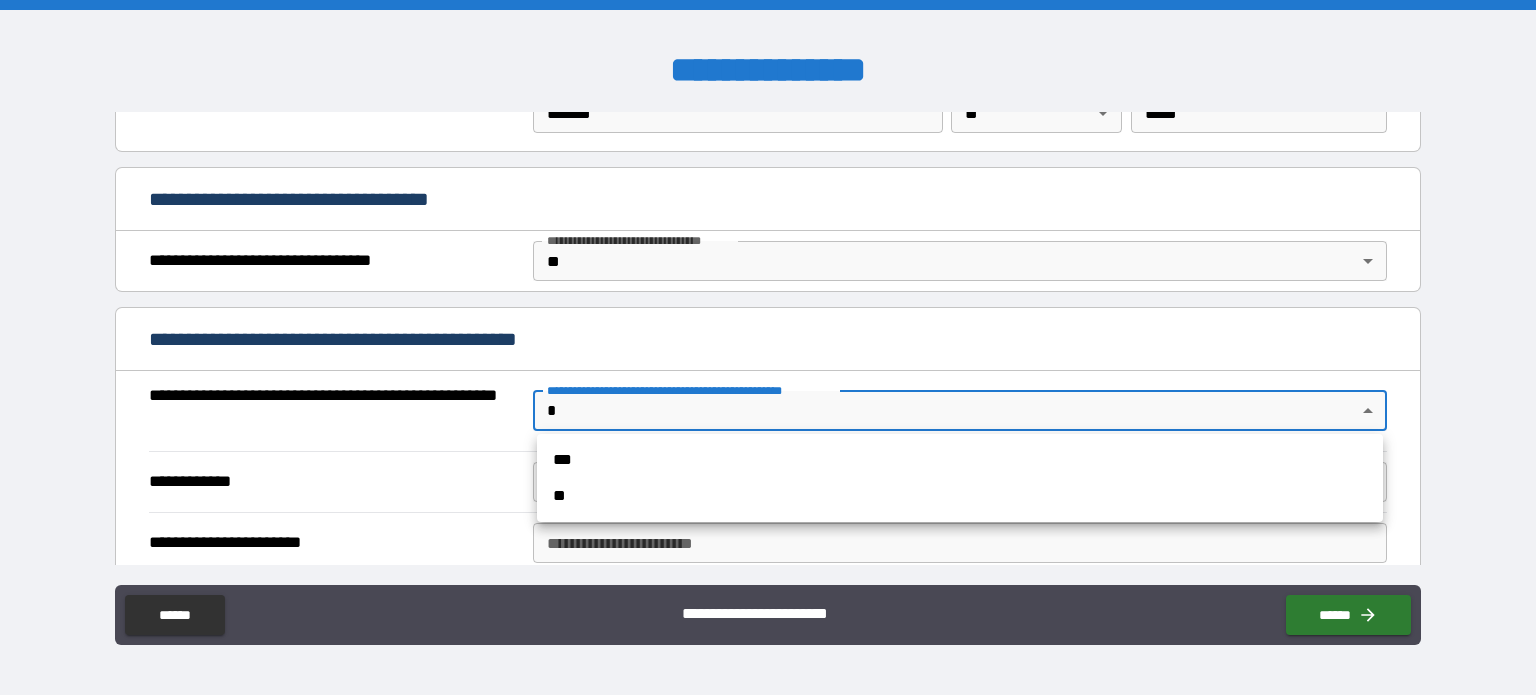 click on "**********" at bounding box center [768, 347] 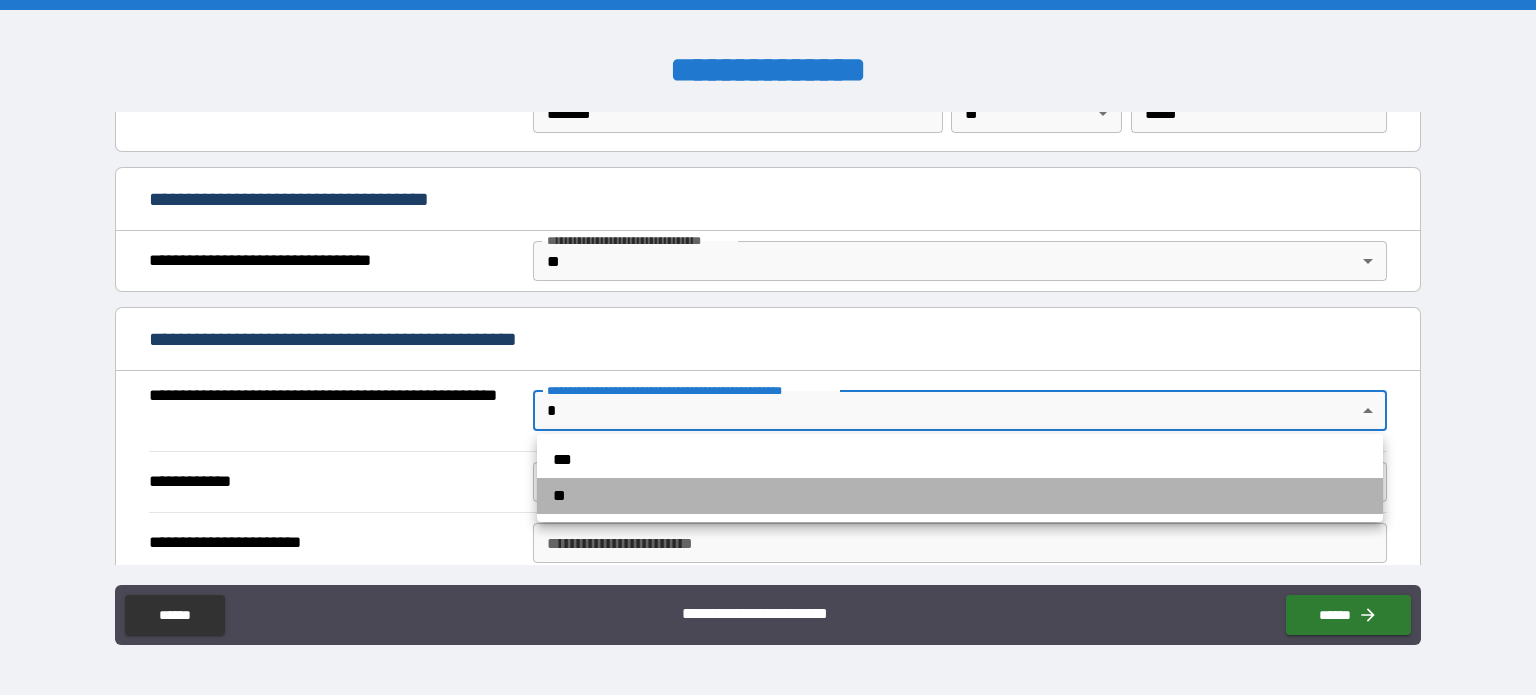 click on "**" at bounding box center [960, 496] 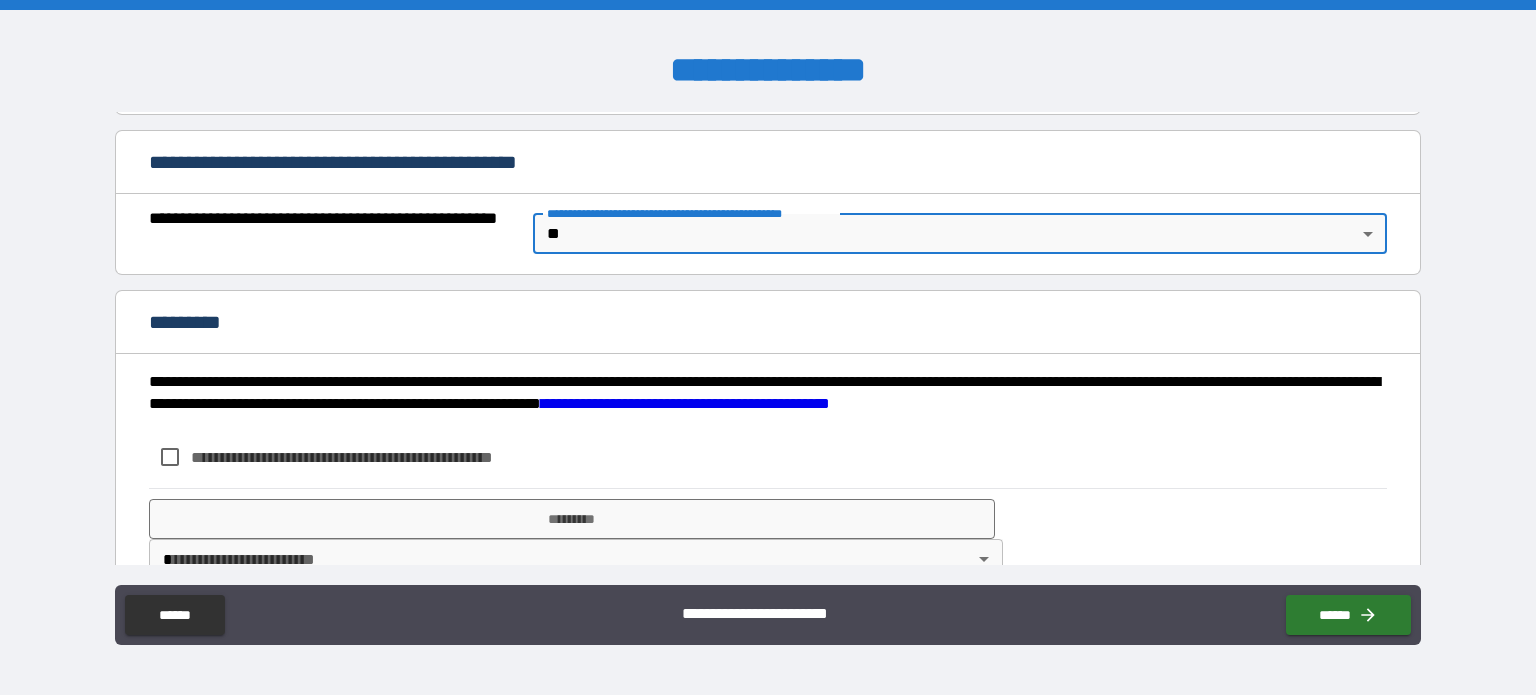 scroll, scrollTop: 1302, scrollLeft: 0, axis: vertical 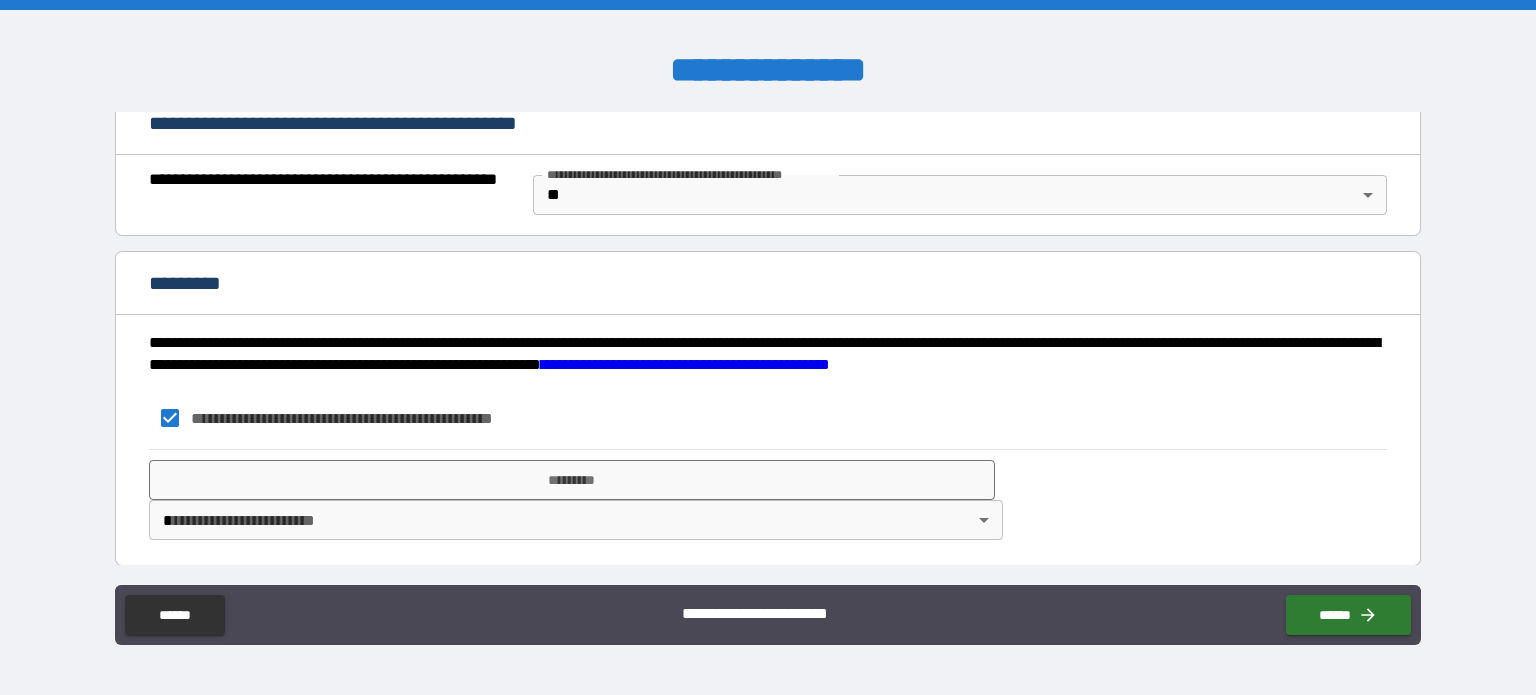 click on "**********" at bounding box center (768, 347) 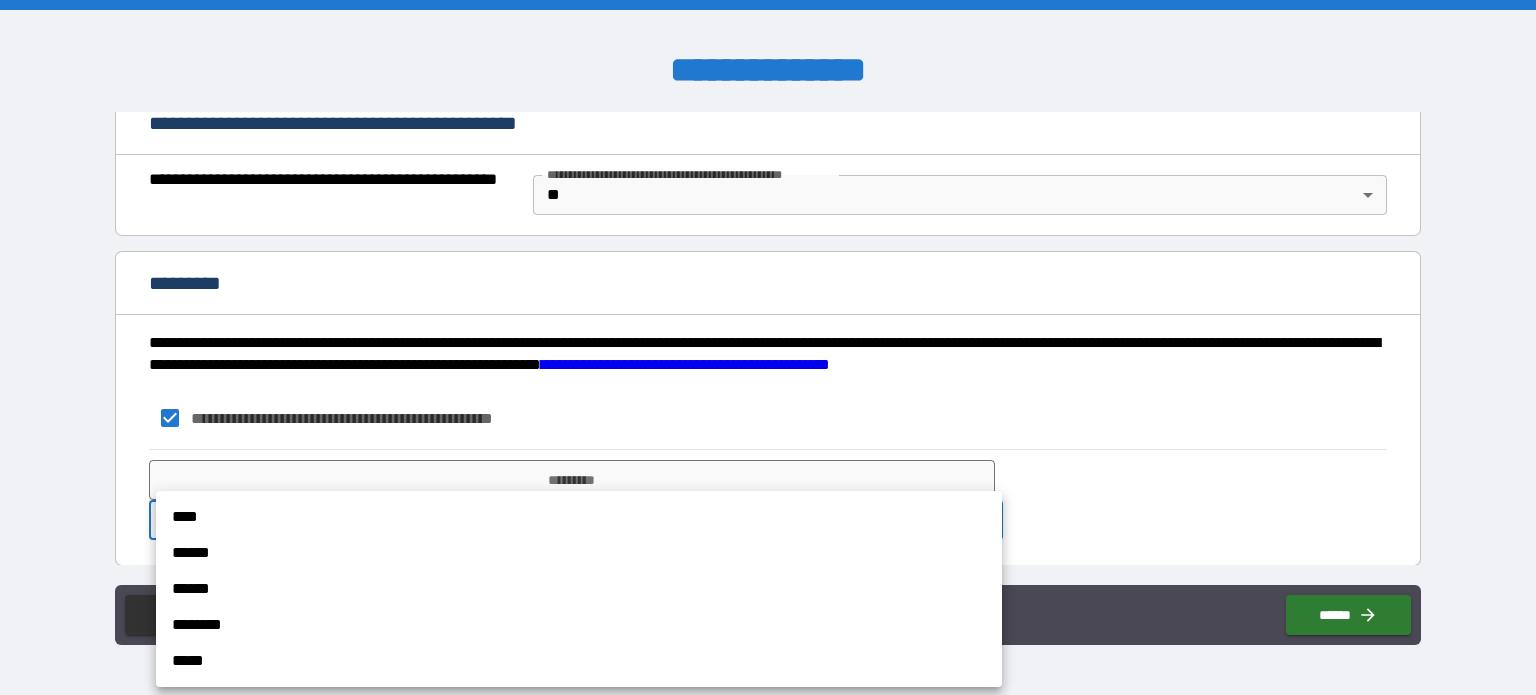 click on "****" at bounding box center (579, 517) 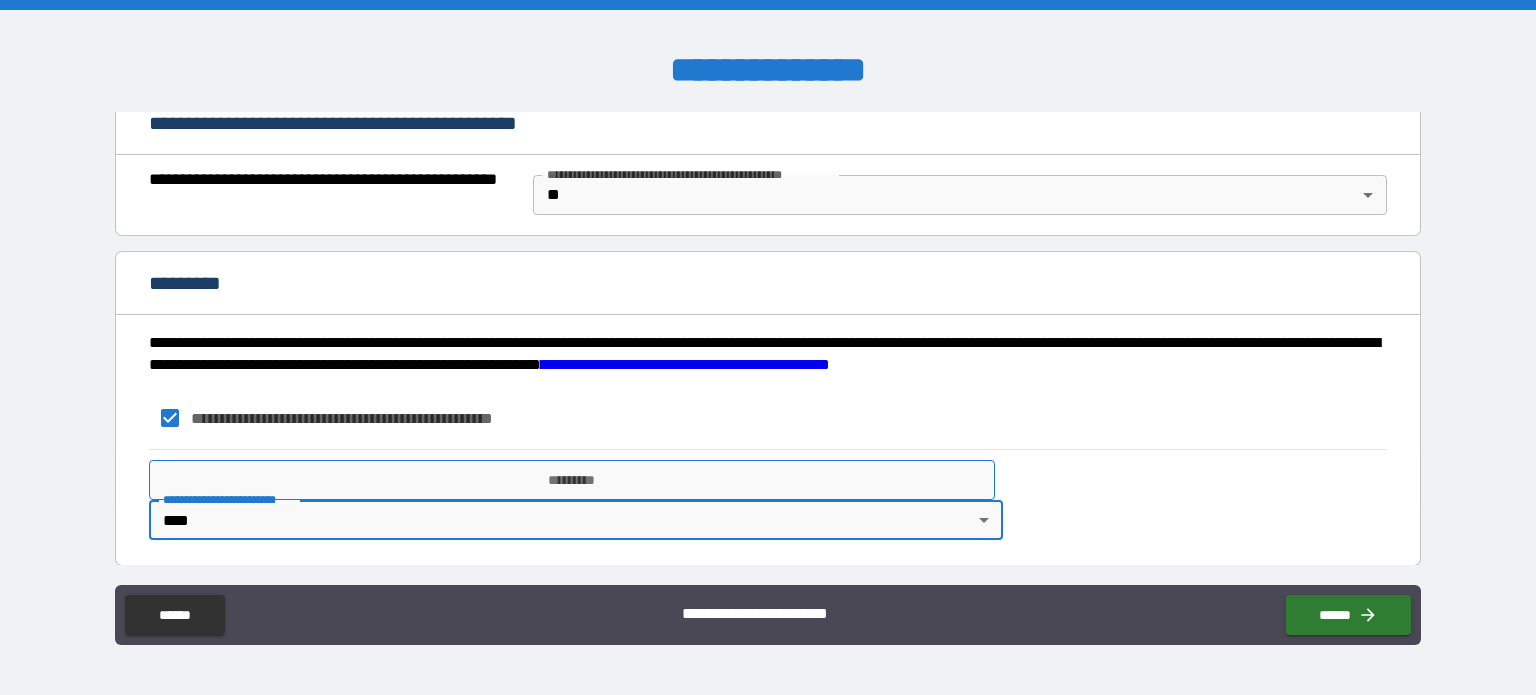 click on "*********" at bounding box center [572, 480] 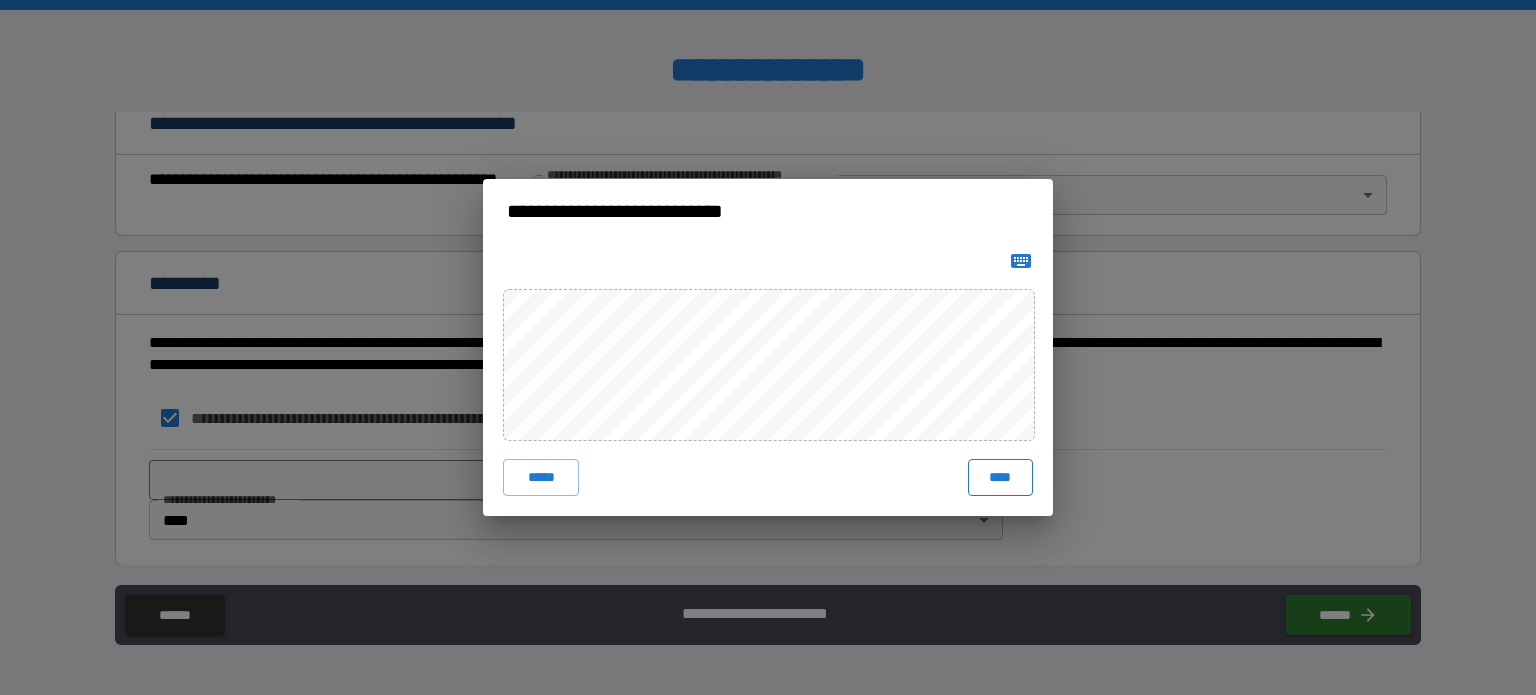 click on "****" at bounding box center (1000, 477) 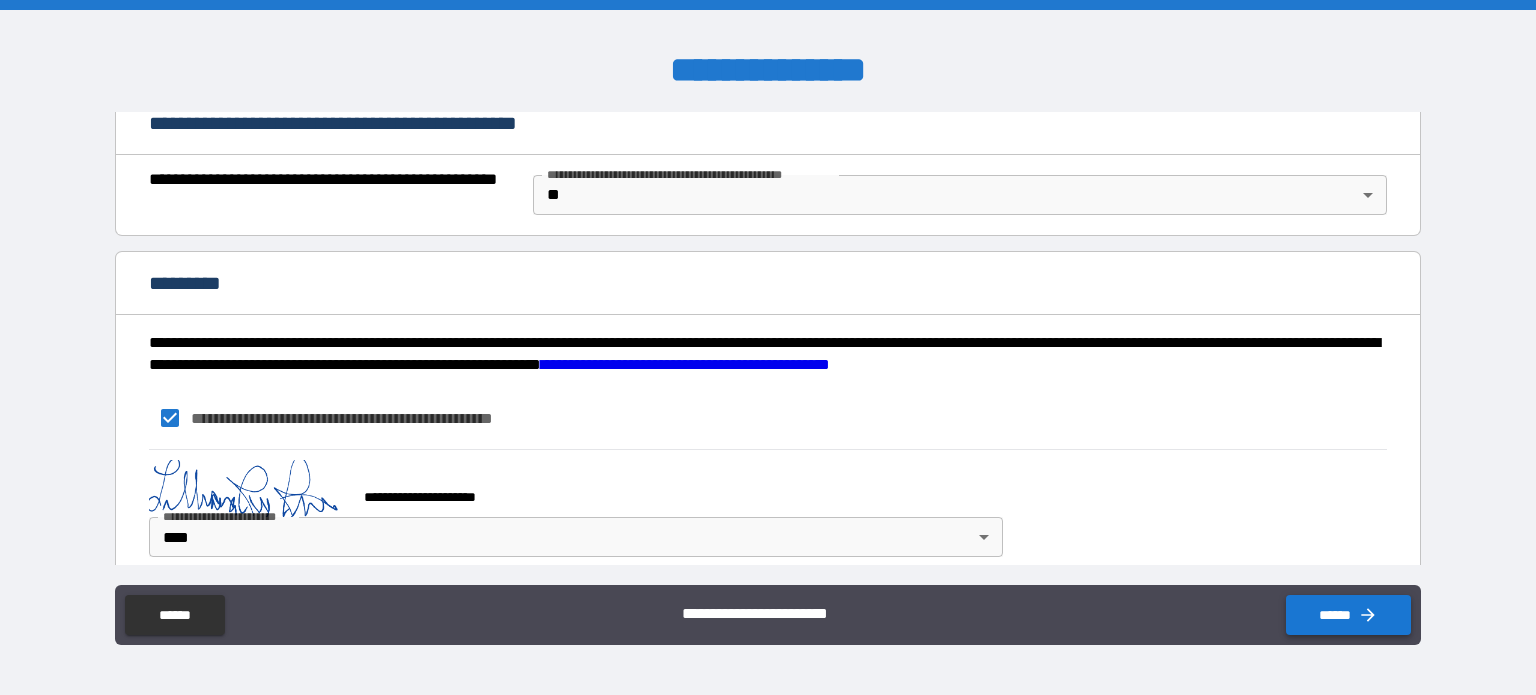 click on "******" at bounding box center (1348, 615) 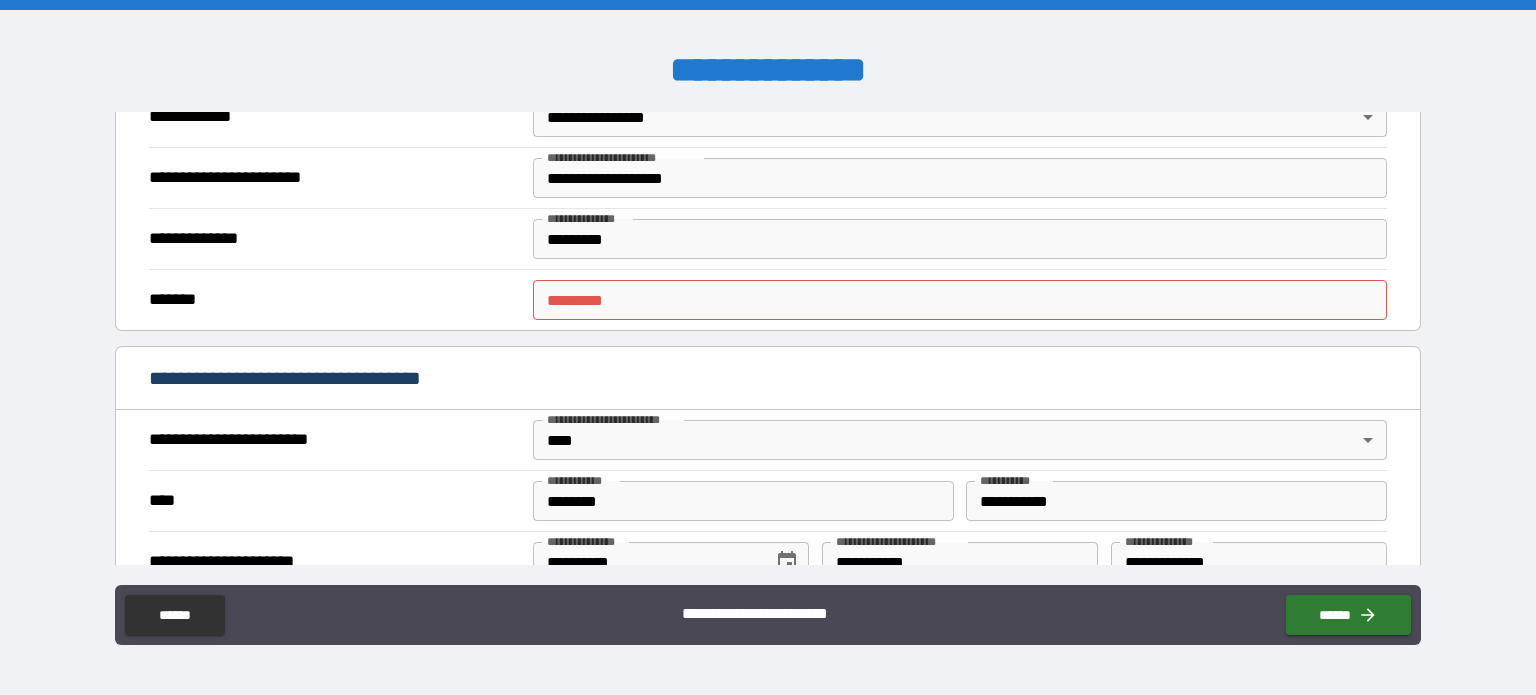 scroll, scrollTop: 473, scrollLeft: 0, axis: vertical 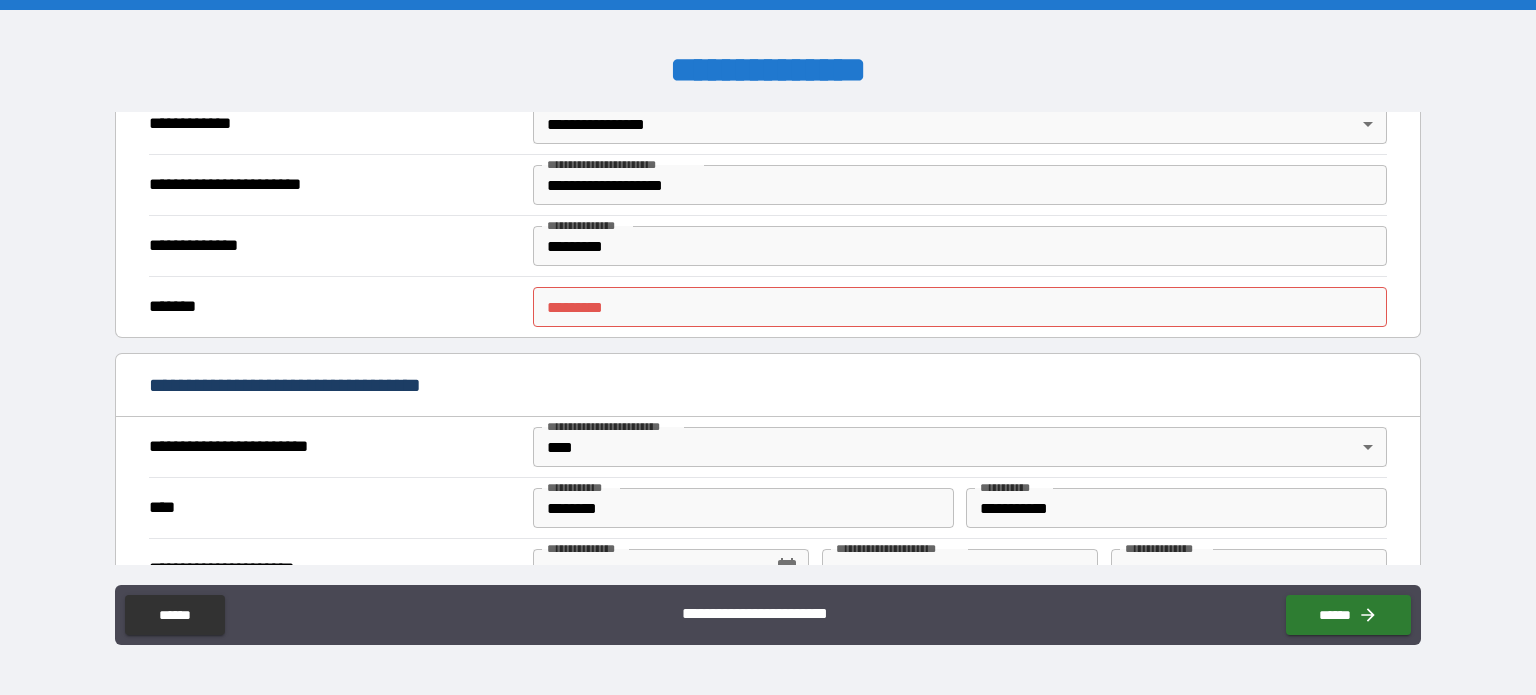 click on "*******   *" at bounding box center [960, 307] 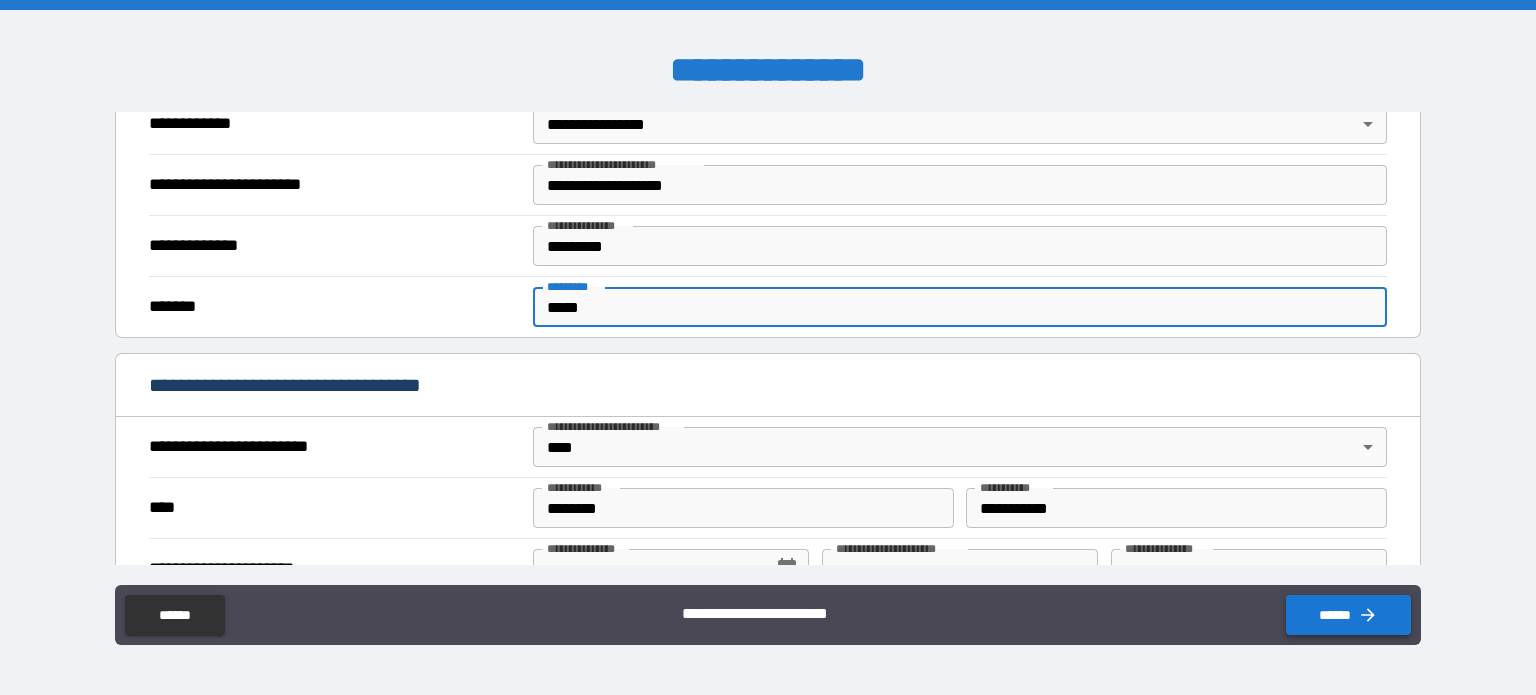 type on "*****" 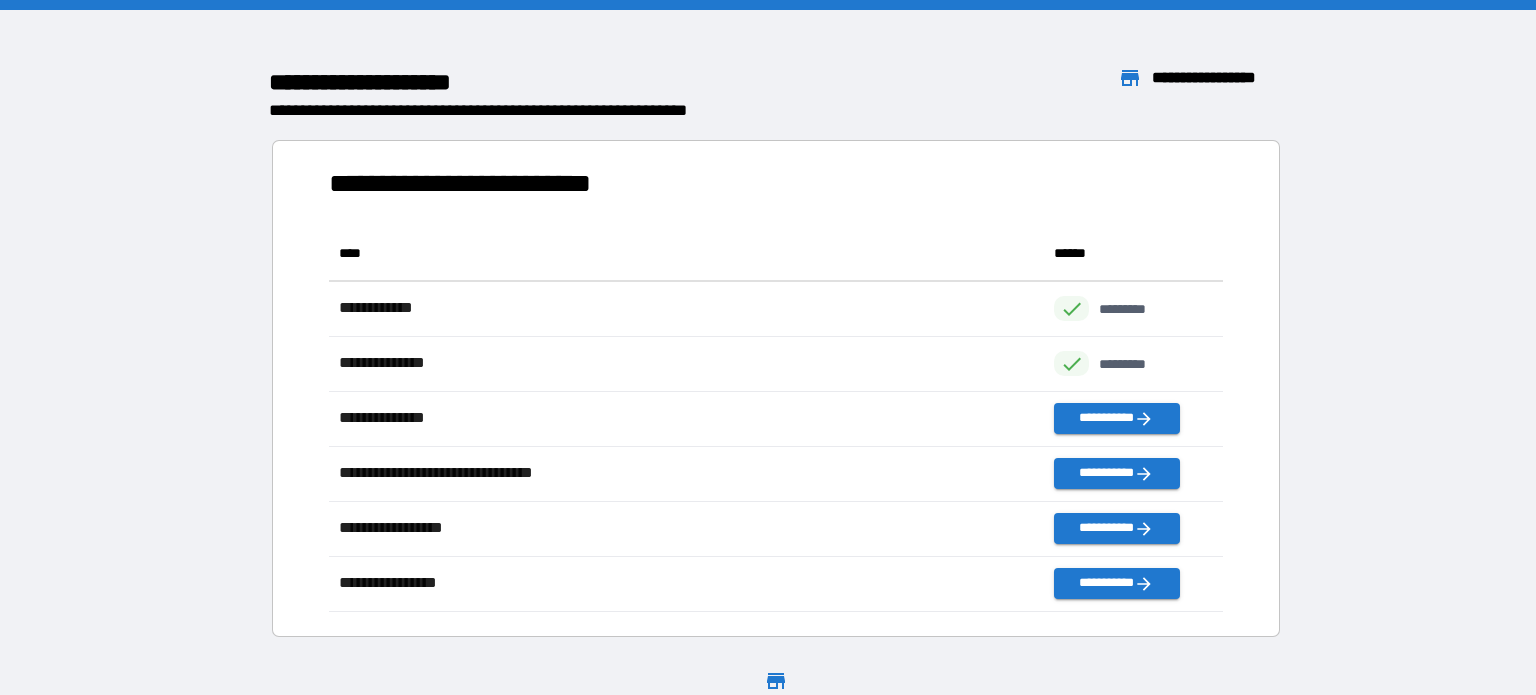 scroll, scrollTop: 0, scrollLeft: 0, axis: both 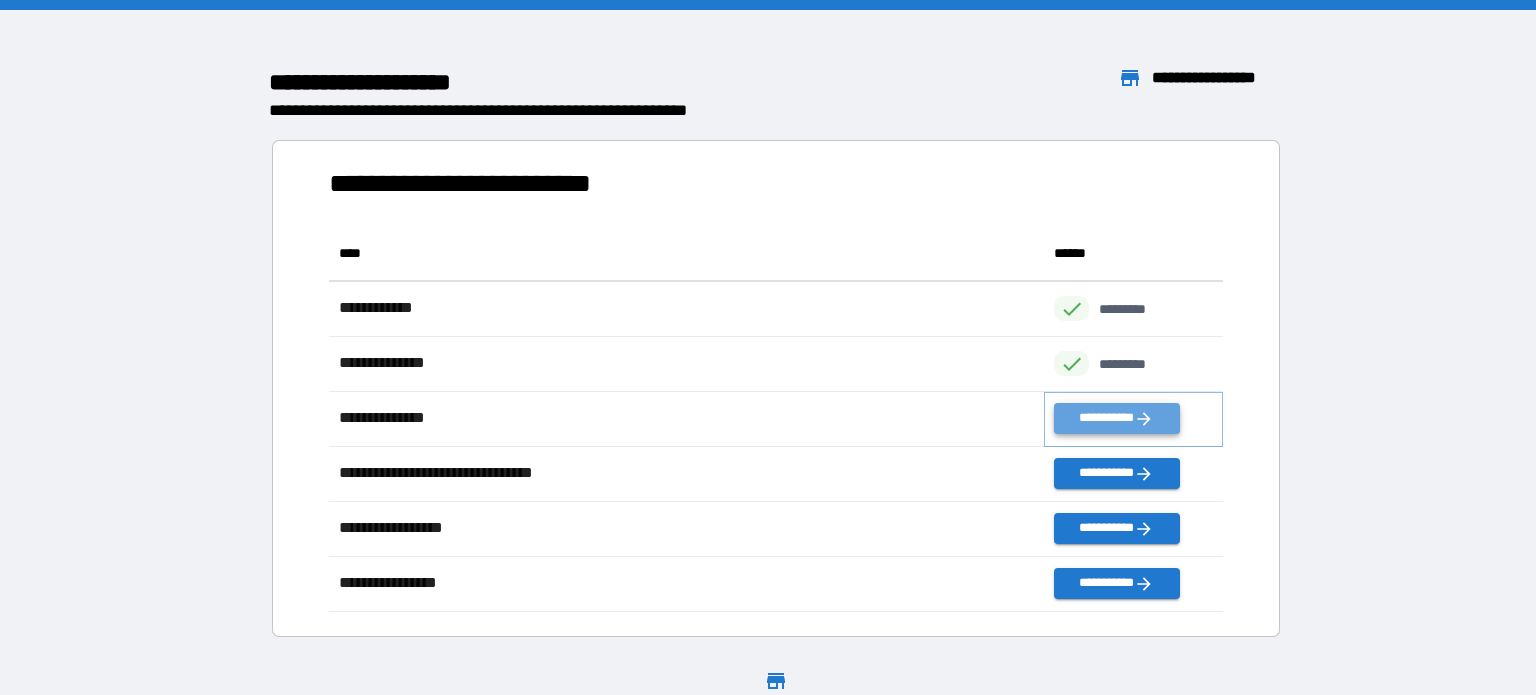 click on "**********" at bounding box center (1116, 418) 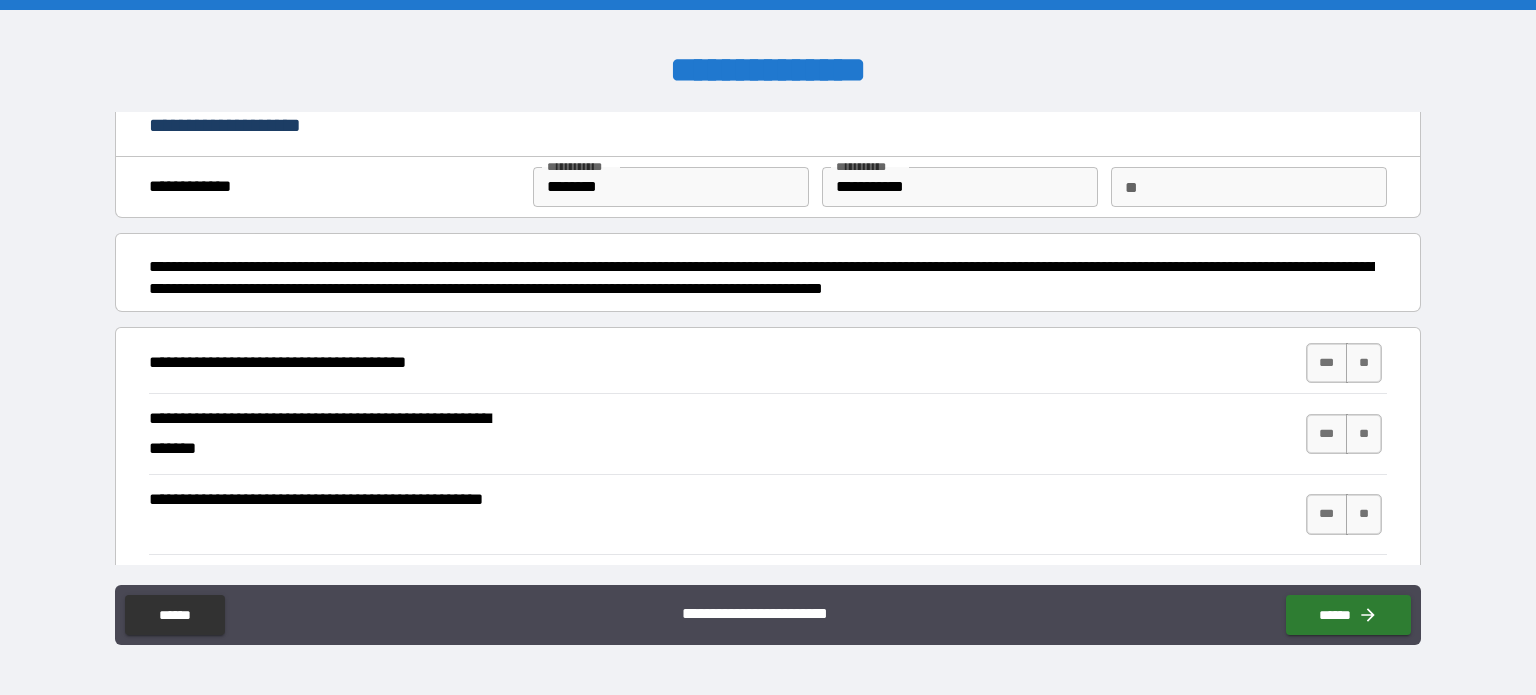 scroll, scrollTop: 20, scrollLeft: 0, axis: vertical 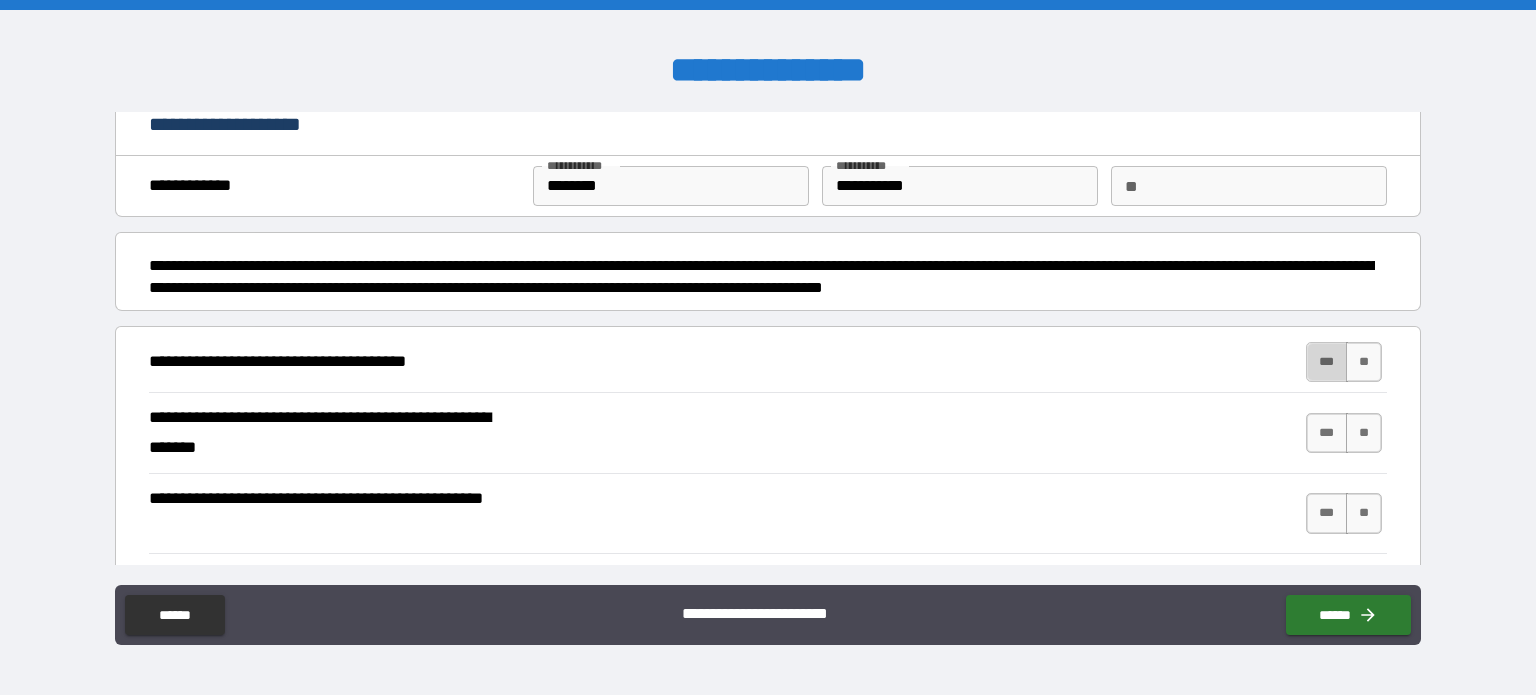 click on "***" at bounding box center (1327, 362) 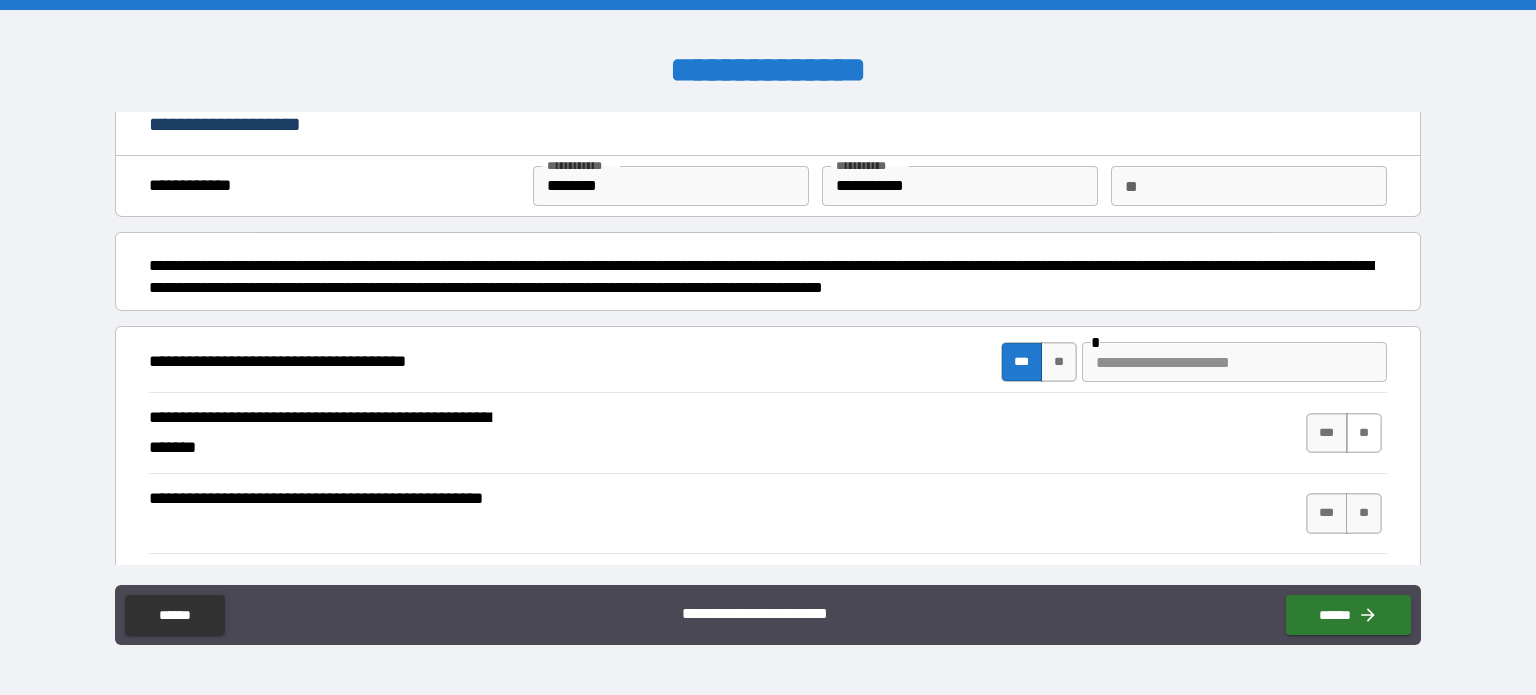 click on "**" at bounding box center [1364, 433] 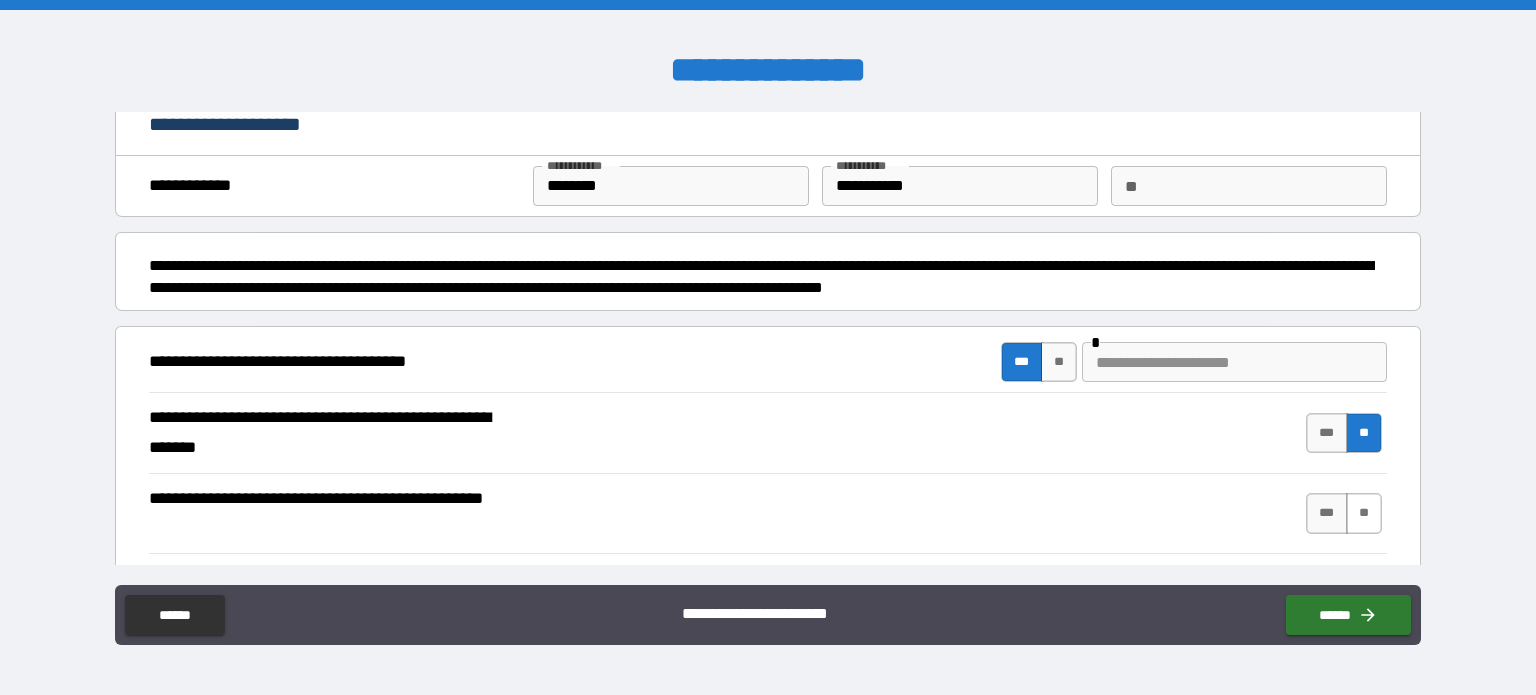 click on "**" at bounding box center (1364, 513) 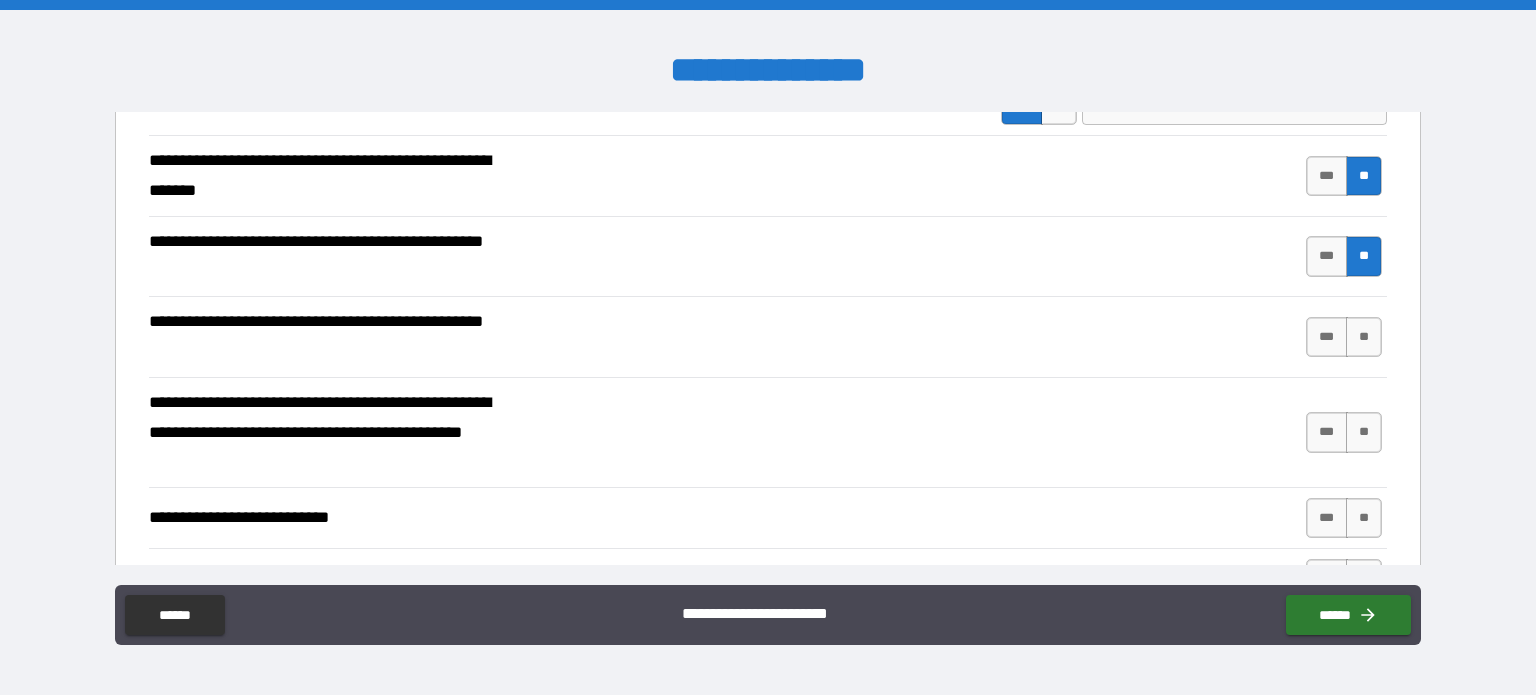 scroll, scrollTop: 278, scrollLeft: 0, axis: vertical 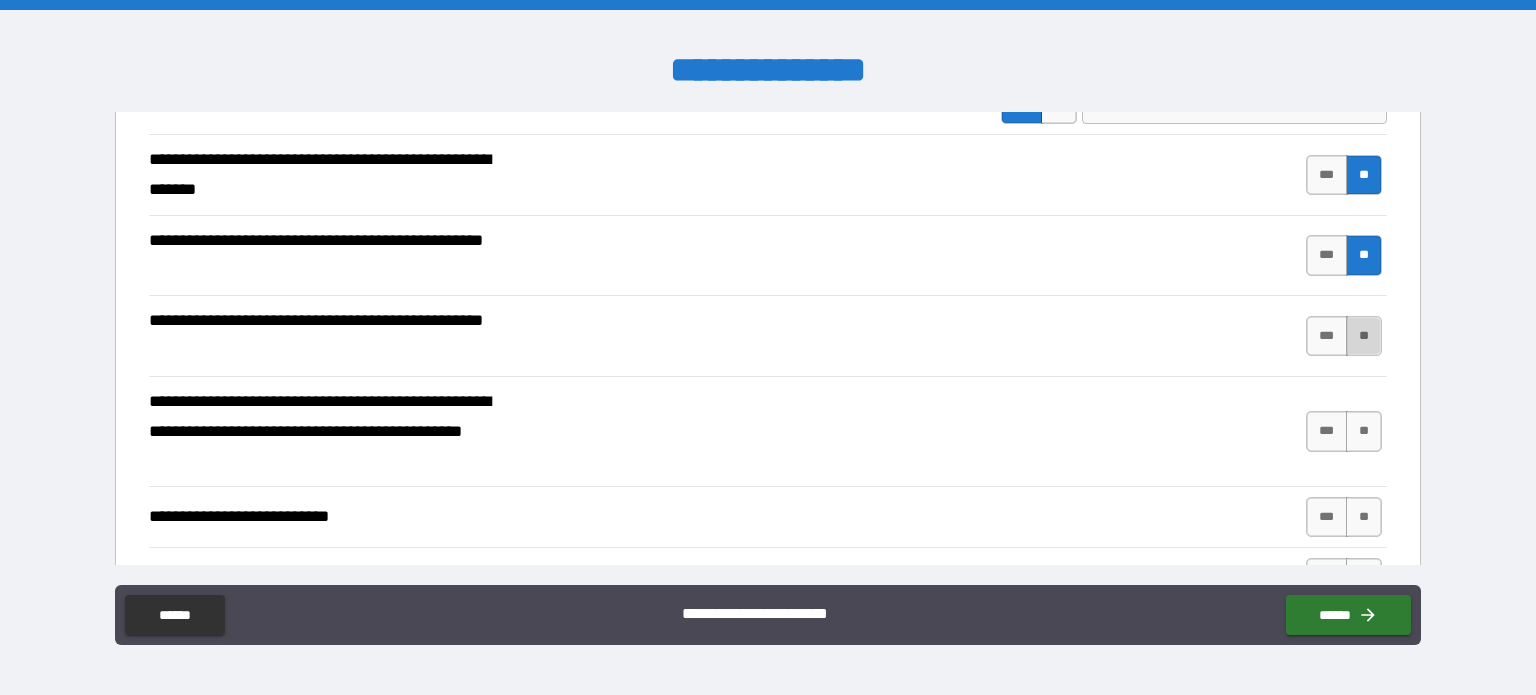 click on "**" at bounding box center (1364, 336) 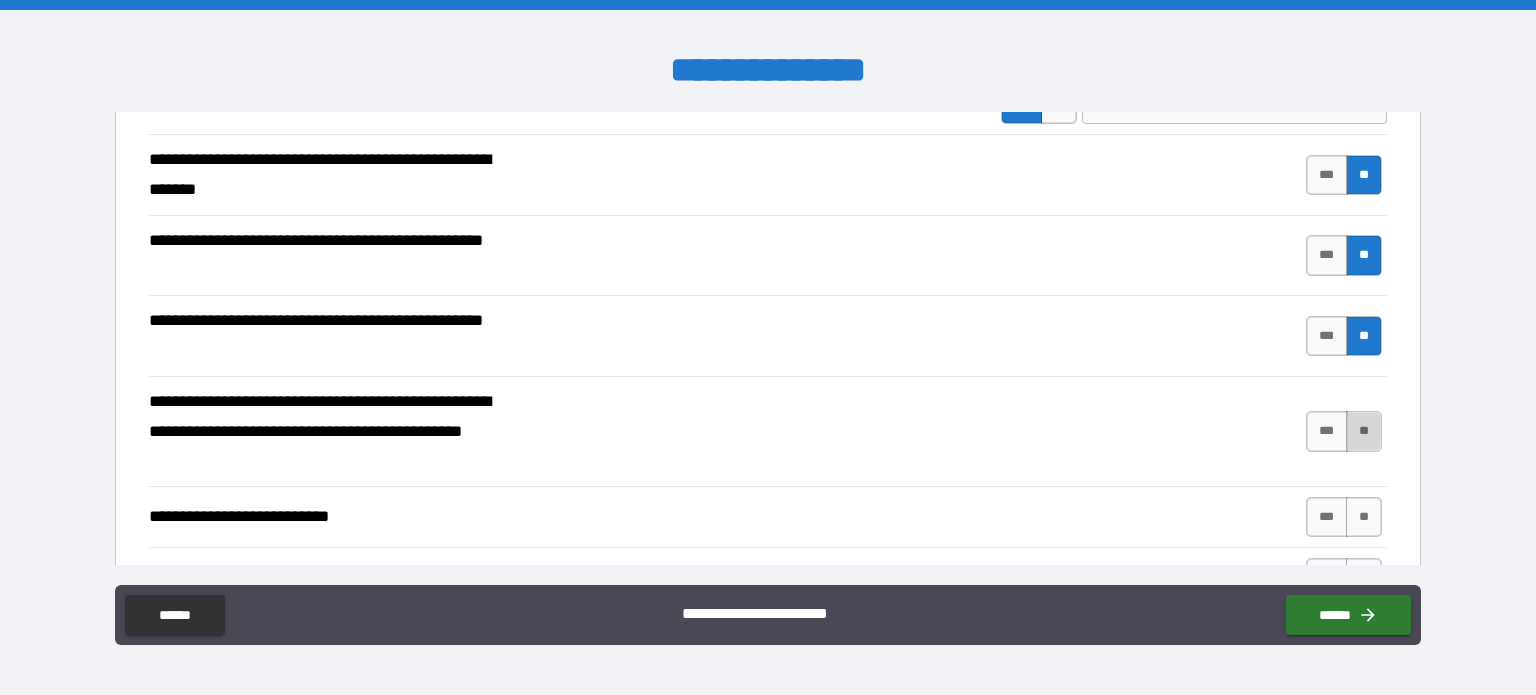 click on "**" at bounding box center (1364, 431) 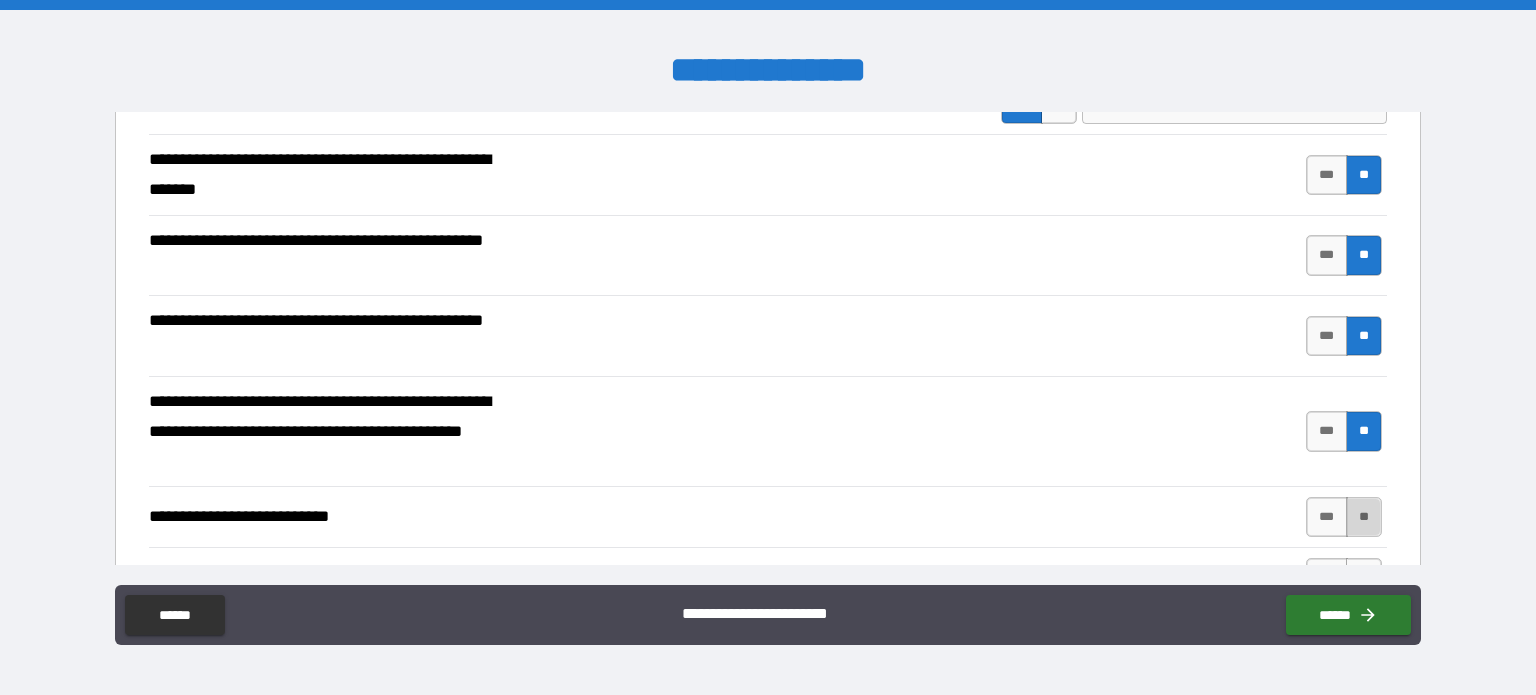 click on "**" at bounding box center (1364, 517) 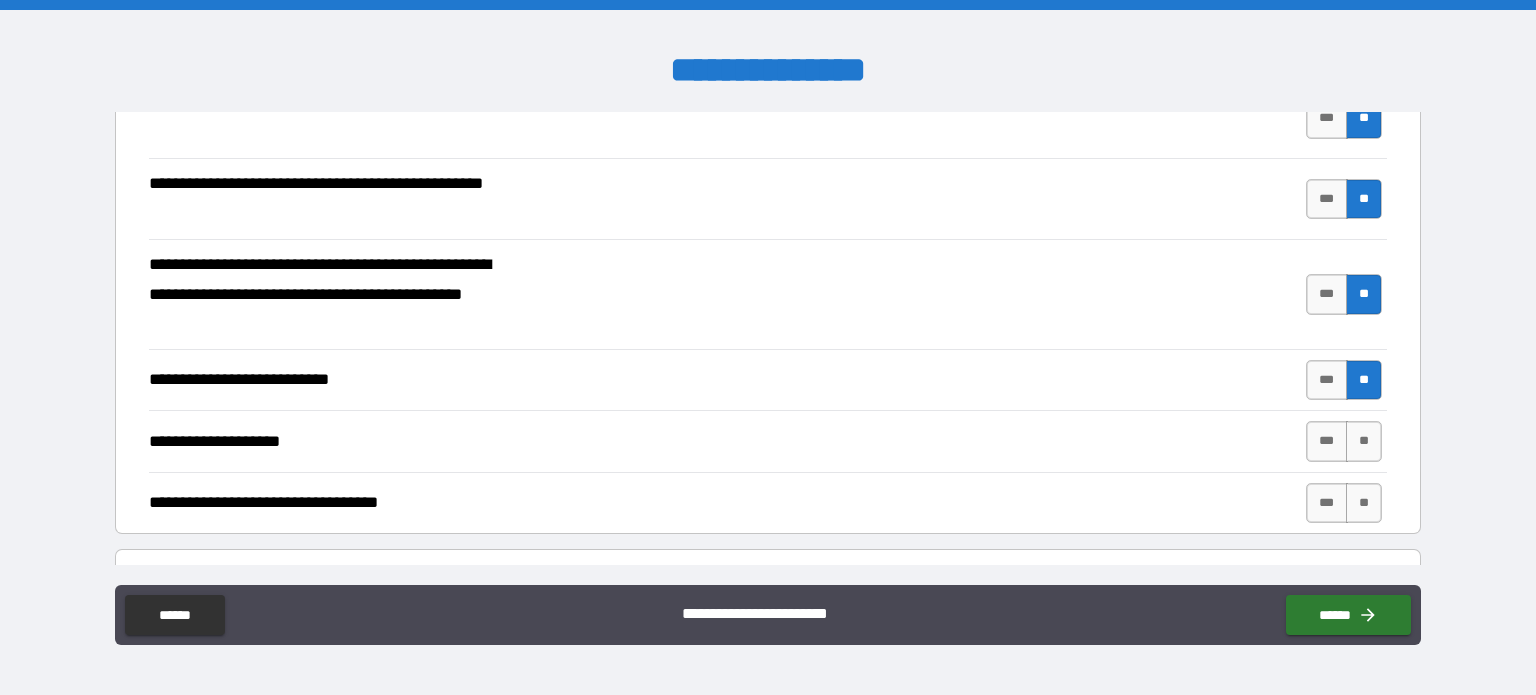scroll, scrollTop: 414, scrollLeft: 0, axis: vertical 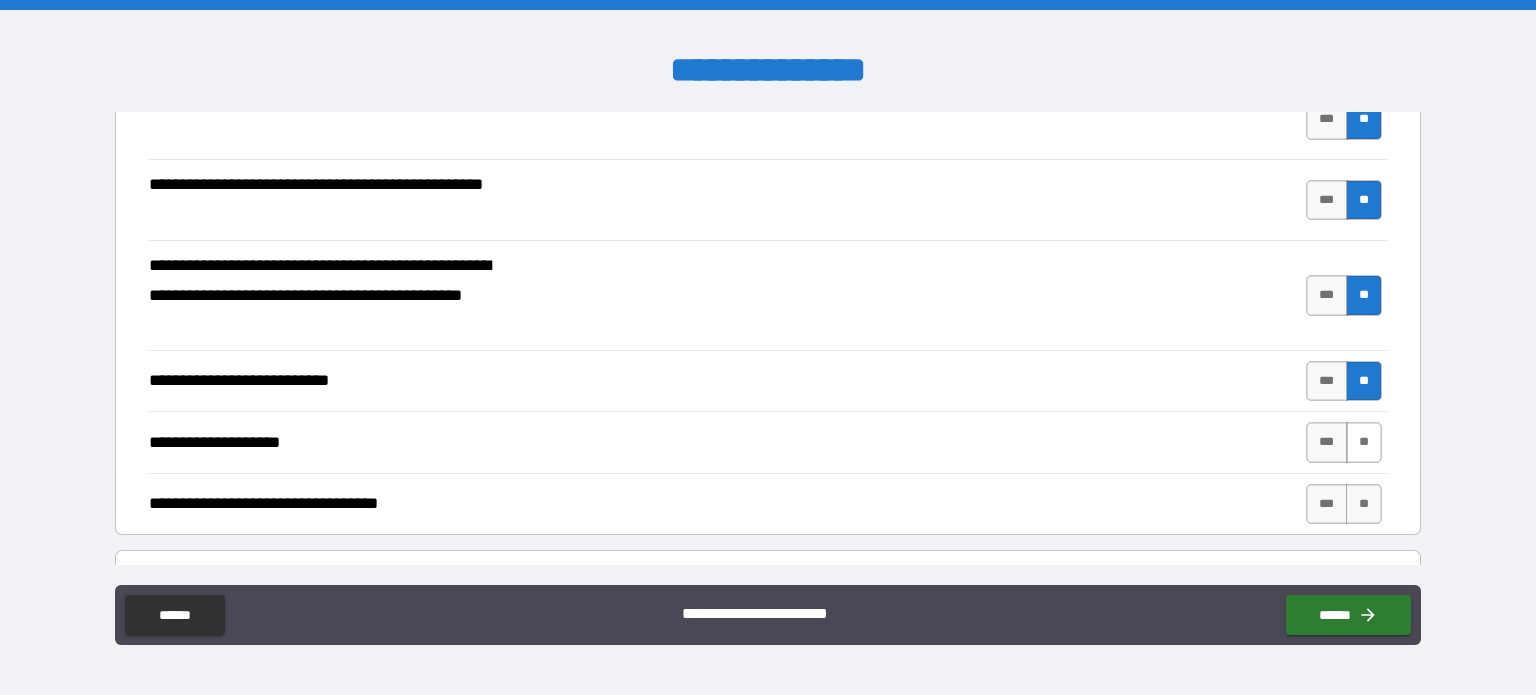 click on "**" at bounding box center [1364, 442] 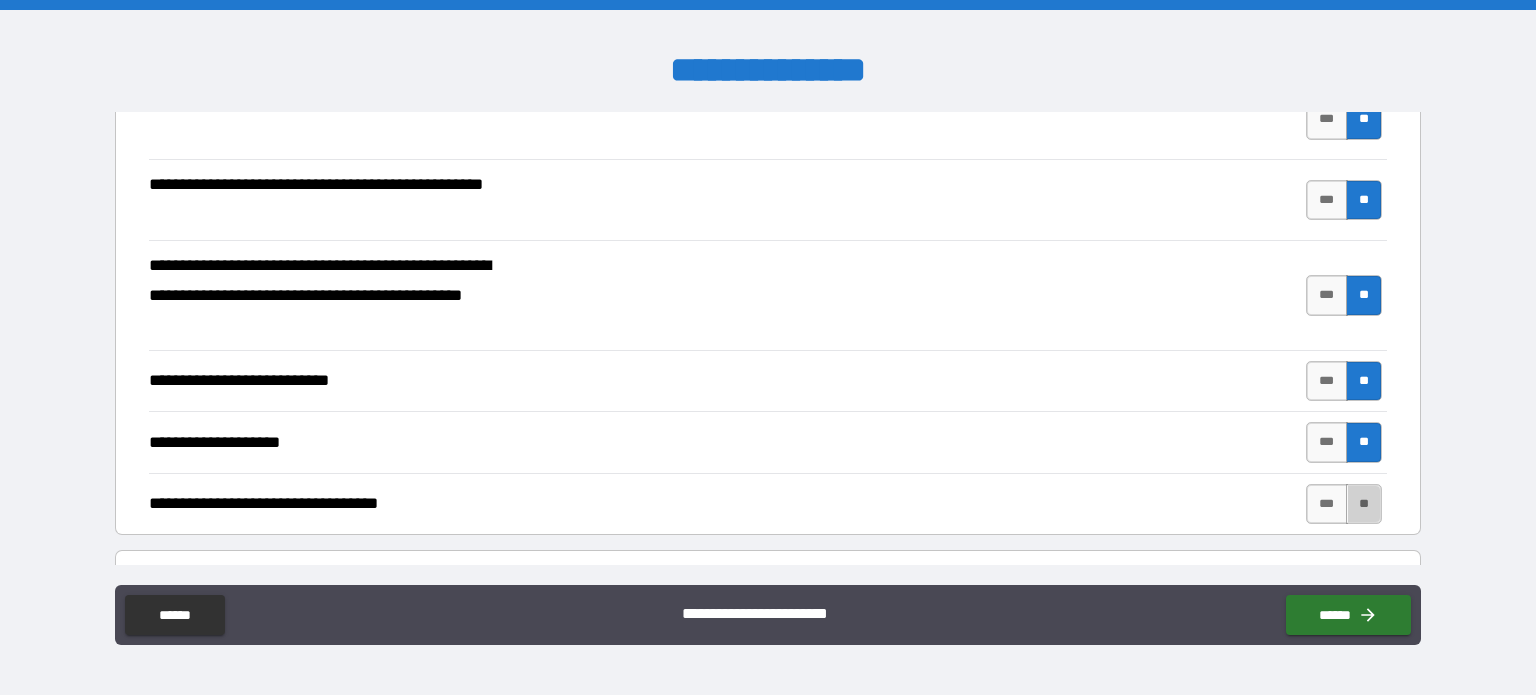 drag, startPoint x: 1356, startPoint y: 500, endPoint x: 1309, endPoint y: 572, distance: 85.98256 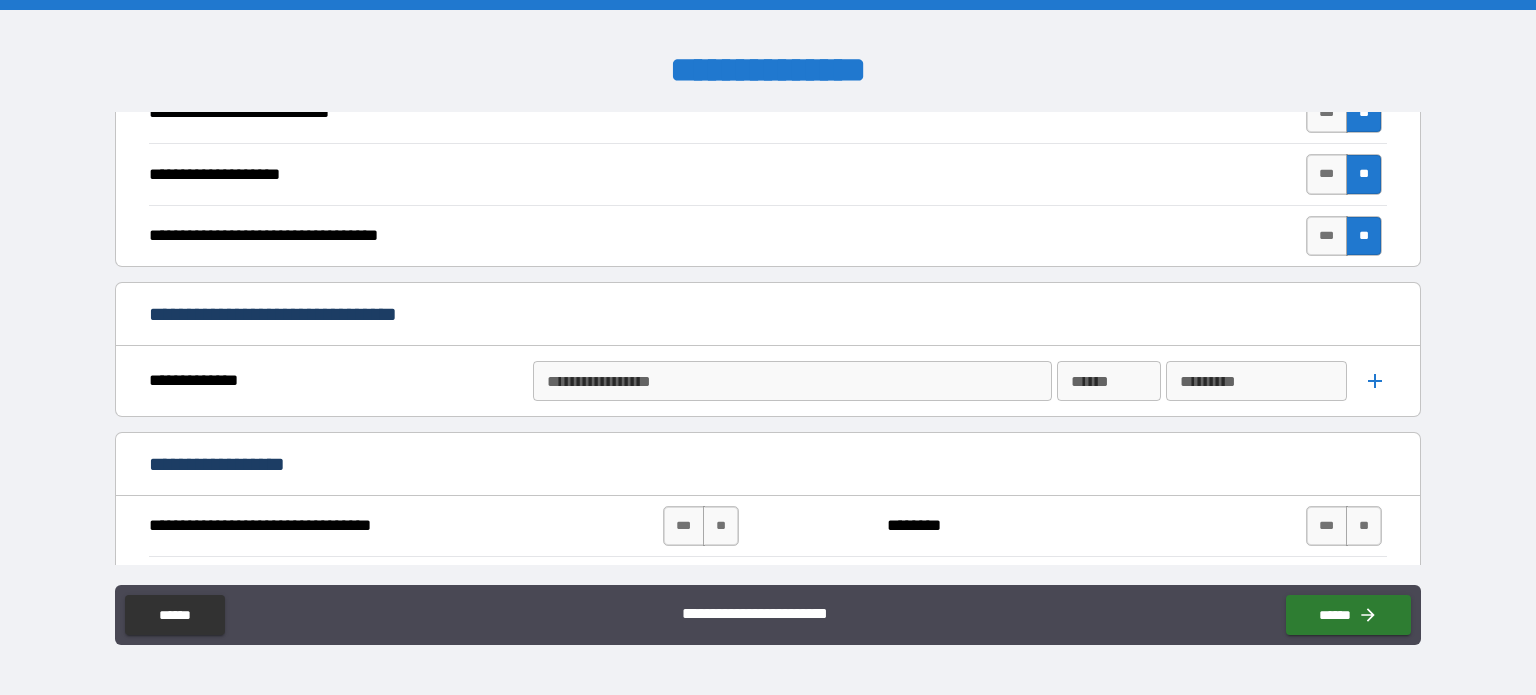 scroll, scrollTop: 684, scrollLeft: 0, axis: vertical 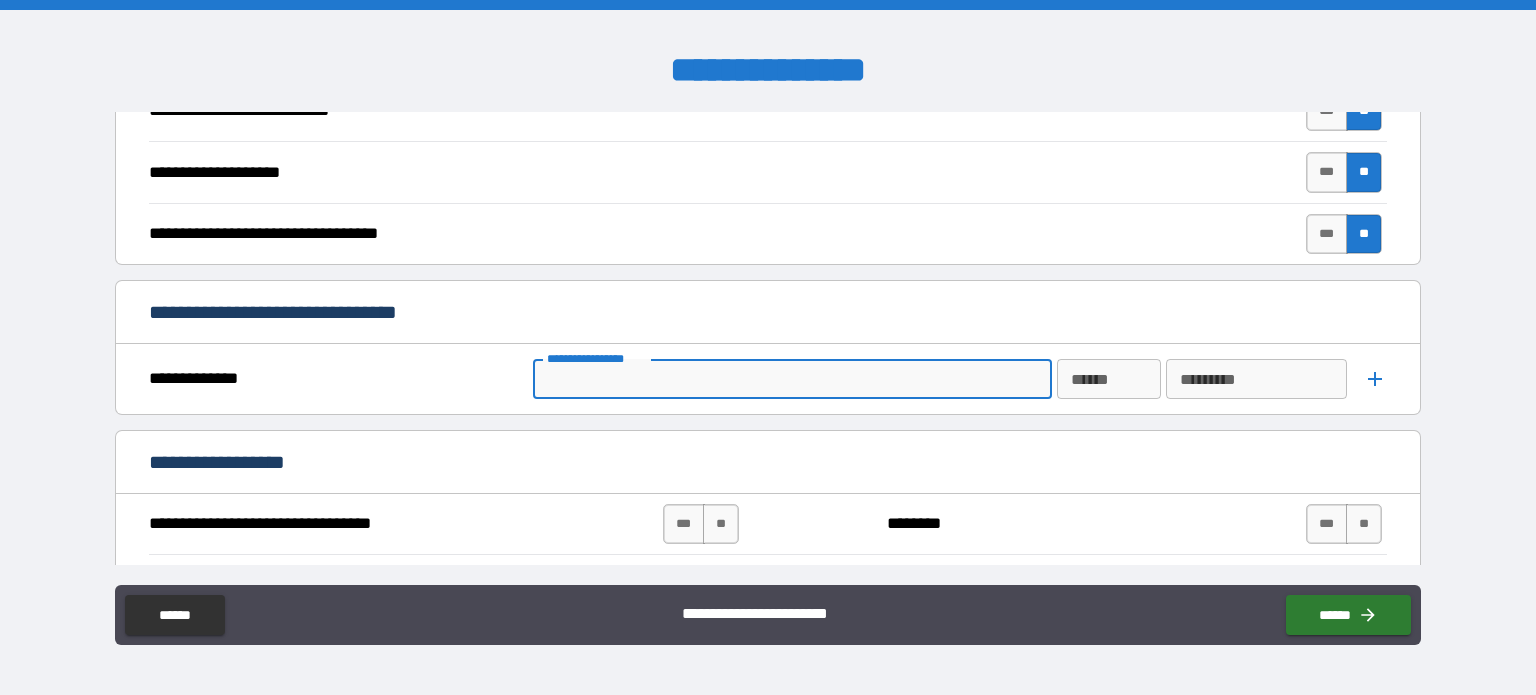 click on "**********" at bounding box center [791, 379] 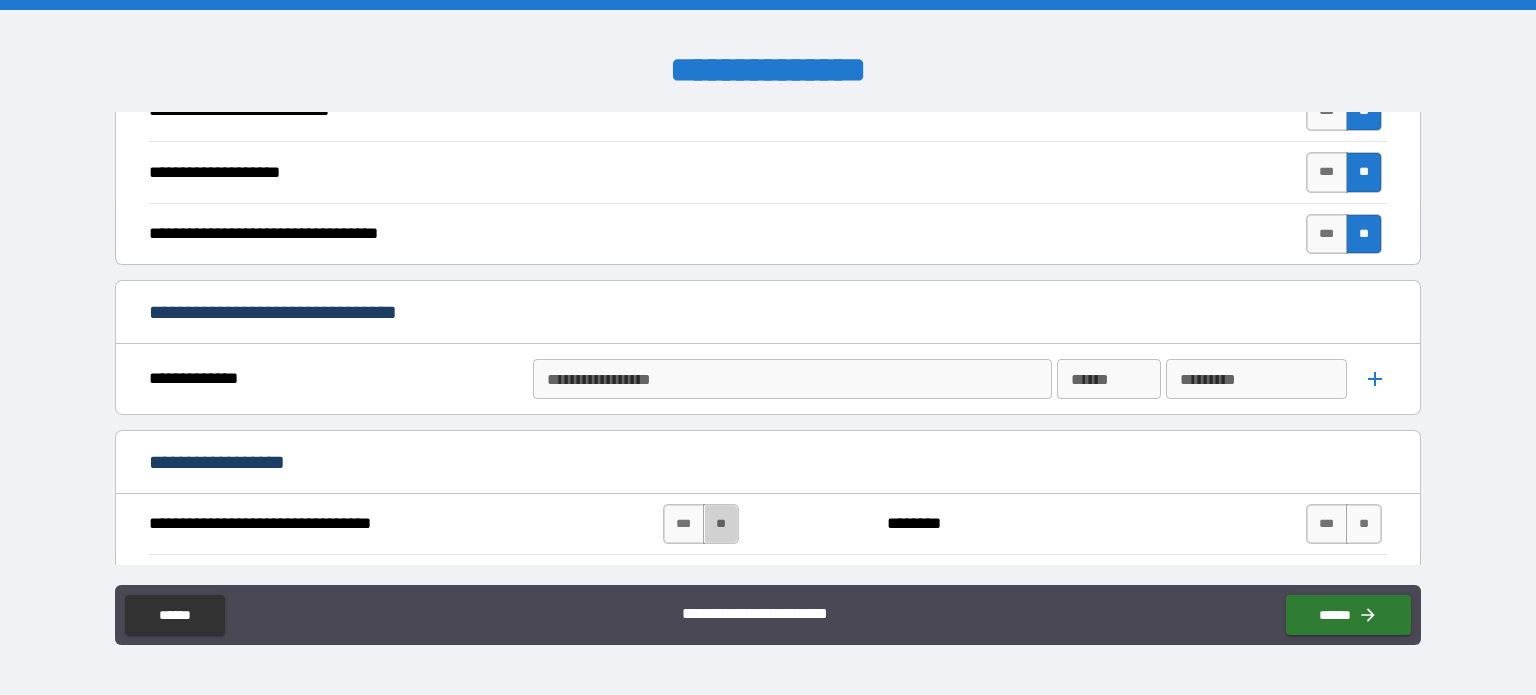 drag, startPoint x: 707, startPoint y: 524, endPoint x: 700, endPoint y: 539, distance: 16.552946 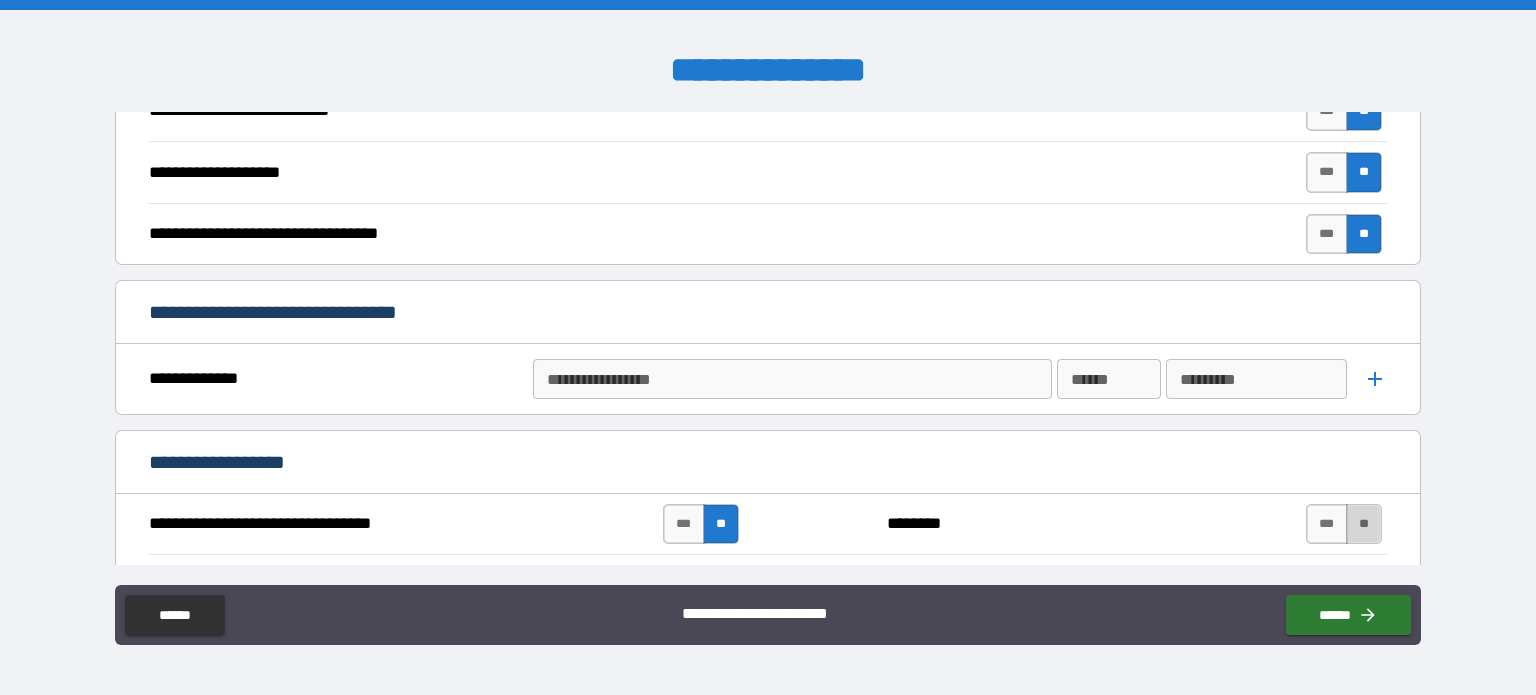click on "**" at bounding box center (1364, 524) 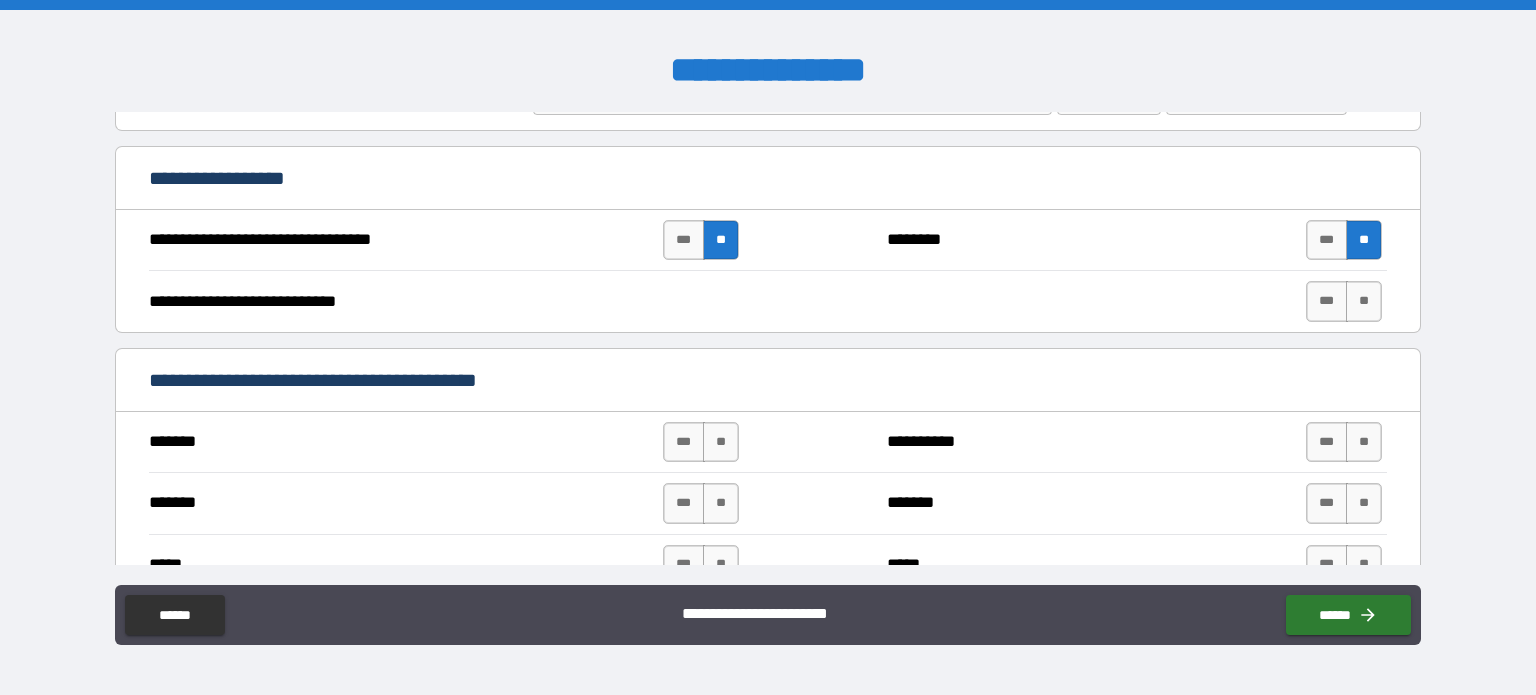 scroll, scrollTop: 1032, scrollLeft: 0, axis: vertical 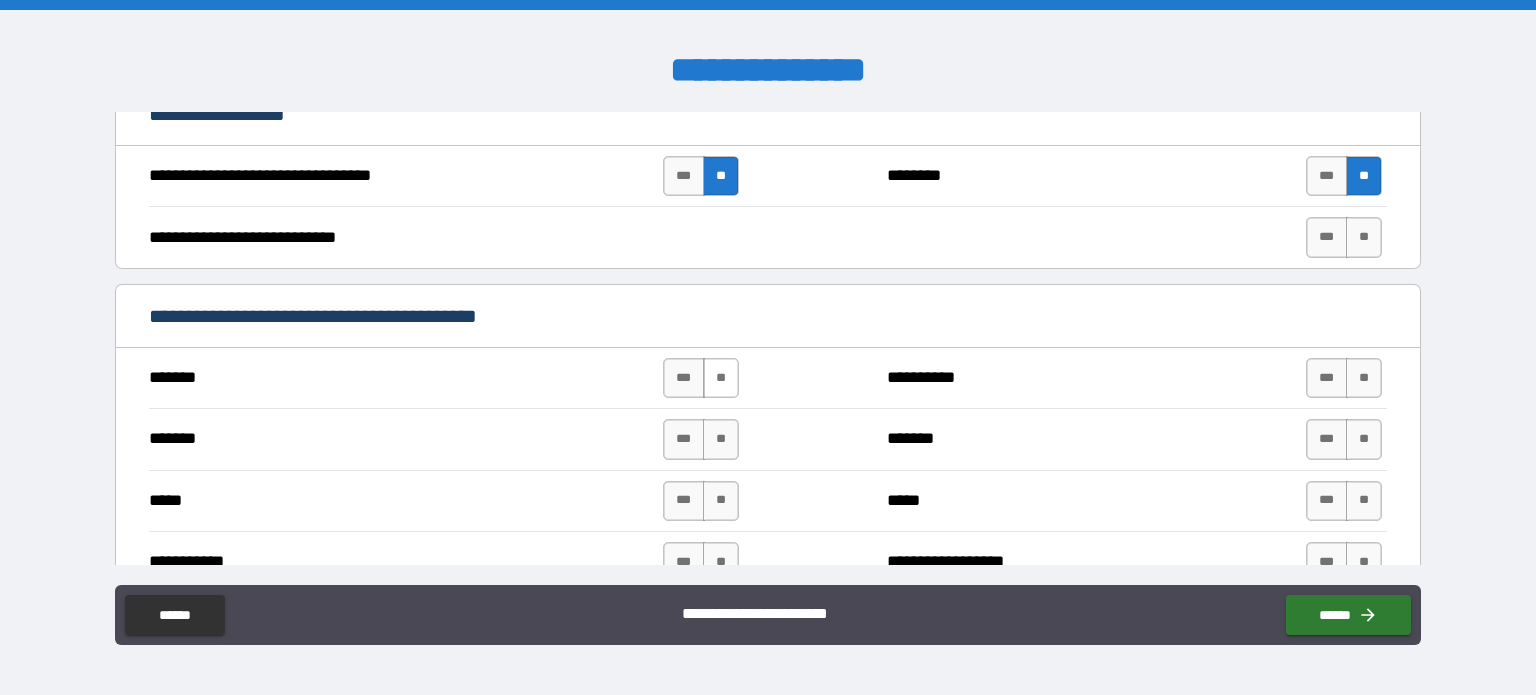 click on "**" at bounding box center [721, 378] 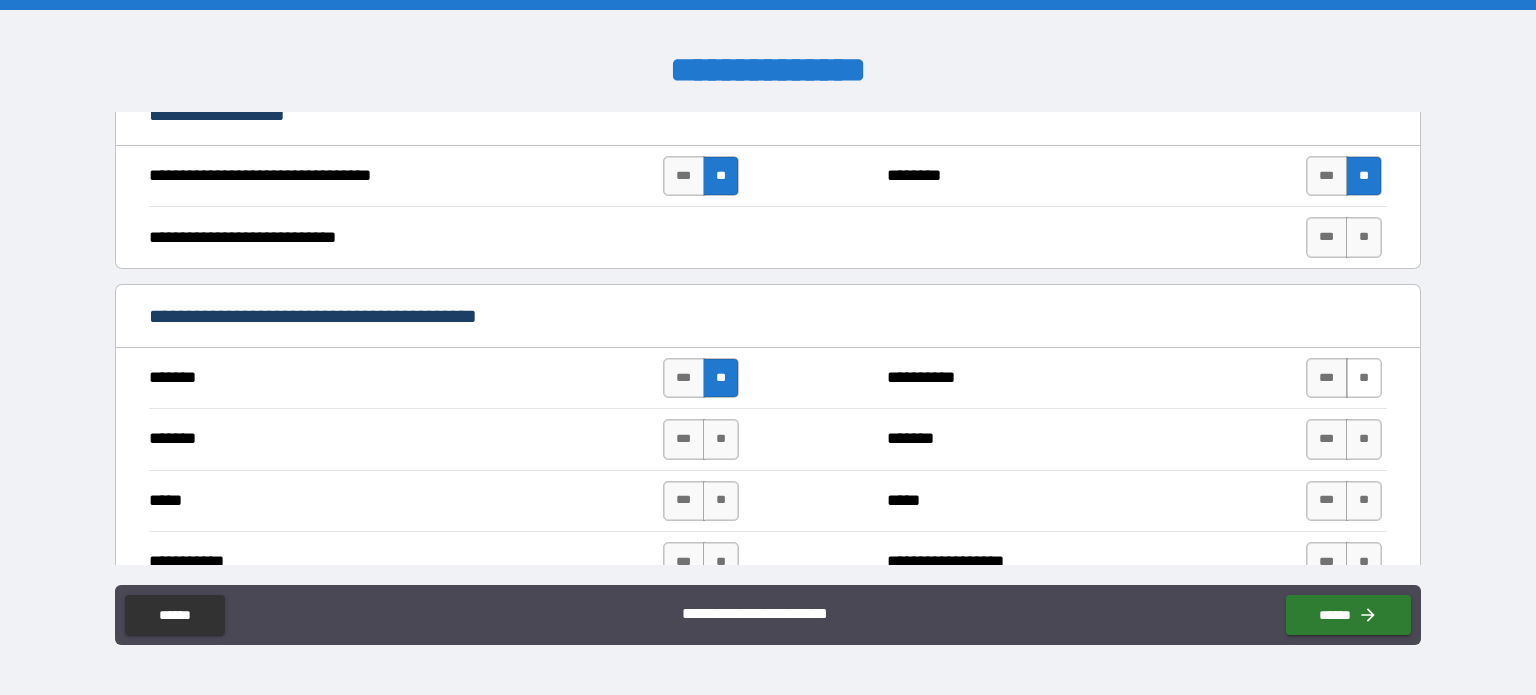 click on "**" at bounding box center [1364, 378] 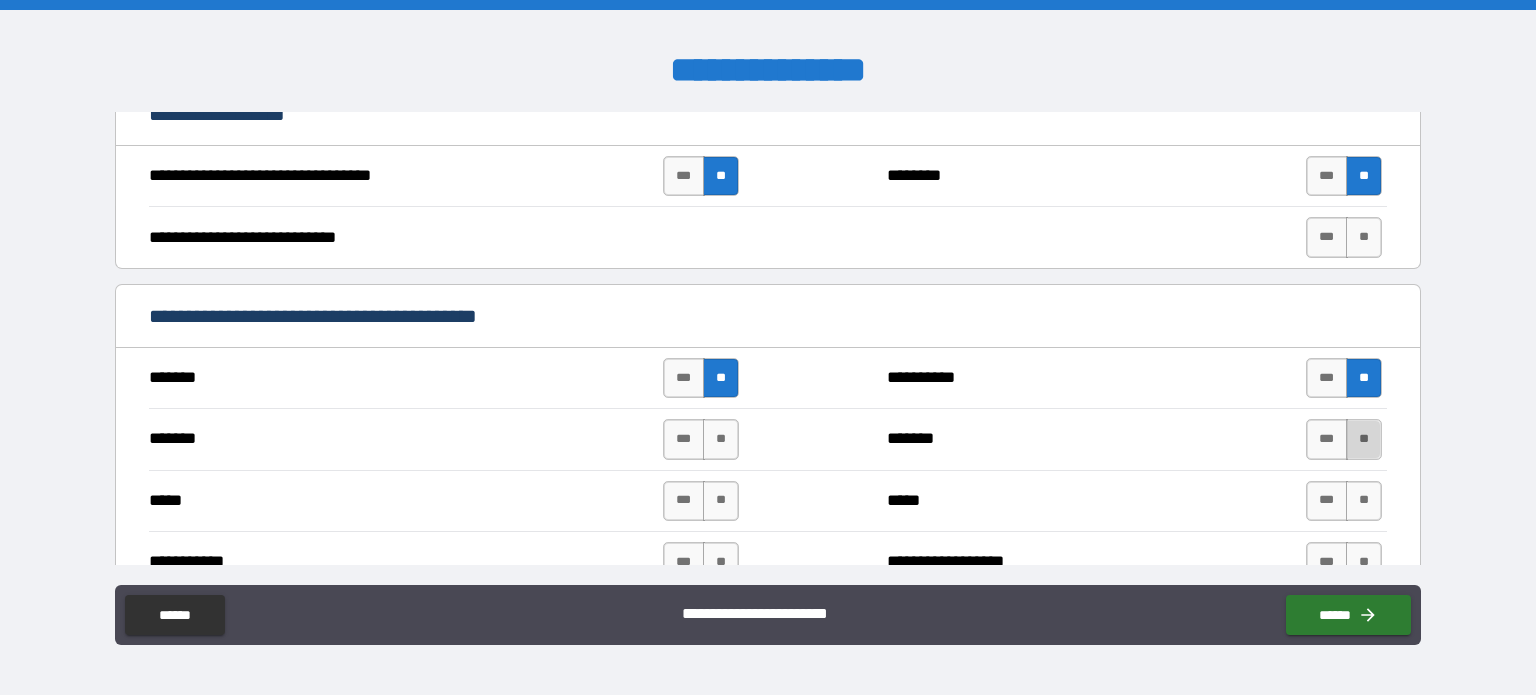 click on "**" at bounding box center [1364, 439] 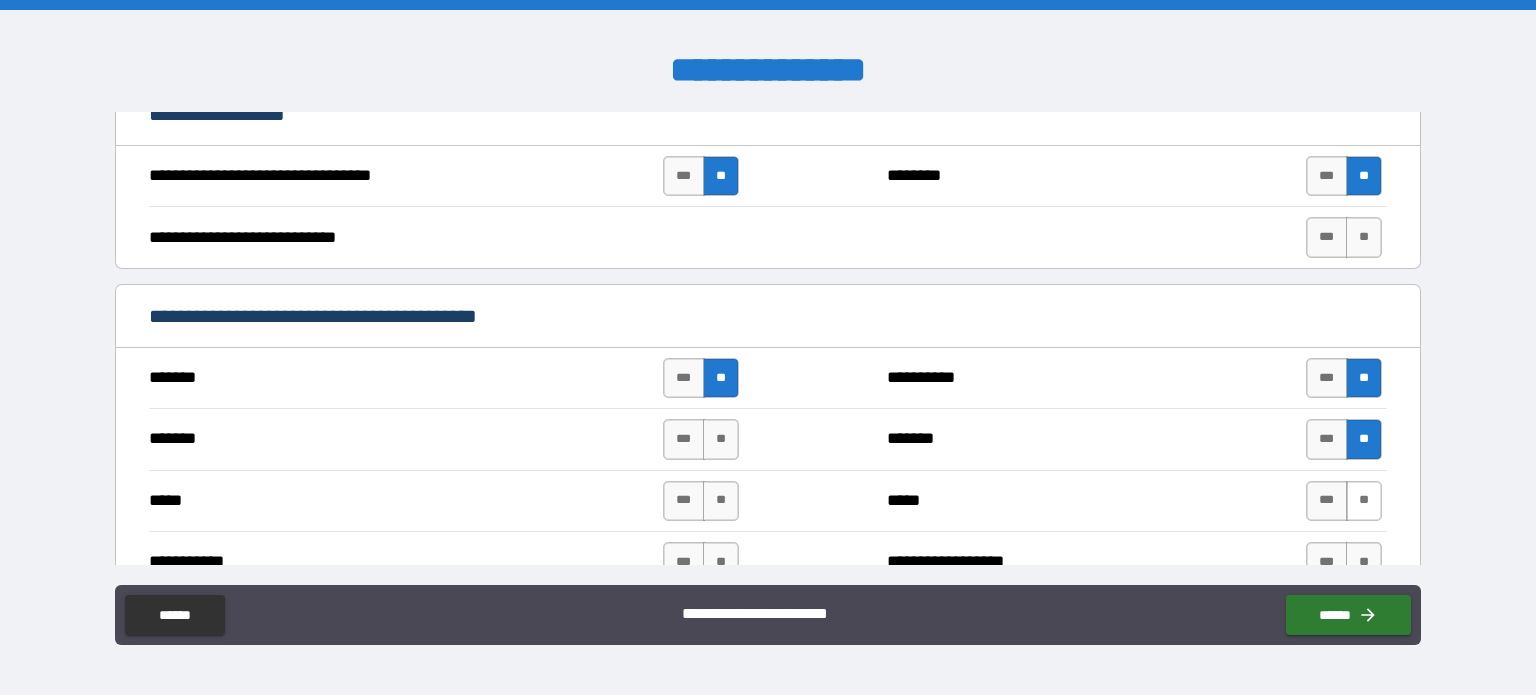 click on "**" at bounding box center (1364, 501) 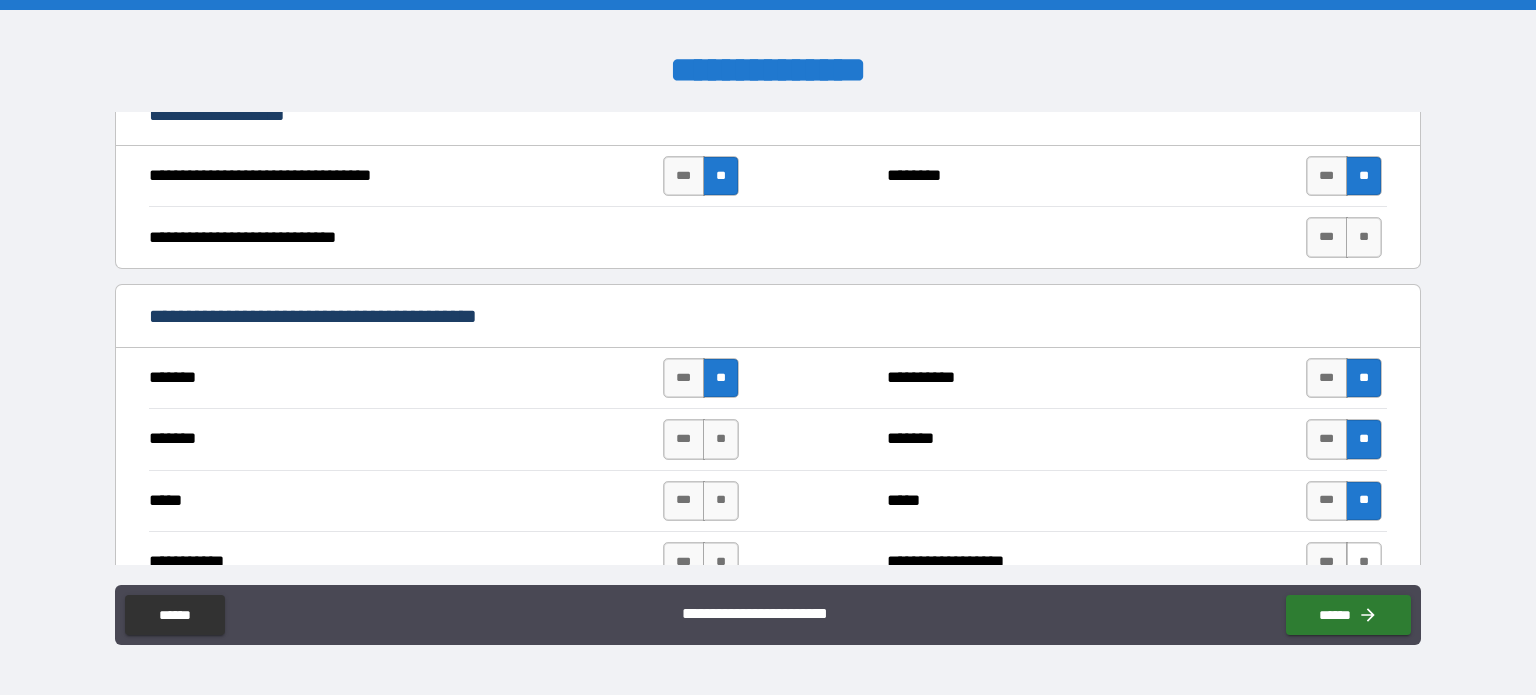 click on "**" at bounding box center (1364, 562) 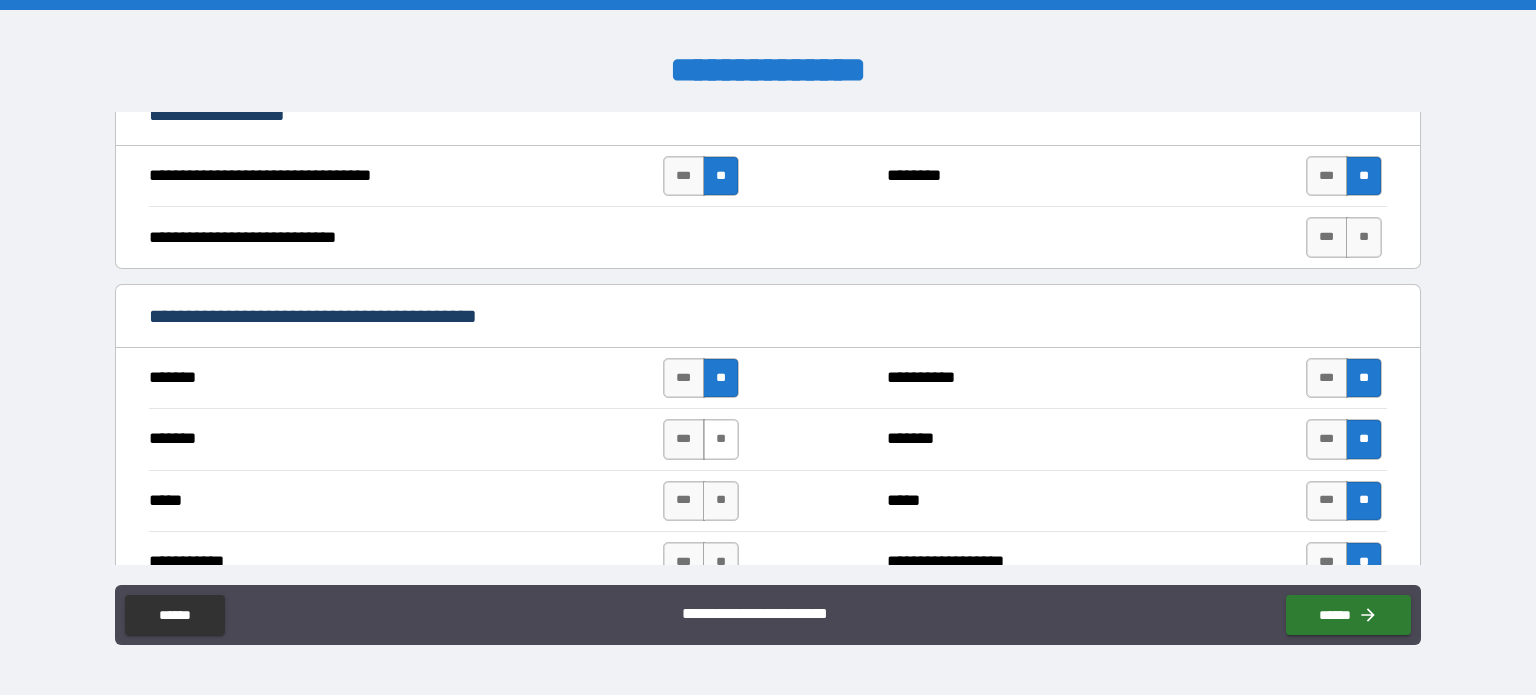 click on "**" at bounding box center [721, 439] 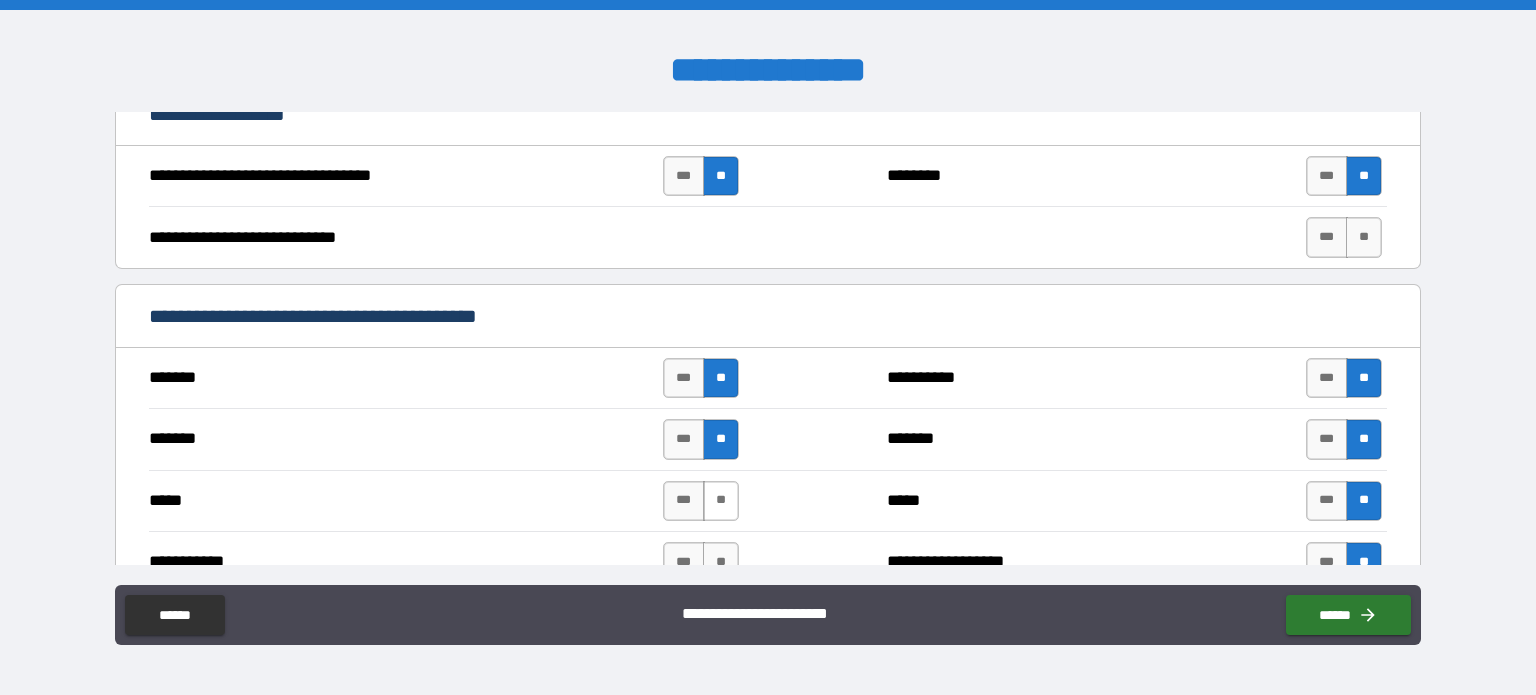 click on "**" at bounding box center [721, 501] 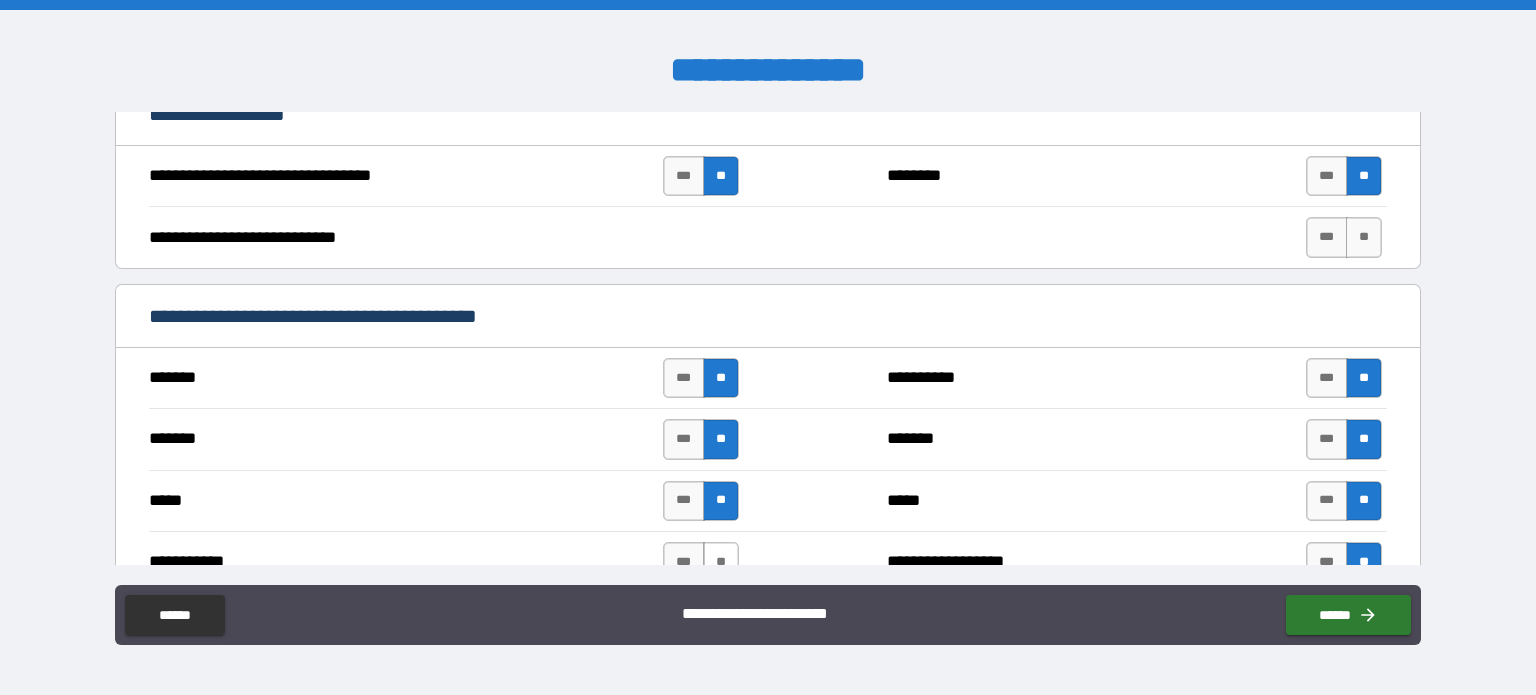click on "**" at bounding box center (721, 562) 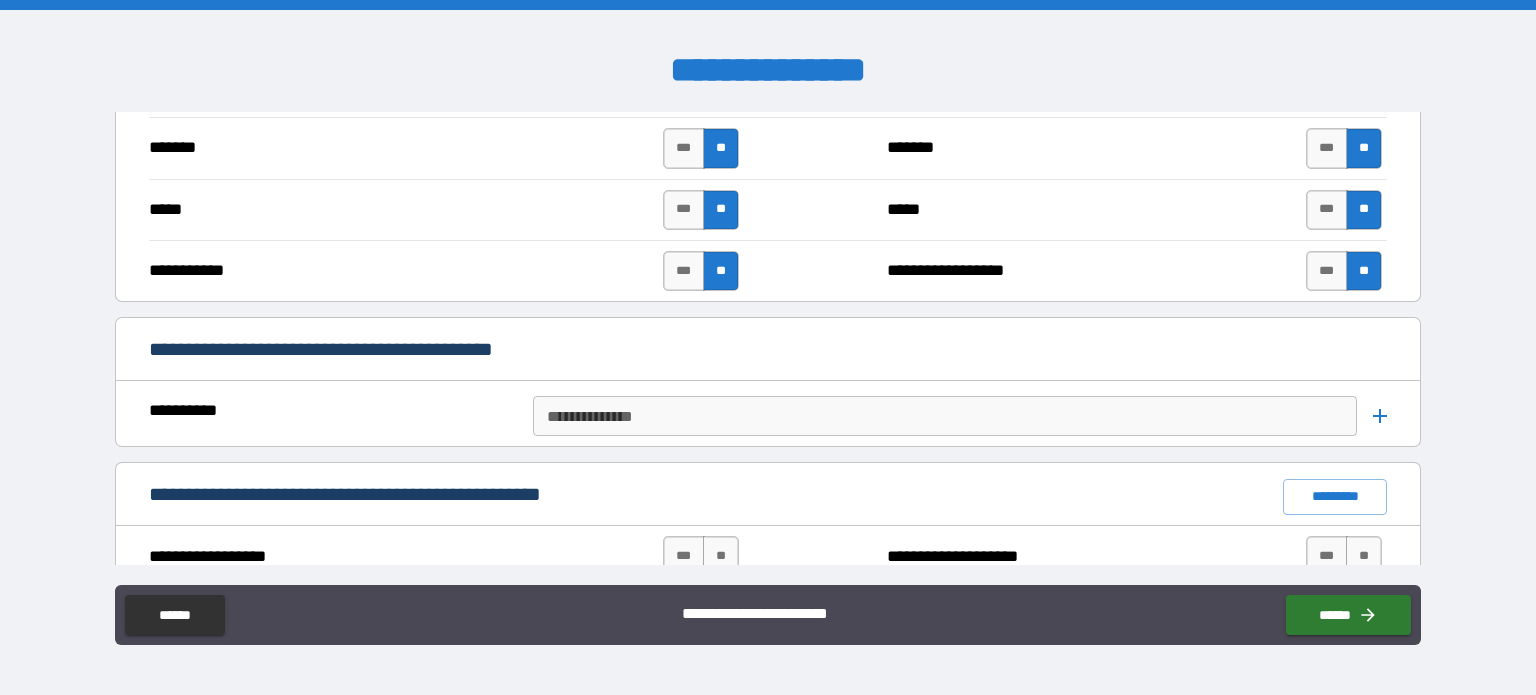 scroll, scrollTop: 1340, scrollLeft: 0, axis: vertical 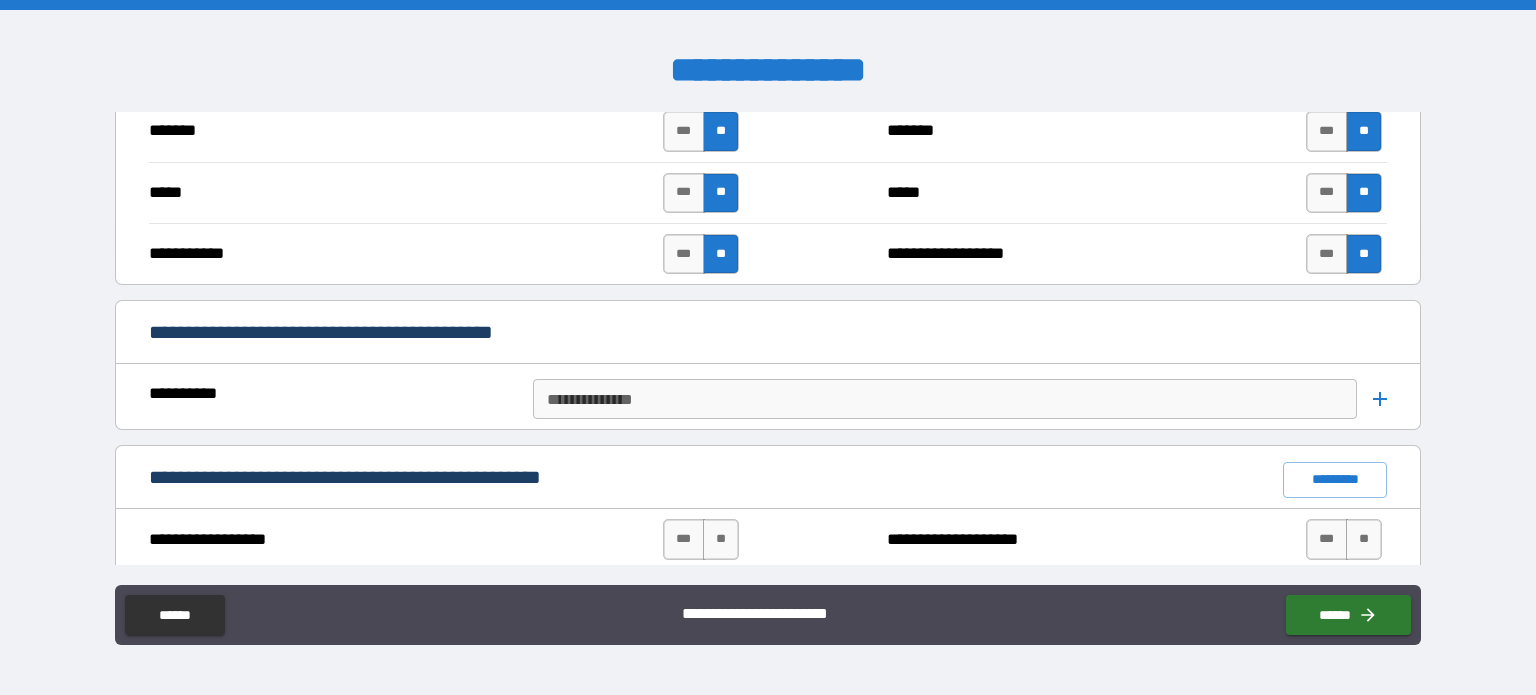 click on "**********" at bounding box center (944, 399) 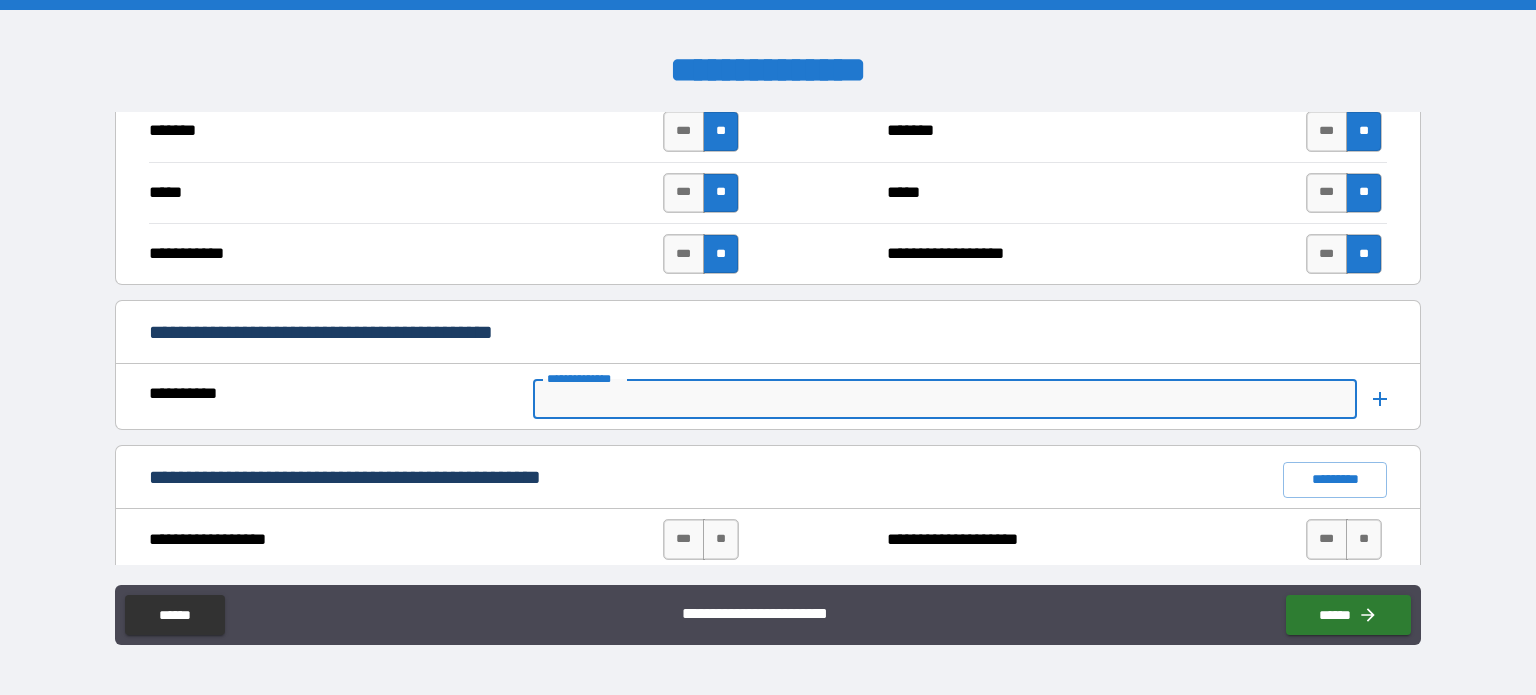 click on "**********" at bounding box center [944, 399] 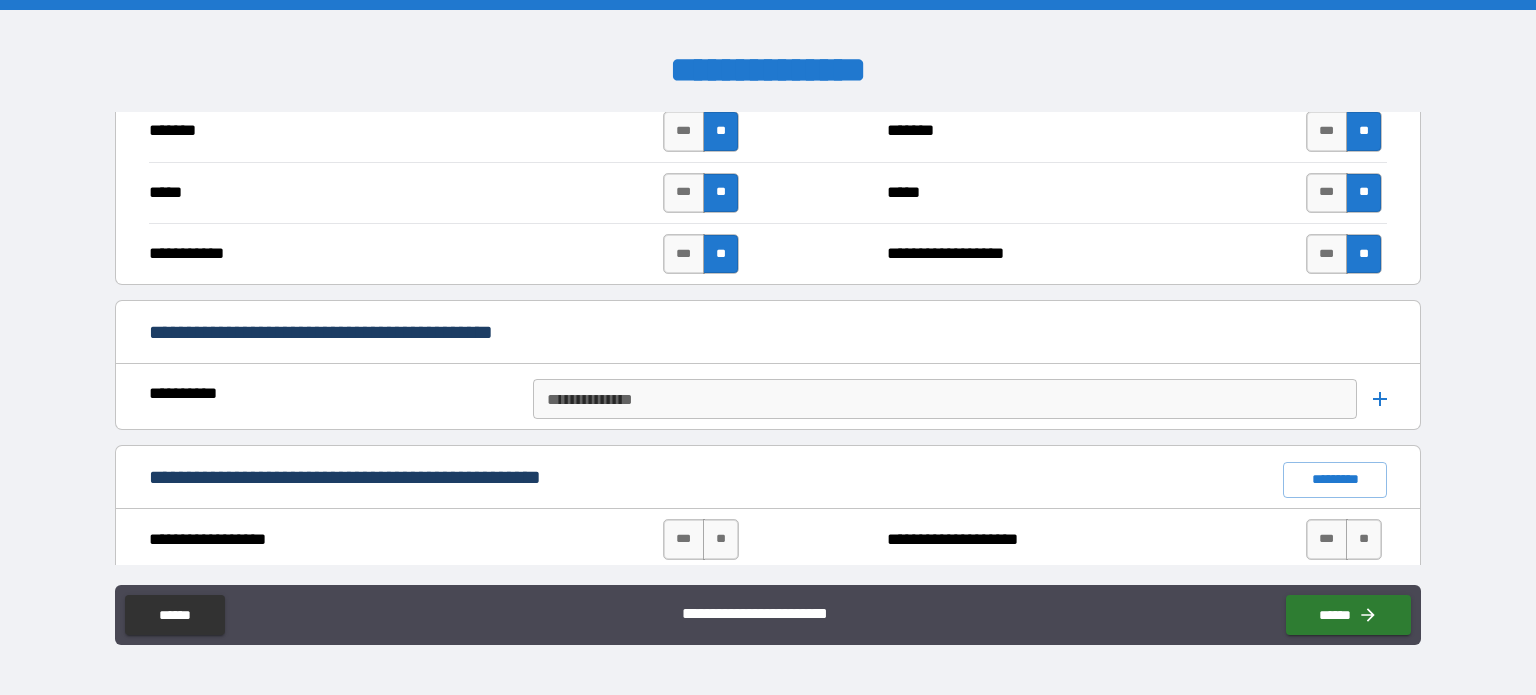click on "**********" at bounding box center [341, 399] 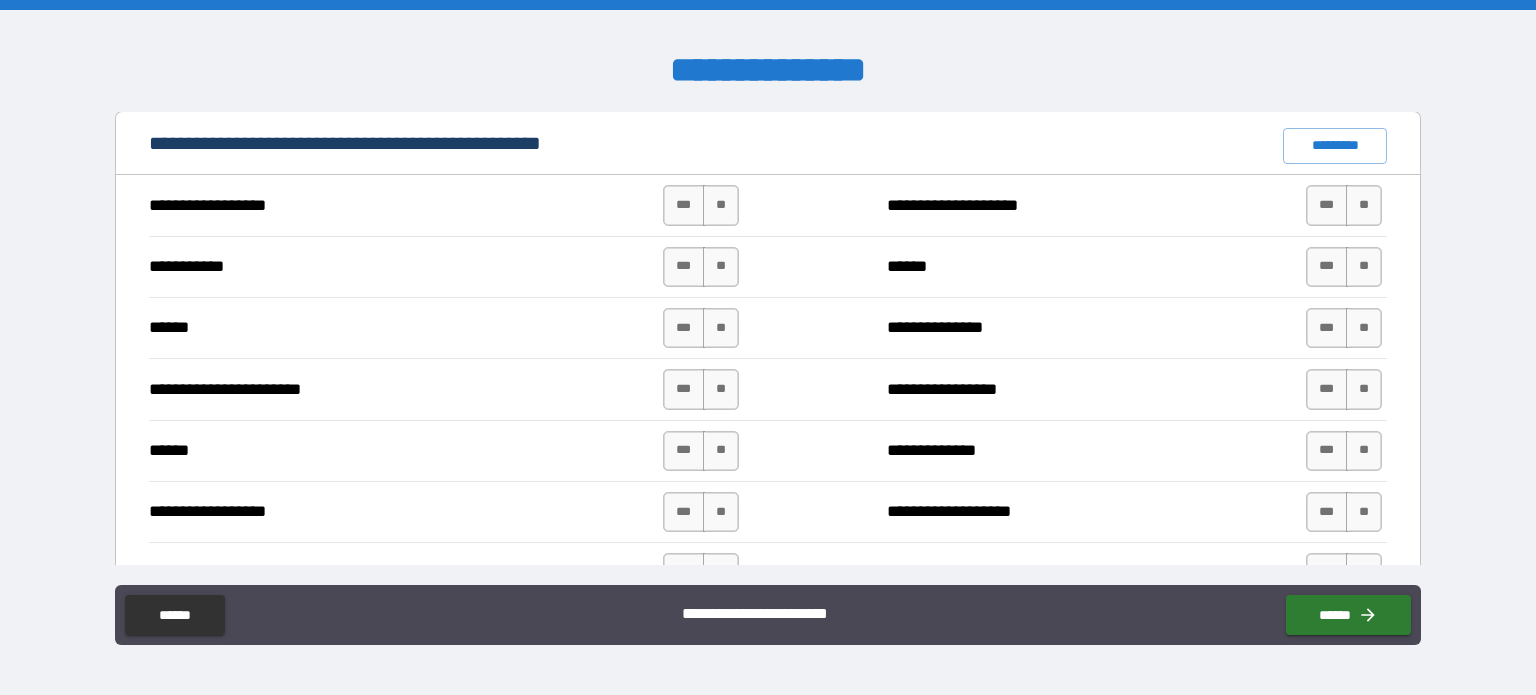 scroll, scrollTop: 1678, scrollLeft: 0, axis: vertical 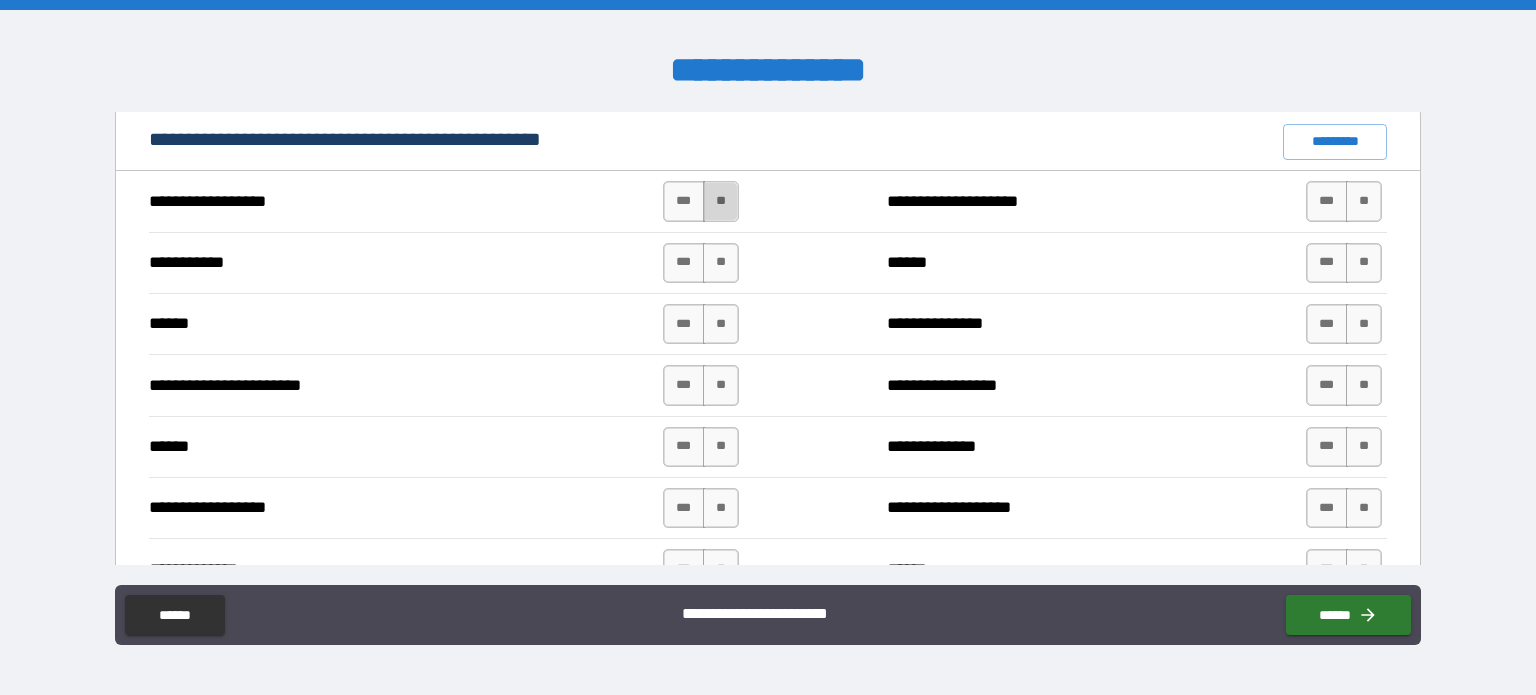 click on "**" at bounding box center (721, 201) 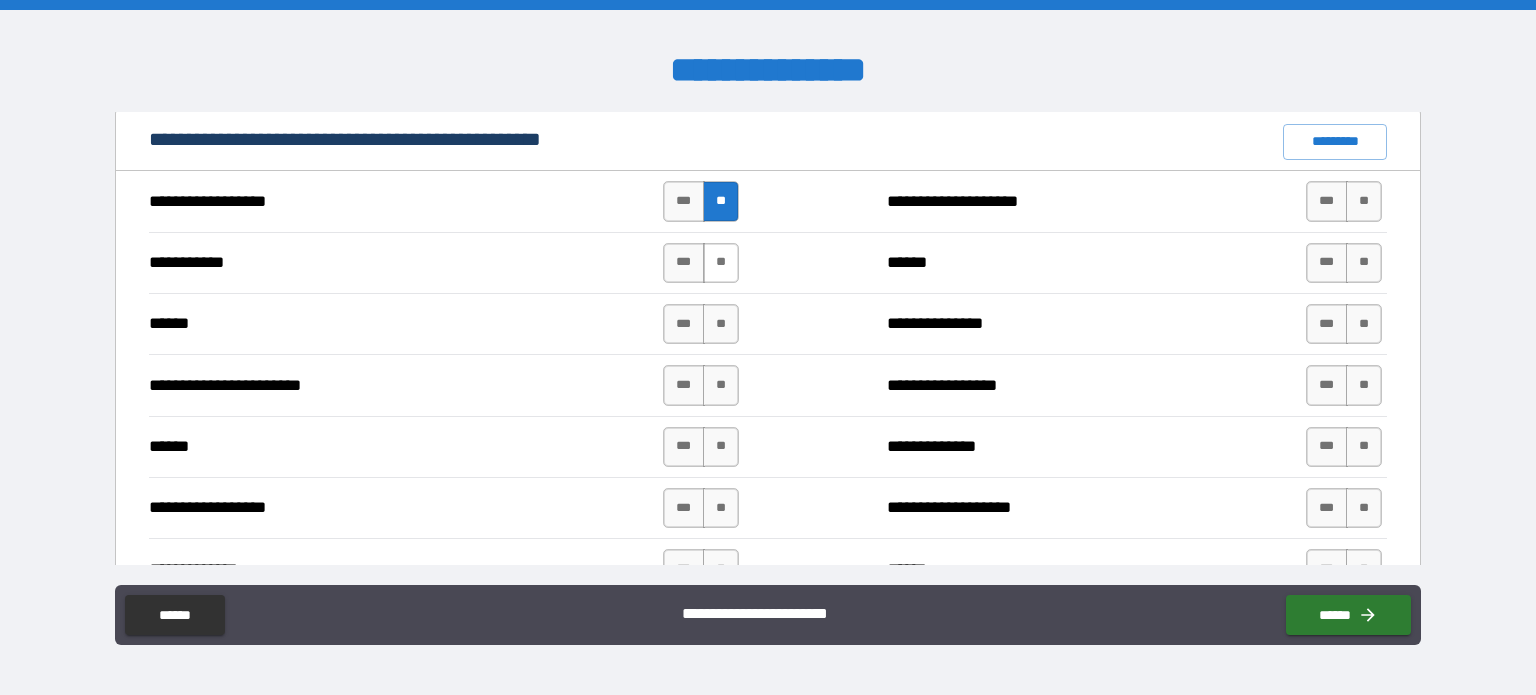 click on "**" at bounding box center (721, 263) 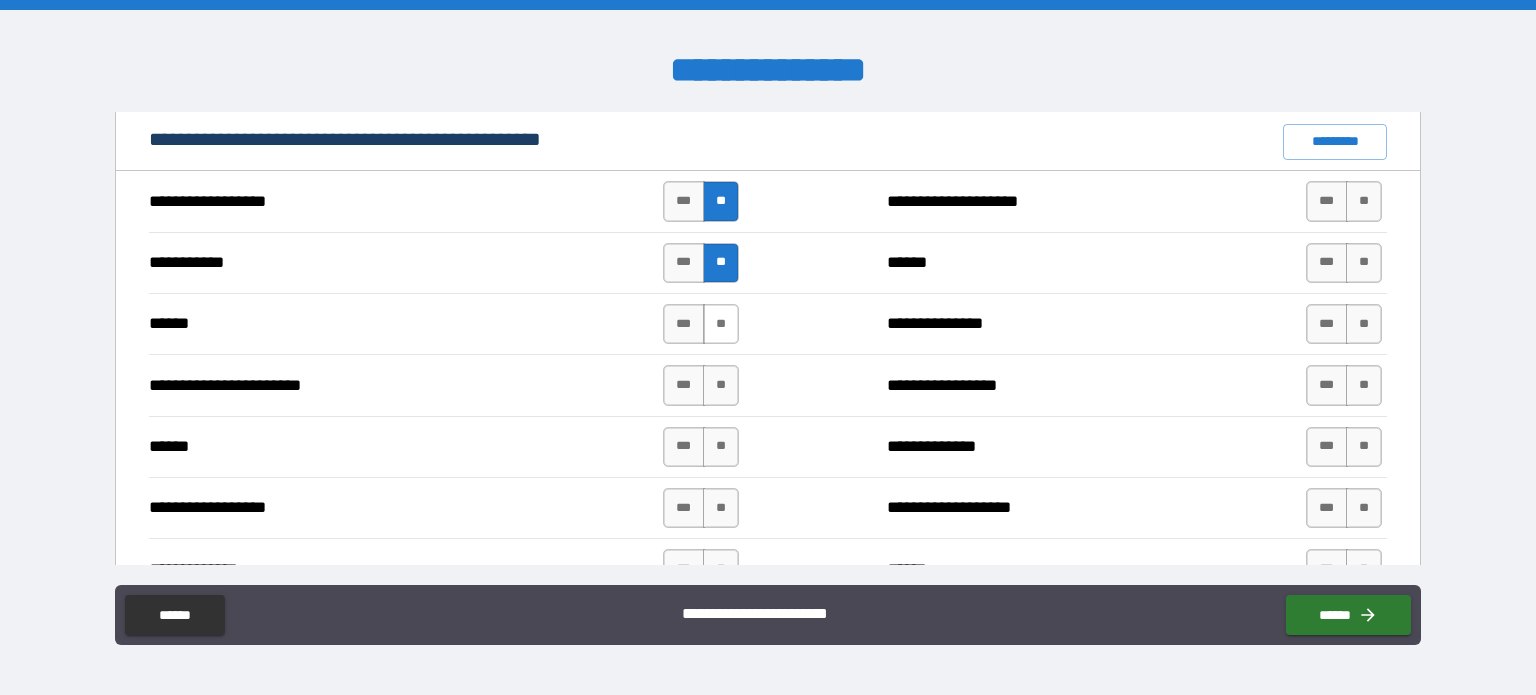 click on "**" at bounding box center [721, 324] 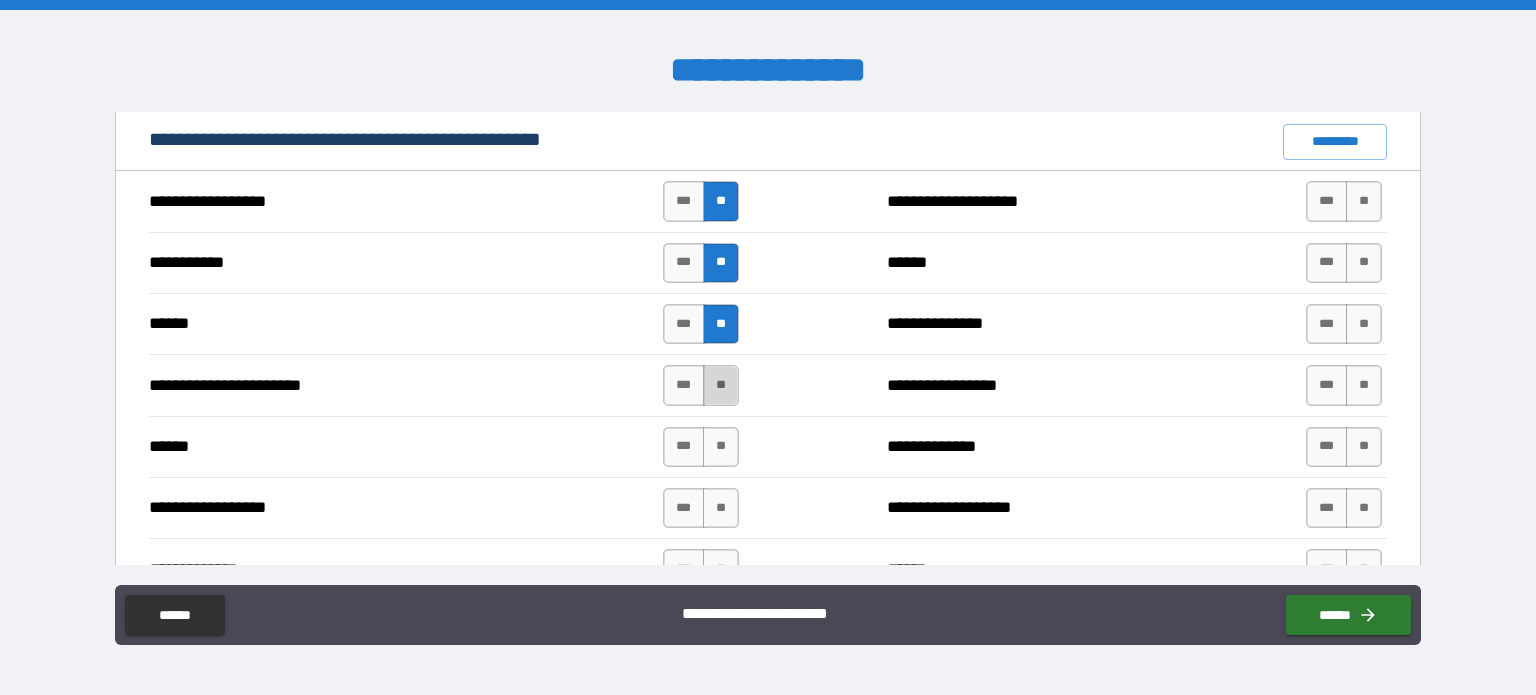 click on "**" at bounding box center (721, 385) 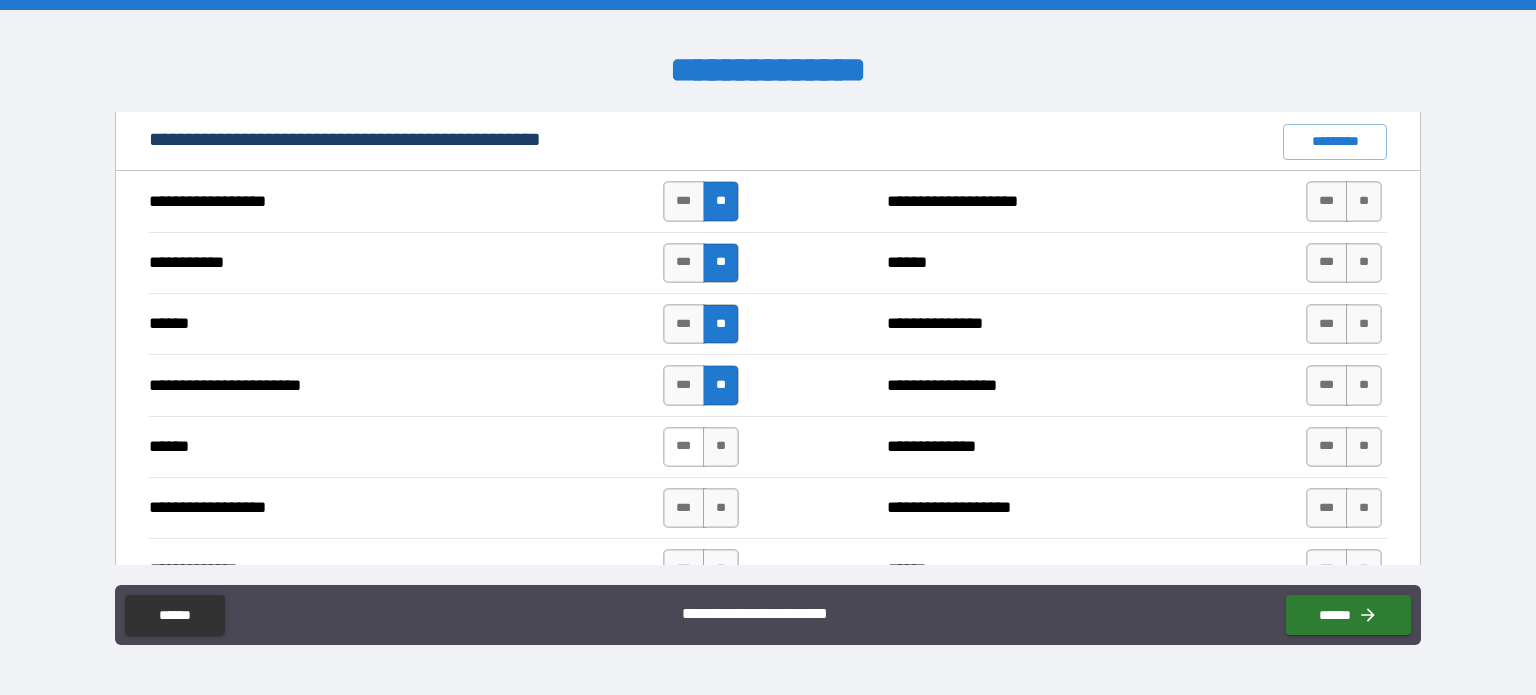 click on "***" at bounding box center [684, 447] 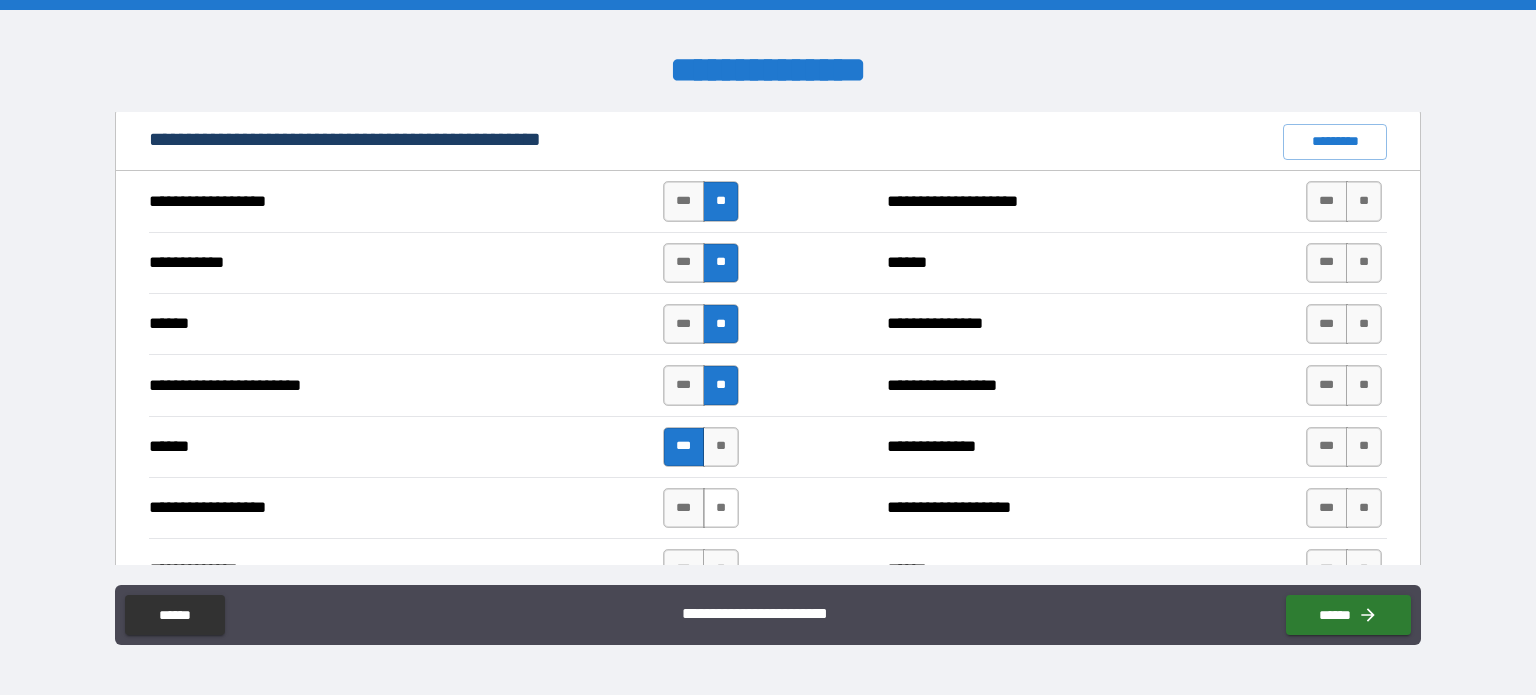 click on "**" at bounding box center (721, 508) 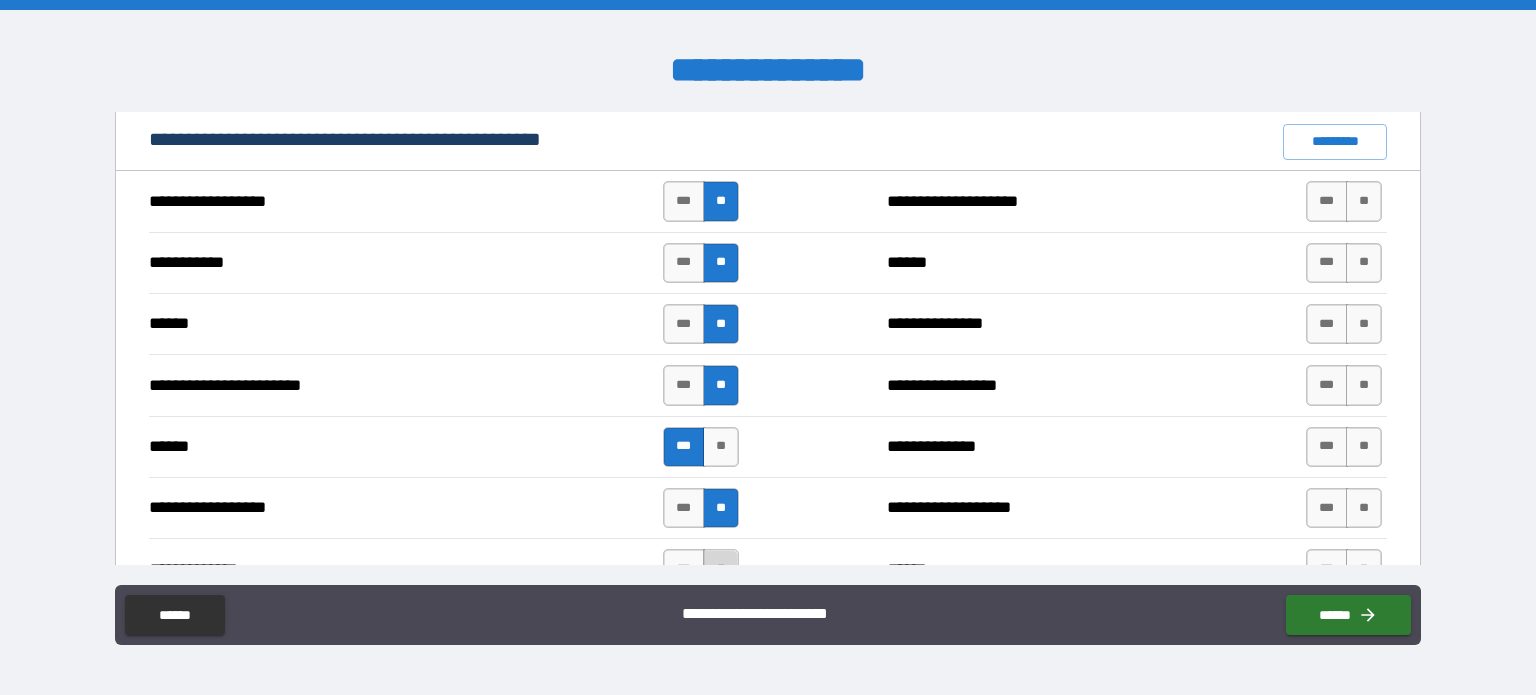 click on "**" at bounding box center (721, 569) 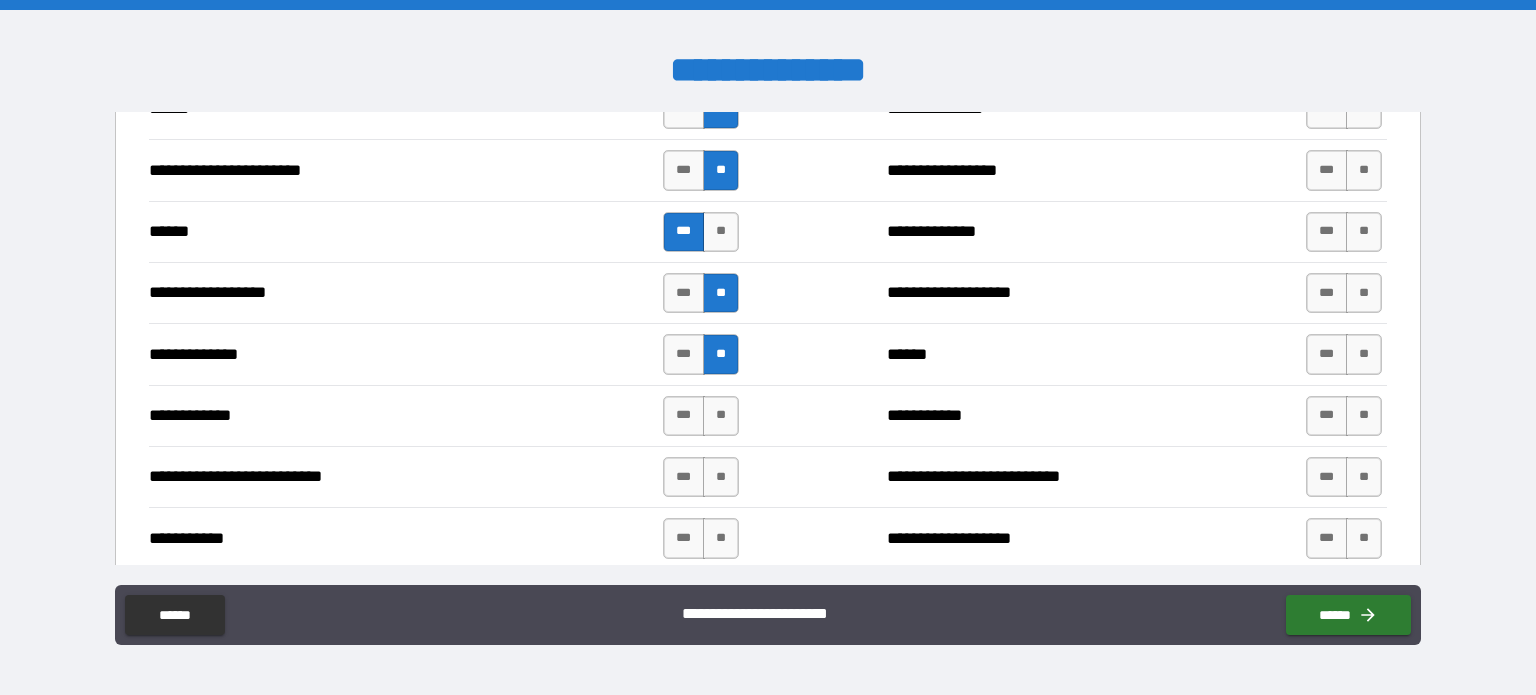 scroll, scrollTop: 1897, scrollLeft: 0, axis: vertical 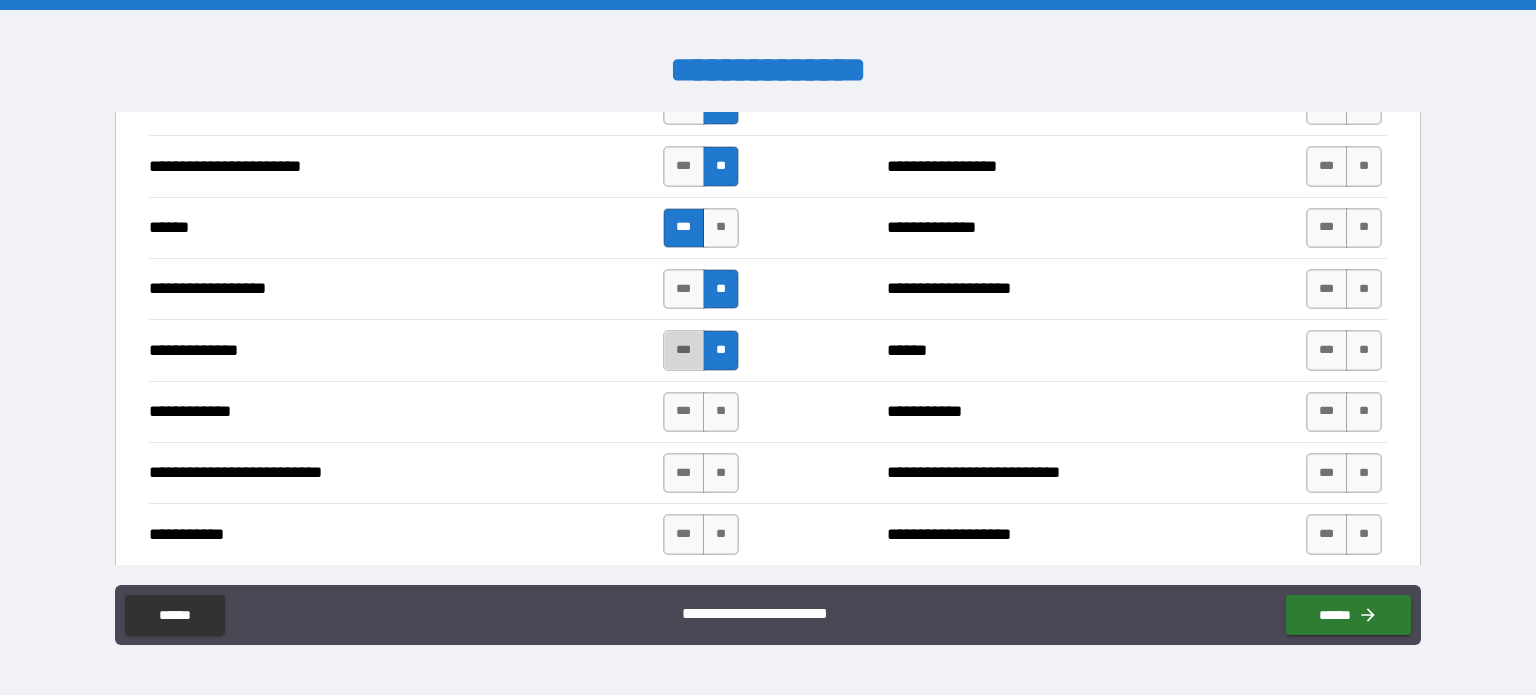 click on "***" at bounding box center (684, 350) 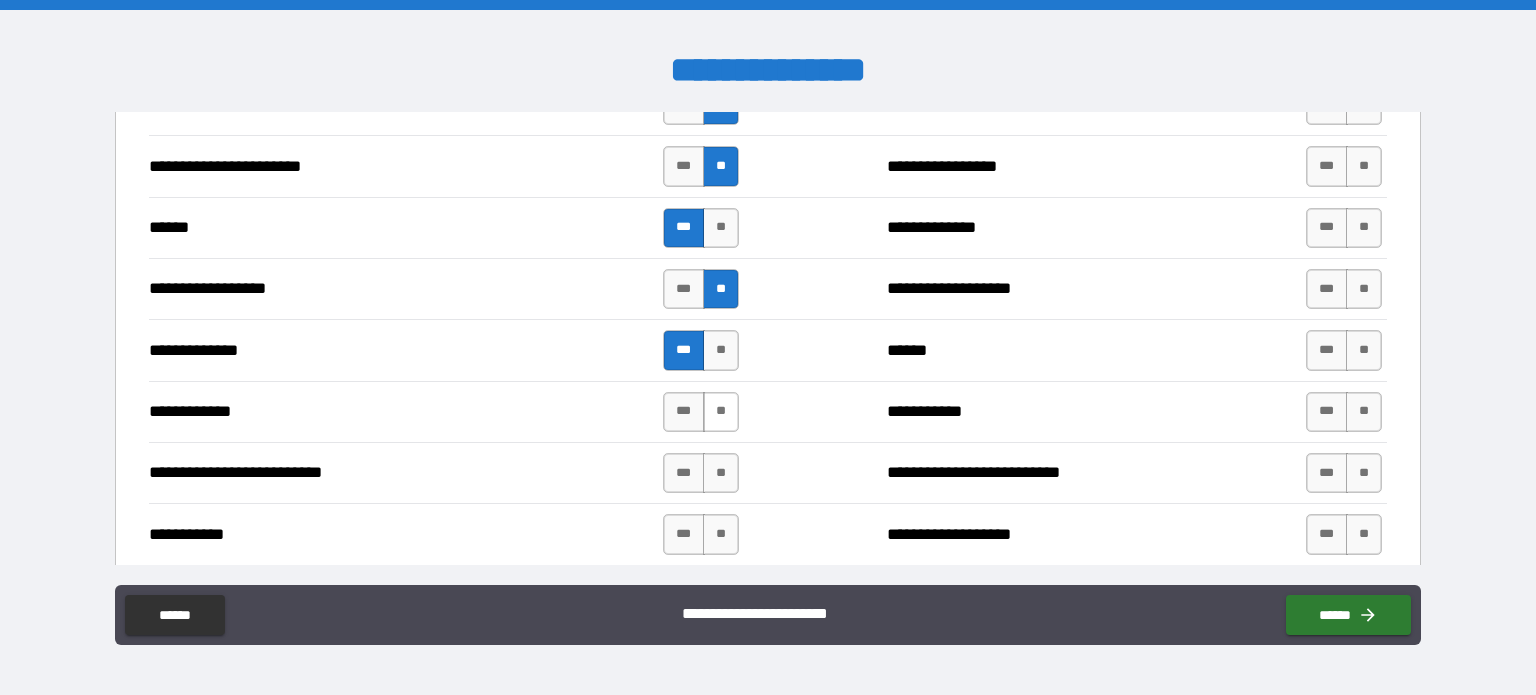 click on "**" at bounding box center (721, 412) 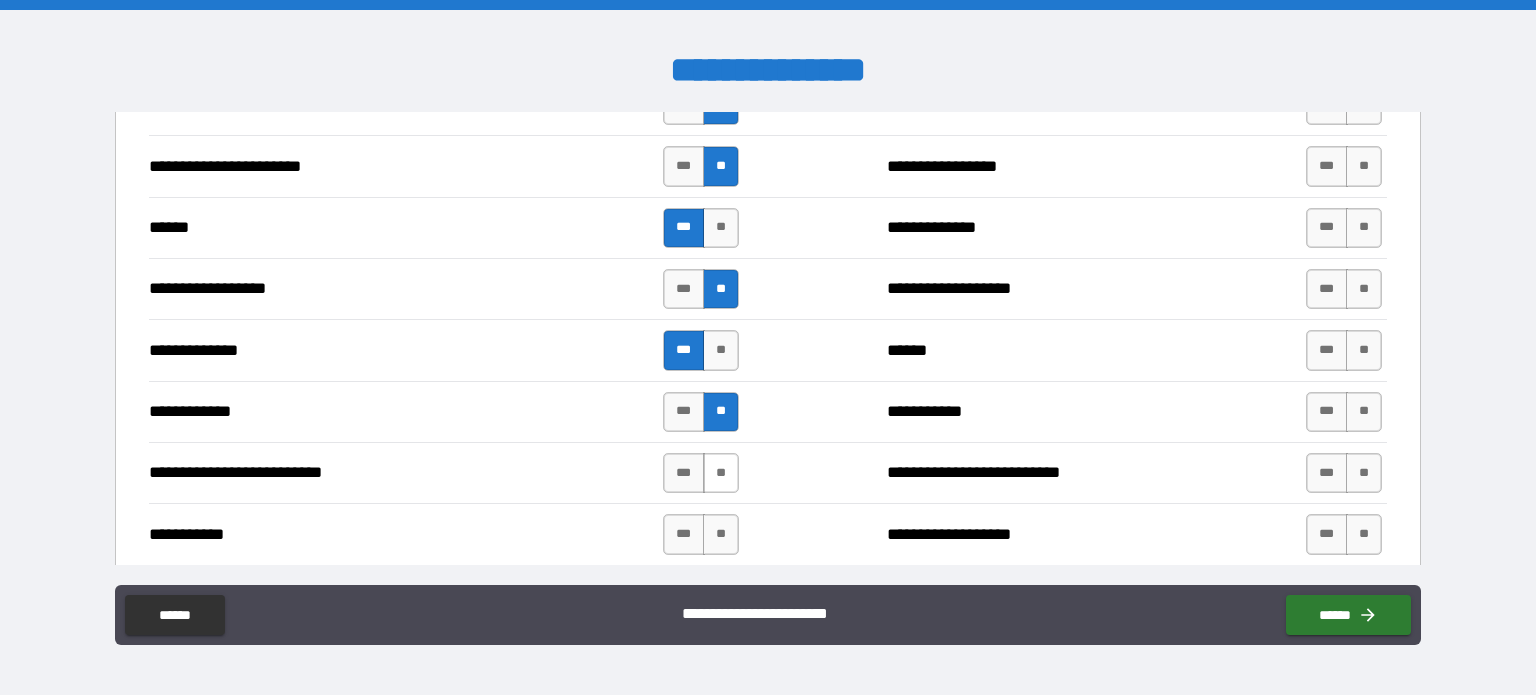 click on "**" at bounding box center [721, 473] 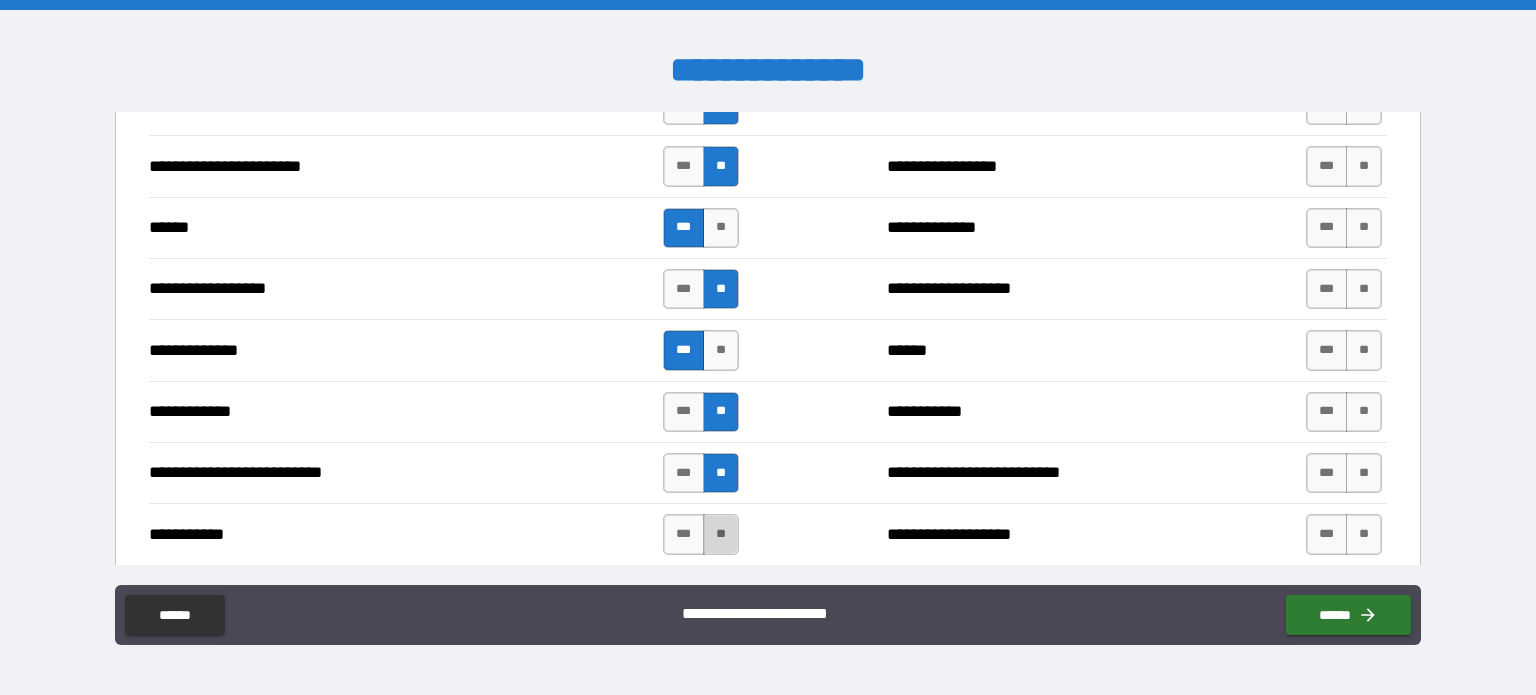 click on "**" at bounding box center (721, 534) 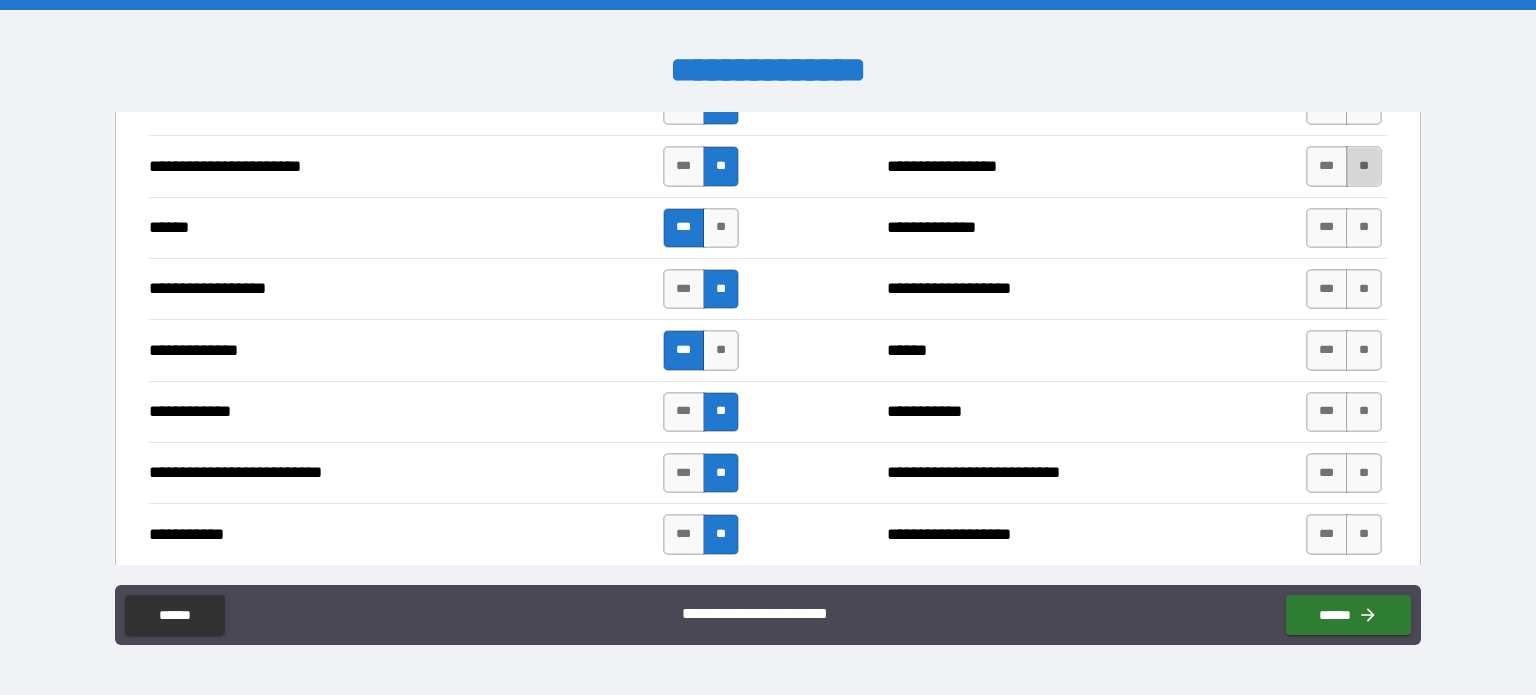click on "**" at bounding box center [1364, 166] 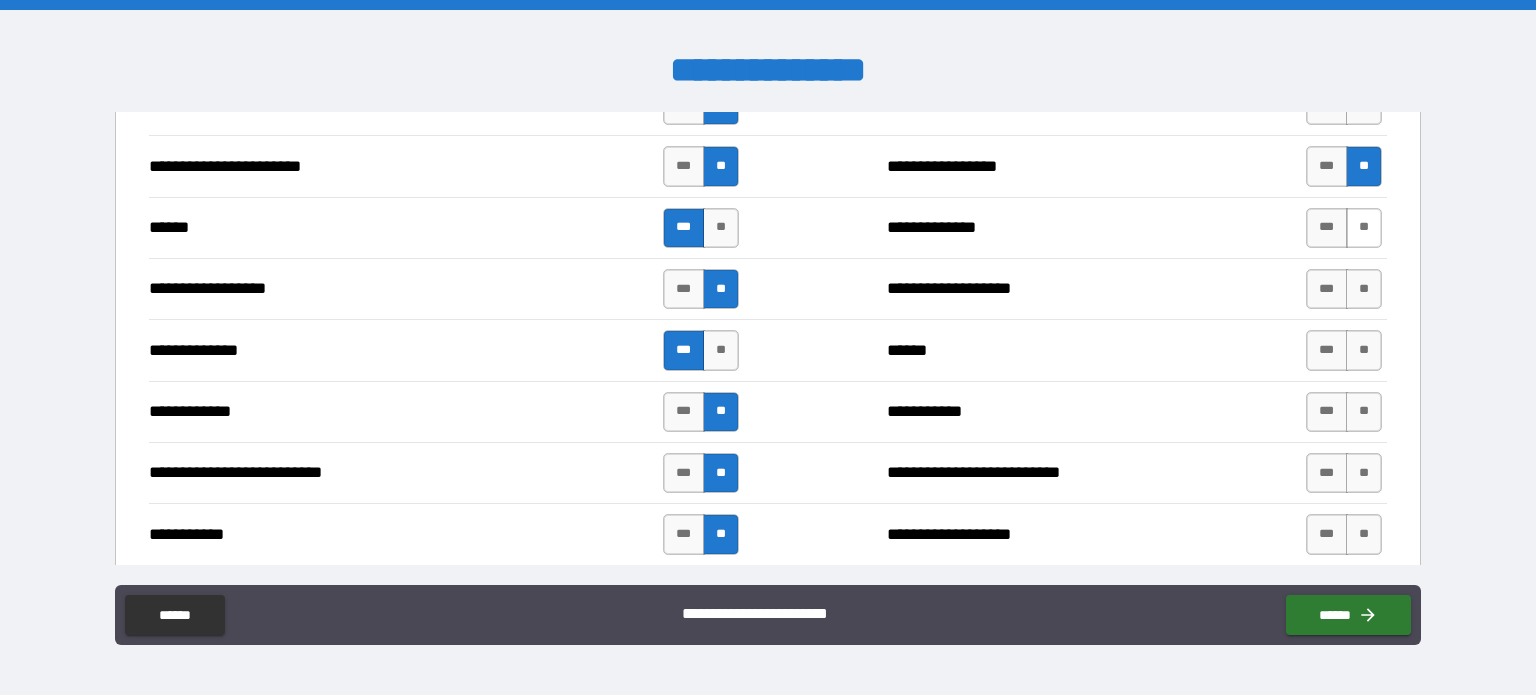 click on "**" at bounding box center (1364, 228) 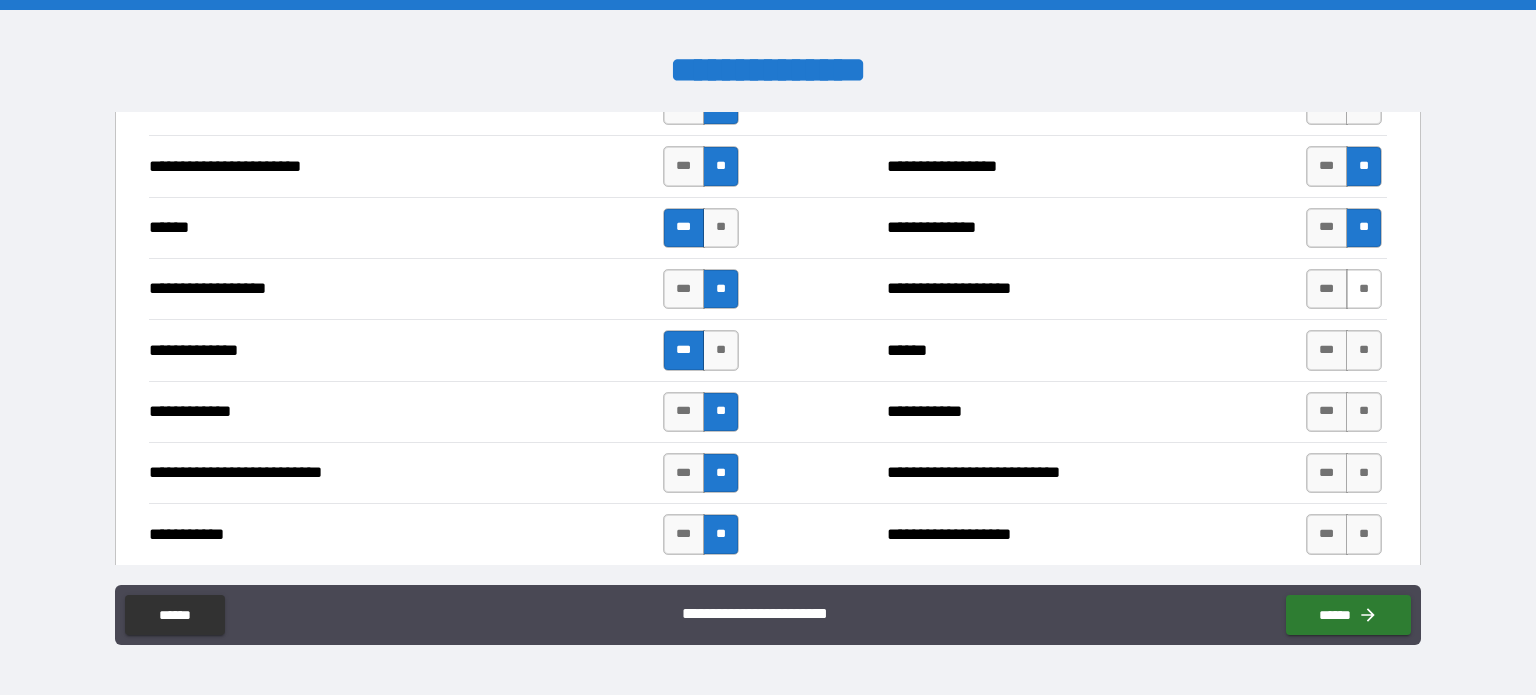 click on "**" at bounding box center [1364, 289] 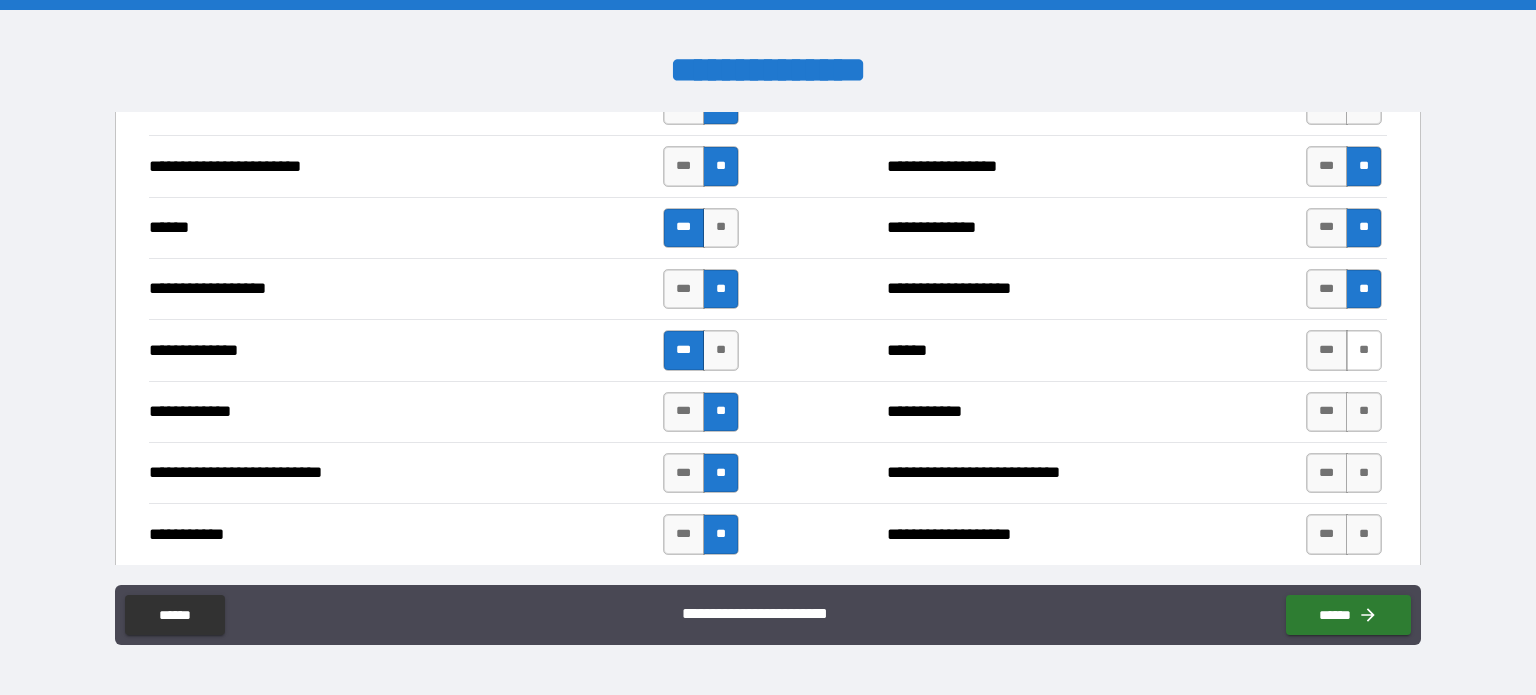 click on "**" at bounding box center (1364, 350) 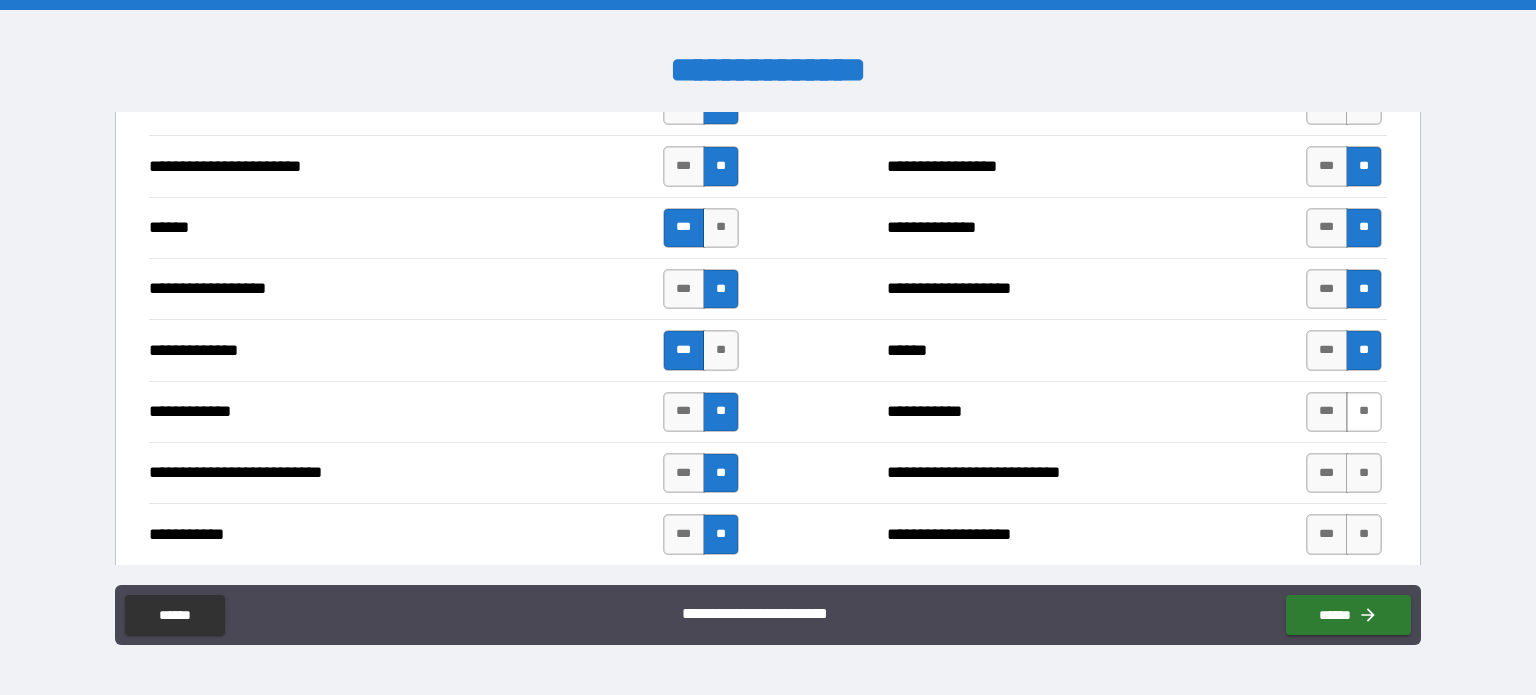 click on "**" at bounding box center [1364, 412] 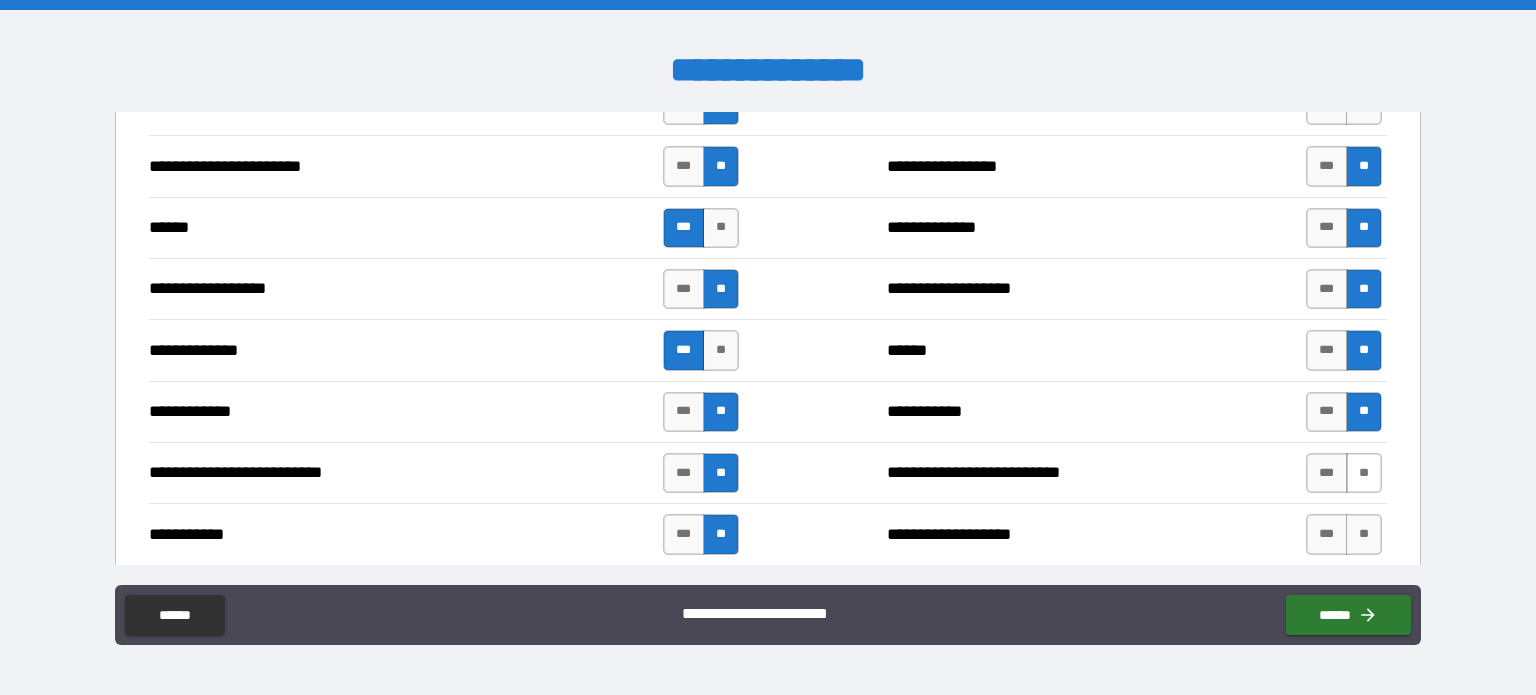 click on "**" at bounding box center (1364, 473) 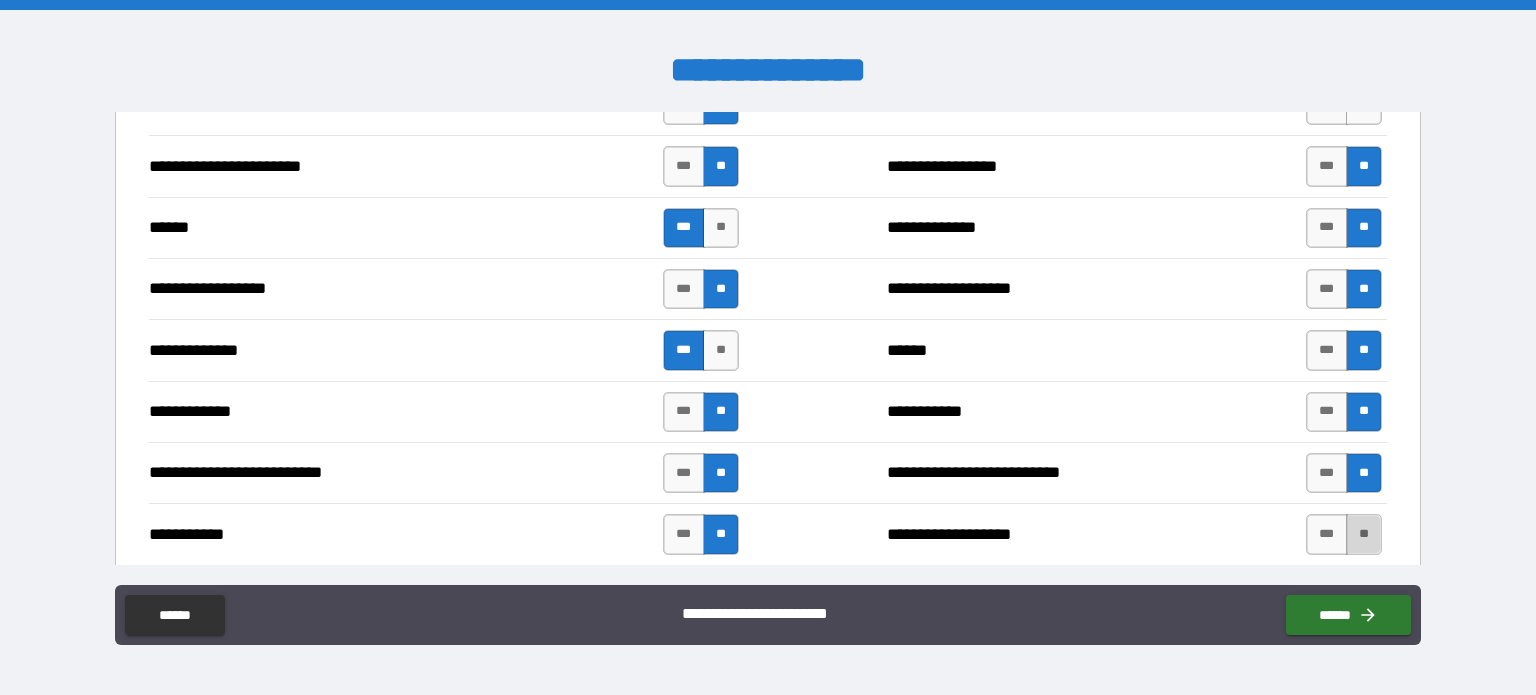 click on "**" at bounding box center (1364, 534) 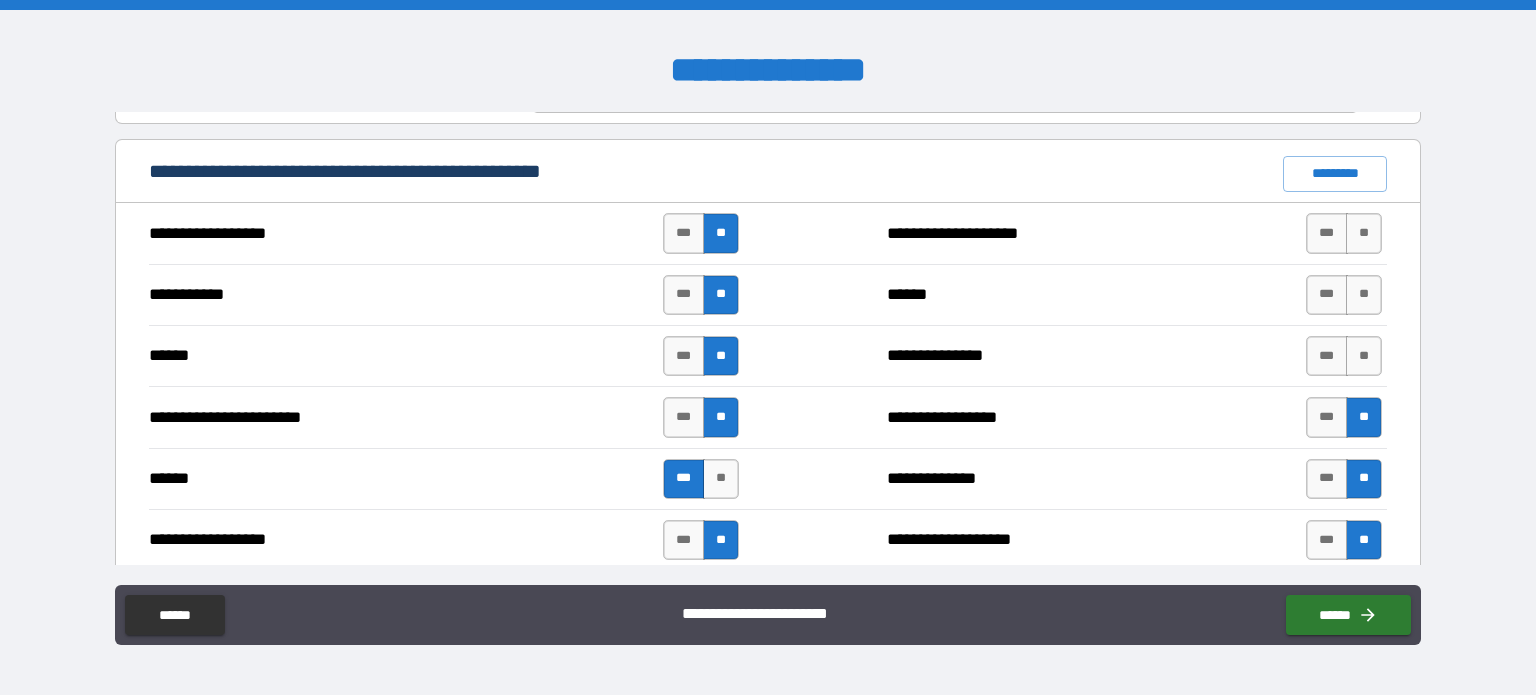 scroll, scrollTop: 1634, scrollLeft: 0, axis: vertical 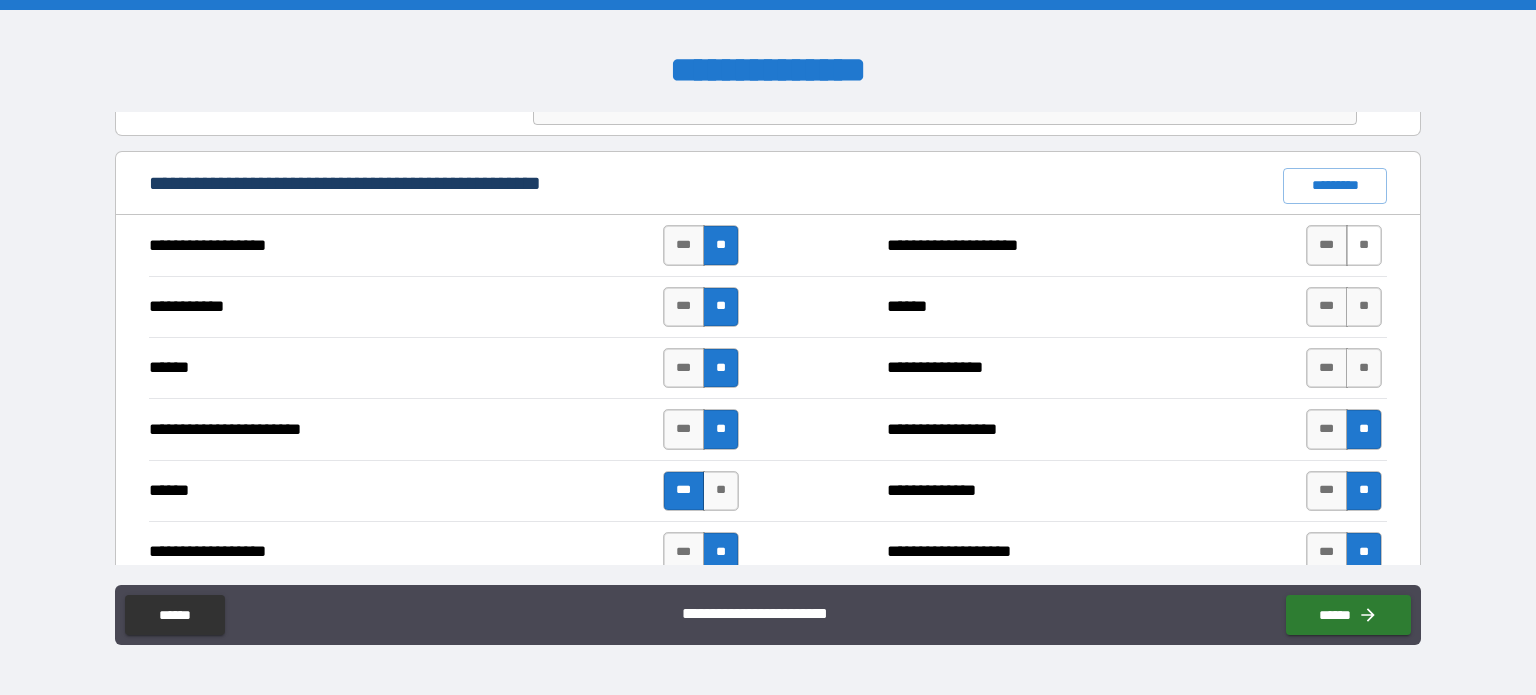 click on "**" at bounding box center (1364, 245) 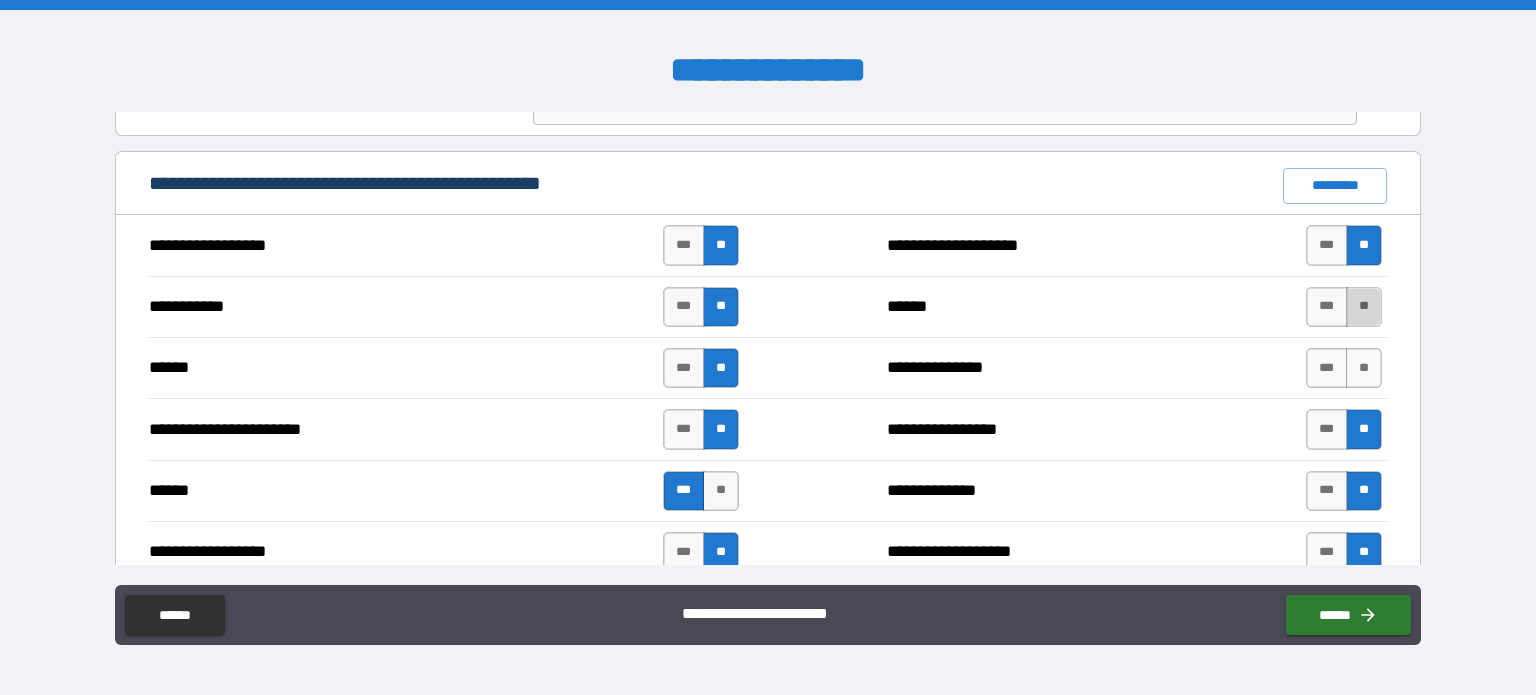 click on "**" at bounding box center (1364, 307) 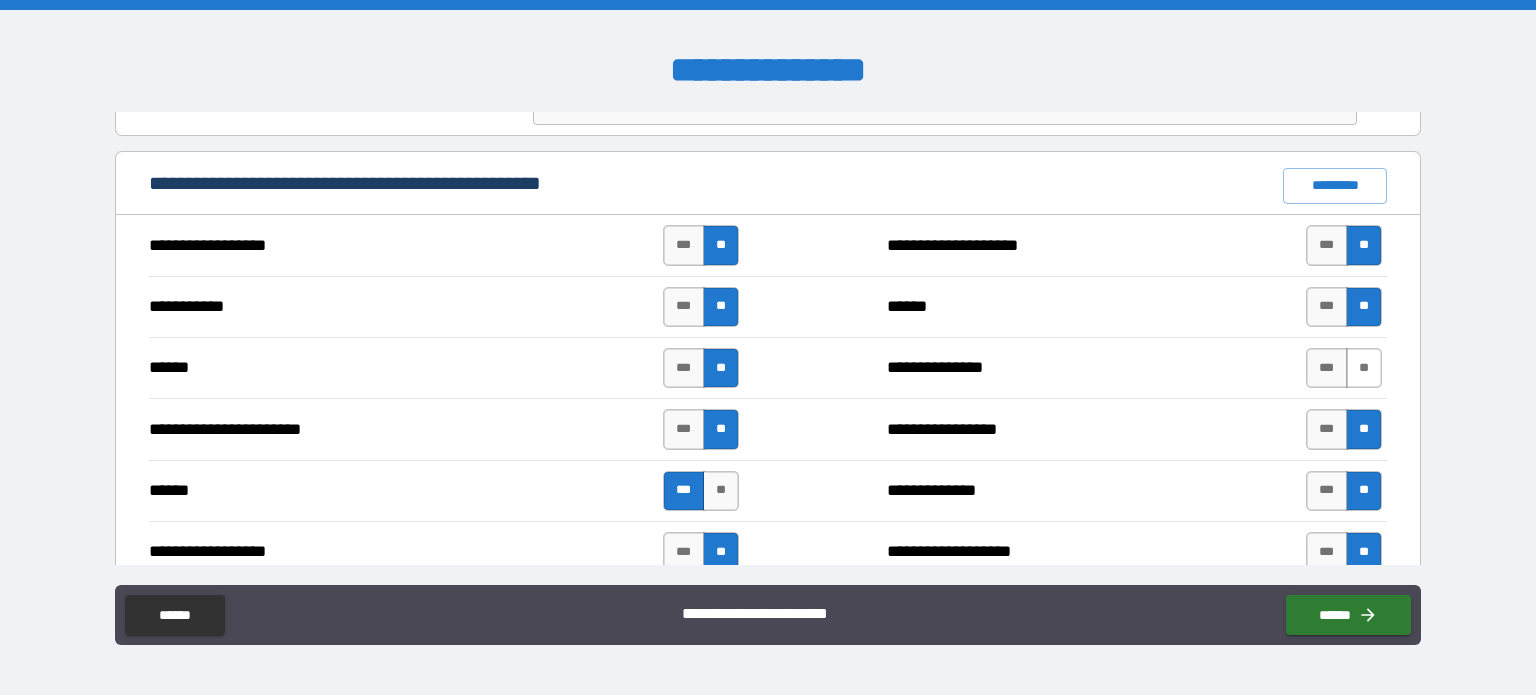 click on "**" at bounding box center [1364, 368] 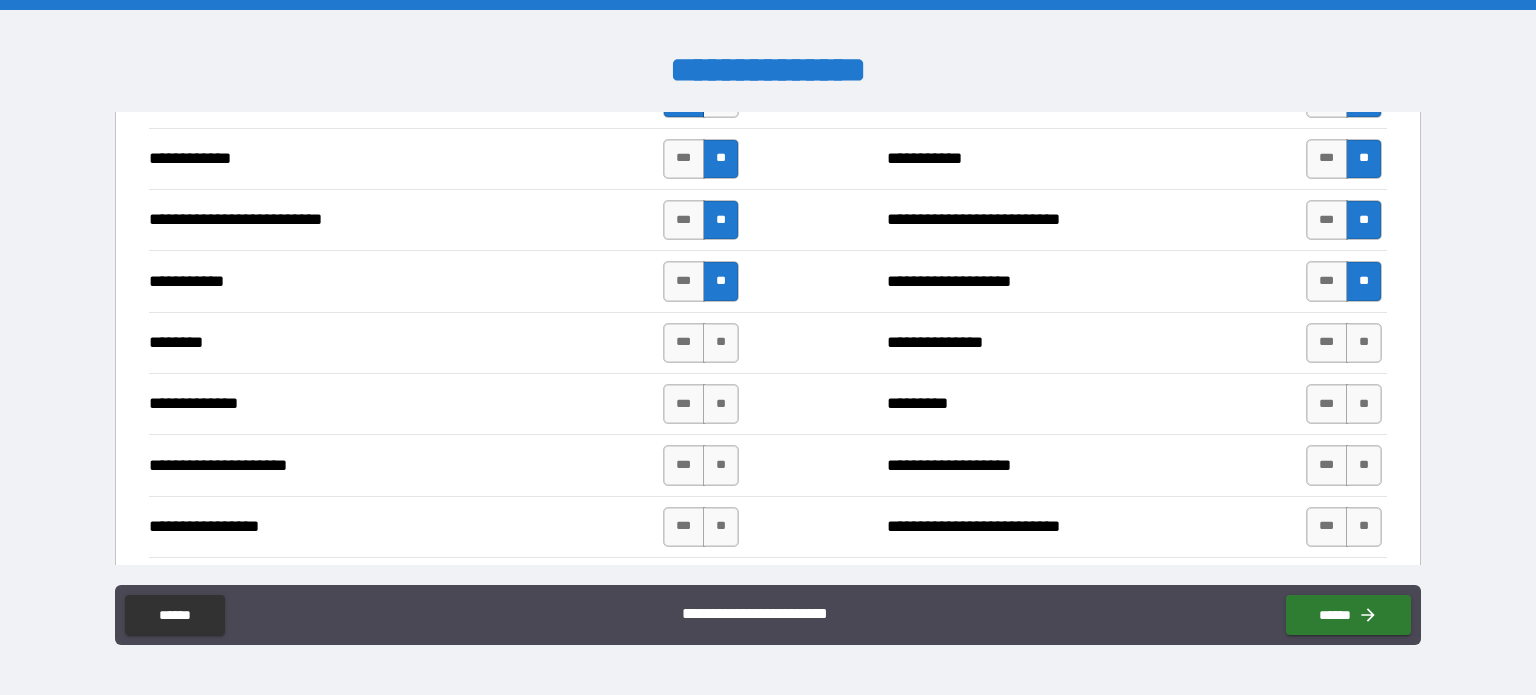 scroll, scrollTop: 2164, scrollLeft: 0, axis: vertical 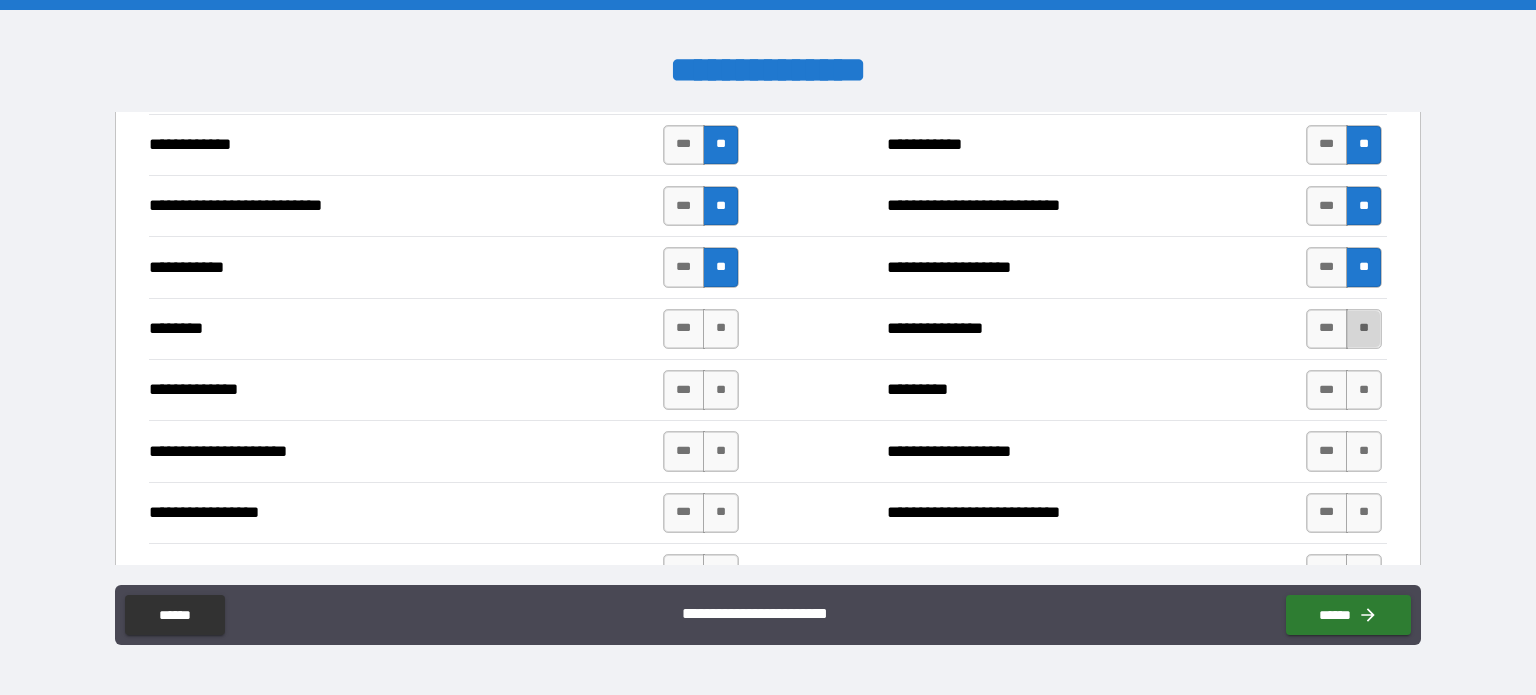 click on "**" at bounding box center [1364, 329] 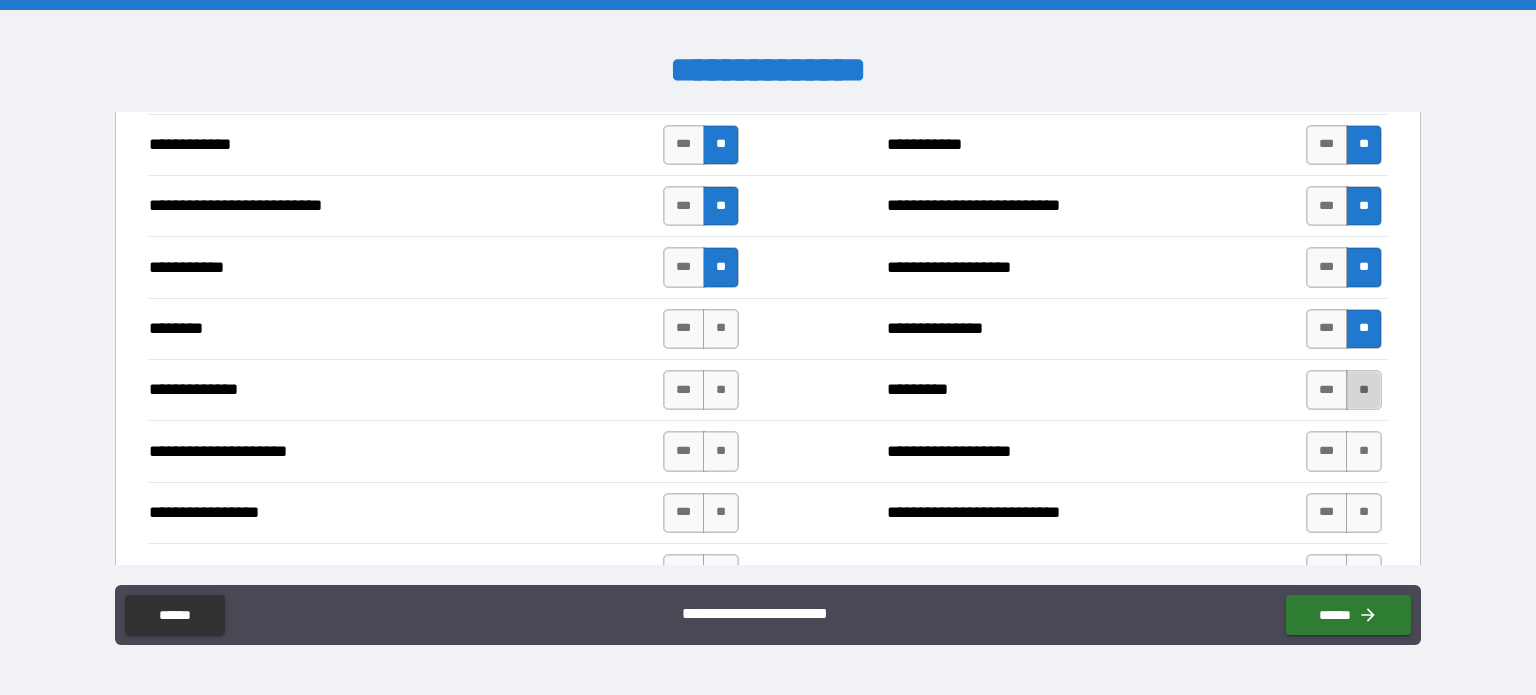 click on "**" at bounding box center [1364, 390] 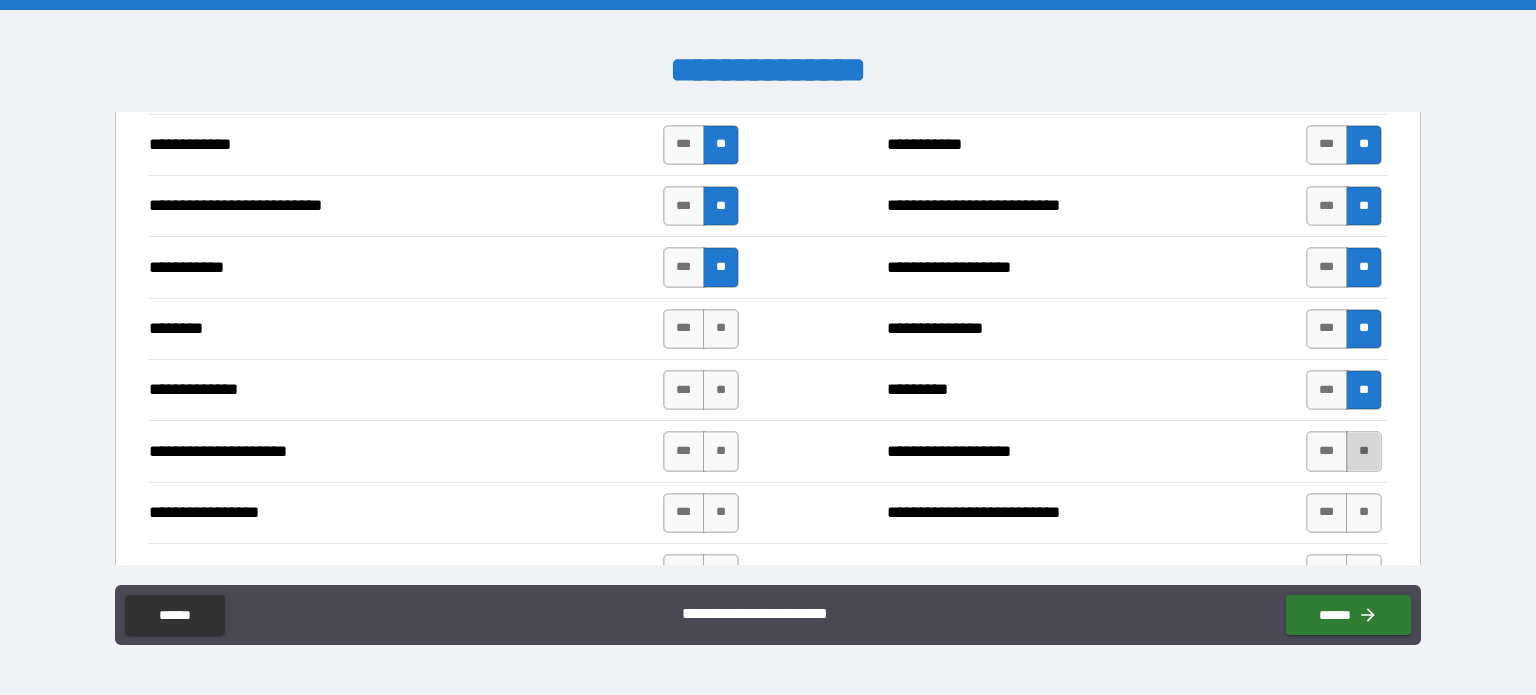 click on "**" at bounding box center (1364, 451) 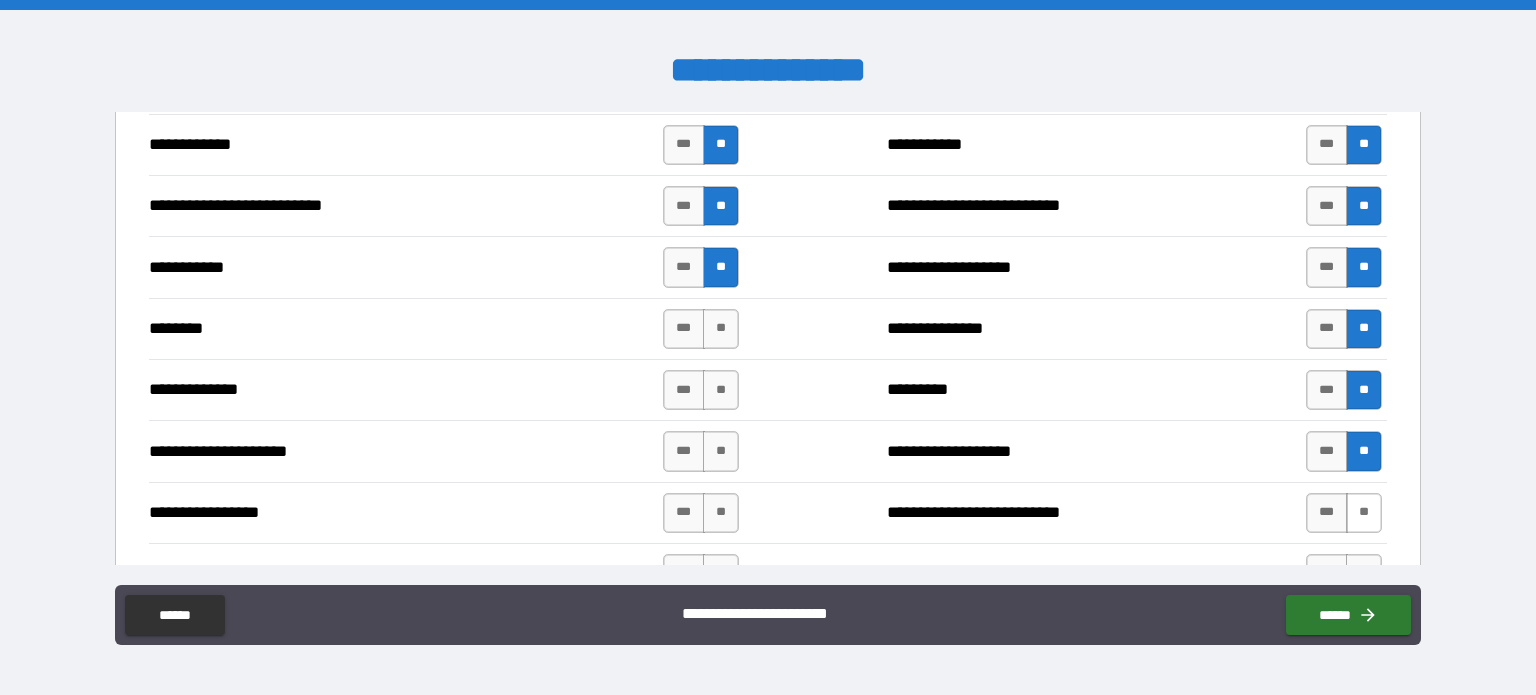 click on "**" at bounding box center [1364, 513] 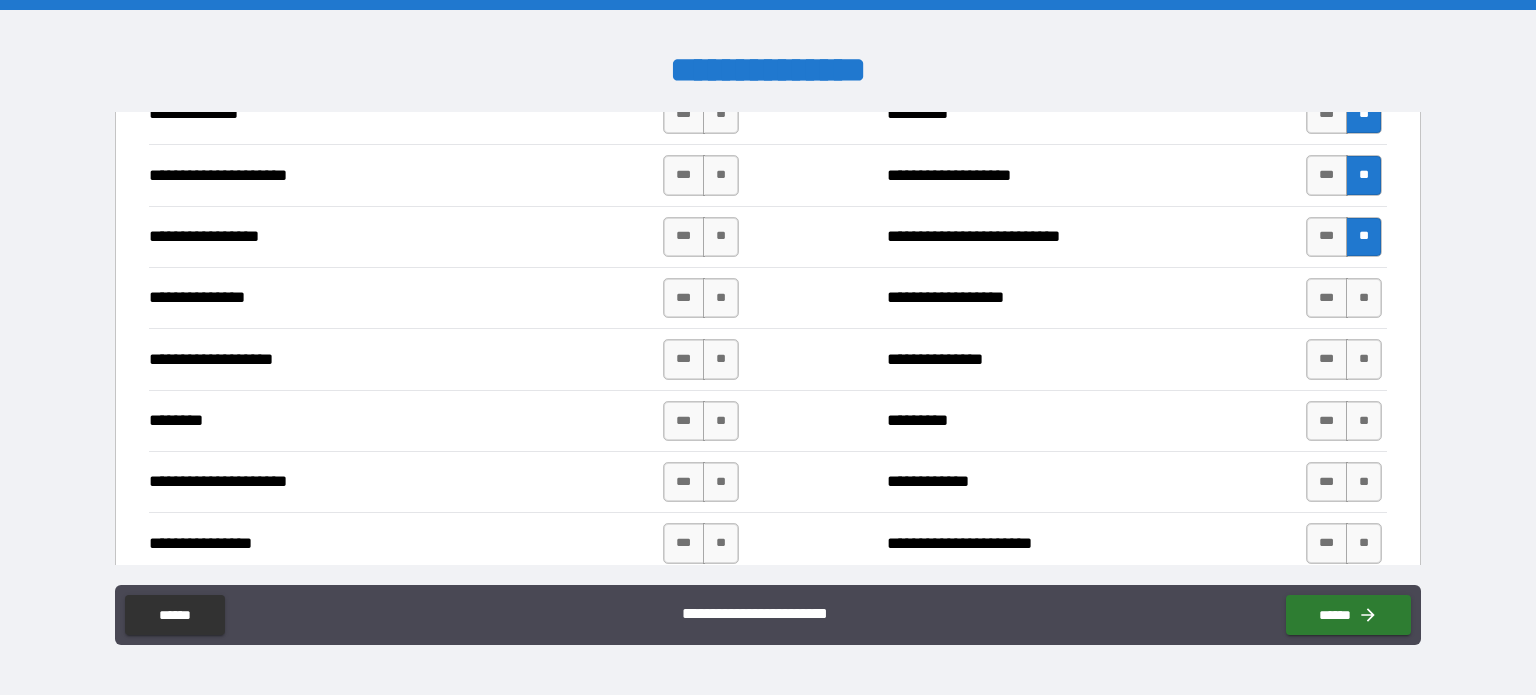 scroll, scrollTop: 2444, scrollLeft: 0, axis: vertical 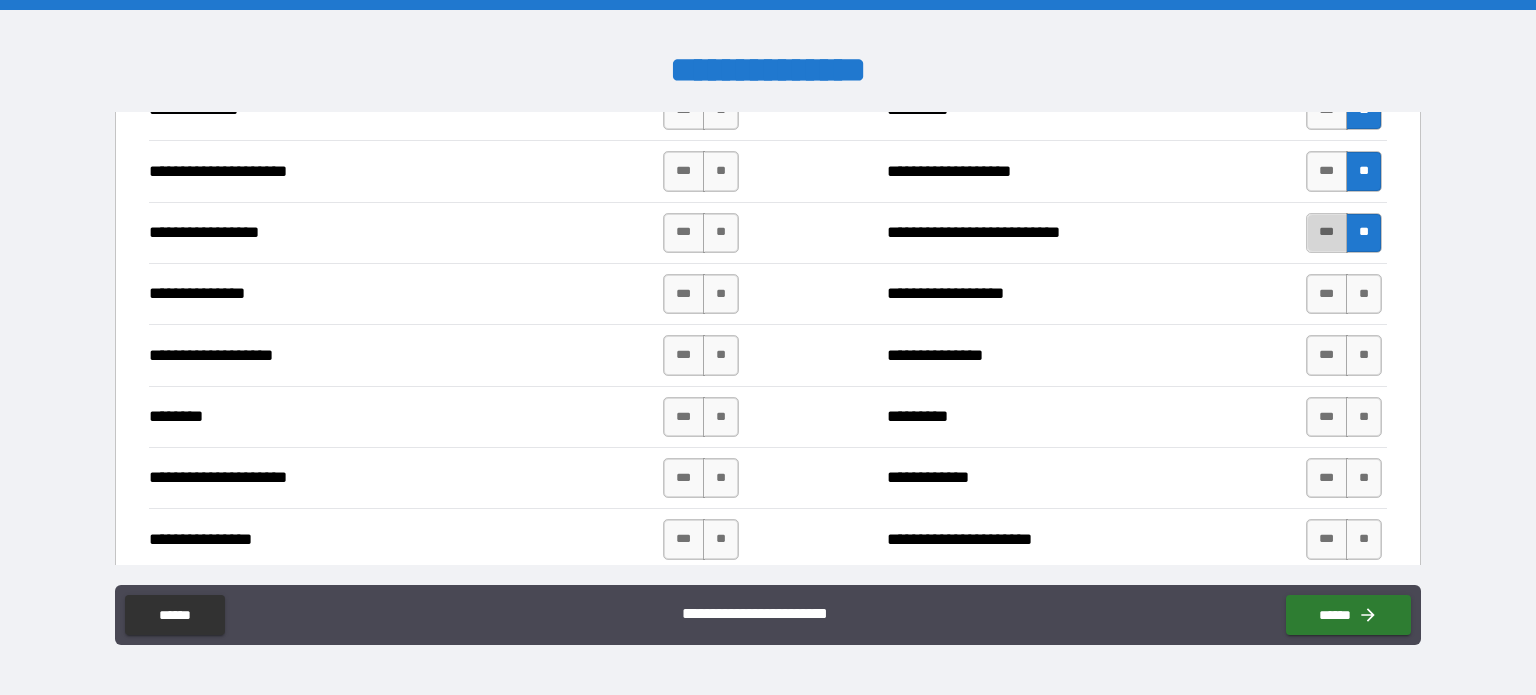 click on "***" at bounding box center (1327, 233) 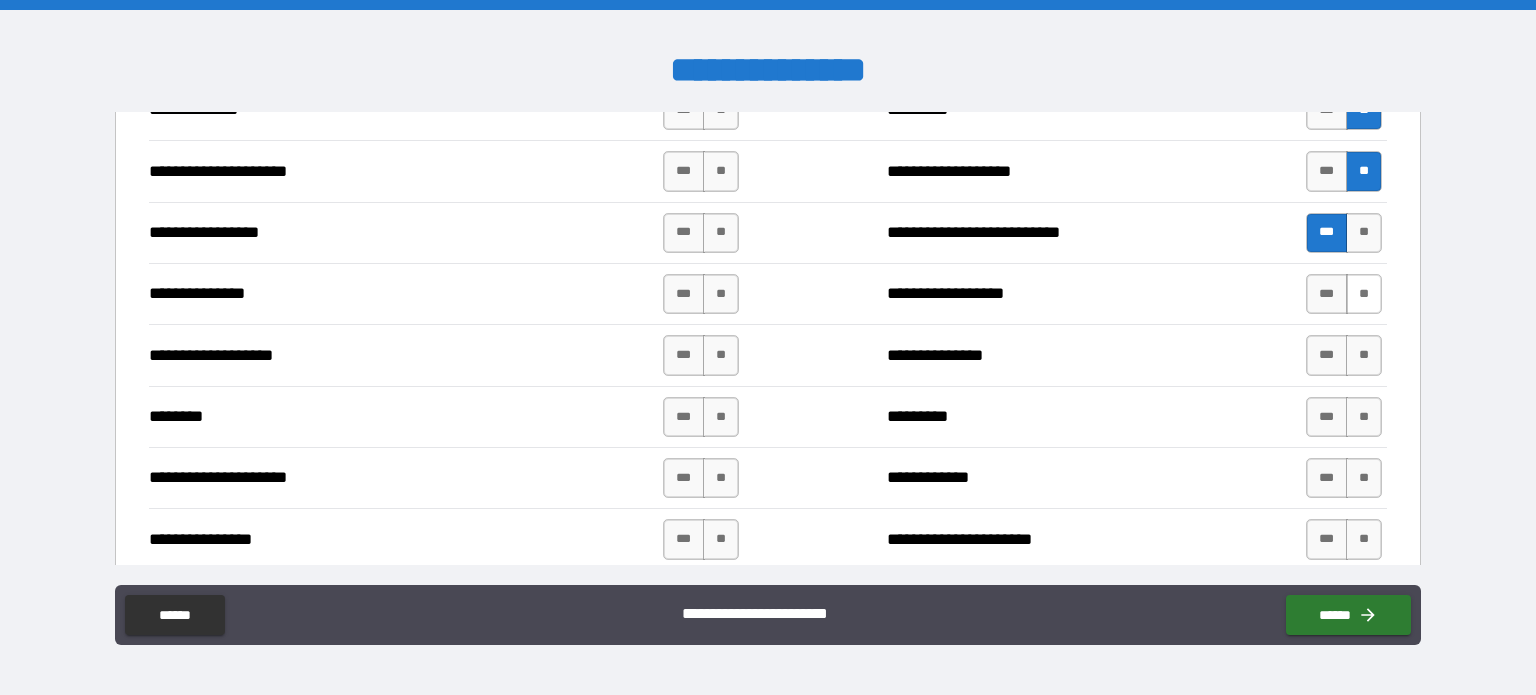 click on "**" at bounding box center [1364, 294] 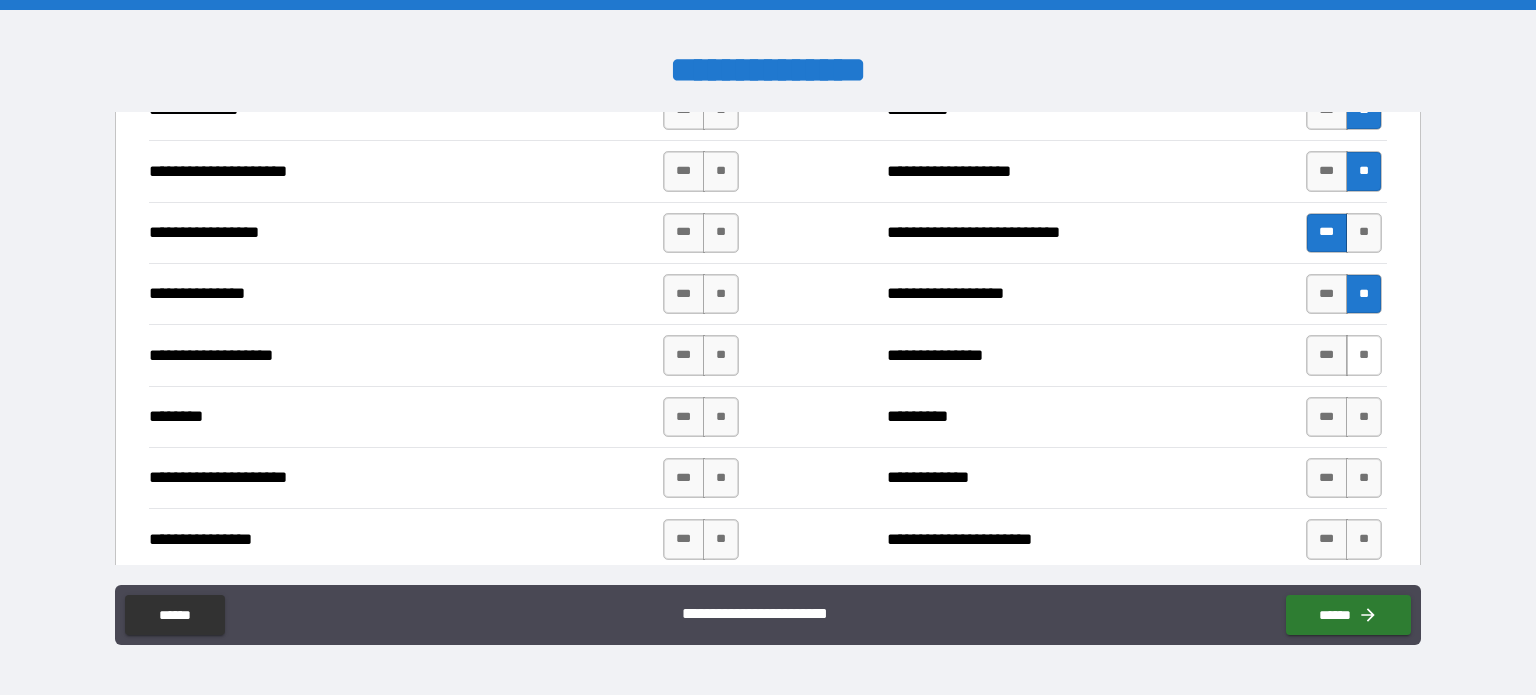 click on "**" at bounding box center (1364, 355) 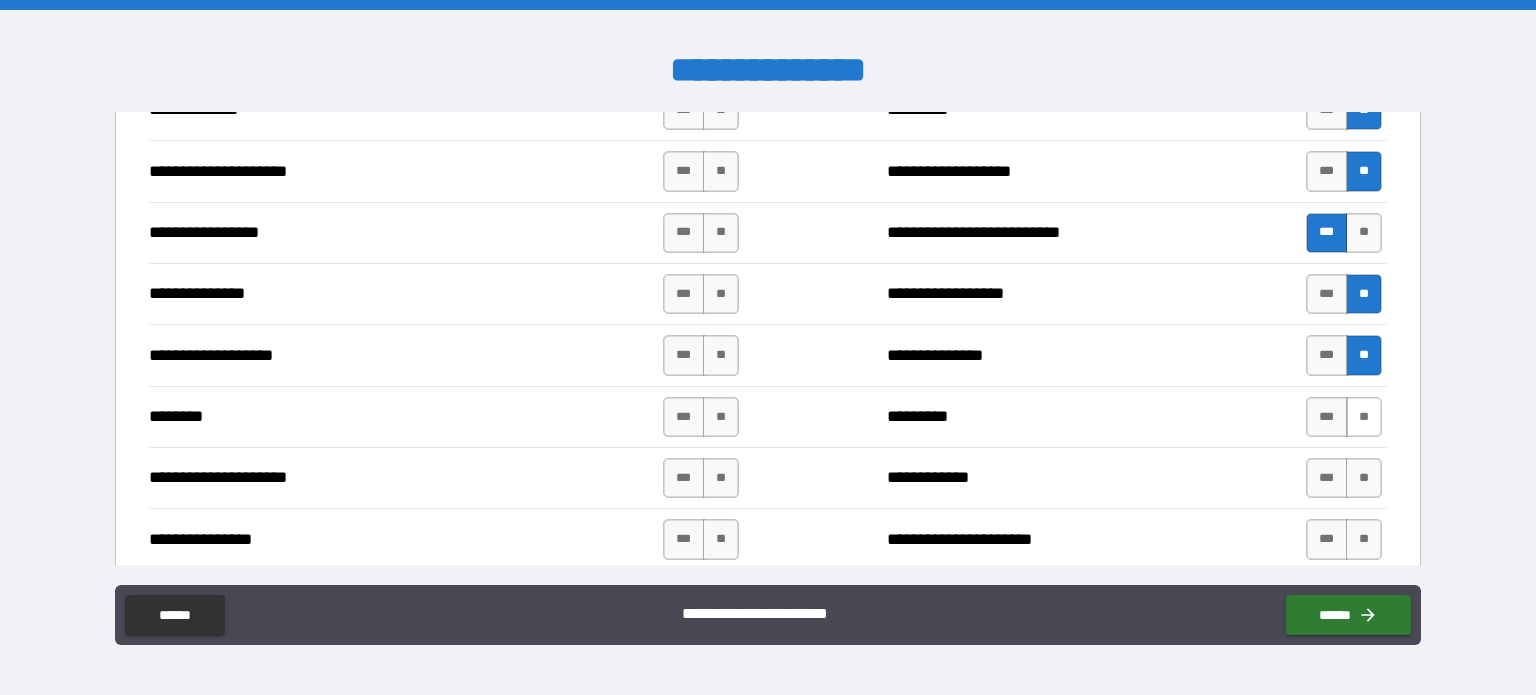 click on "**" at bounding box center [1364, 417] 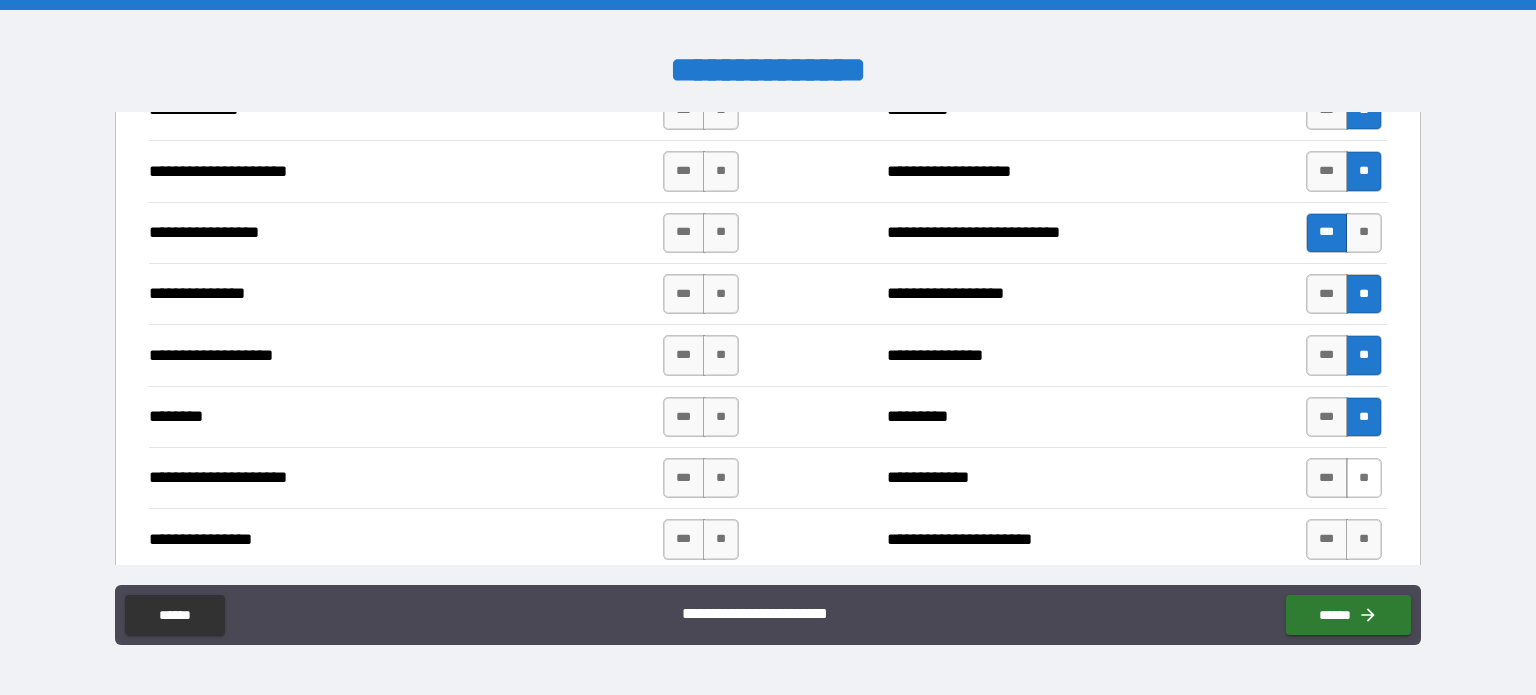 click on "**" at bounding box center (1364, 478) 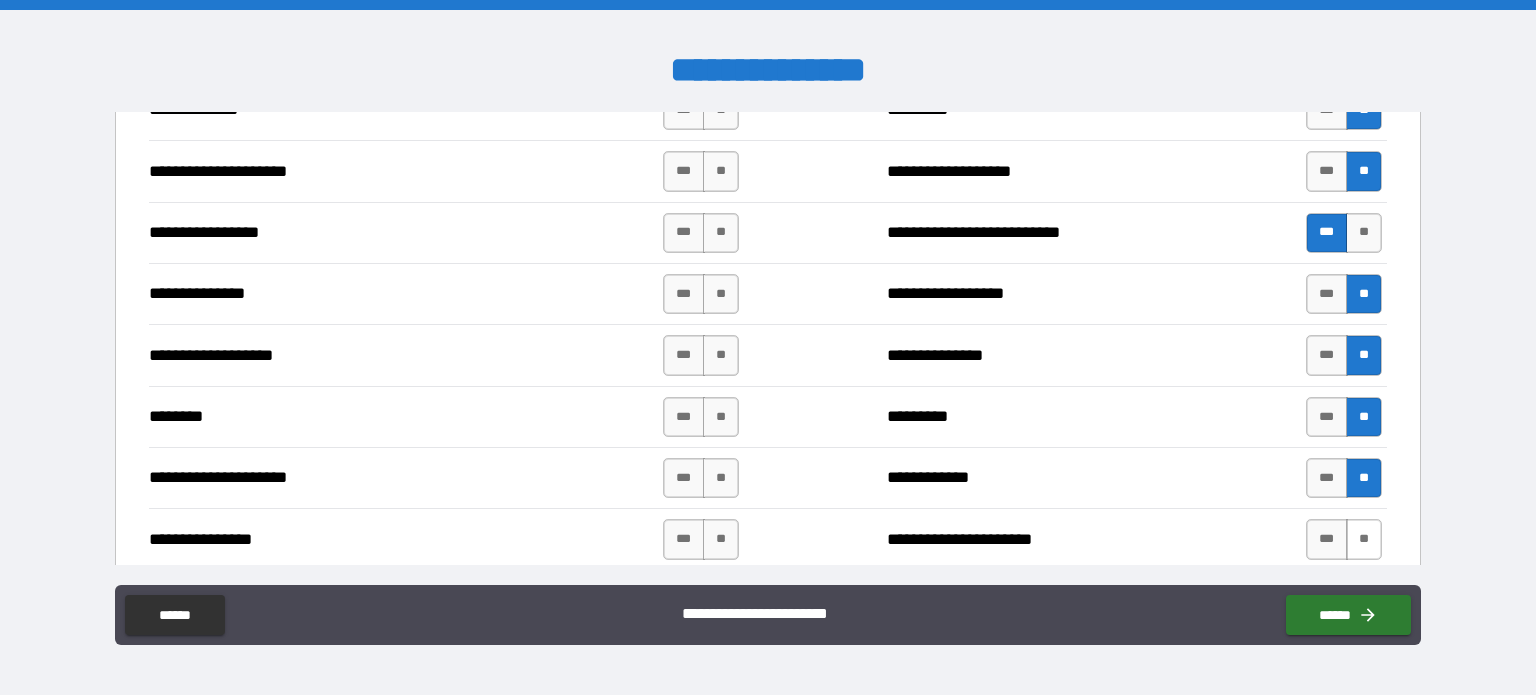click on "**" at bounding box center [1364, 539] 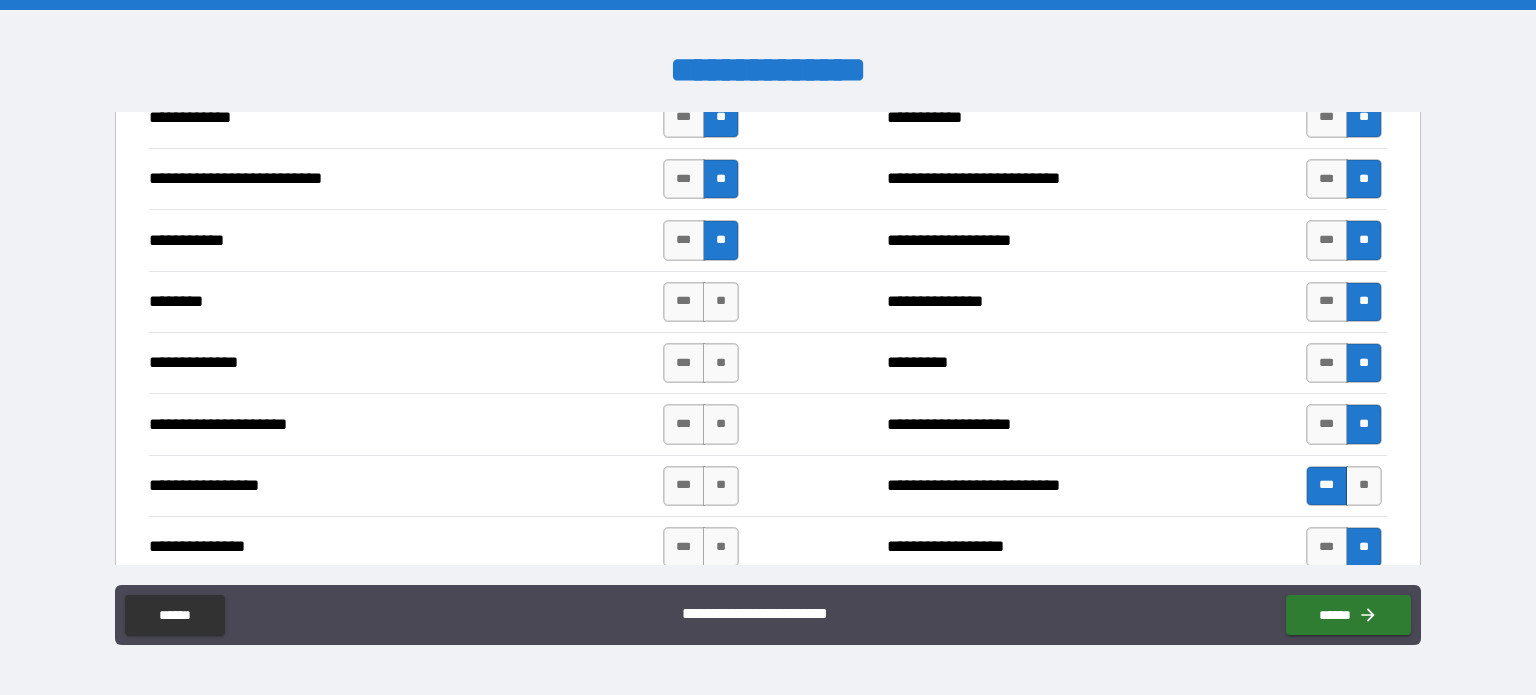scroll, scrollTop: 2177, scrollLeft: 0, axis: vertical 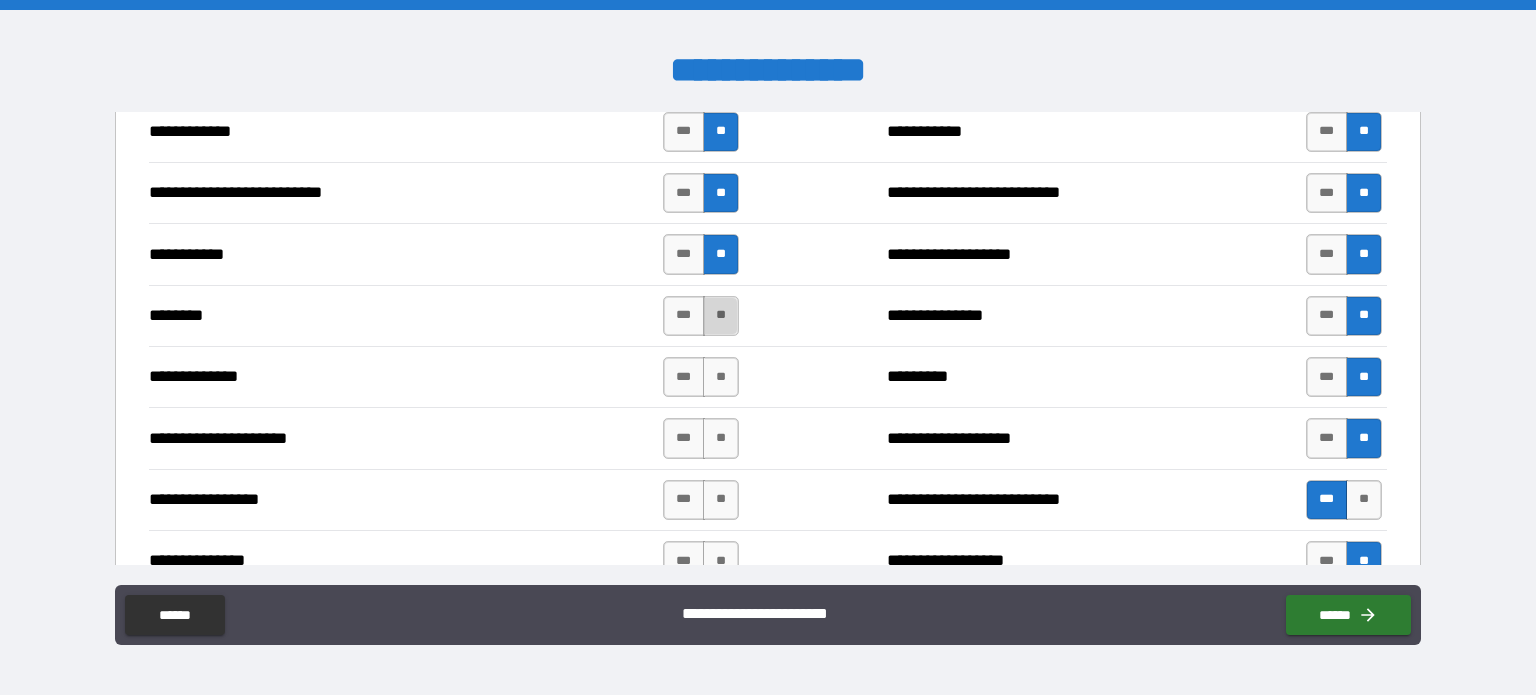 click on "**" at bounding box center [721, 316] 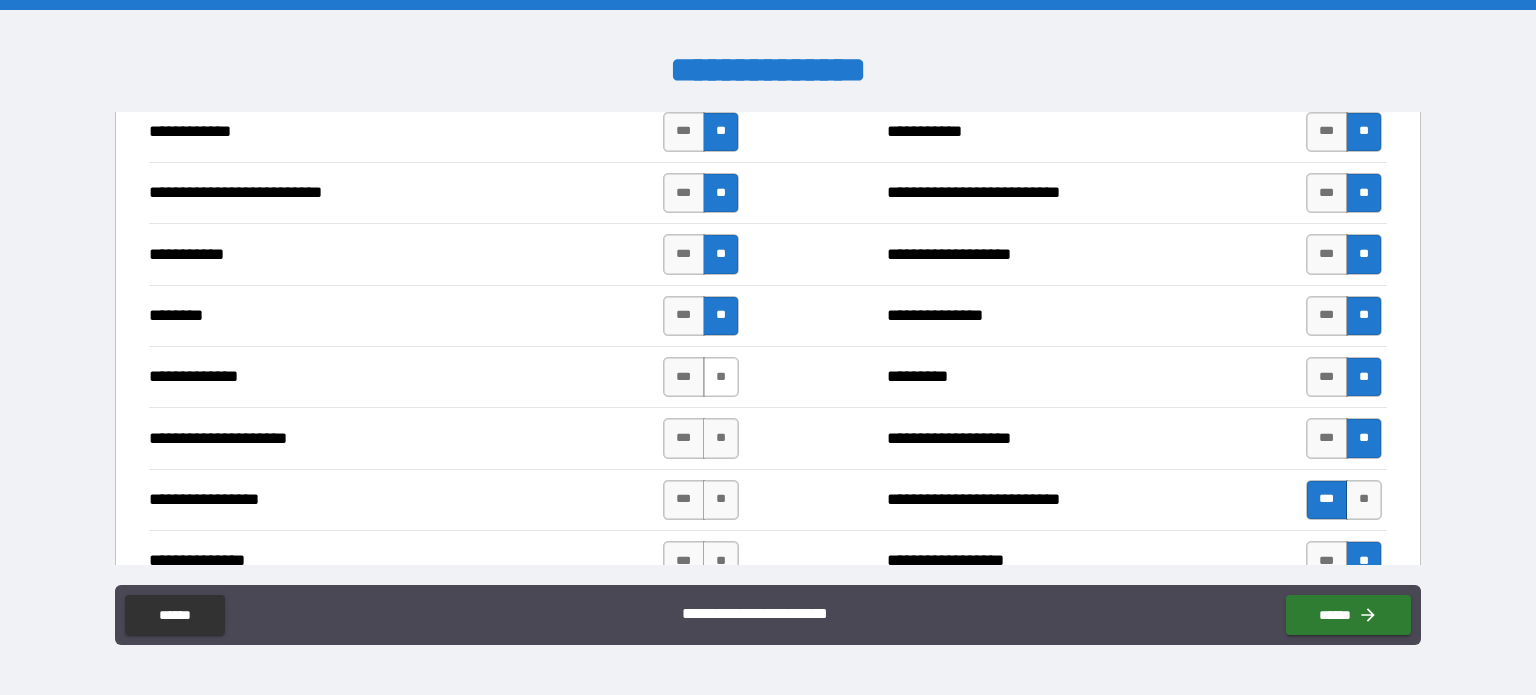 click on "**" at bounding box center [721, 377] 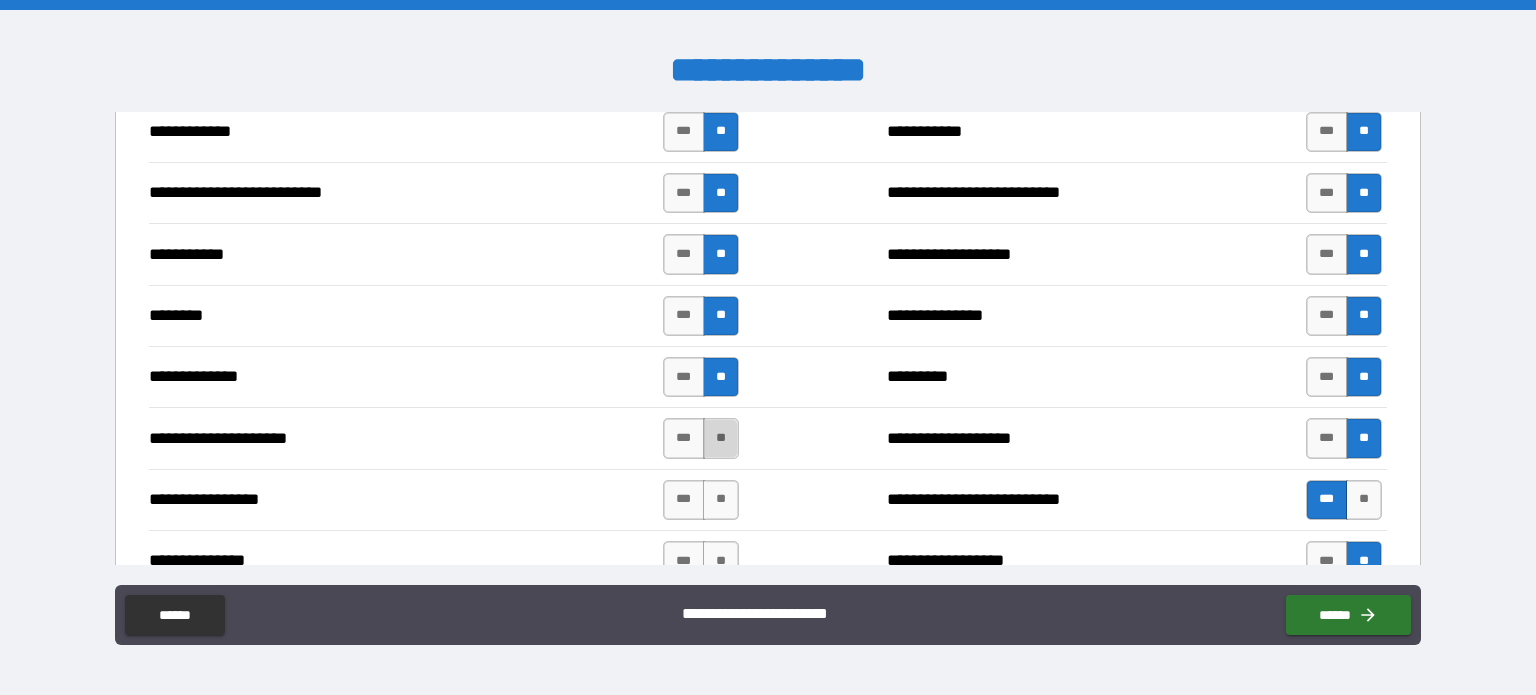 click on "**" at bounding box center (721, 438) 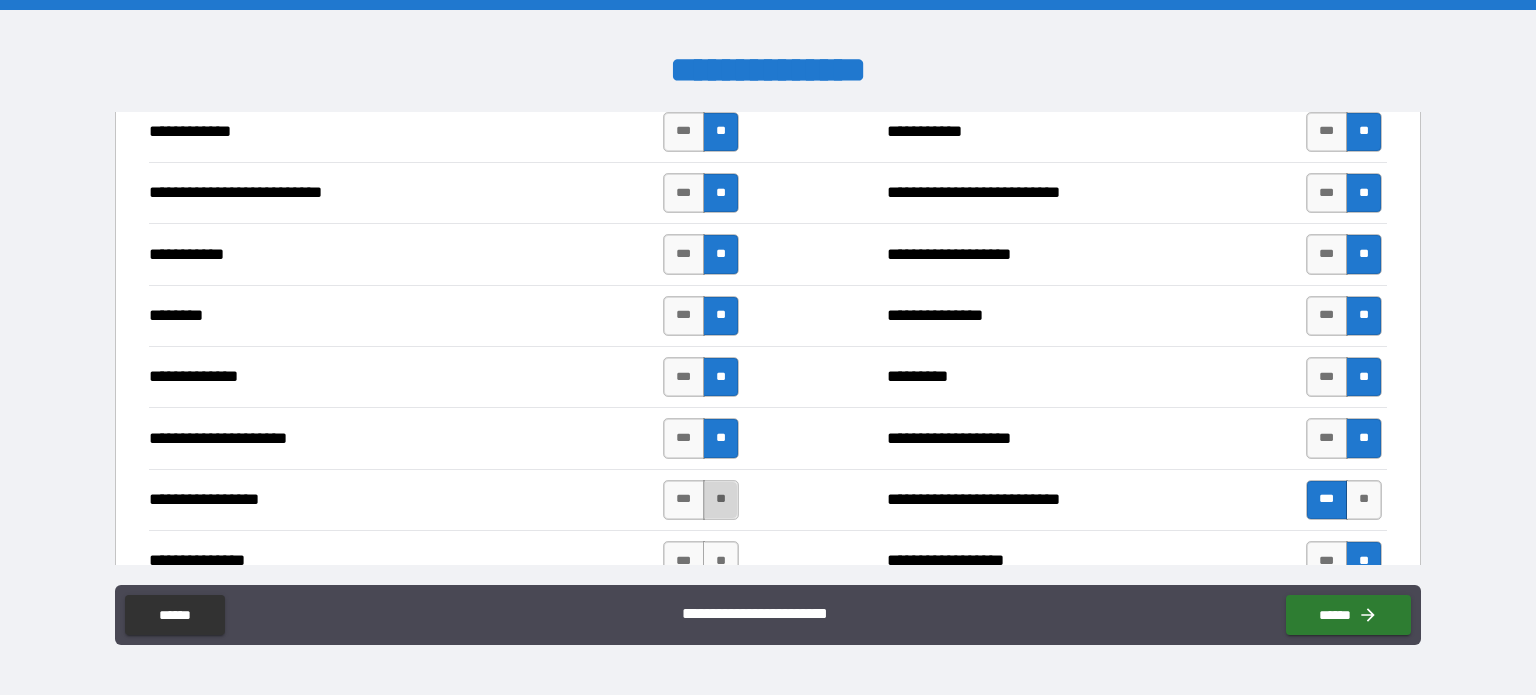 click on "**" at bounding box center (721, 500) 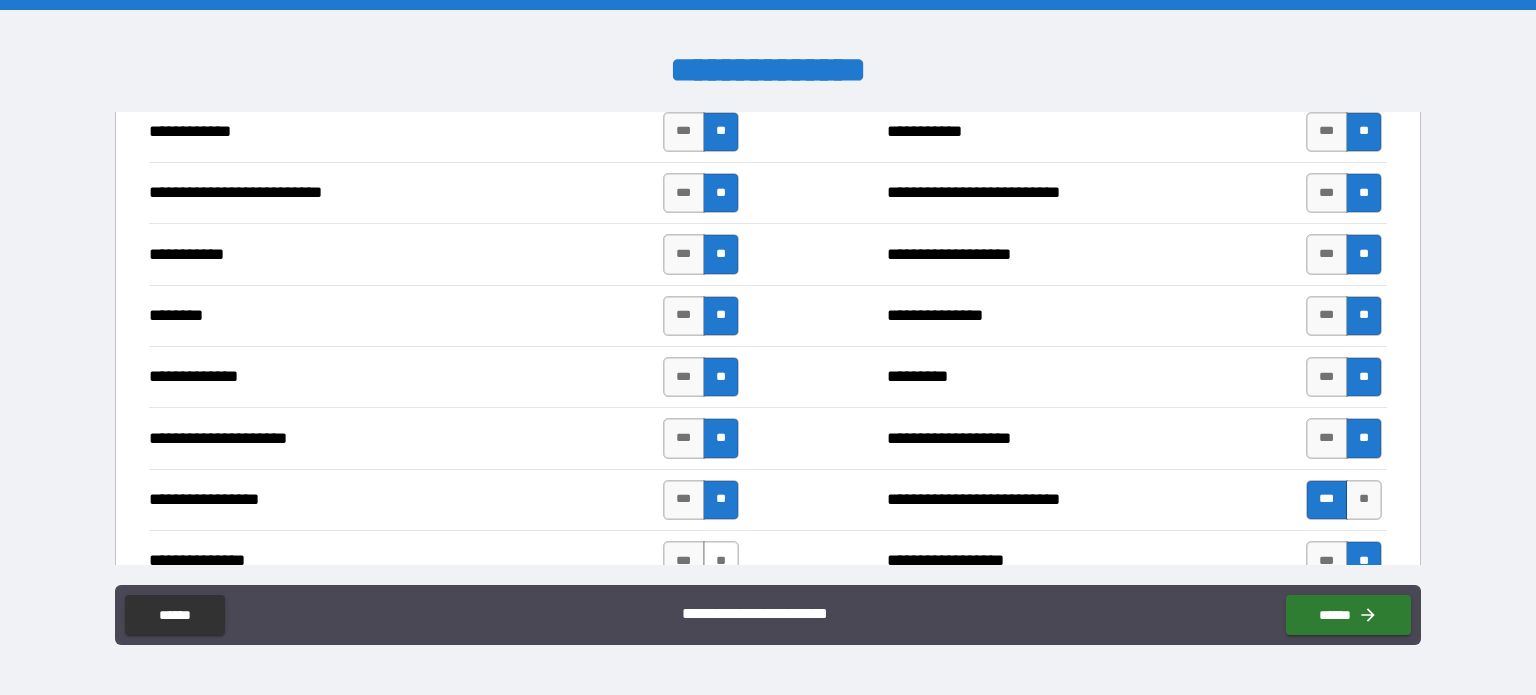 click on "**" at bounding box center (721, 561) 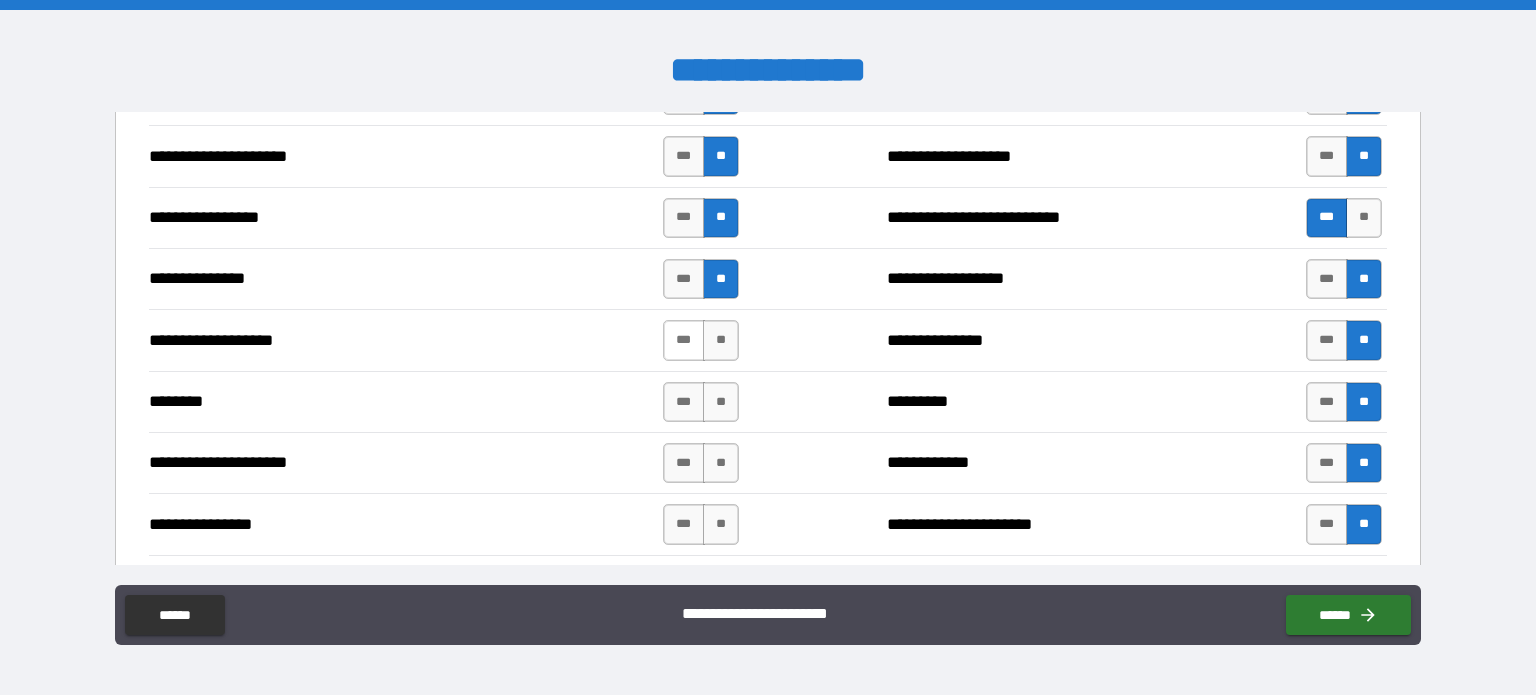 scroll, scrollTop: 2458, scrollLeft: 0, axis: vertical 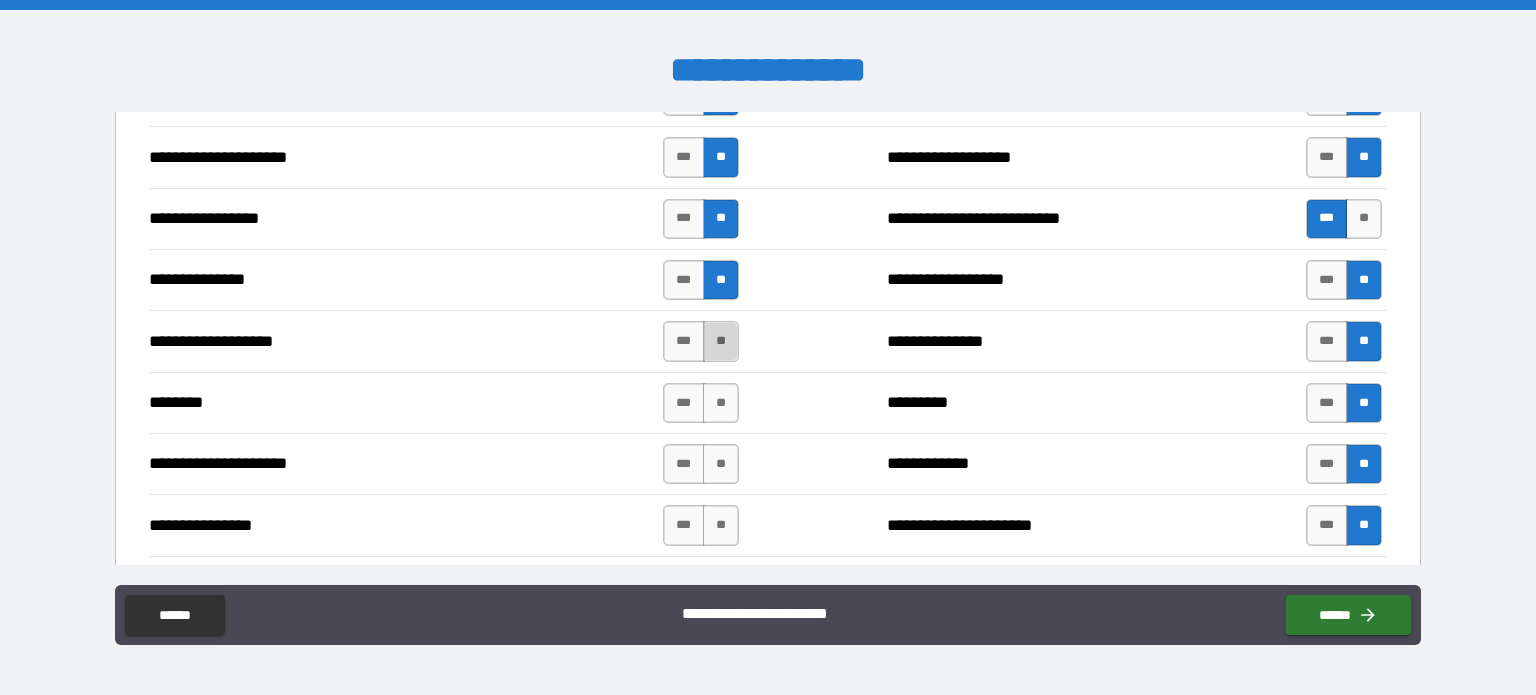 click on "**" at bounding box center (721, 341) 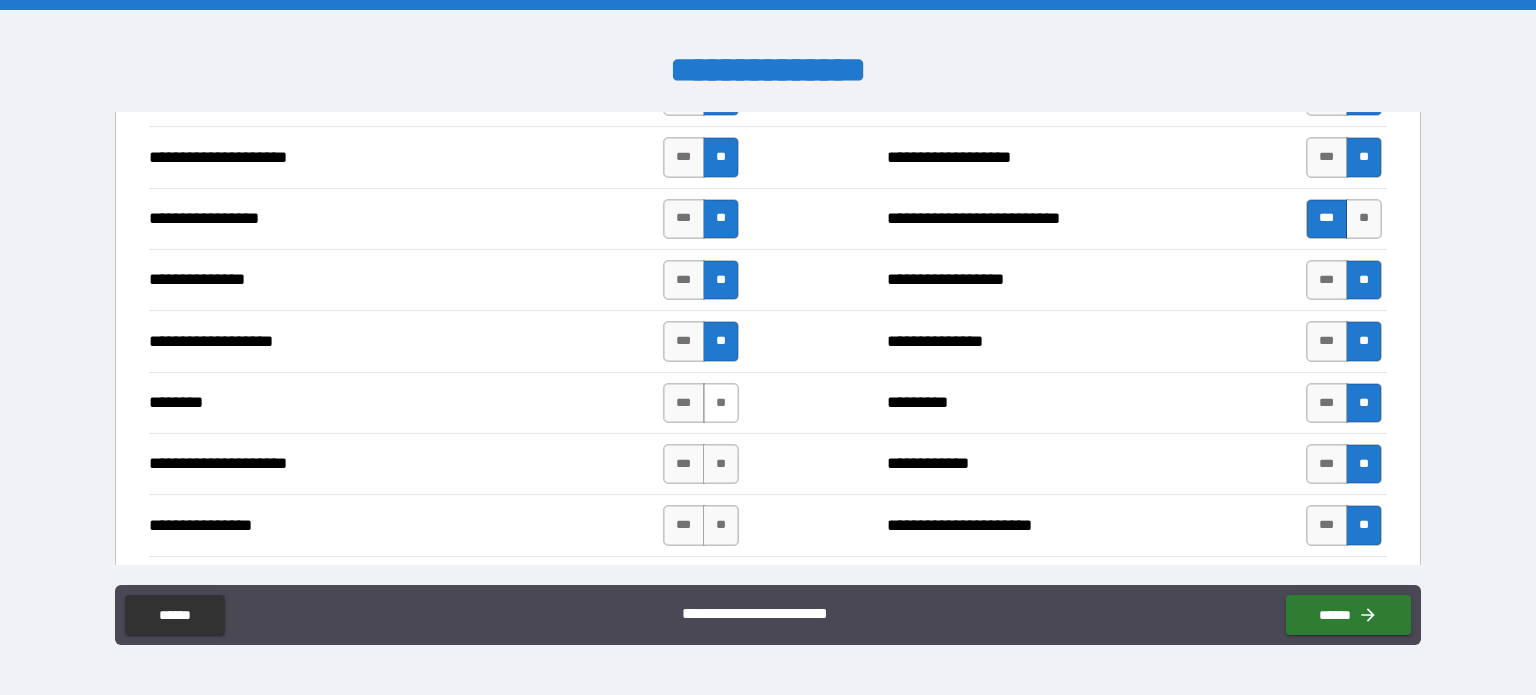click on "**" at bounding box center (721, 403) 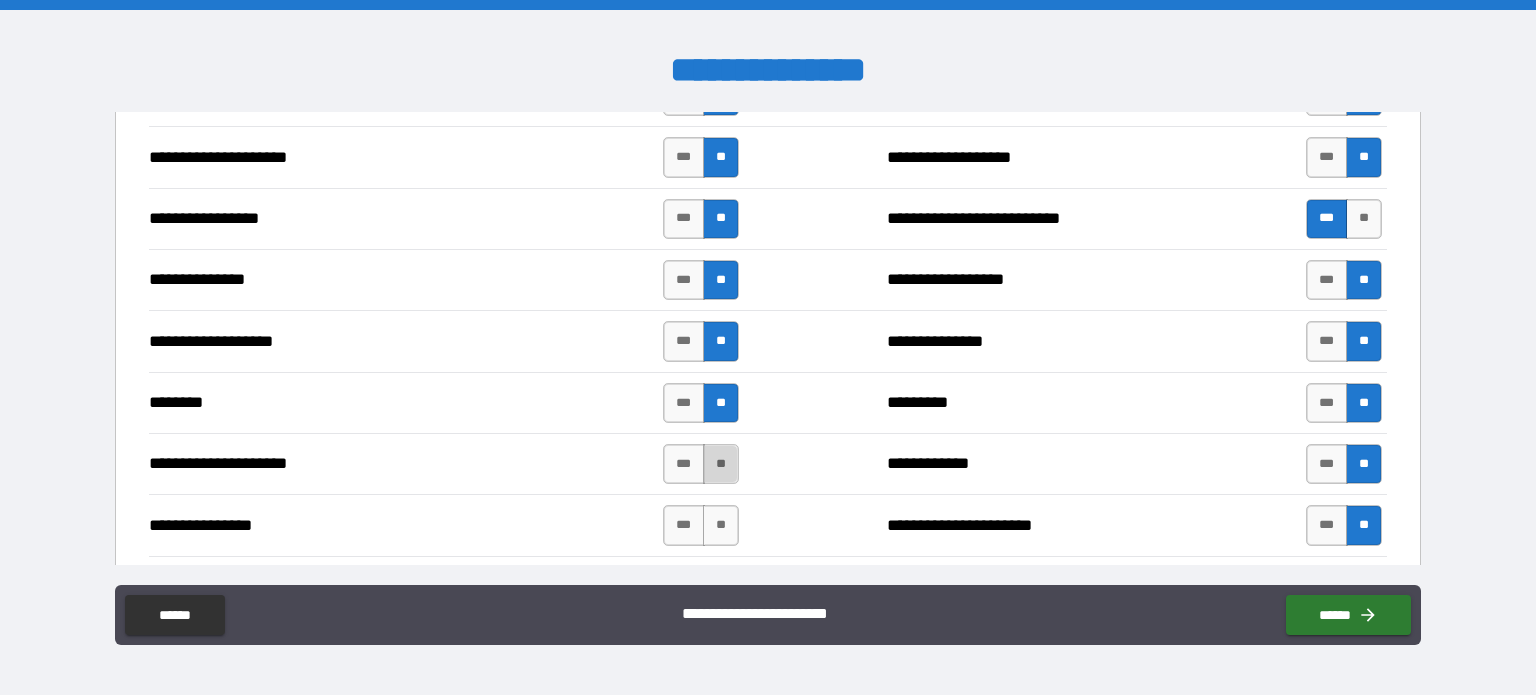 click on "**" at bounding box center [721, 464] 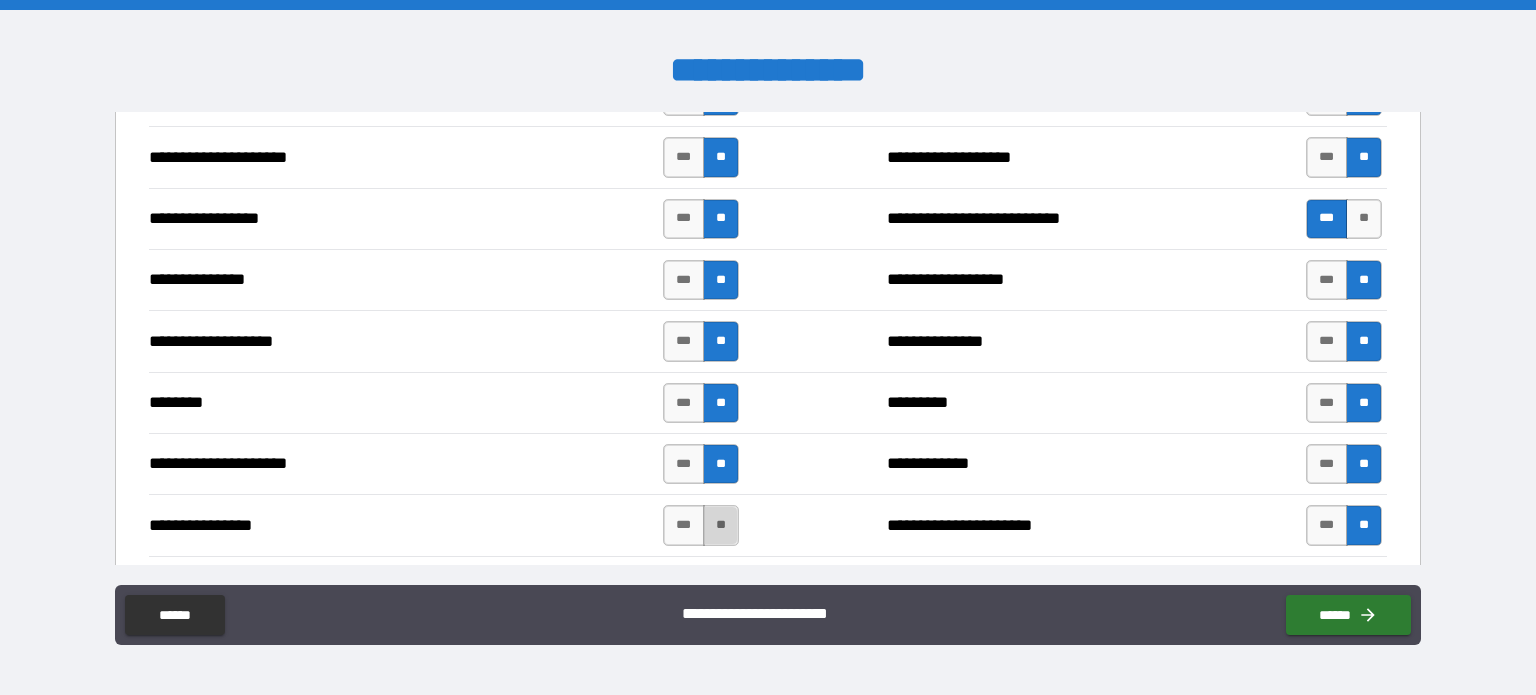 click on "**" at bounding box center (721, 525) 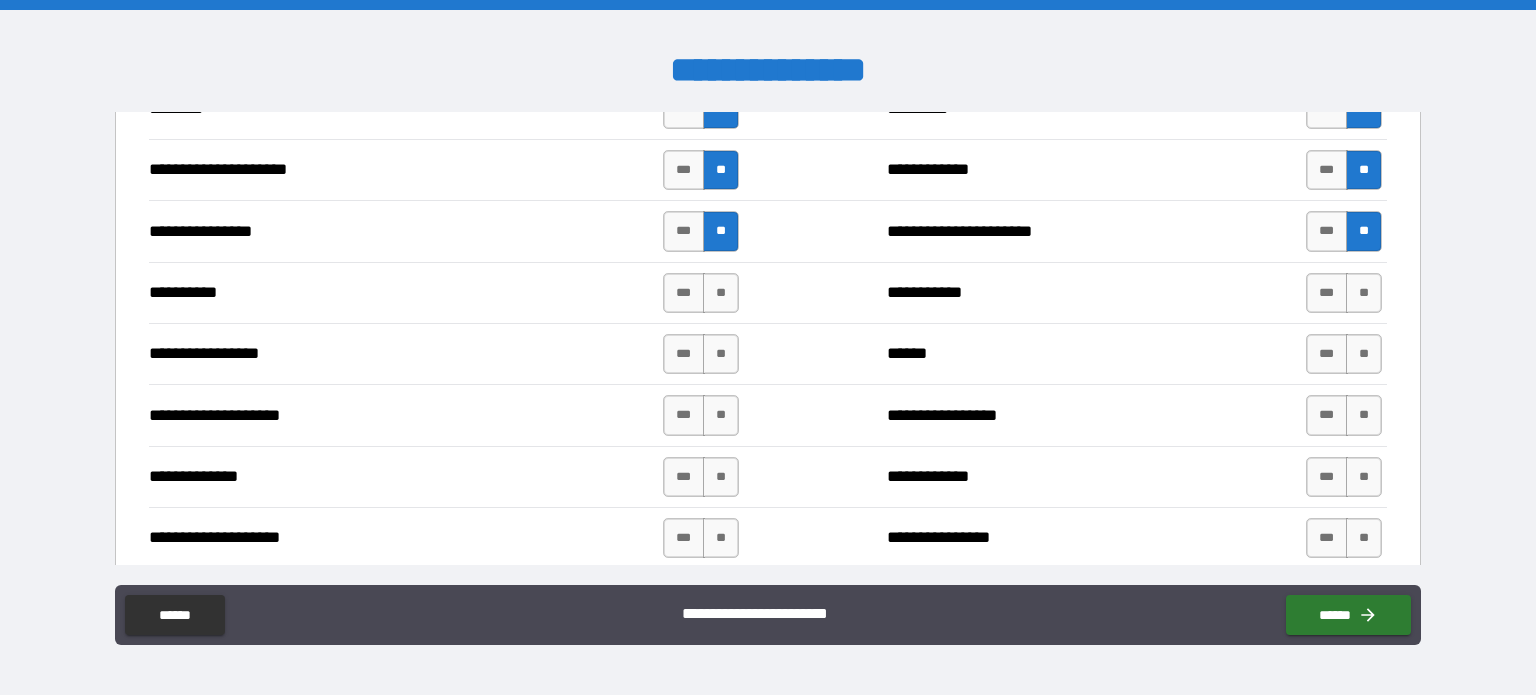 scroll, scrollTop: 2752, scrollLeft: 0, axis: vertical 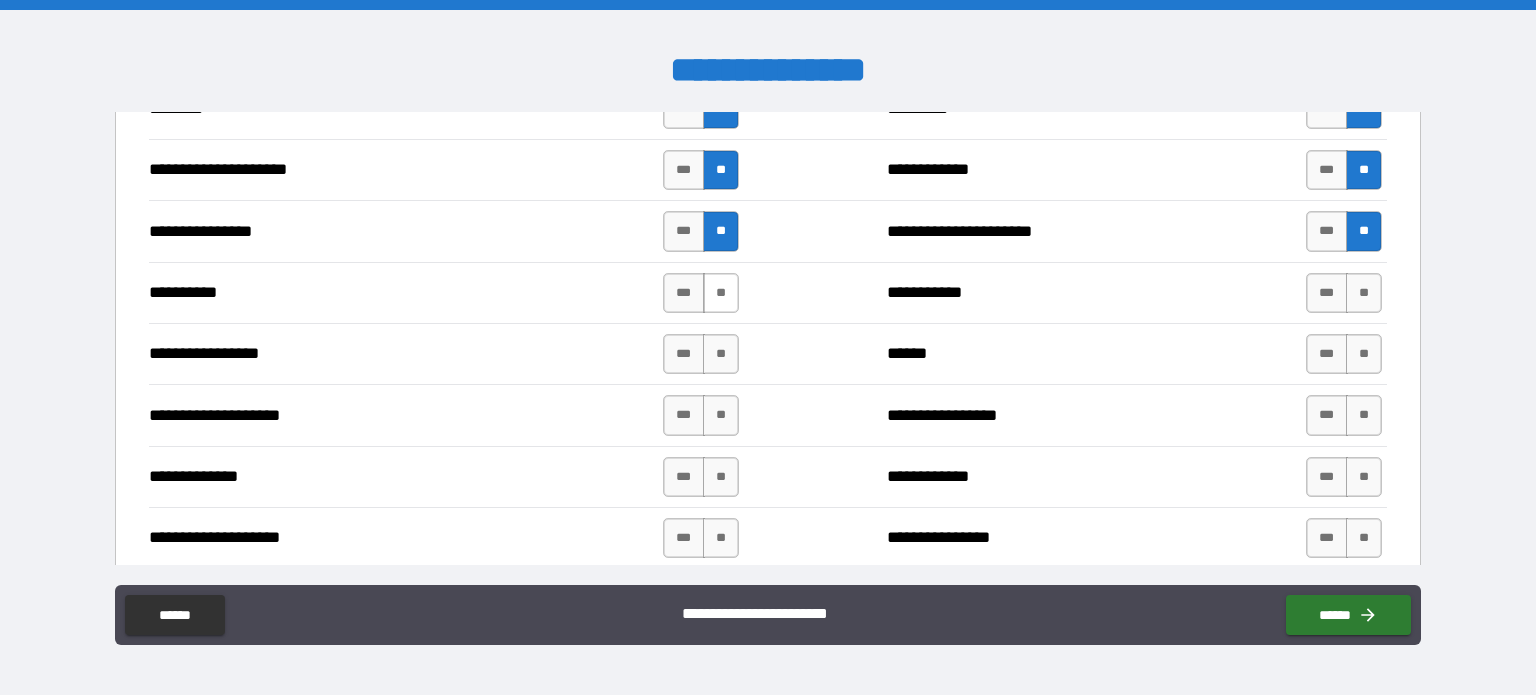 click on "**" at bounding box center [721, 293] 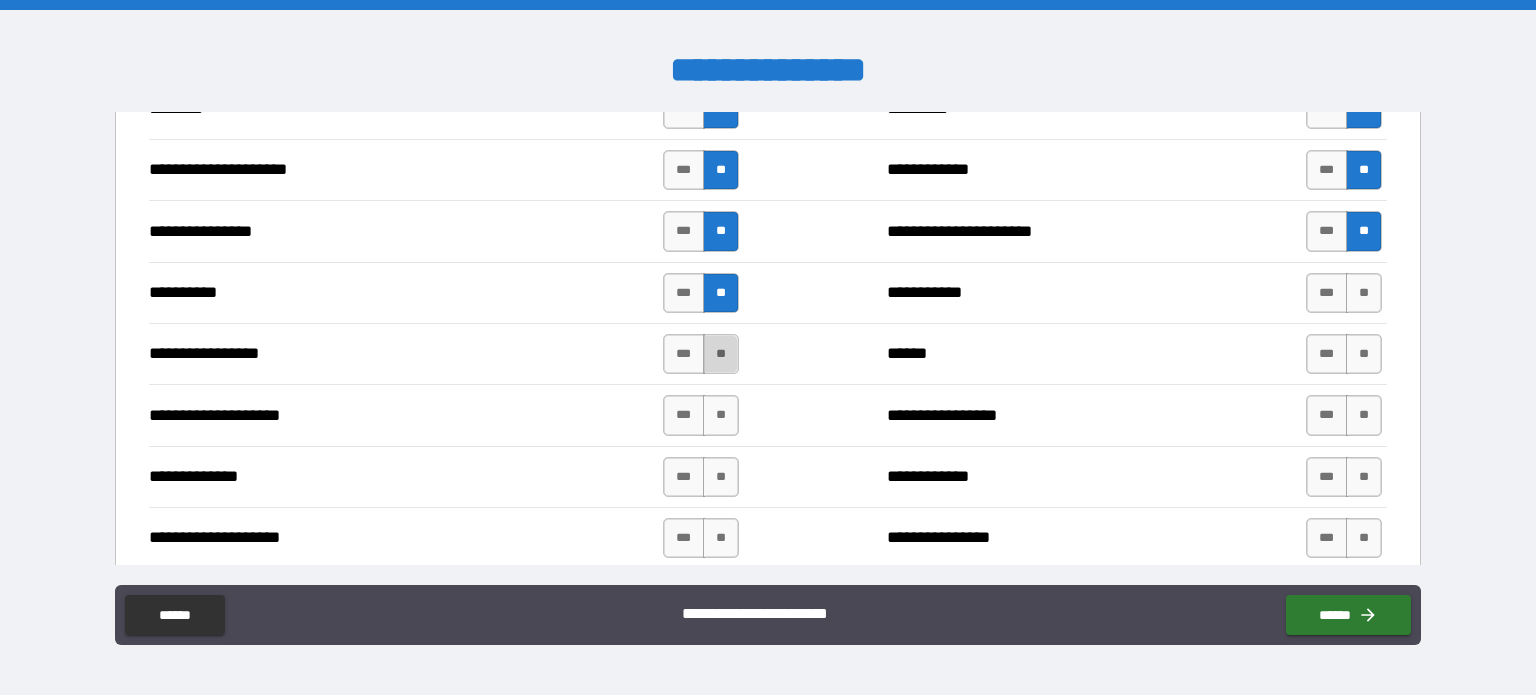click on "**" at bounding box center [721, 354] 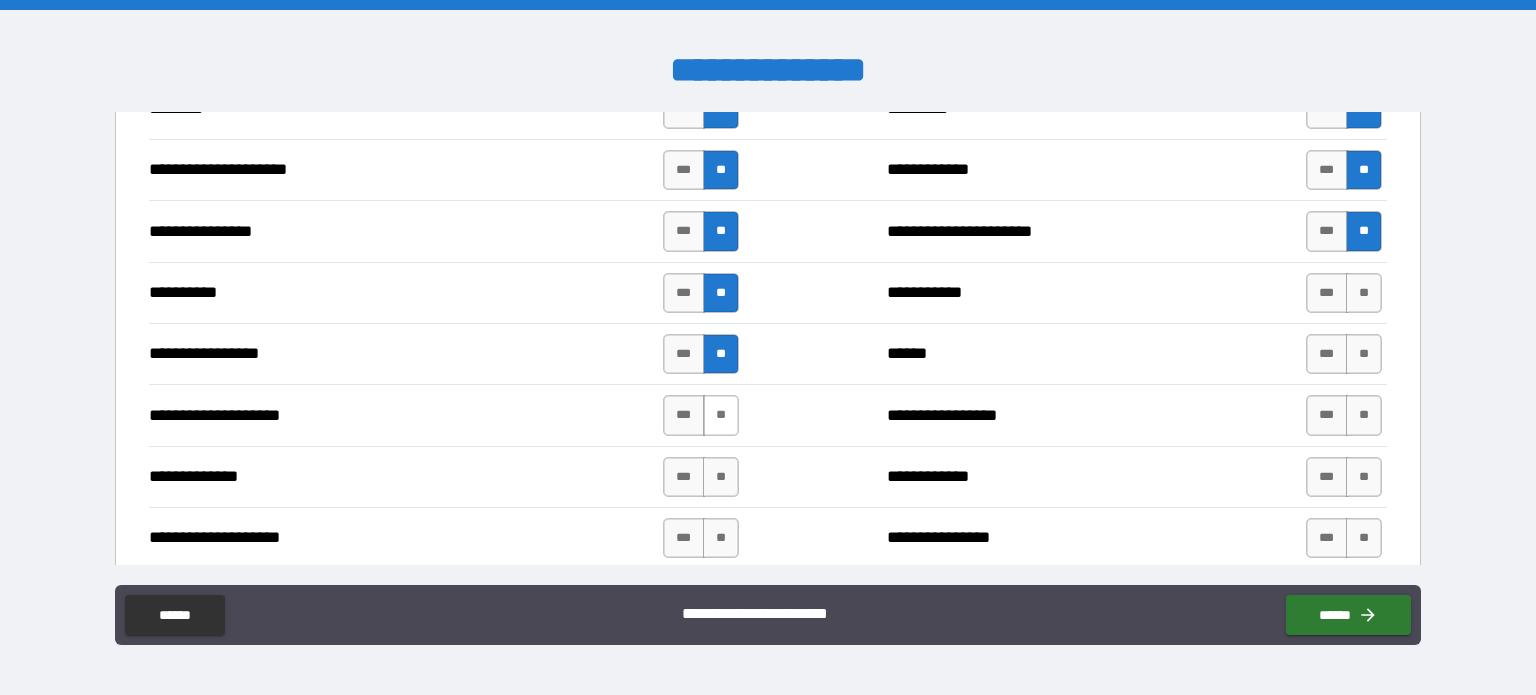 click on "**" at bounding box center (721, 415) 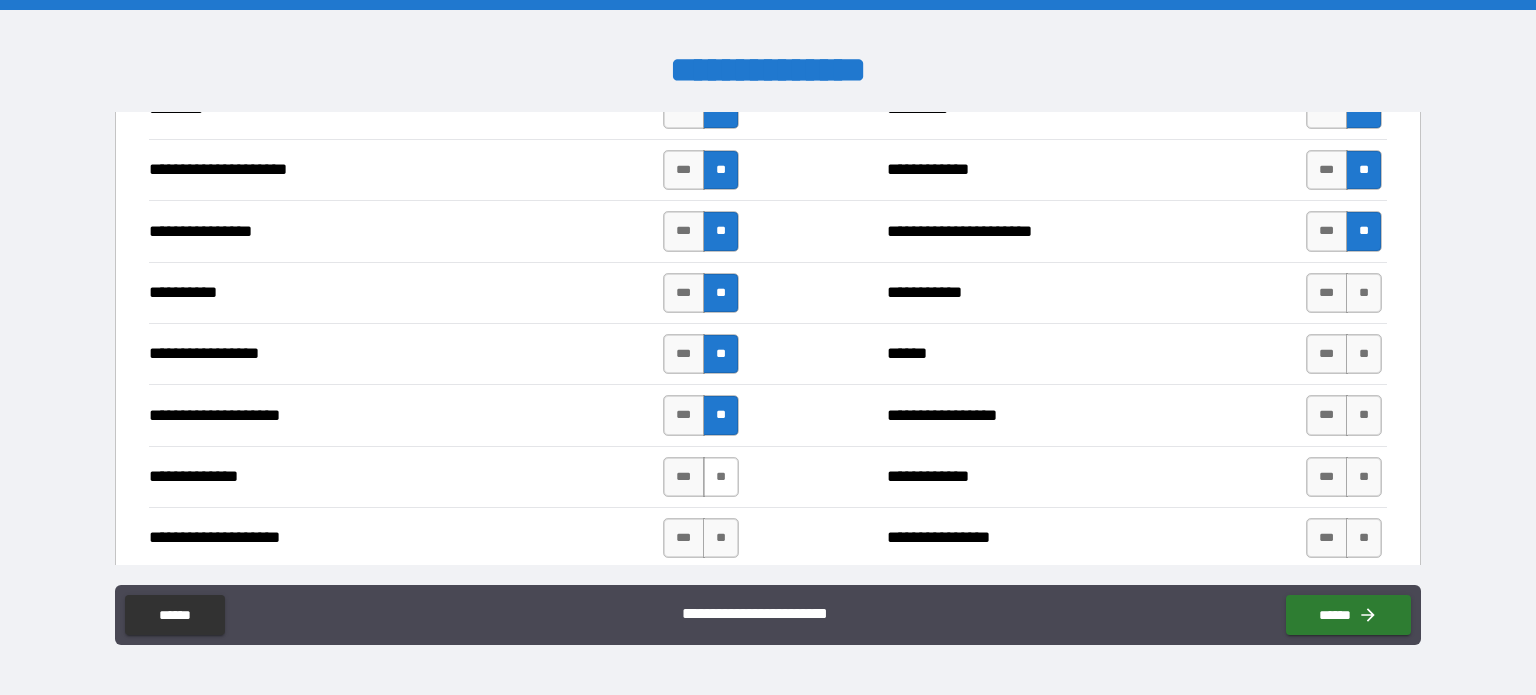 click on "**" at bounding box center [721, 477] 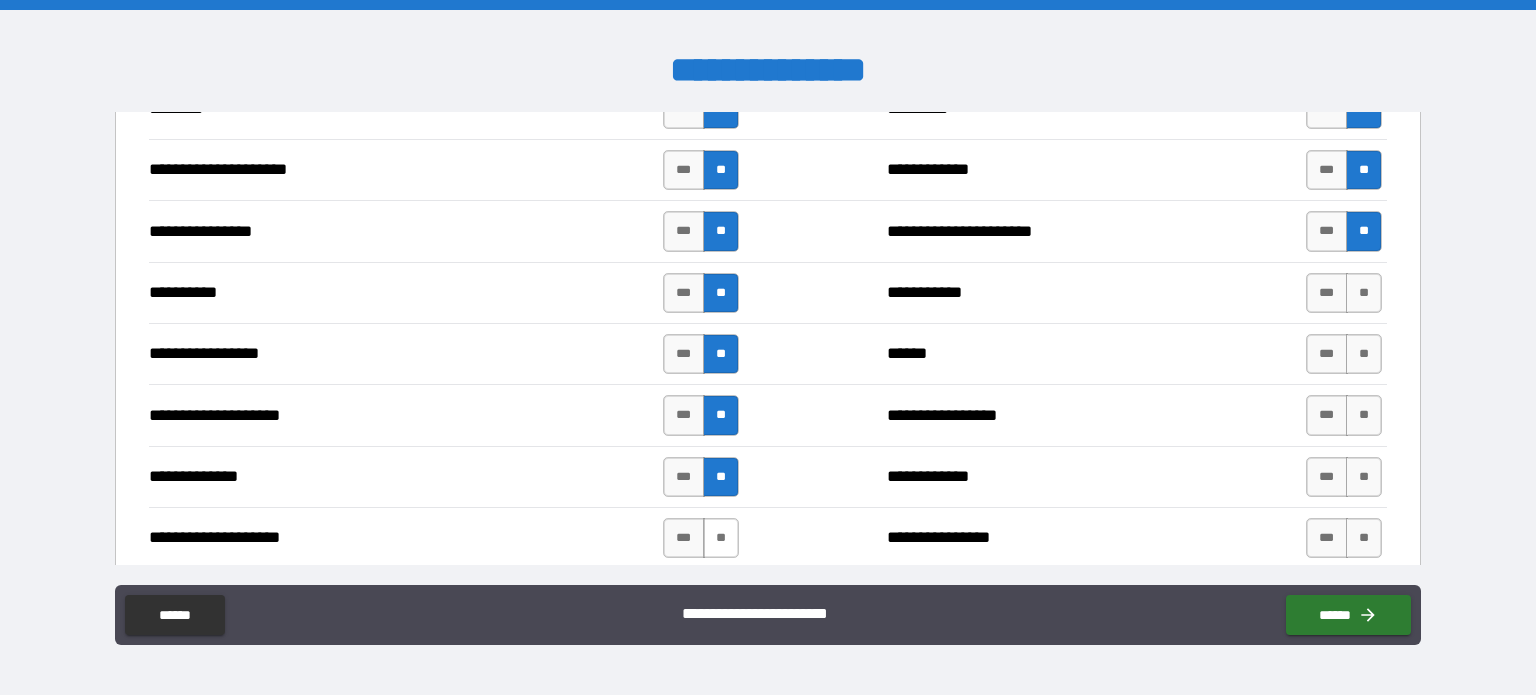 click on "**" at bounding box center [721, 538] 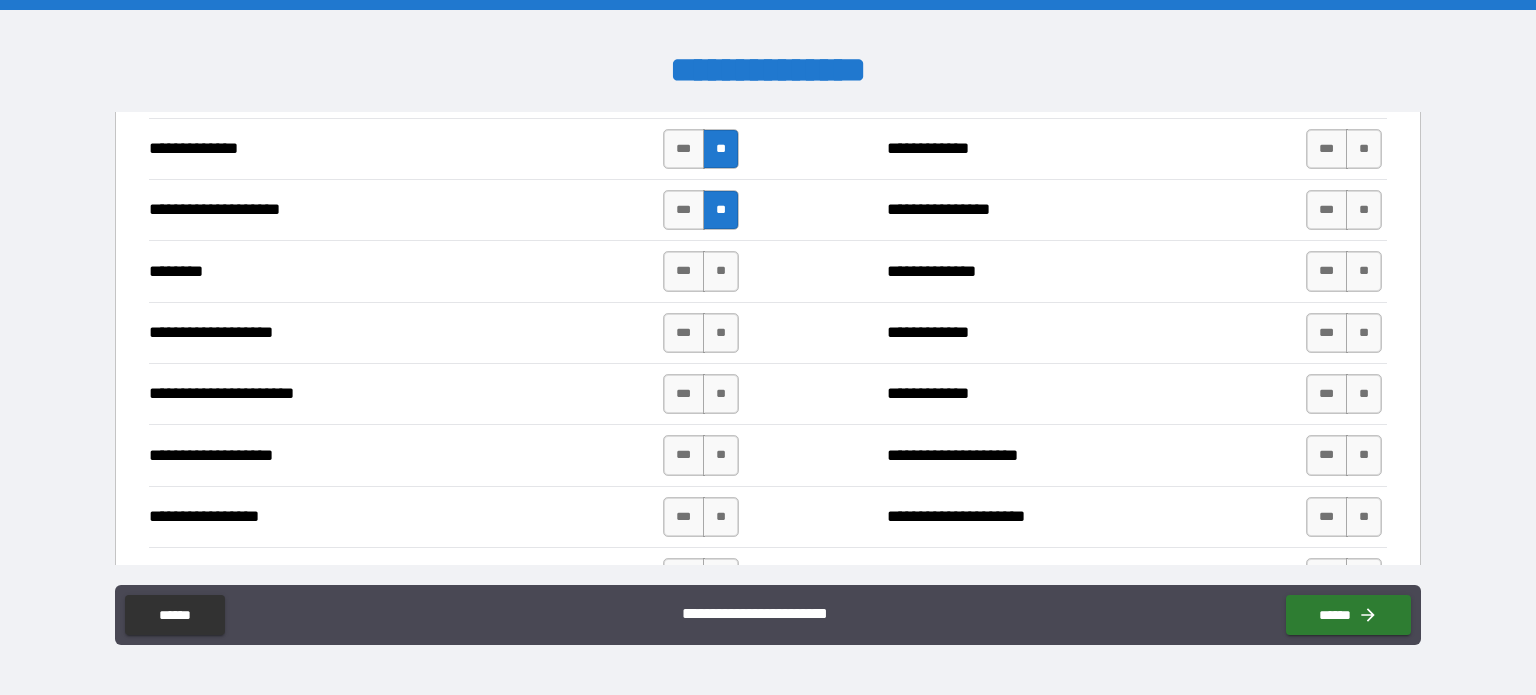 scroll, scrollTop: 3092, scrollLeft: 0, axis: vertical 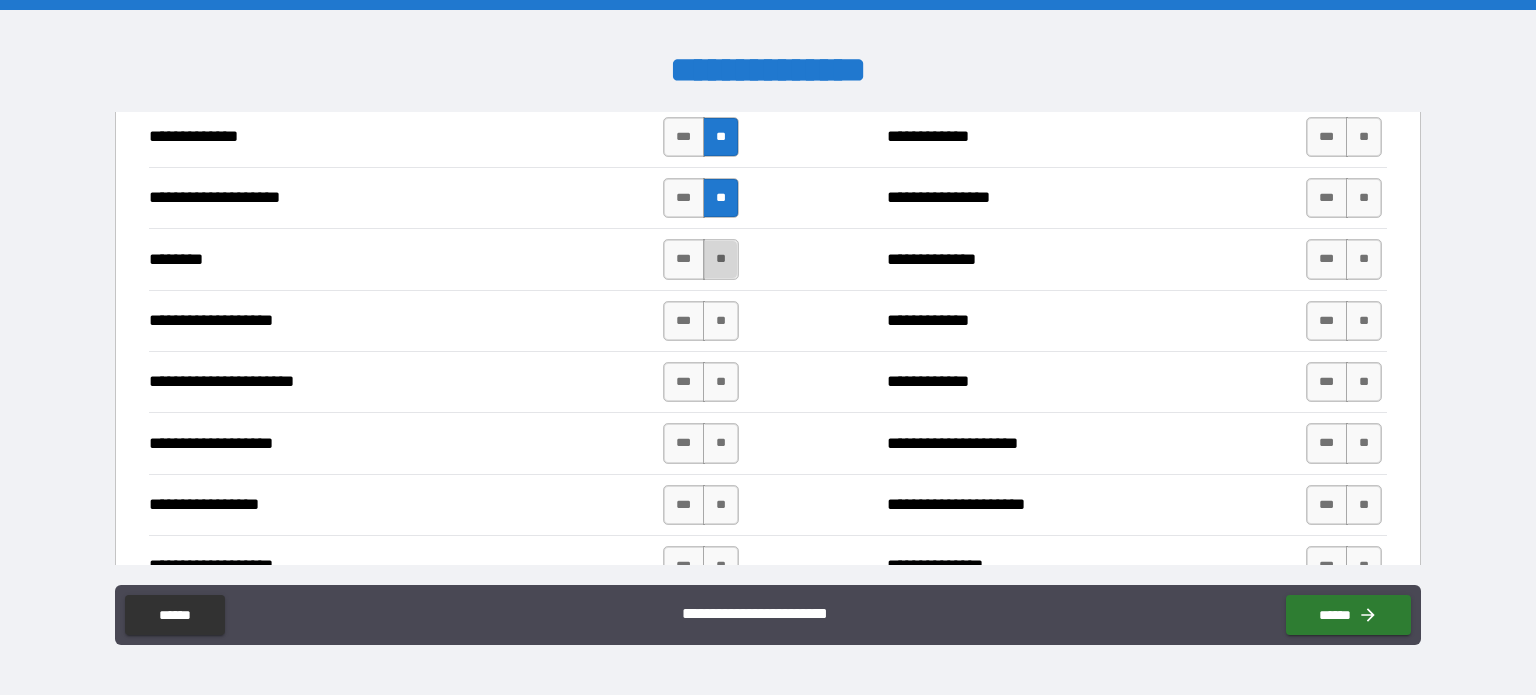 click on "**" at bounding box center (721, 259) 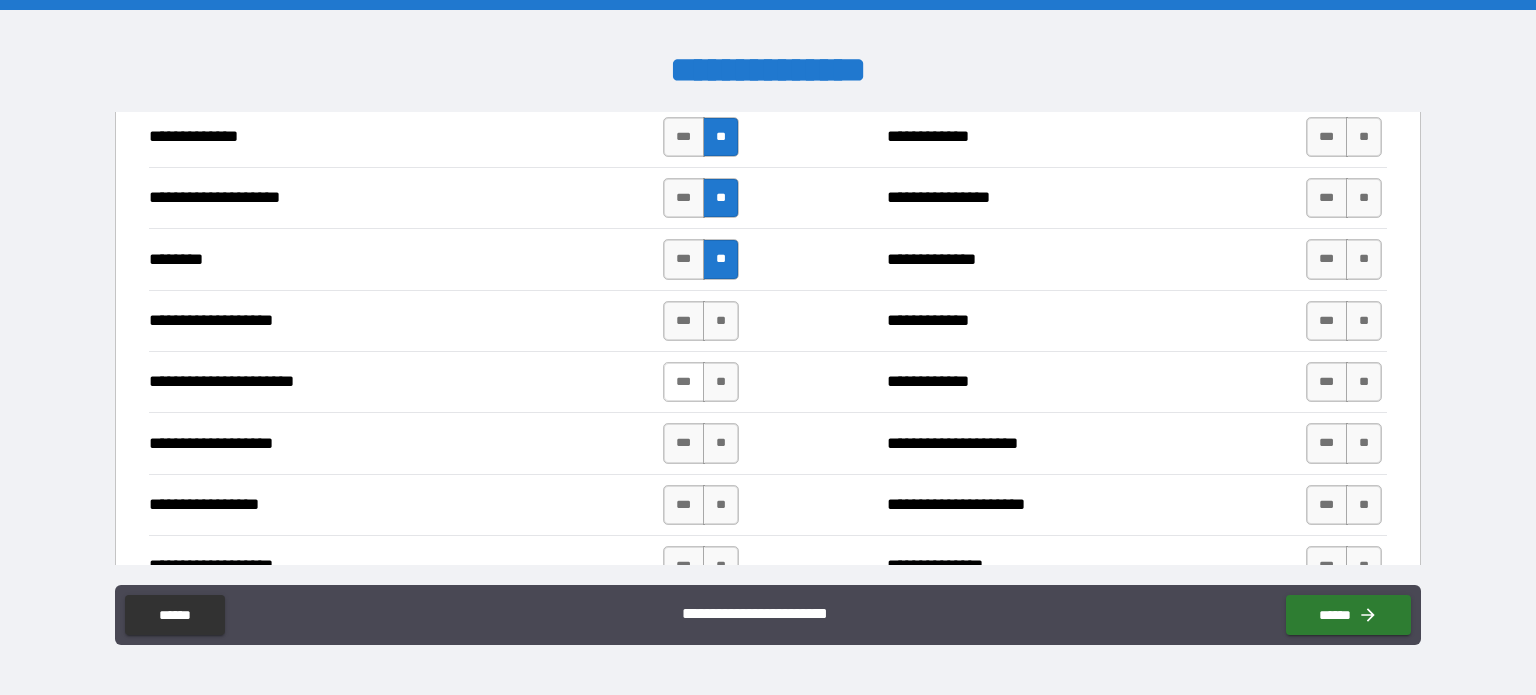drag, startPoint x: 682, startPoint y: 307, endPoint x: 696, endPoint y: 376, distance: 70.40597 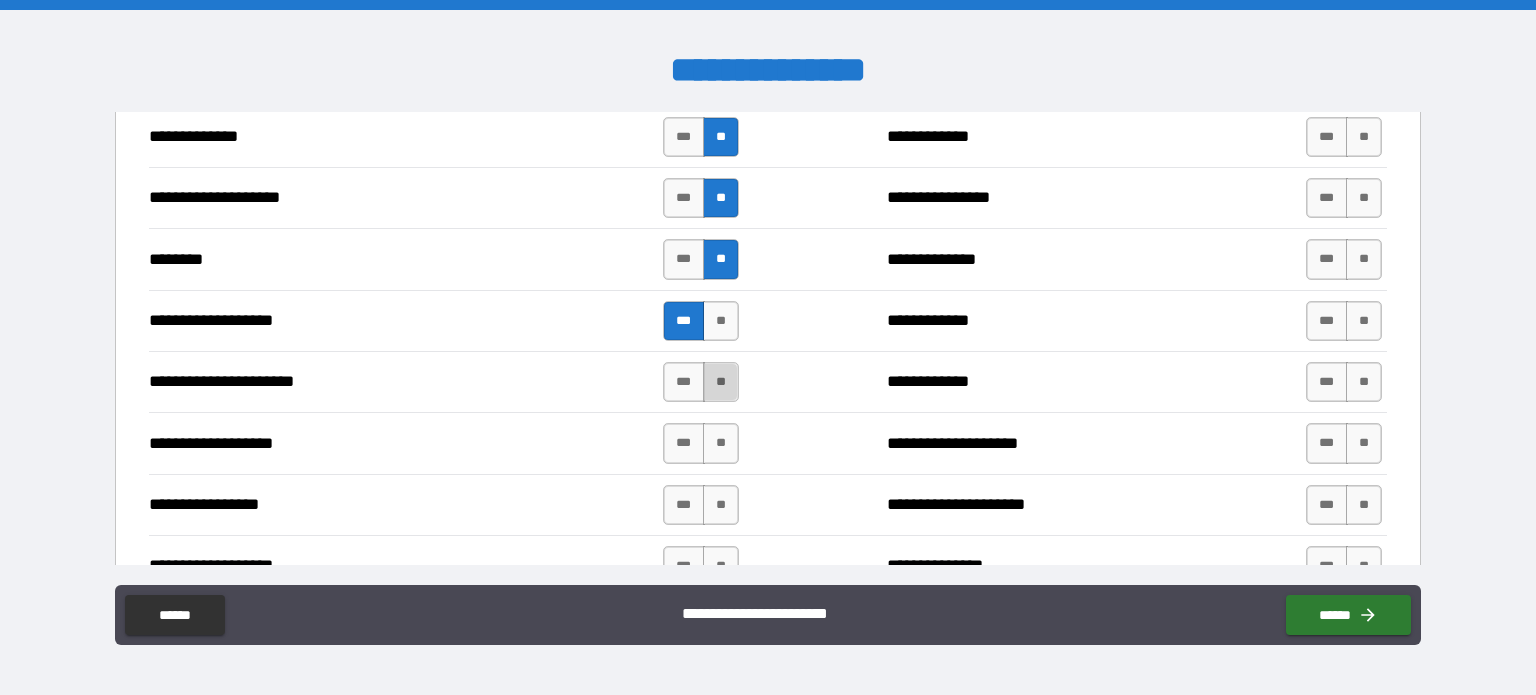 click on "**" at bounding box center (721, 382) 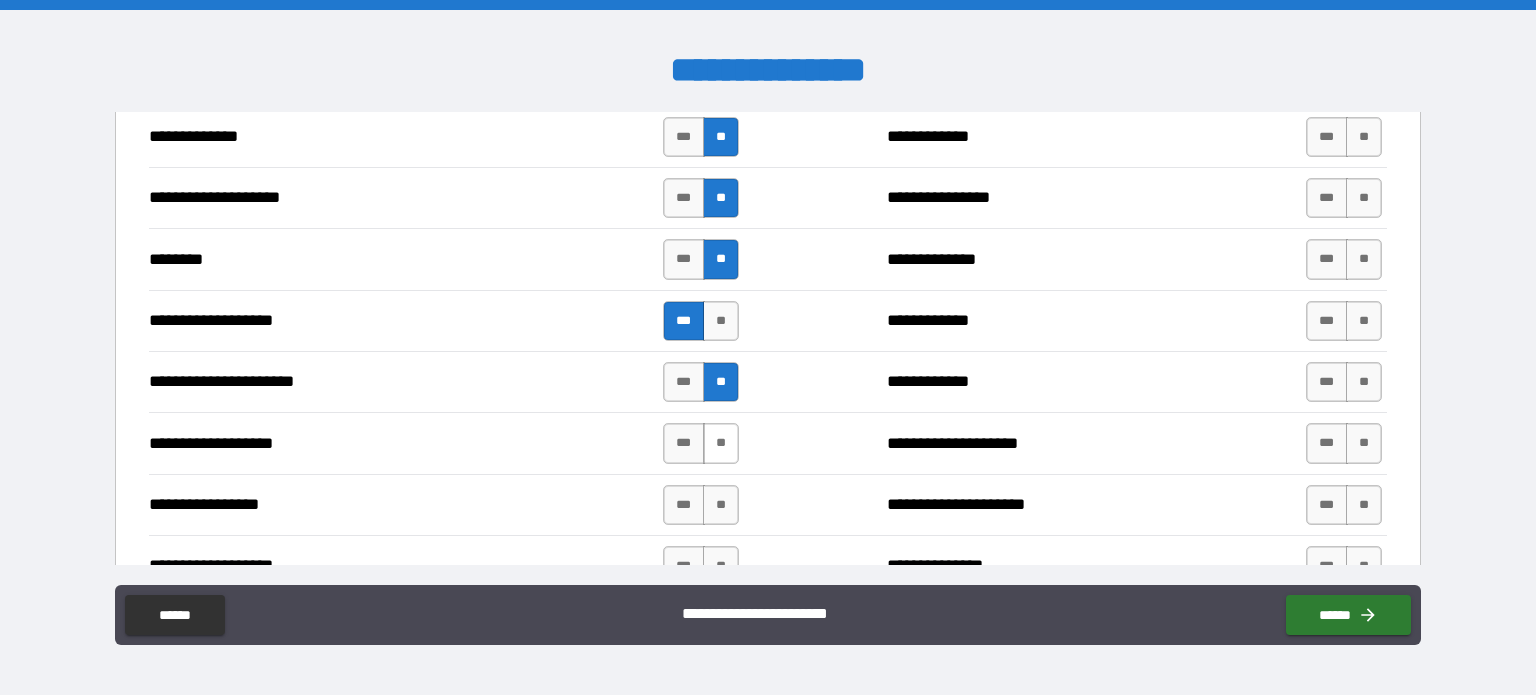 click on "**" at bounding box center (721, 443) 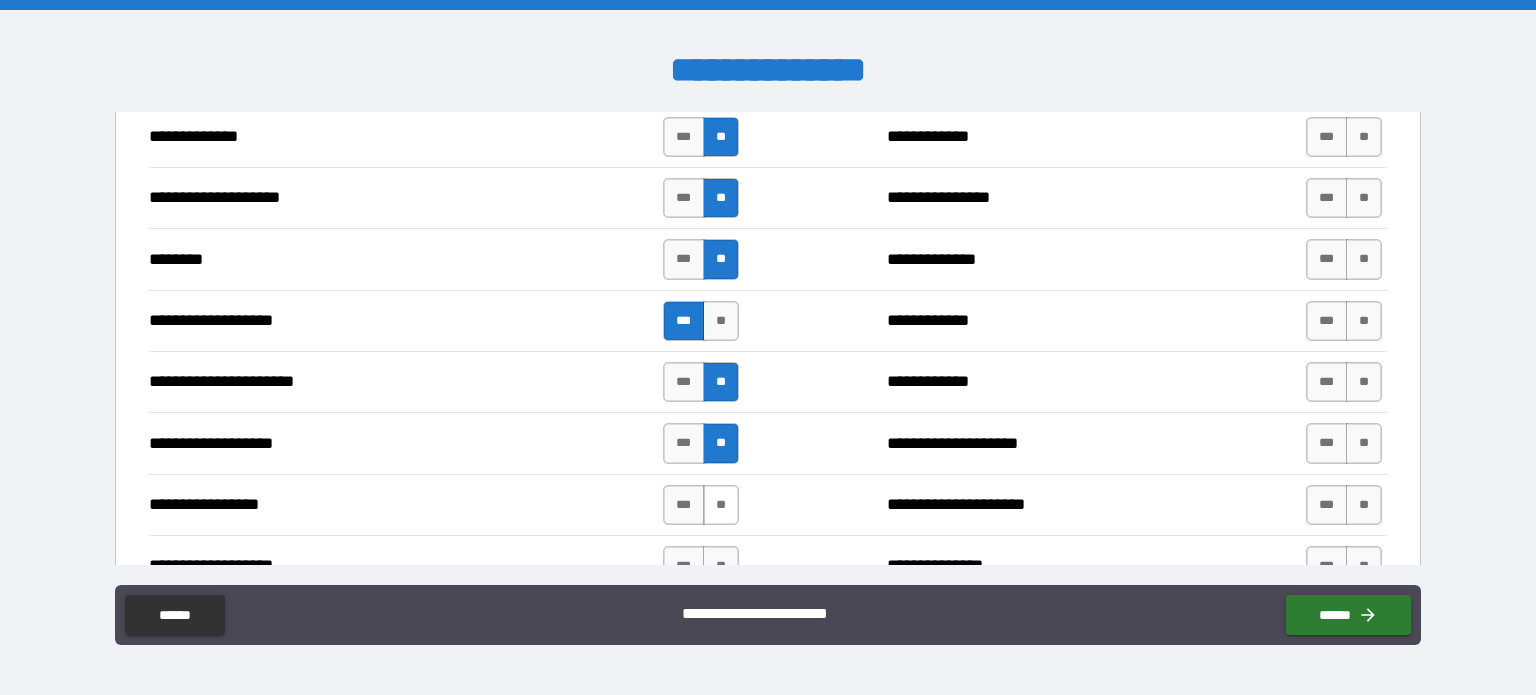 click on "**" at bounding box center [721, 505] 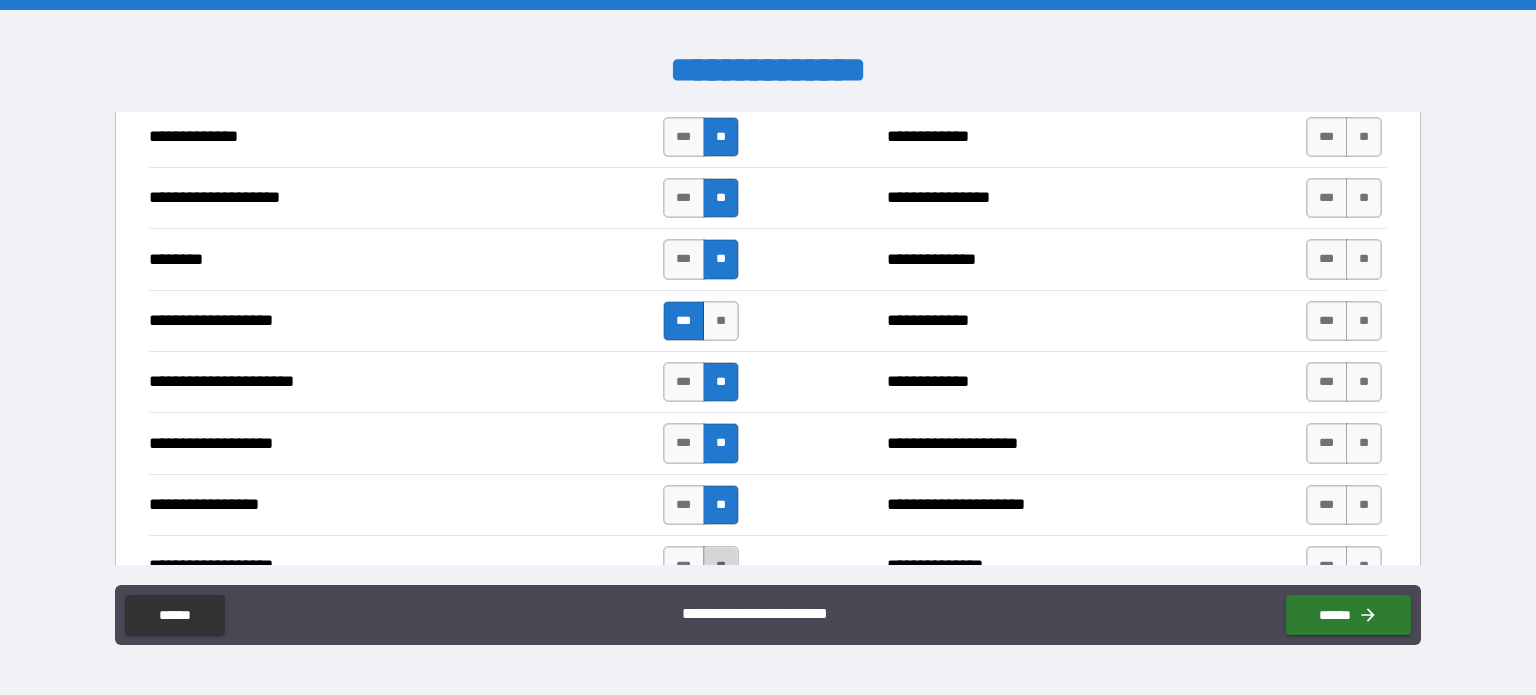 click on "**" at bounding box center [721, 566] 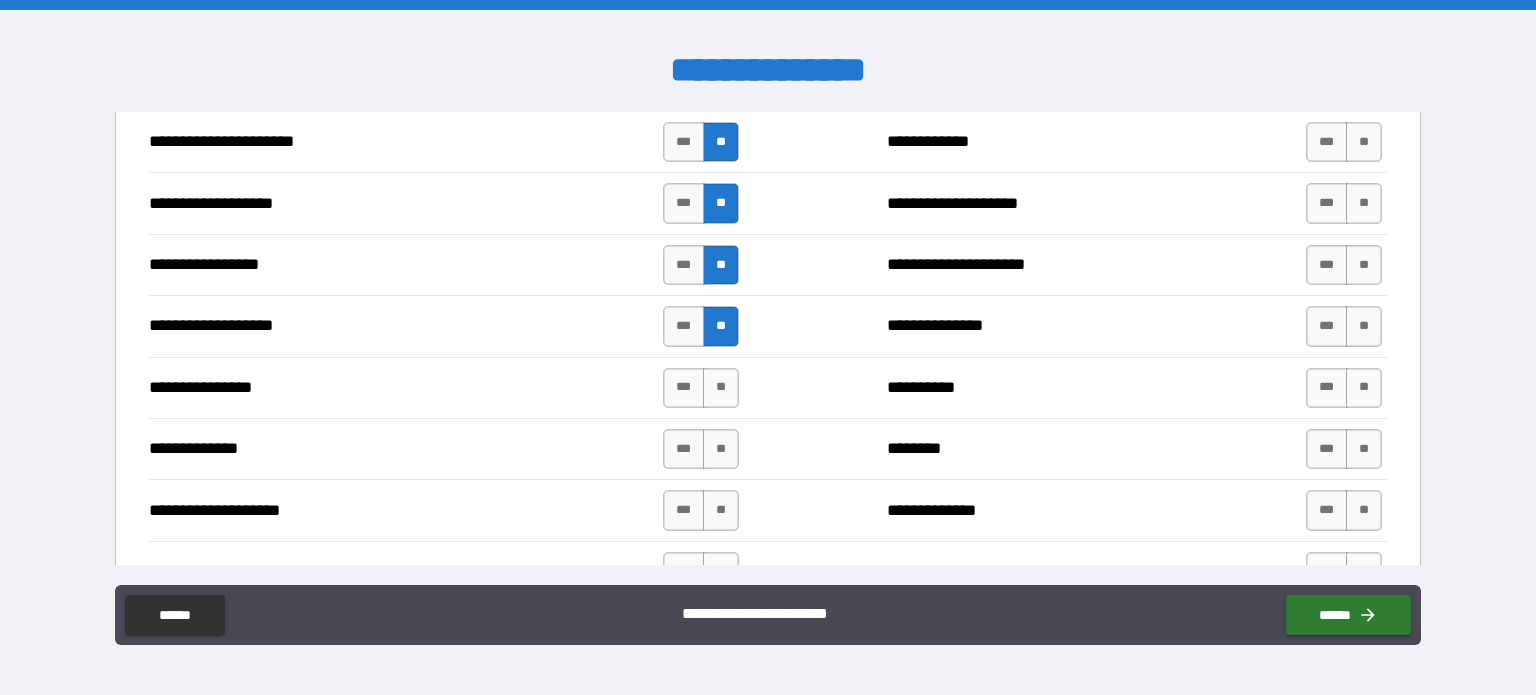 scroll, scrollTop: 3358, scrollLeft: 0, axis: vertical 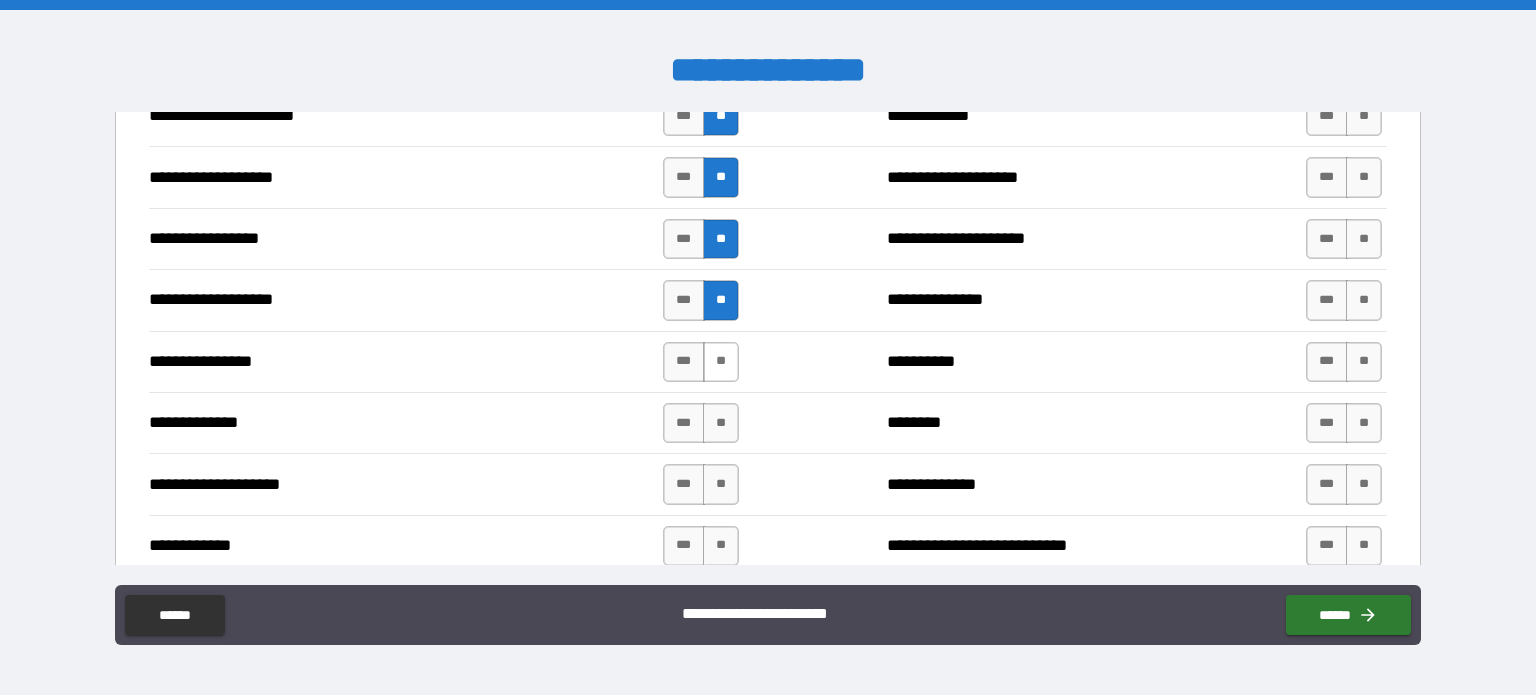 click on "**" at bounding box center (721, 362) 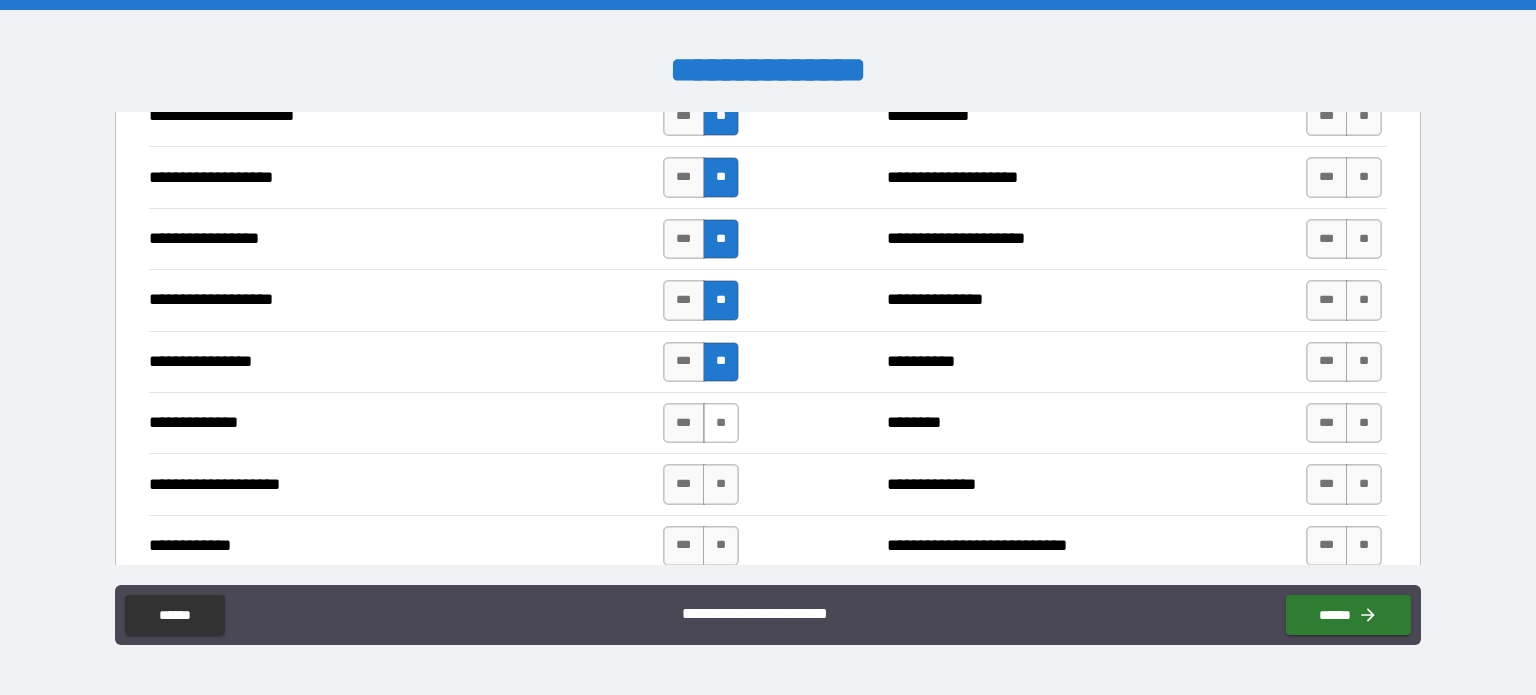 click on "**" at bounding box center [721, 423] 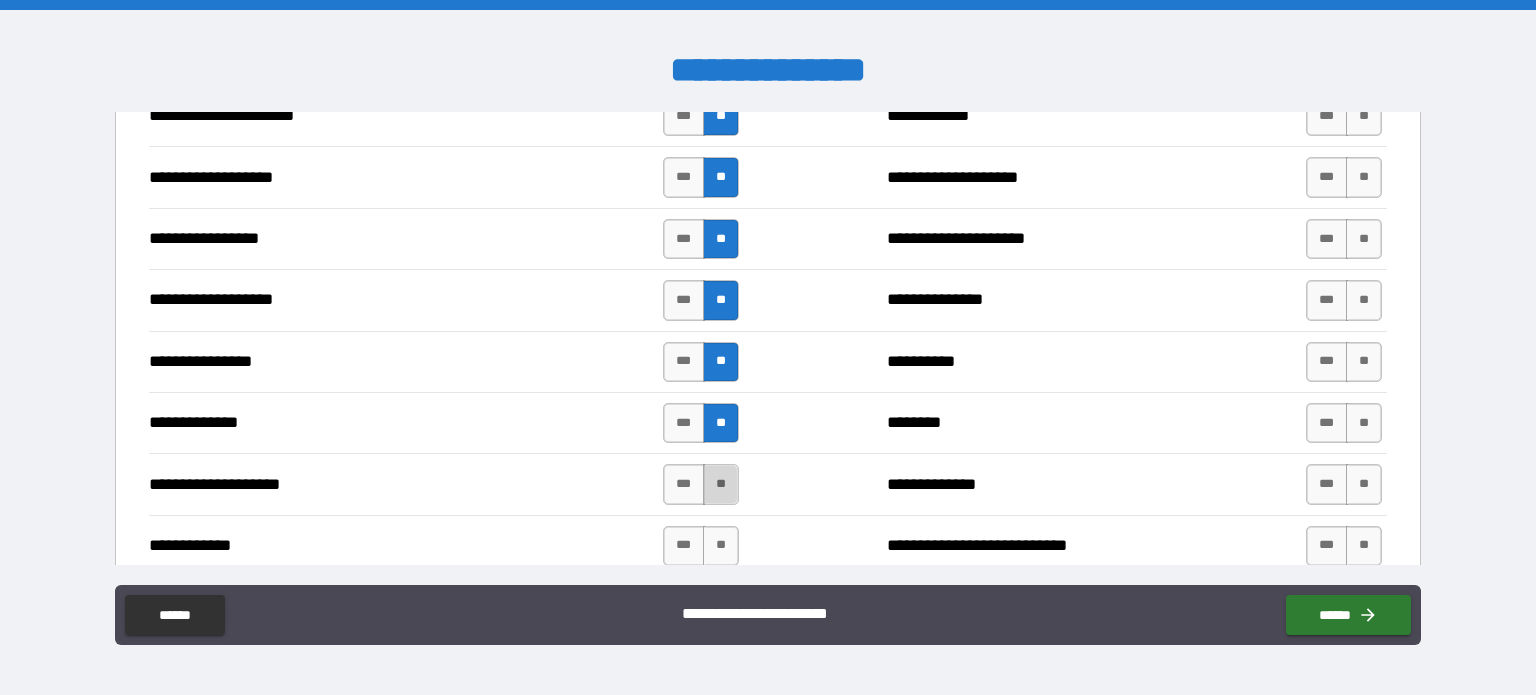 click on "**" at bounding box center (721, 484) 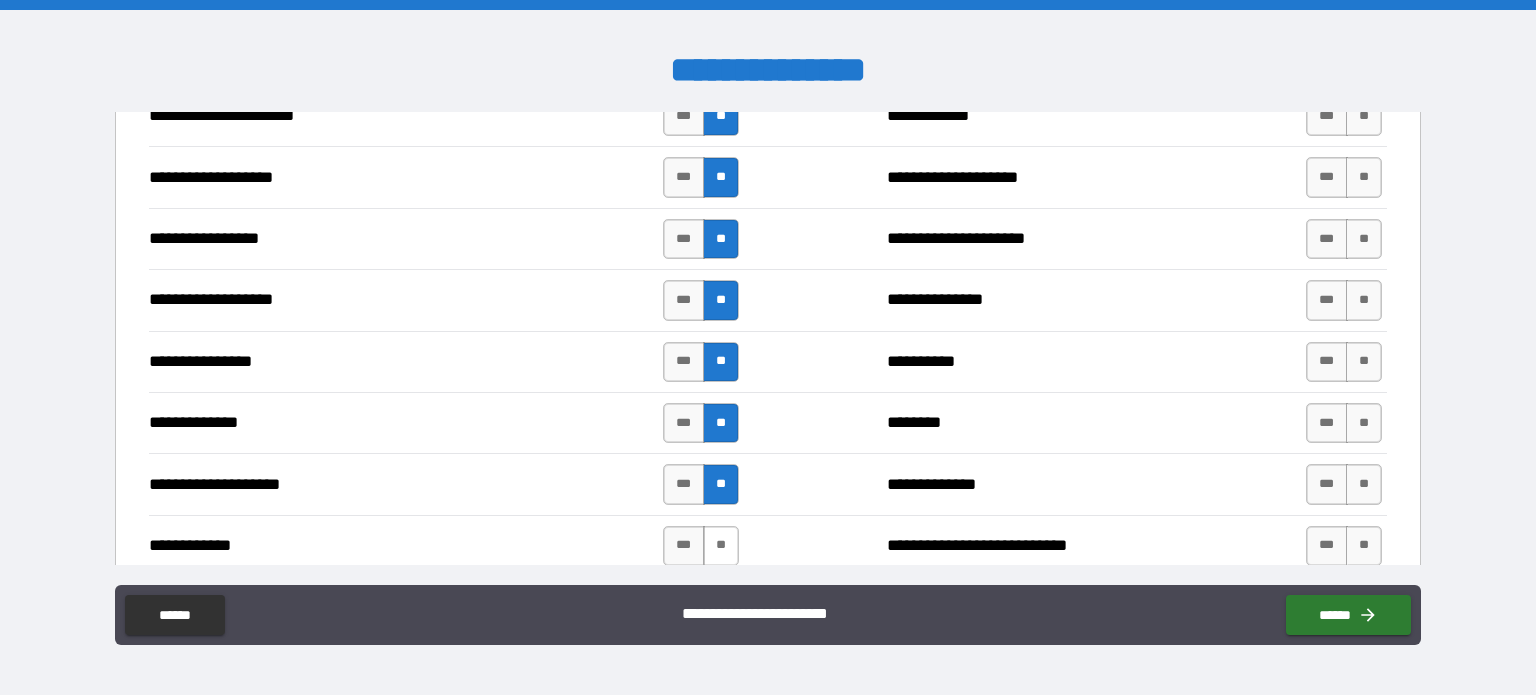 click on "**" at bounding box center [721, 546] 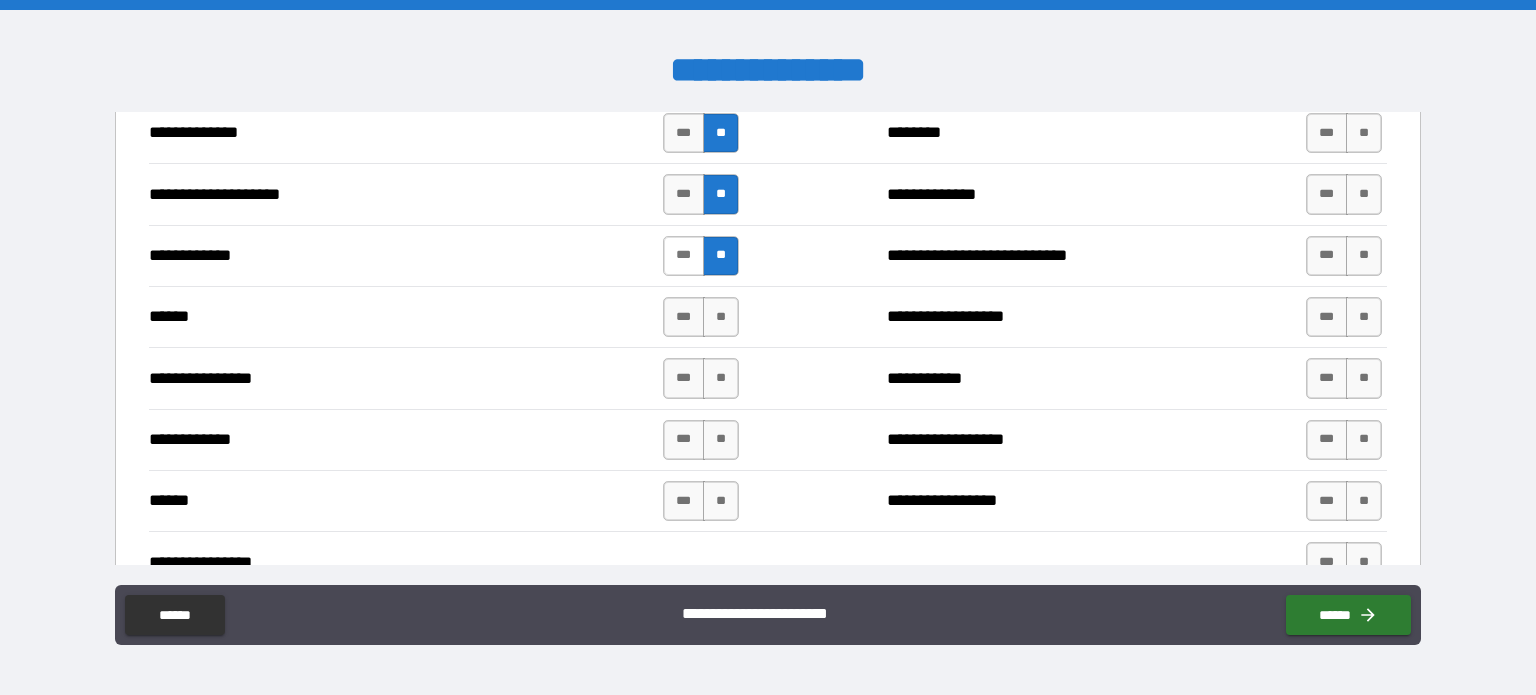 scroll, scrollTop: 3692, scrollLeft: 0, axis: vertical 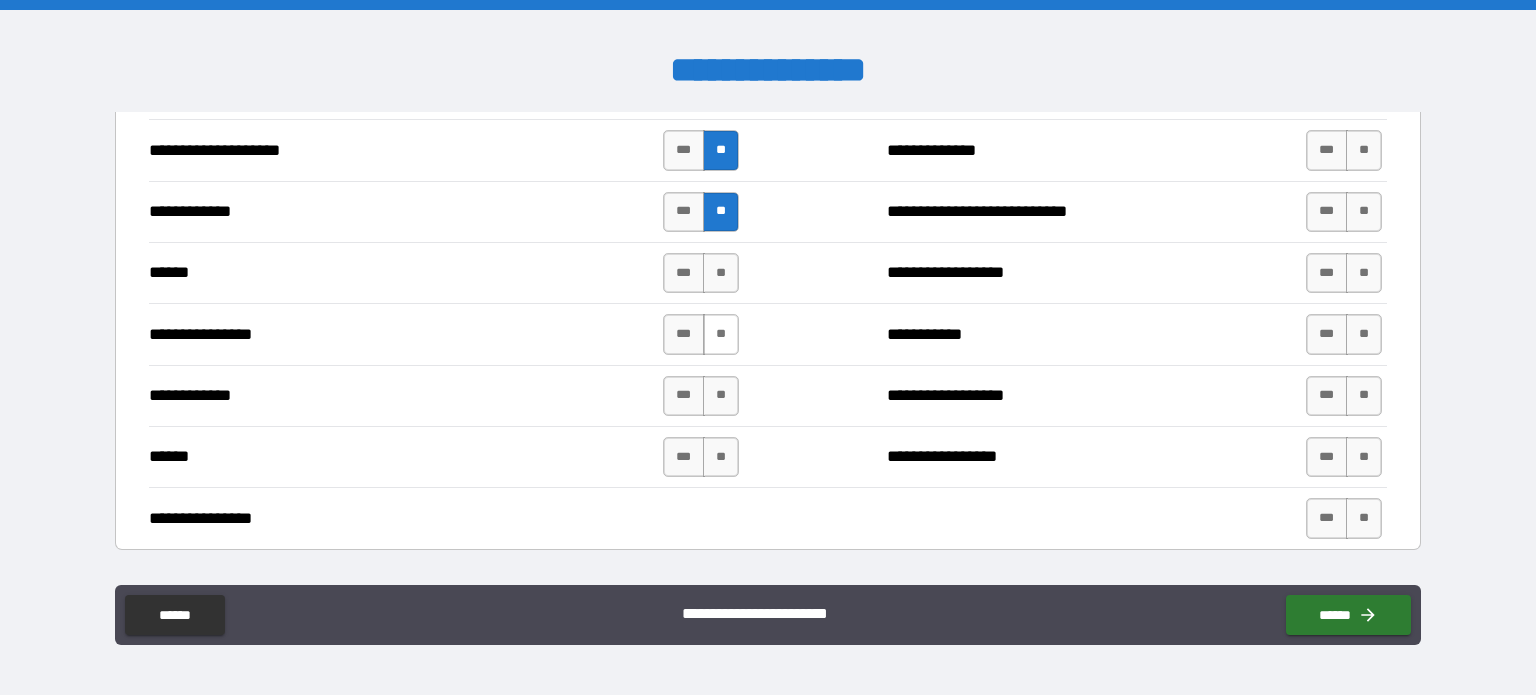 drag, startPoint x: 721, startPoint y: 254, endPoint x: 703, endPoint y: 307, distance: 55.97321 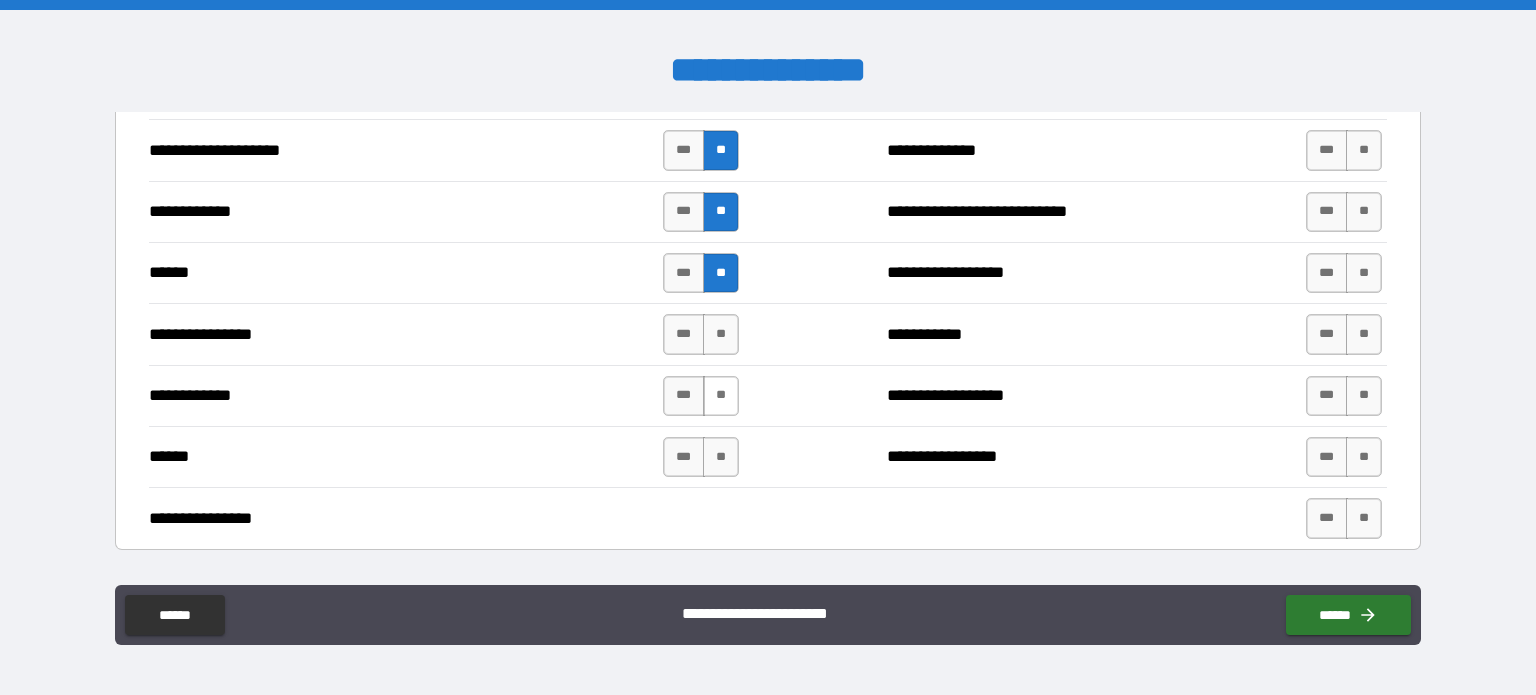 drag, startPoint x: 713, startPoint y: 322, endPoint x: 704, endPoint y: 381, distance: 59.682495 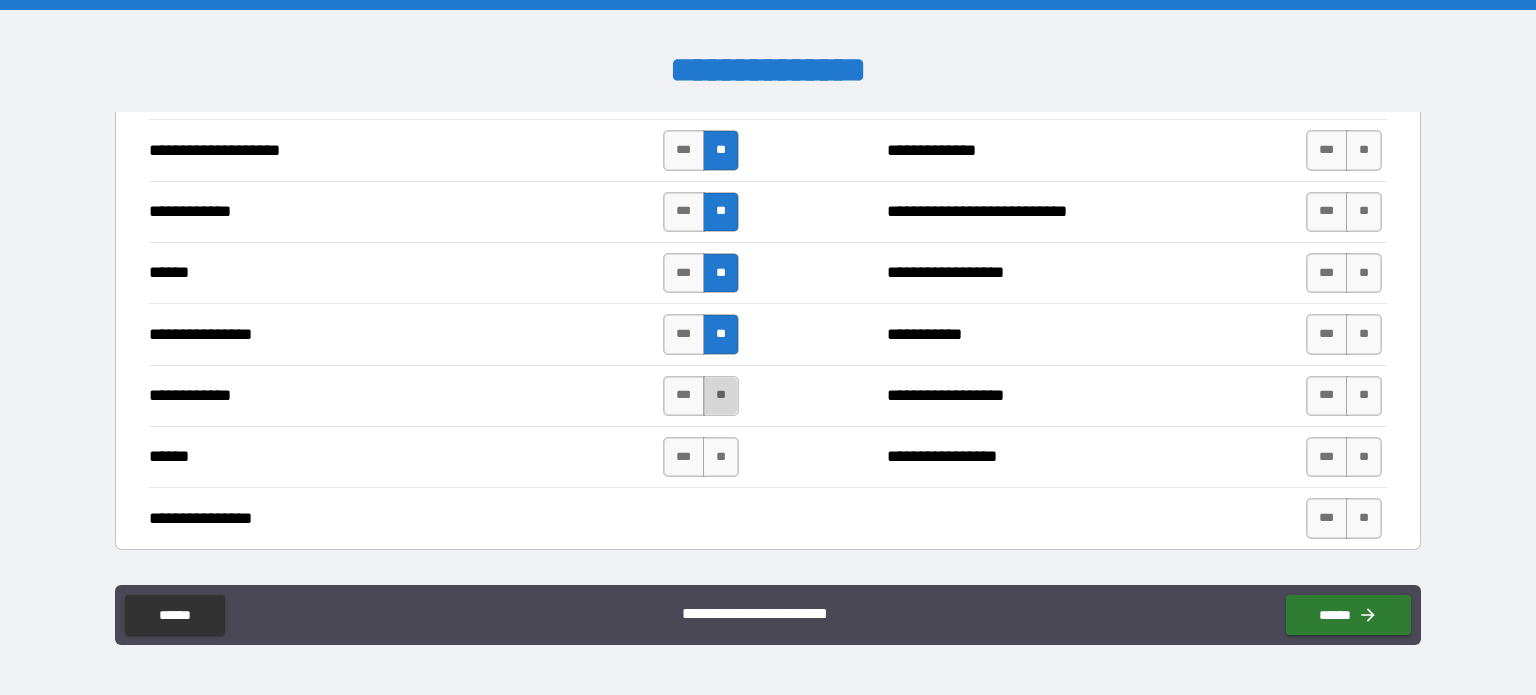 click on "**" at bounding box center [721, 396] 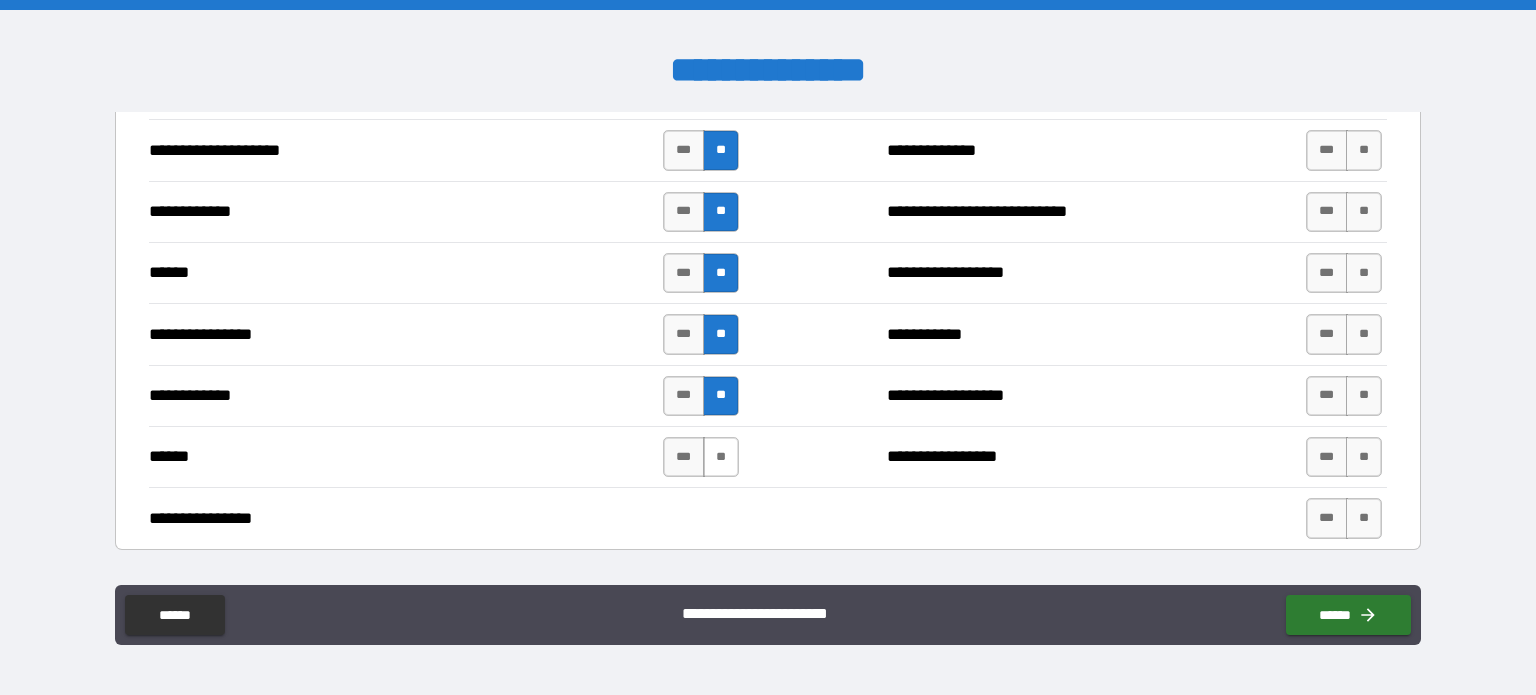 click on "**" at bounding box center [721, 457] 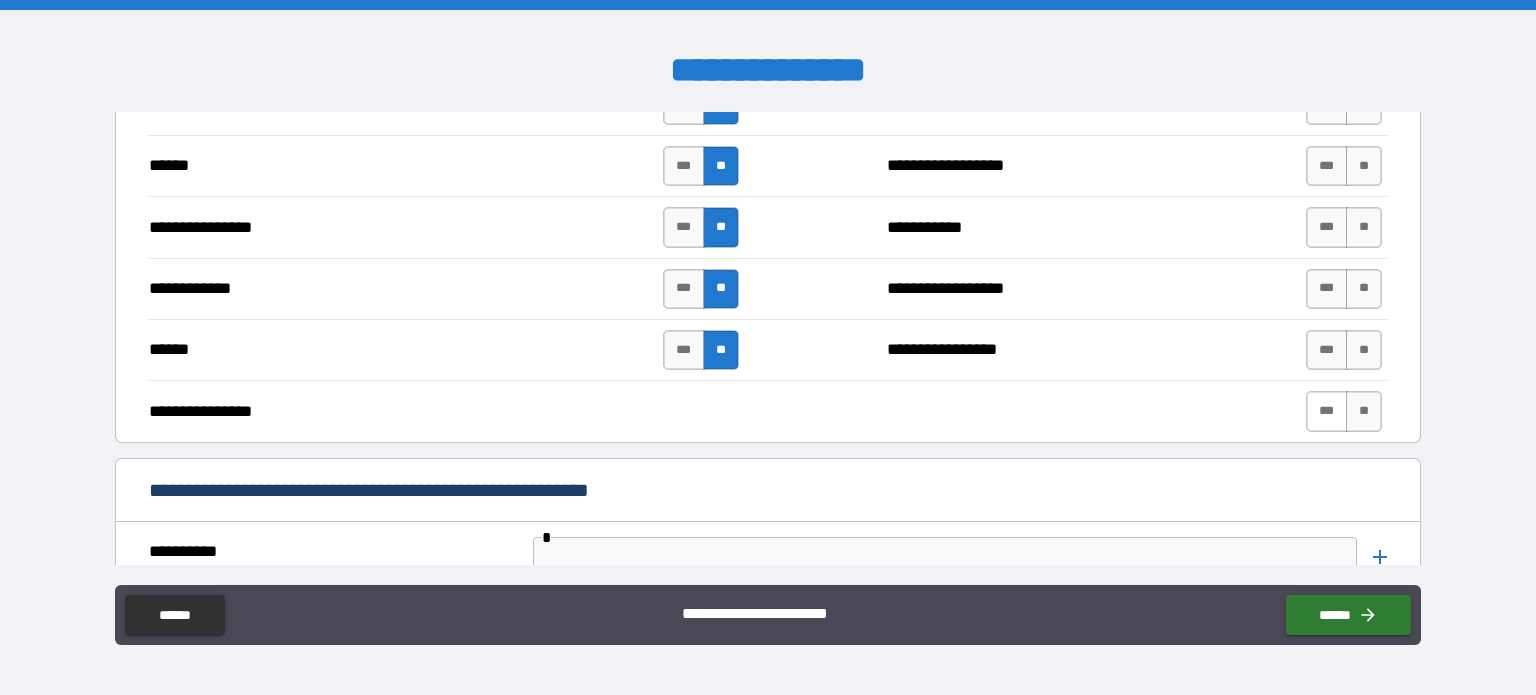 scroll, scrollTop: 3796, scrollLeft: 0, axis: vertical 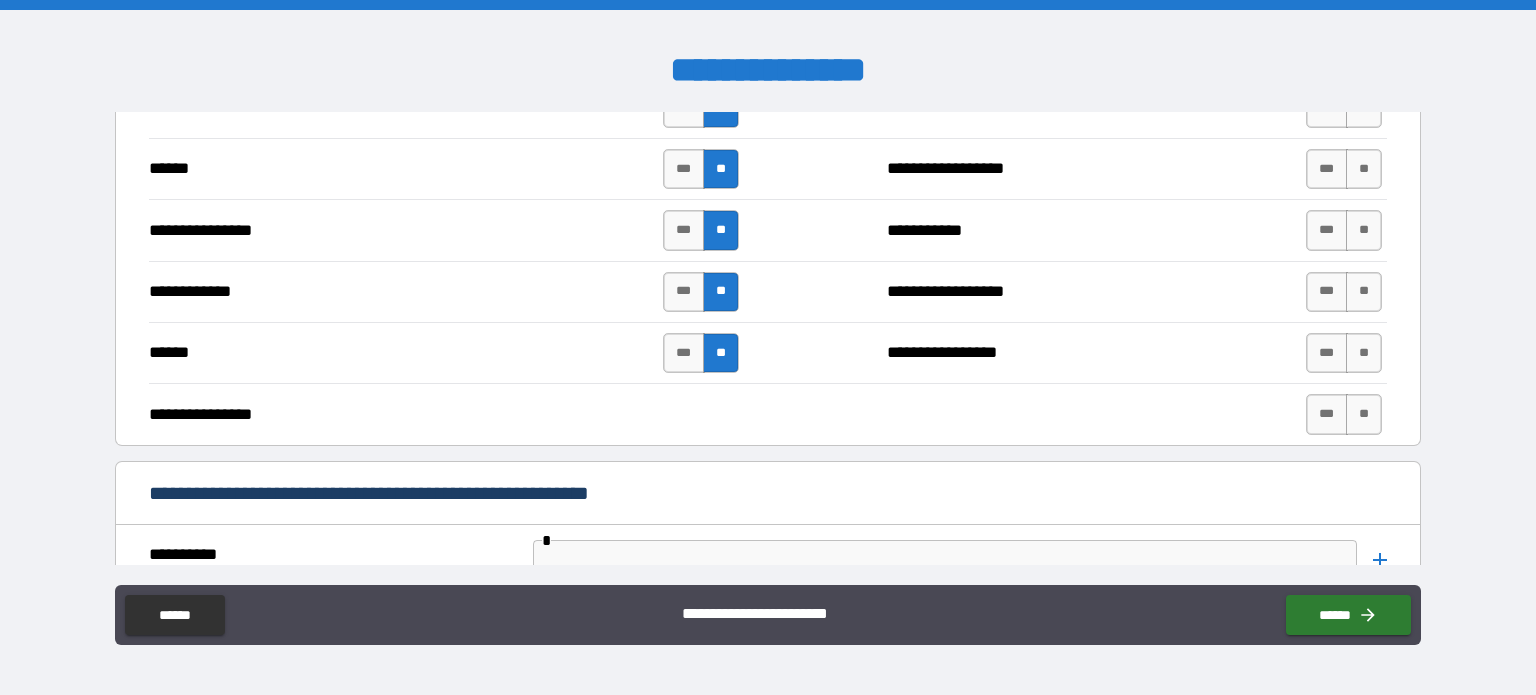 drag, startPoint x: 1360, startPoint y: 397, endPoint x: 1355, endPoint y: 378, distance: 19.646883 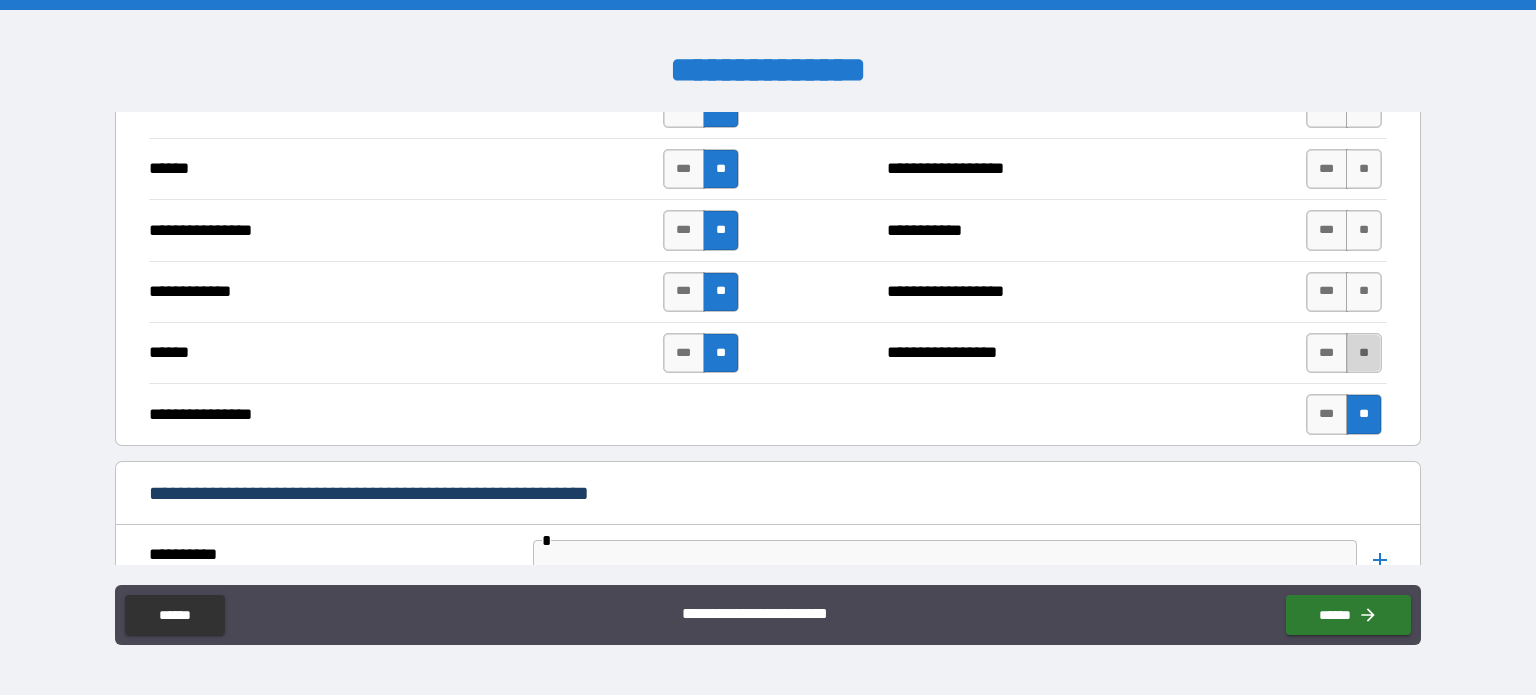 click on "**" at bounding box center (1364, 353) 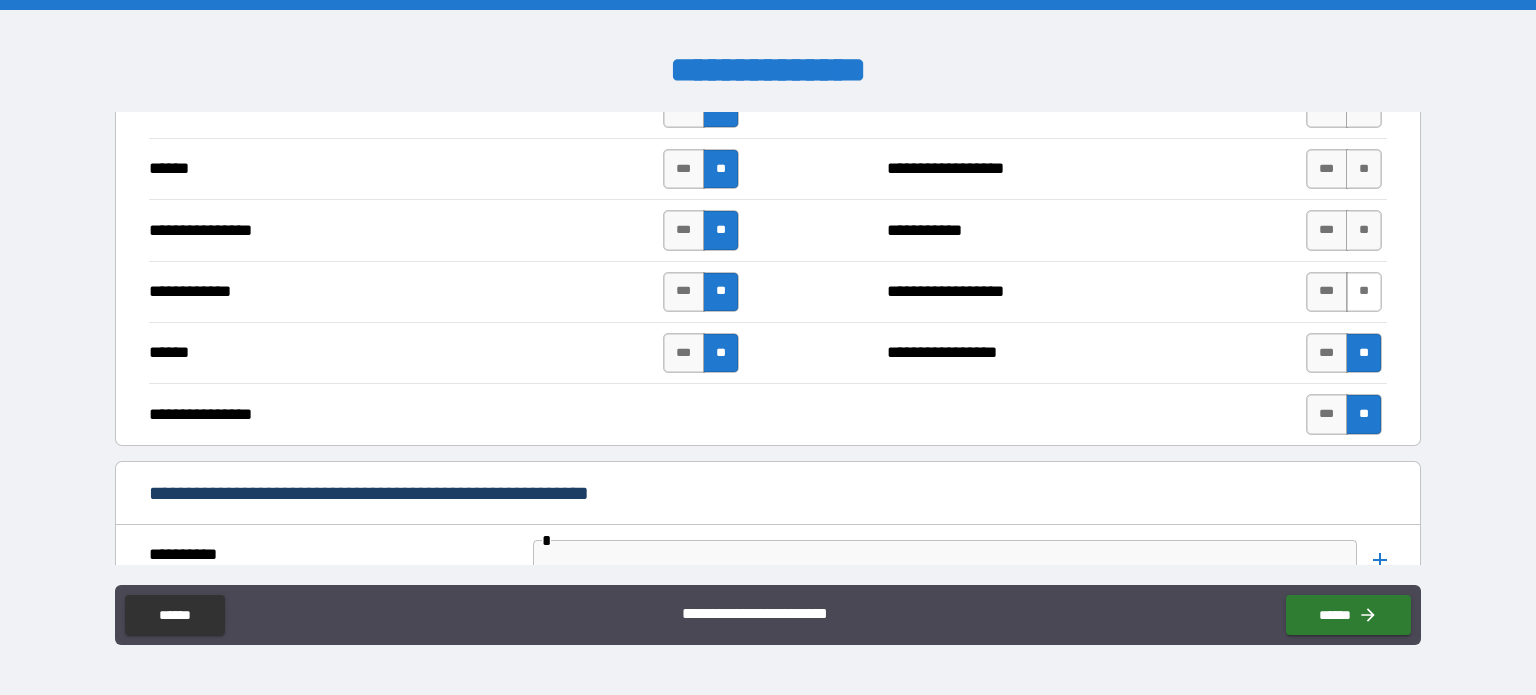 click on "**" at bounding box center (1364, 292) 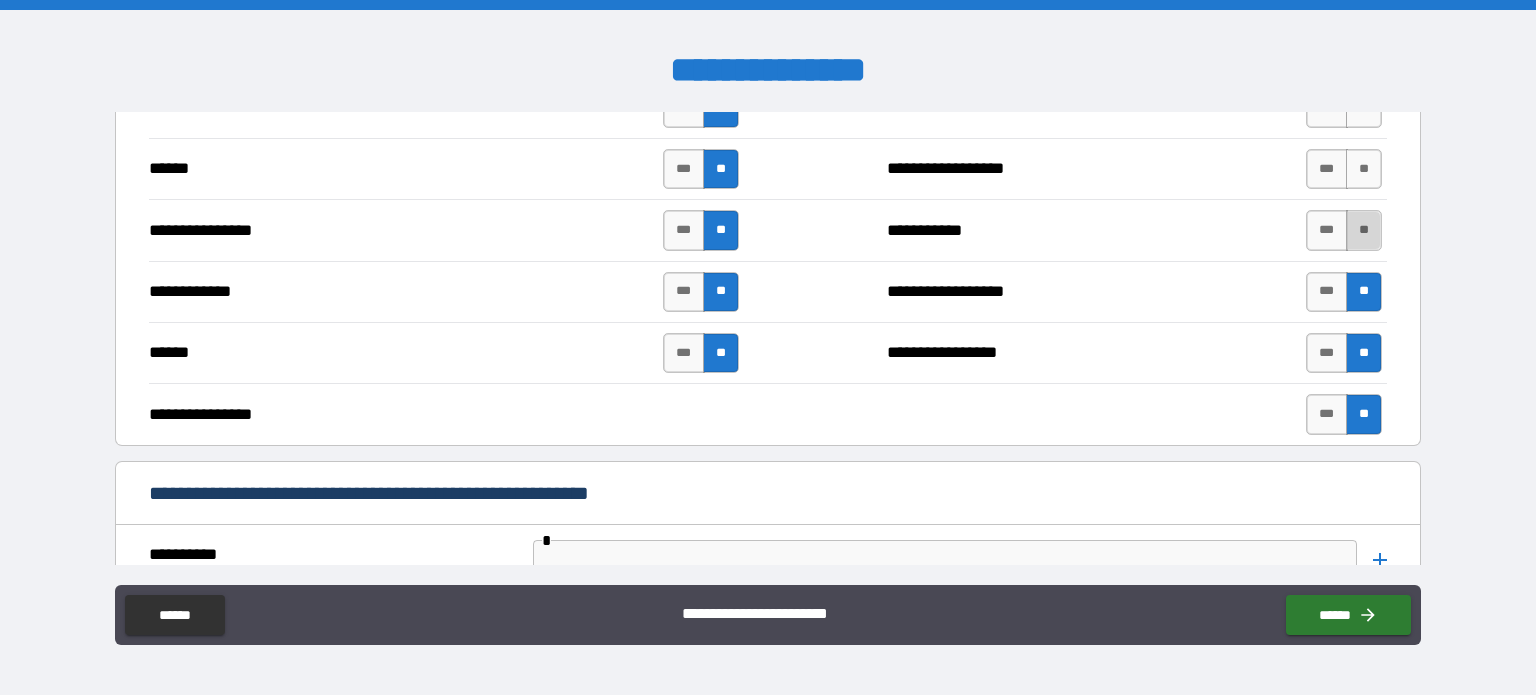 click on "**" at bounding box center (1364, 230) 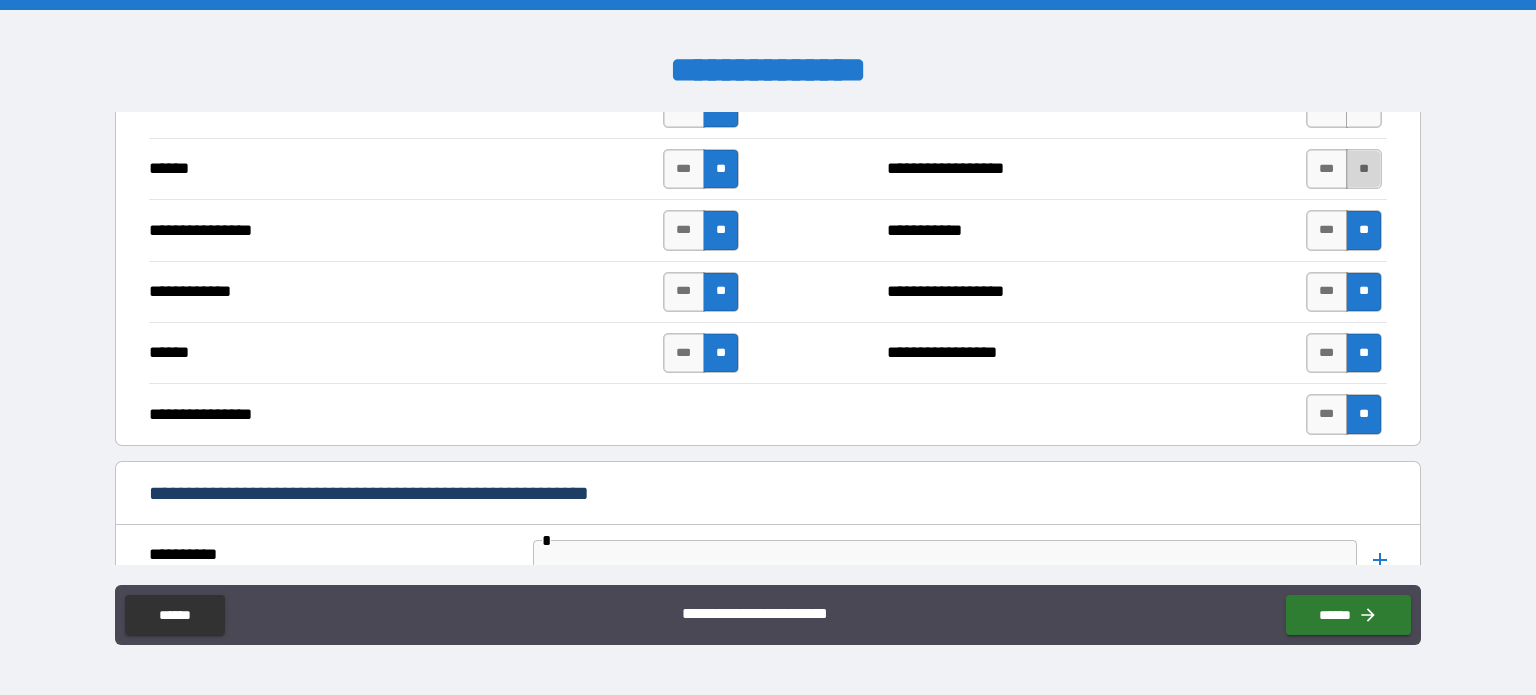 click on "**" at bounding box center (1364, 169) 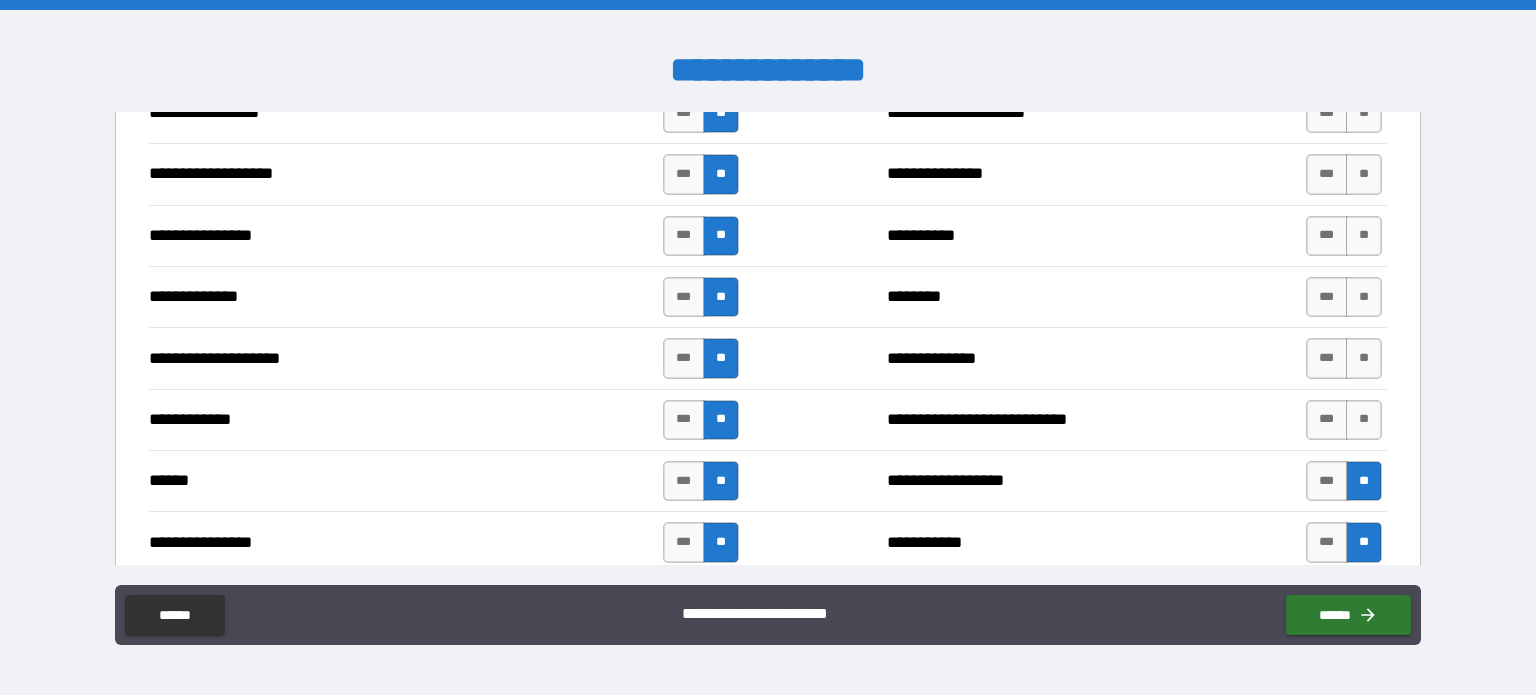 scroll, scrollTop: 3484, scrollLeft: 0, axis: vertical 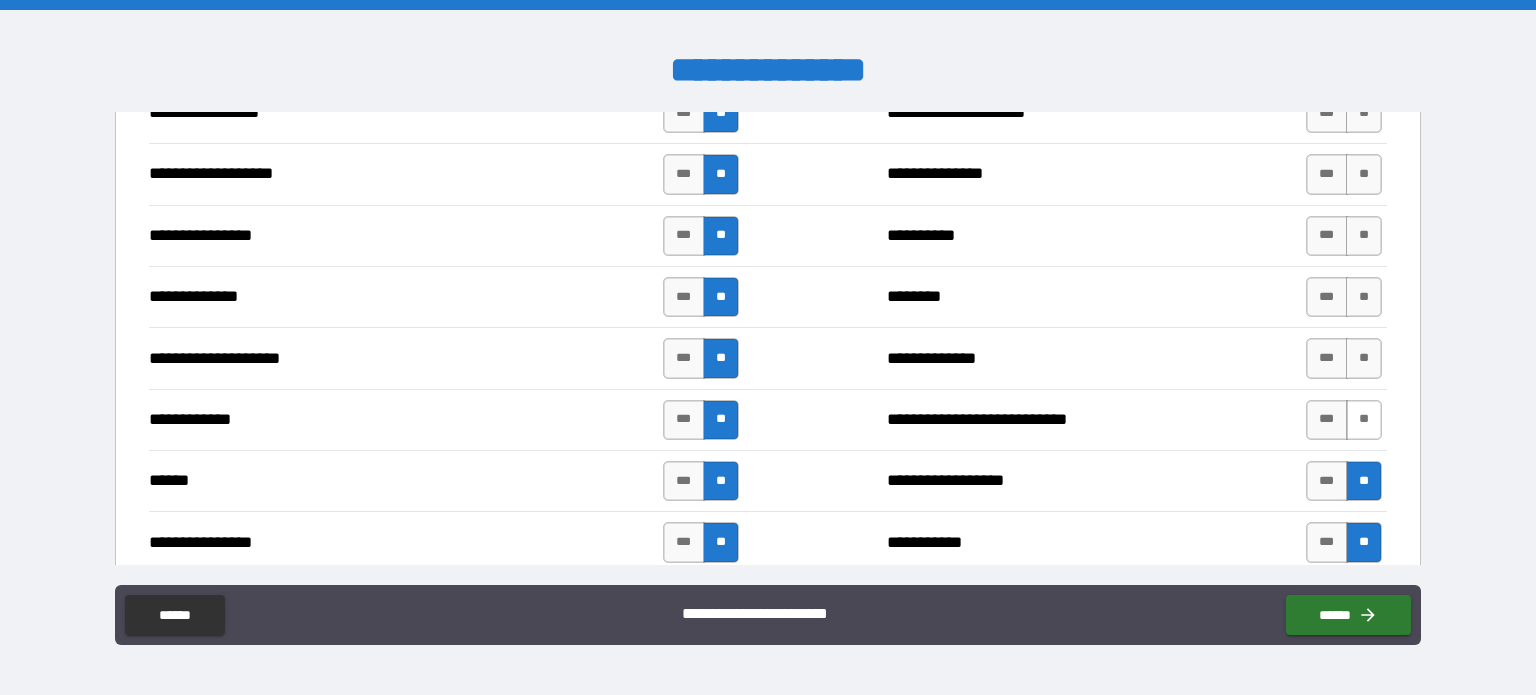 click on "**" at bounding box center [1364, 420] 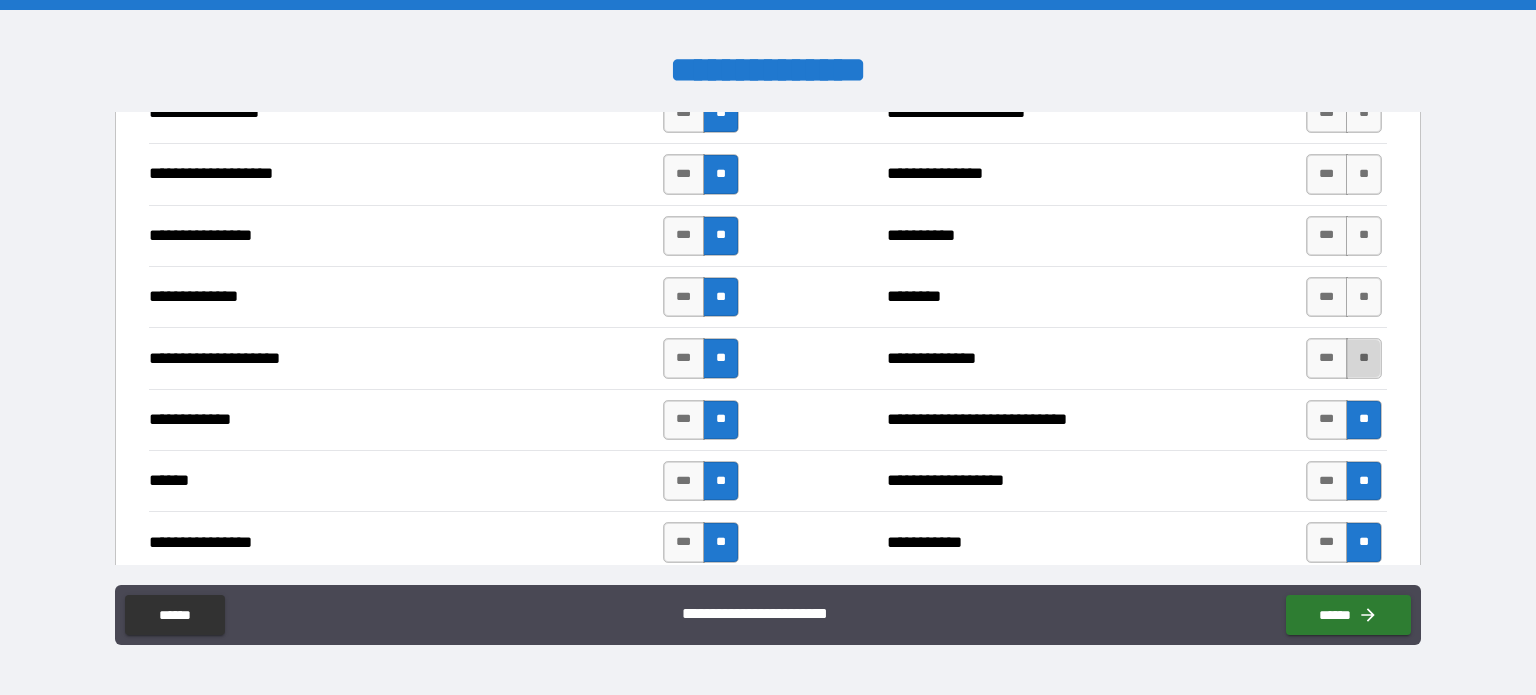 click on "**" at bounding box center (1364, 358) 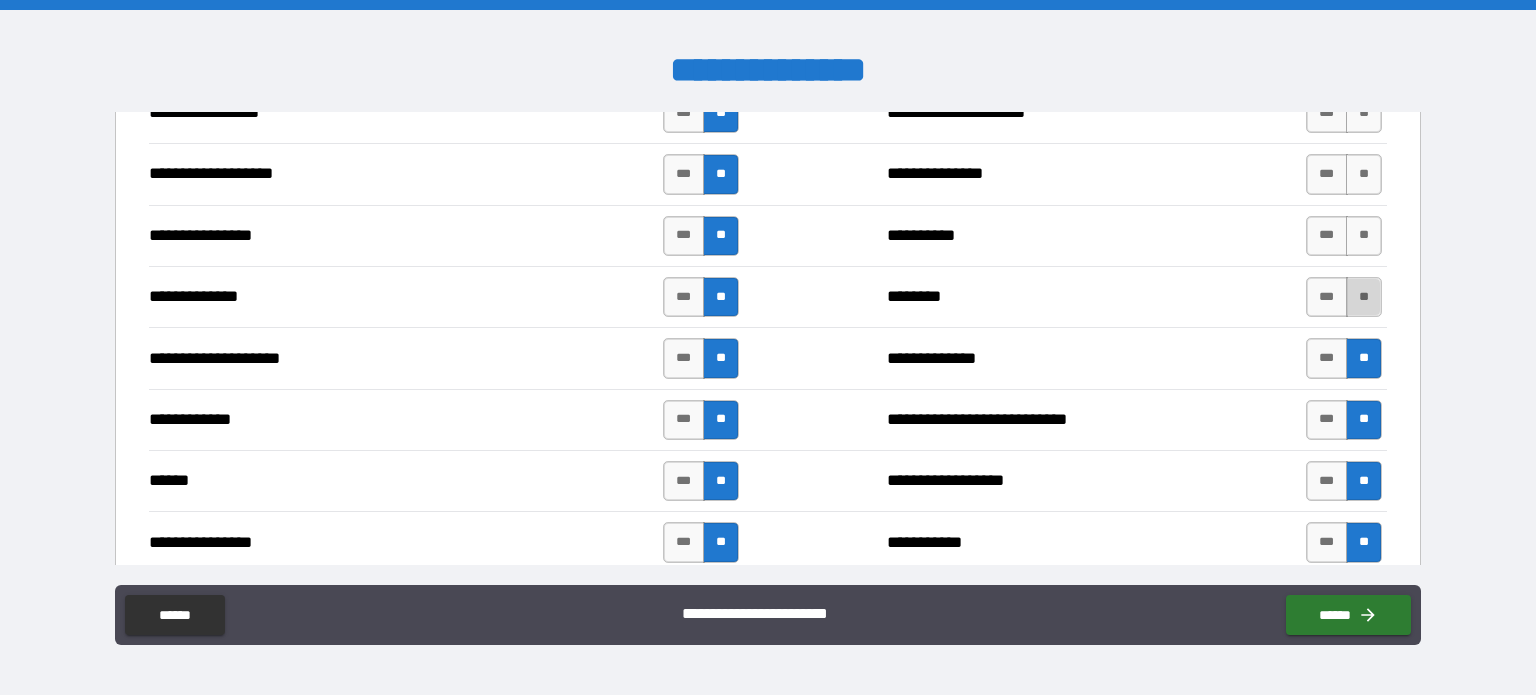 click on "**" at bounding box center [1364, 297] 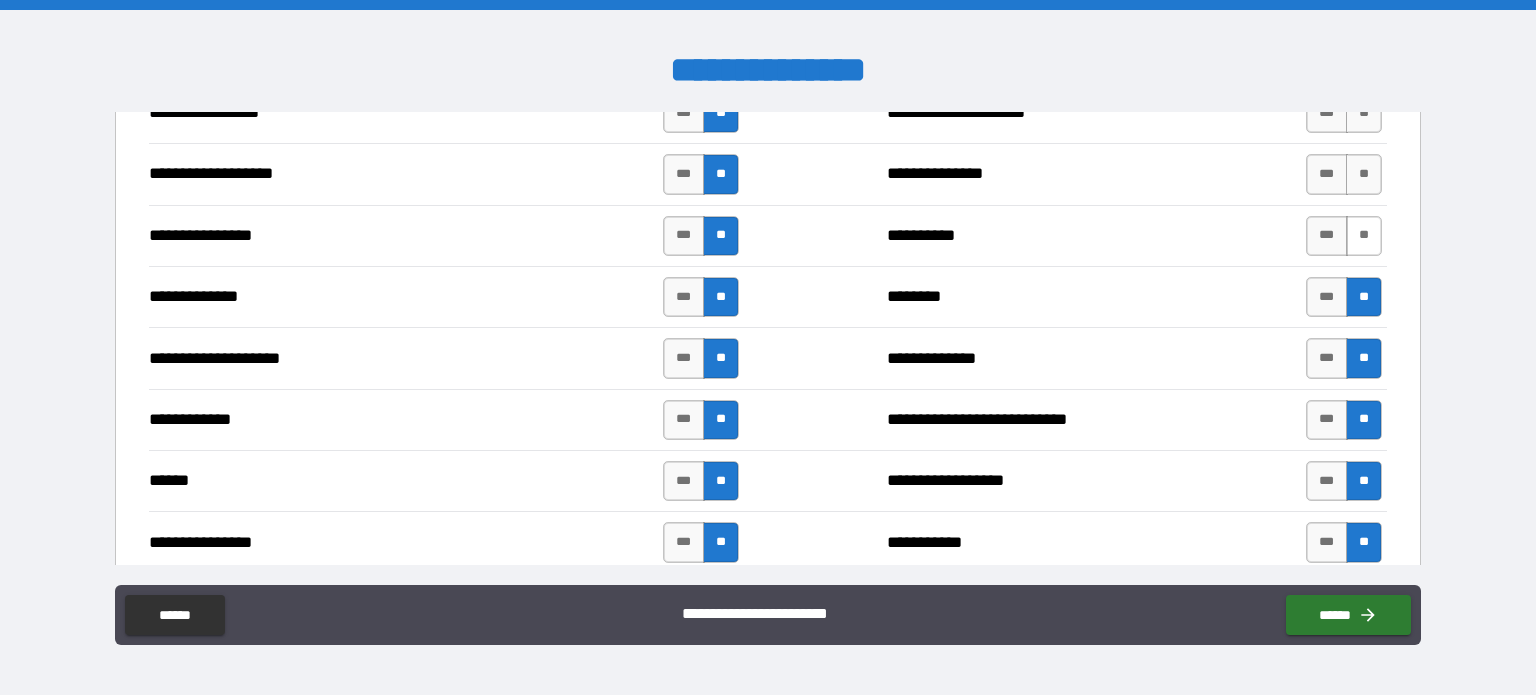 click on "**" at bounding box center [1364, 236] 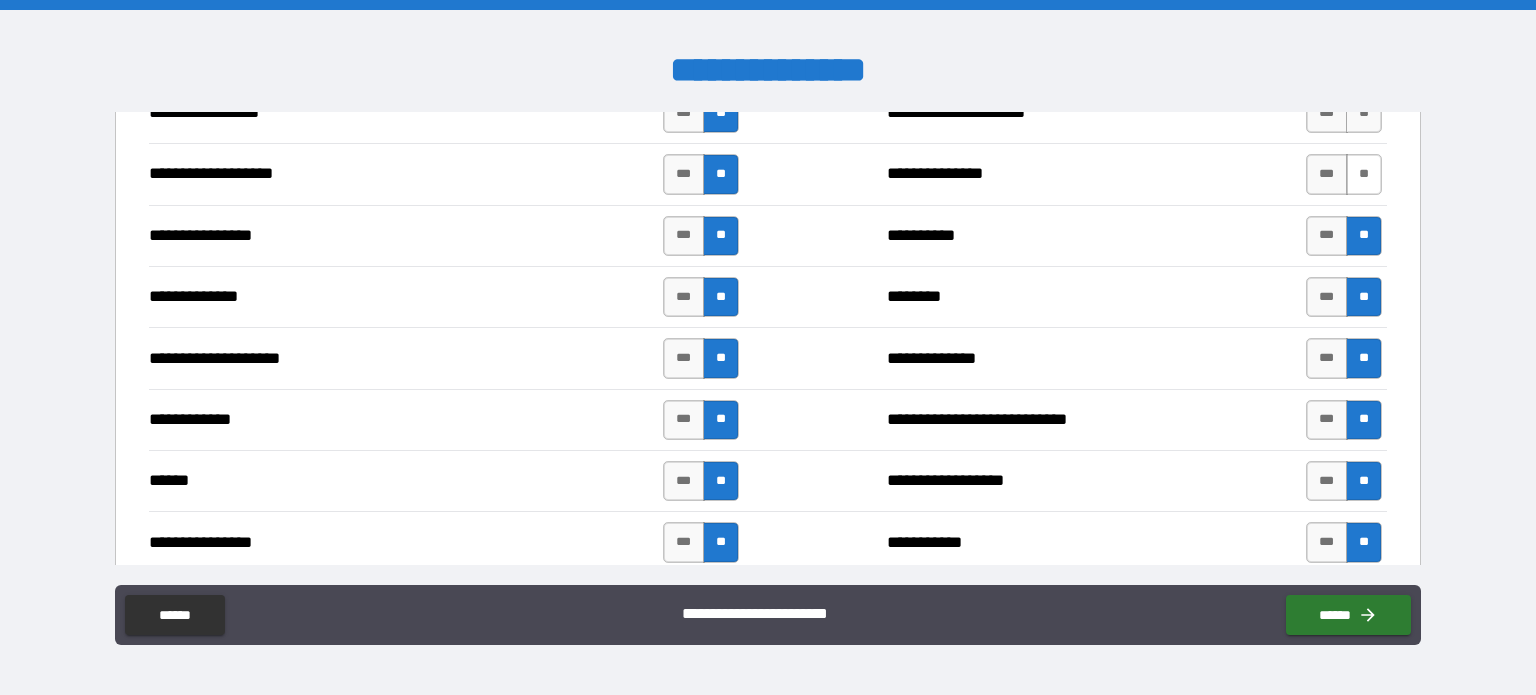 click on "**" at bounding box center [1364, 174] 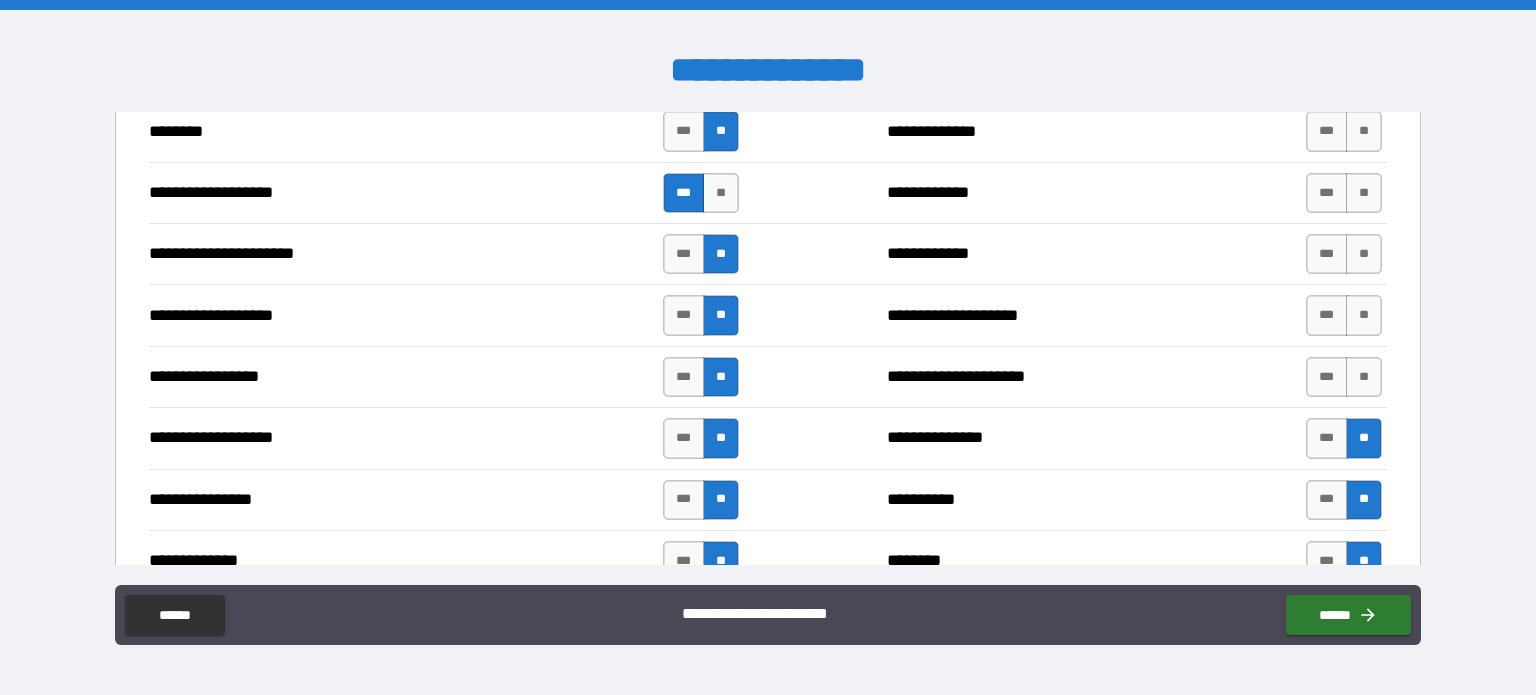 scroll, scrollTop: 3216, scrollLeft: 0, axis: vertical 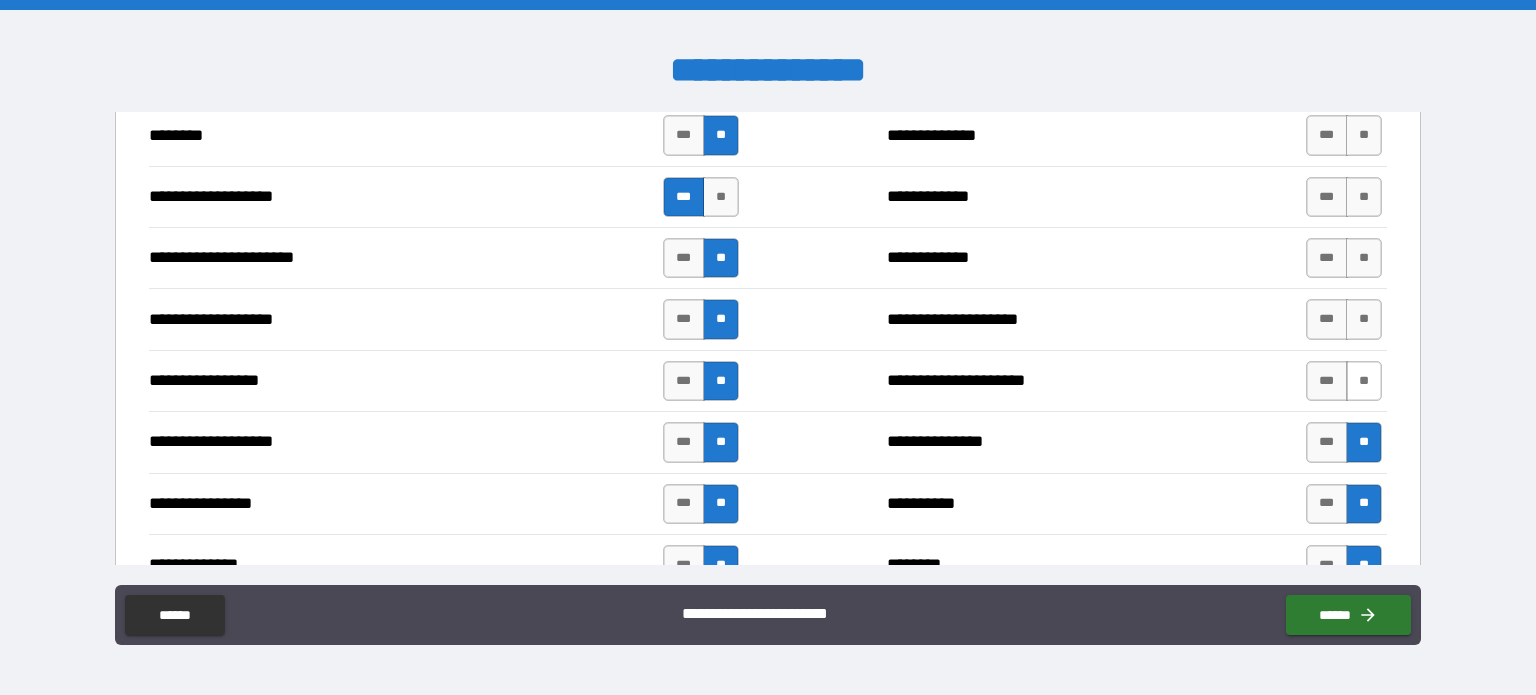 click on "**" at bounding box center (1364, 381) 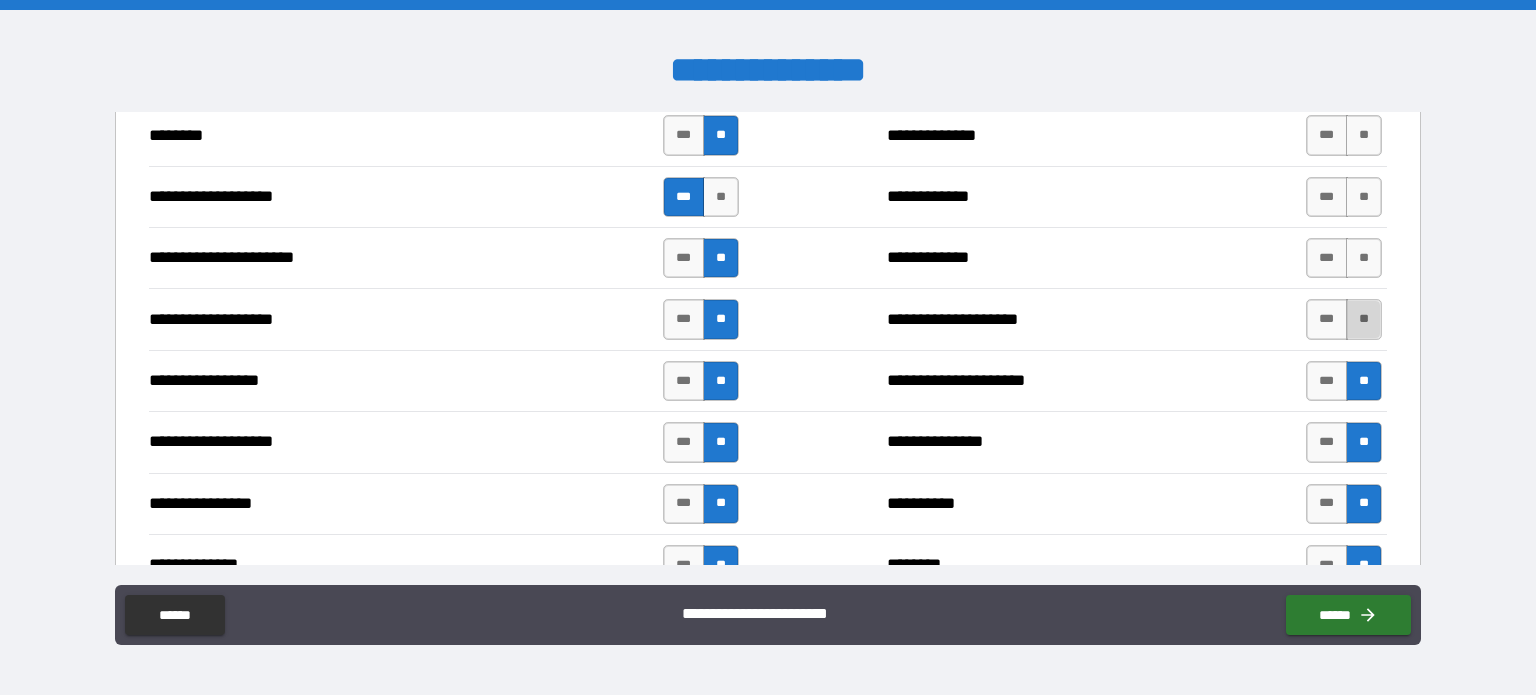 click on "**" at bounding box center (1364, 319) 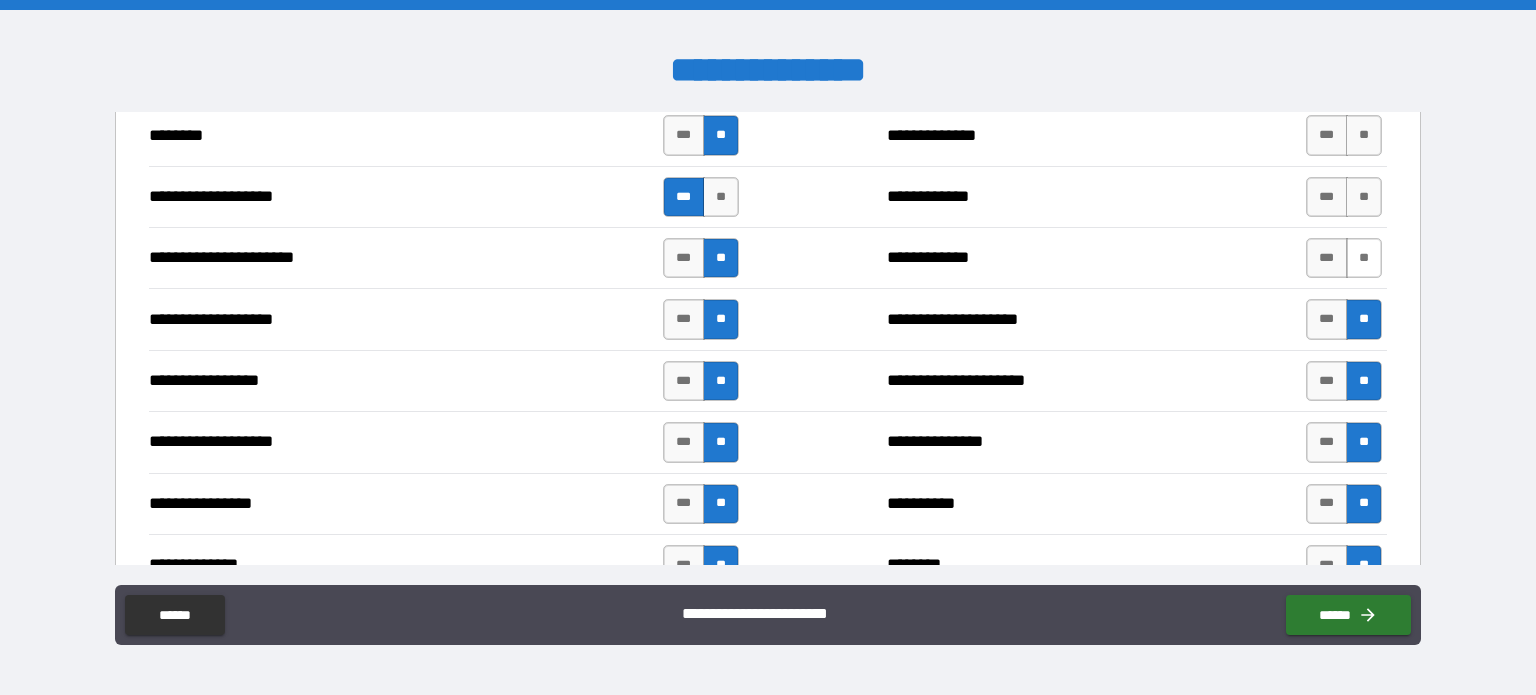 click on "**" at bounding box center (1364, 258) 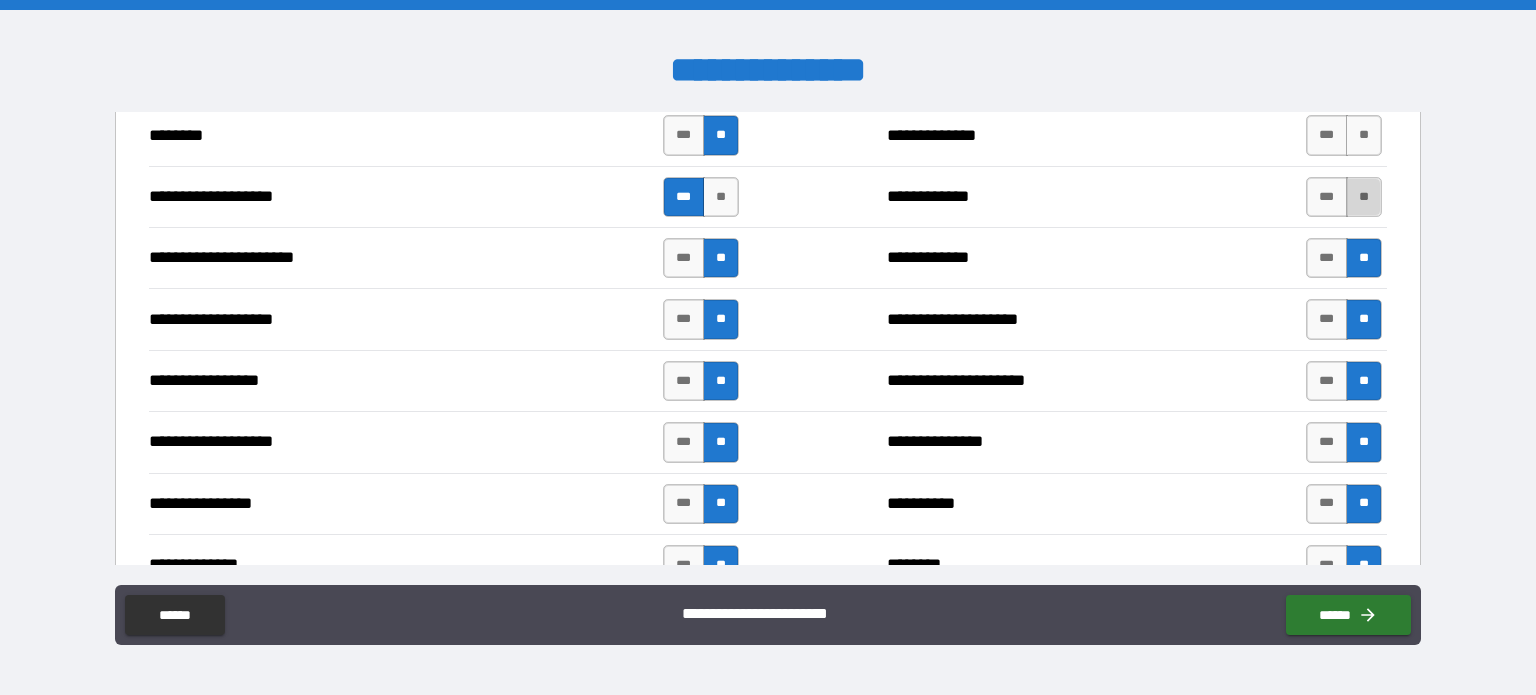click on "**" at bounding box center (1364, 197) 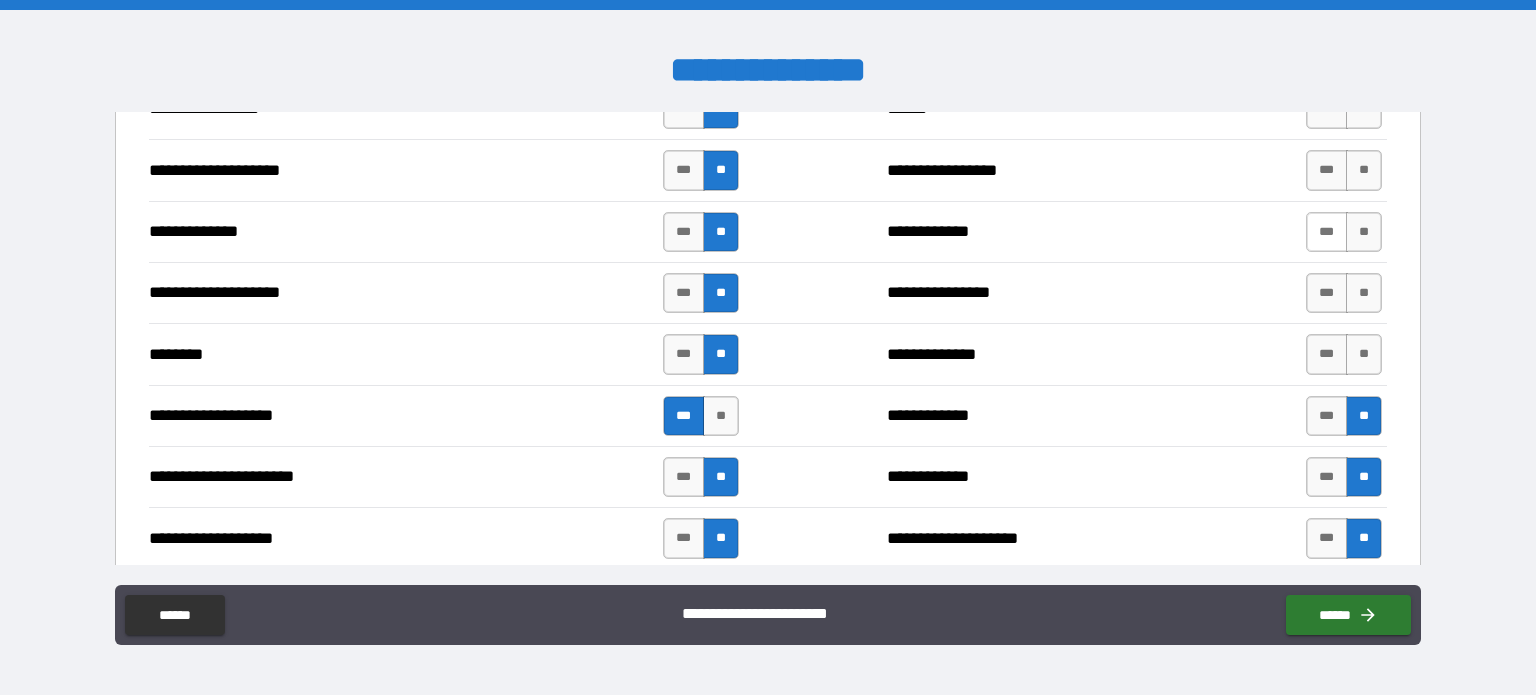 scroll, scrollTop: 2940, scrollLeft: 0, axis: vertical 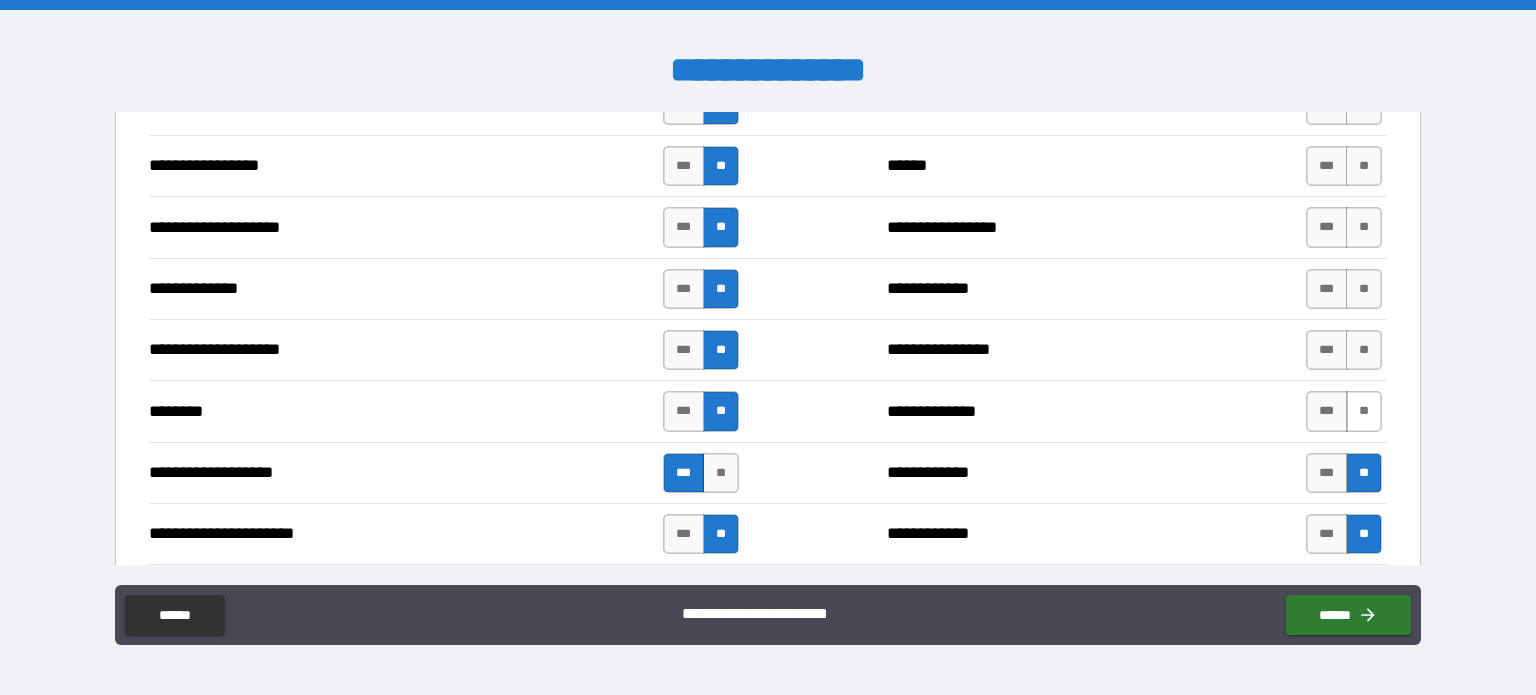 click on "**" at bounding box center (1364, 411) 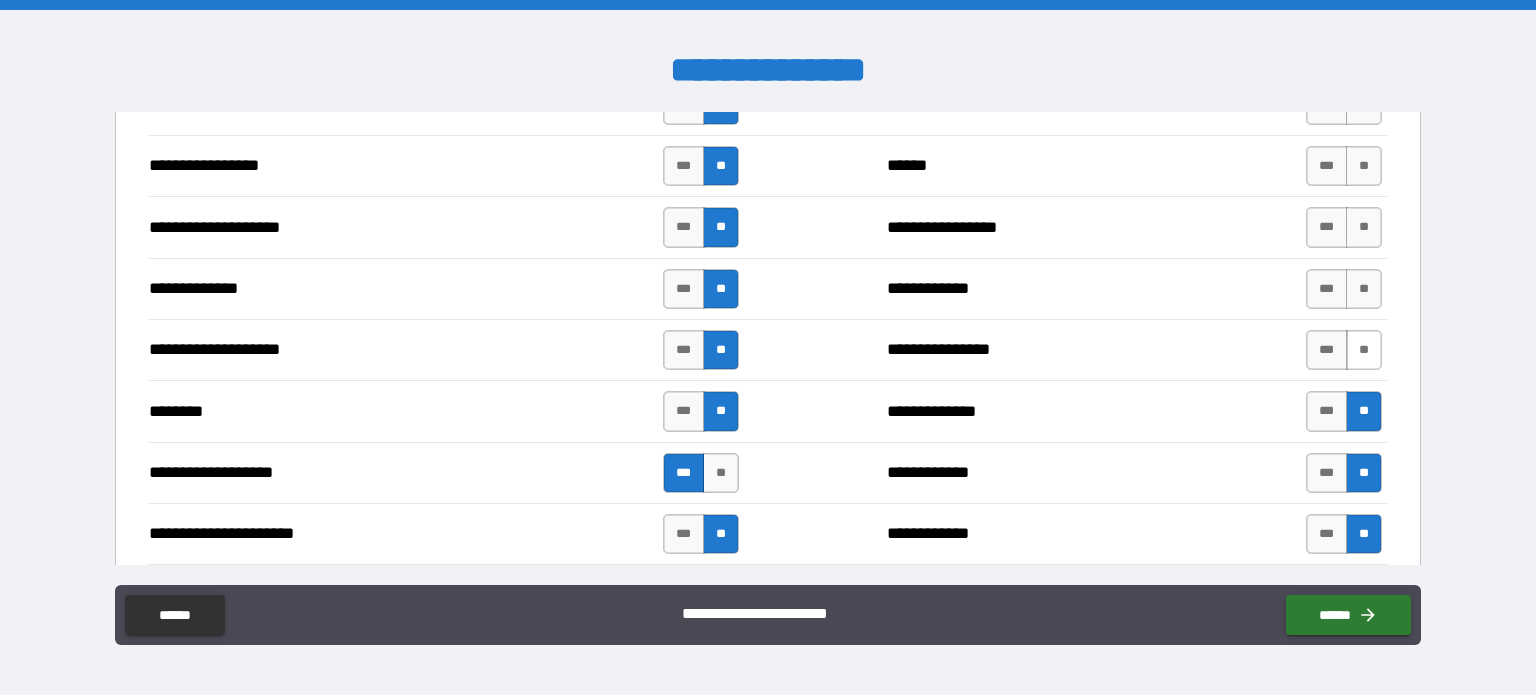 click on "**" at bounding box center (1364, 350) 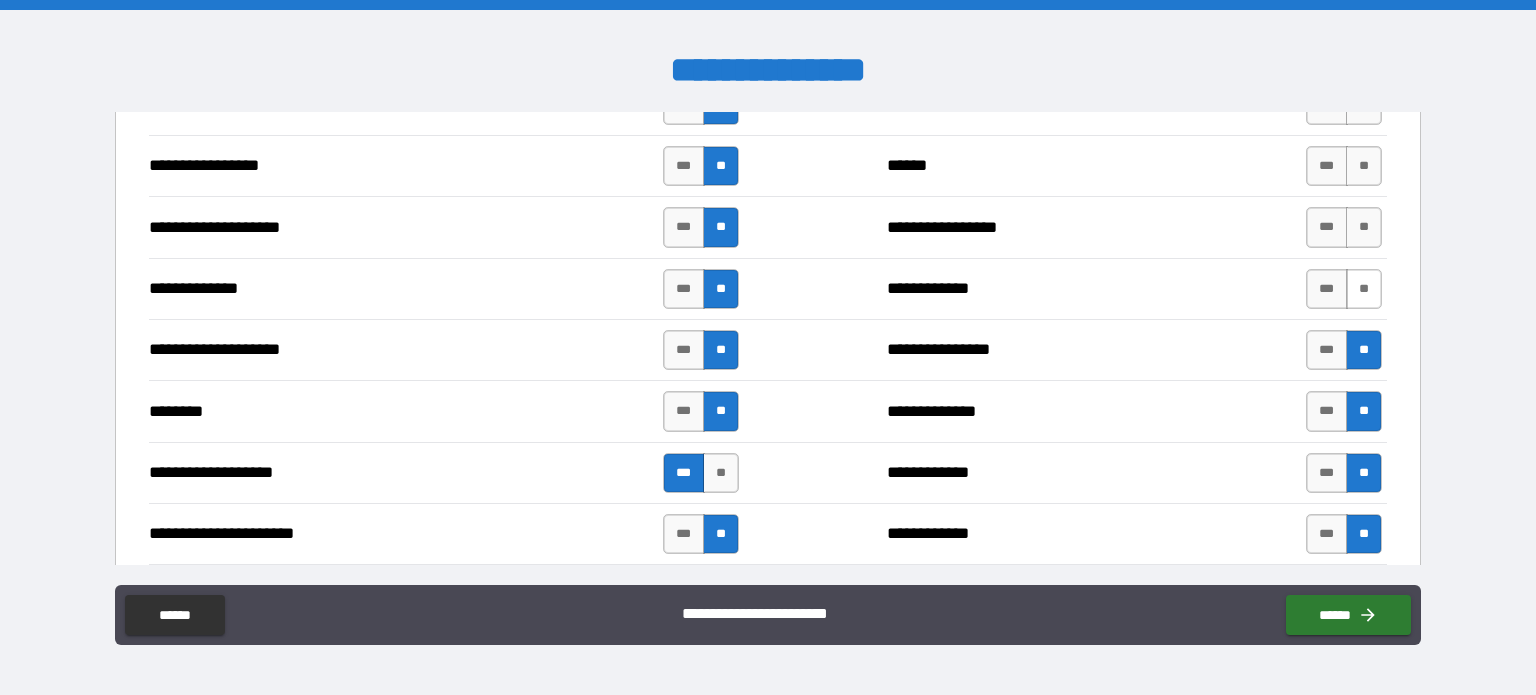 click on "**" at bounding box center (1364, 289) 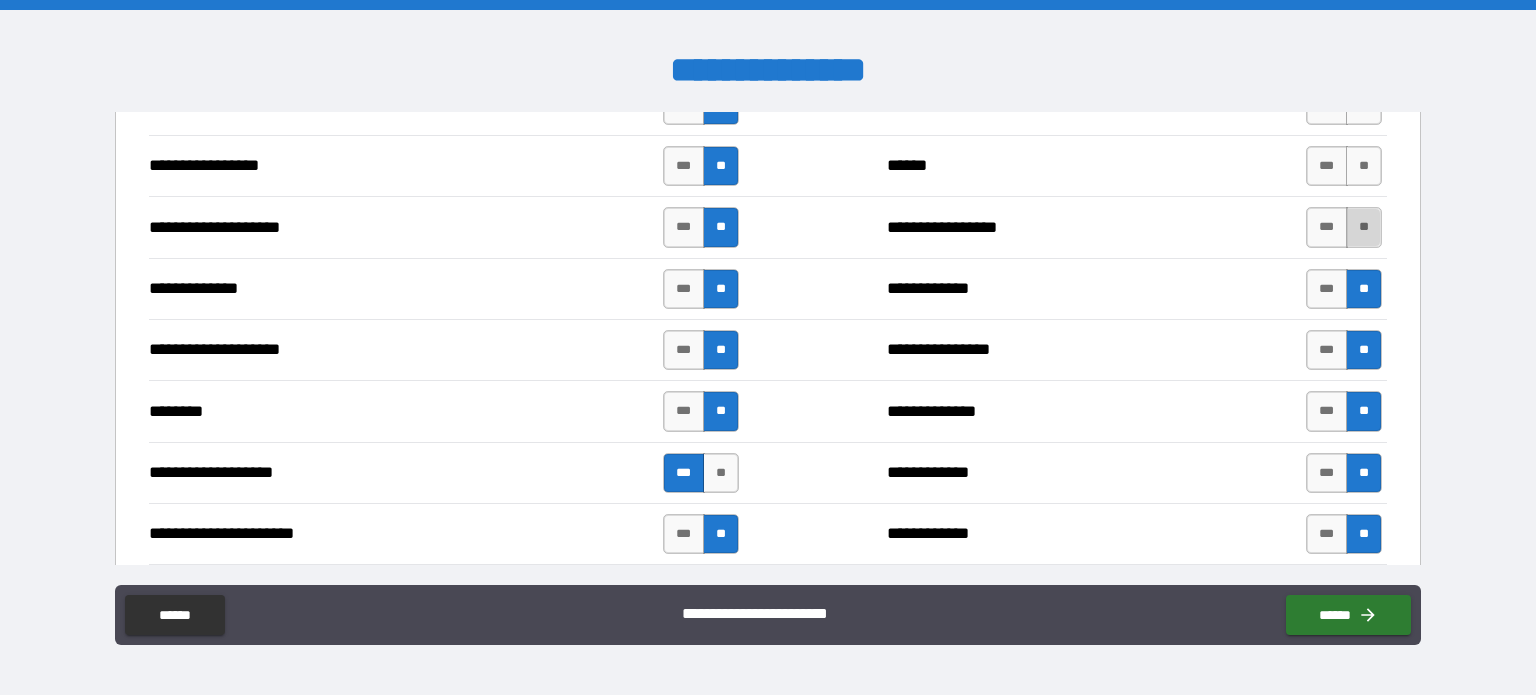 click on "**" at bounding box center [1364, 227] 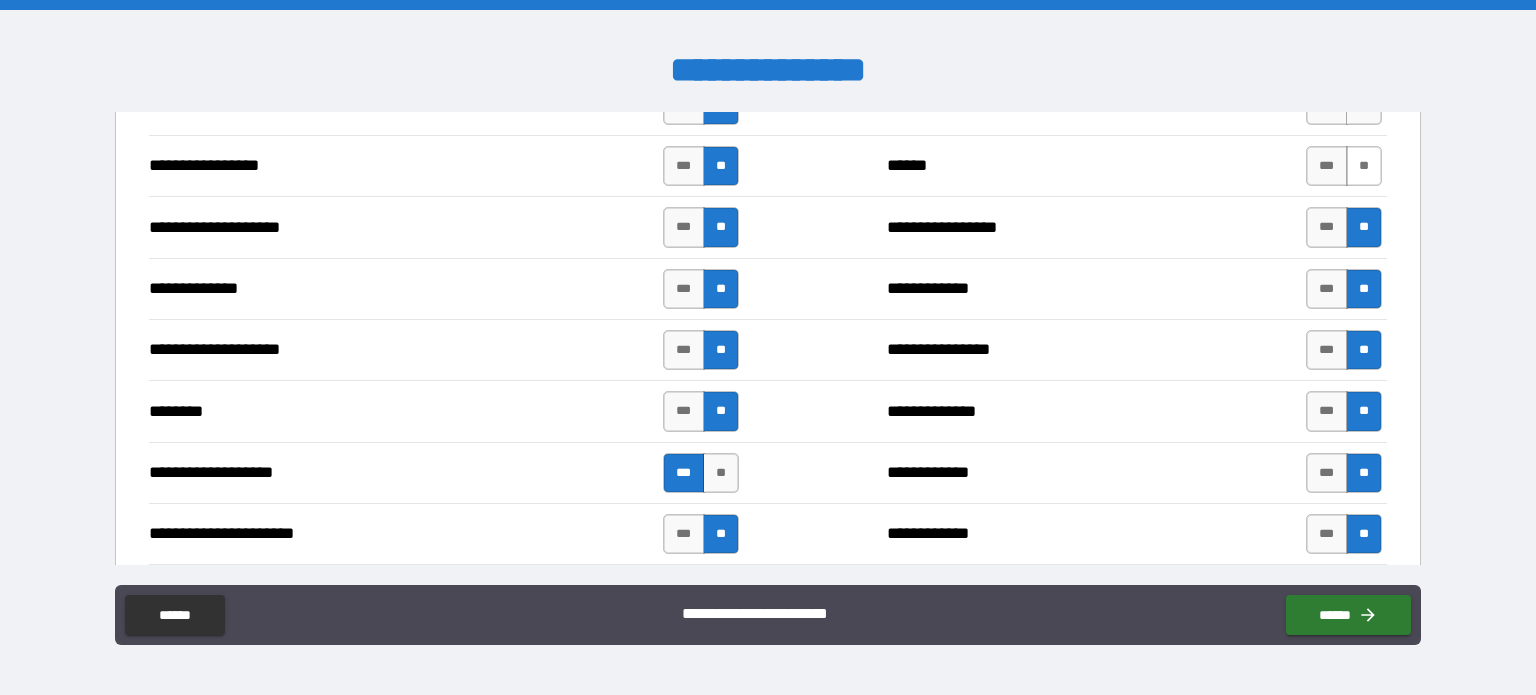 click on "**" at bounding box center [1364, 166] 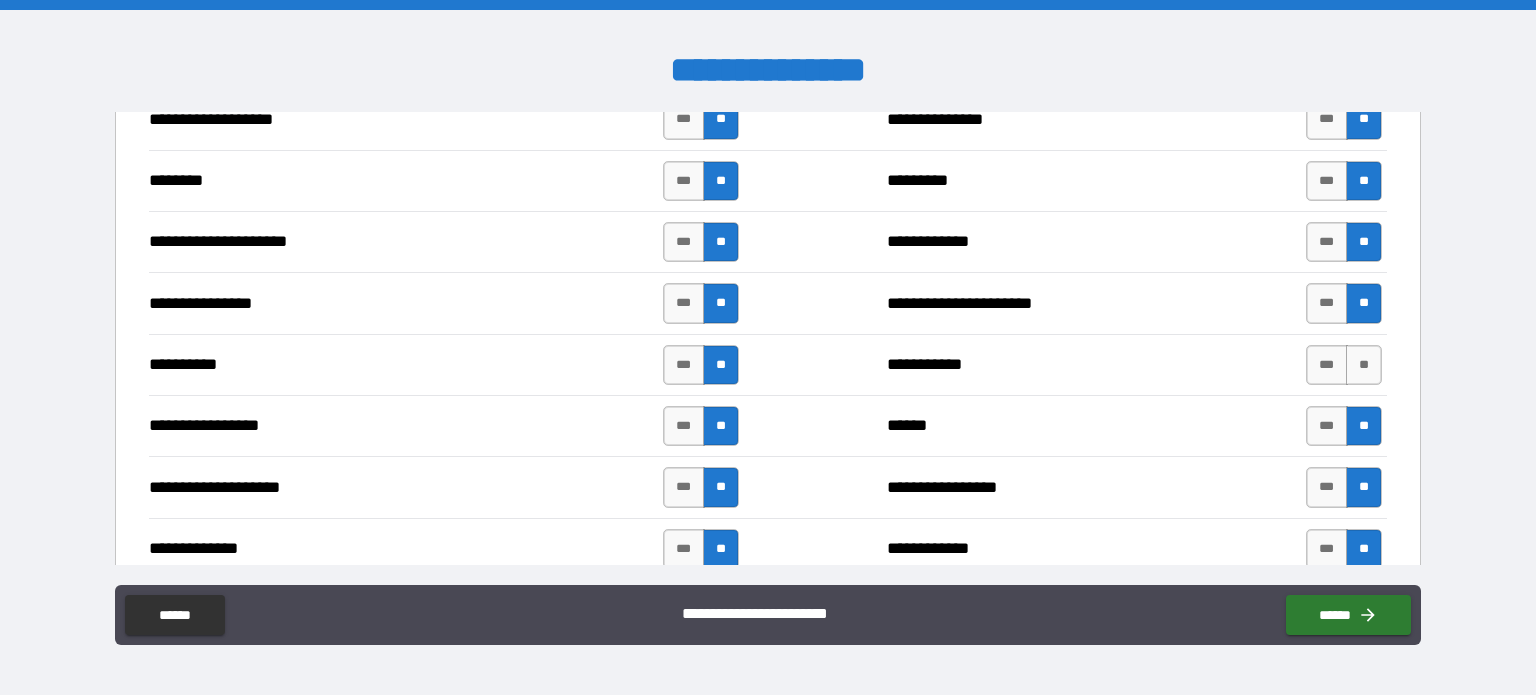 scroll, scrollTop: 2679, scrollLeft: 0, axis: vertical 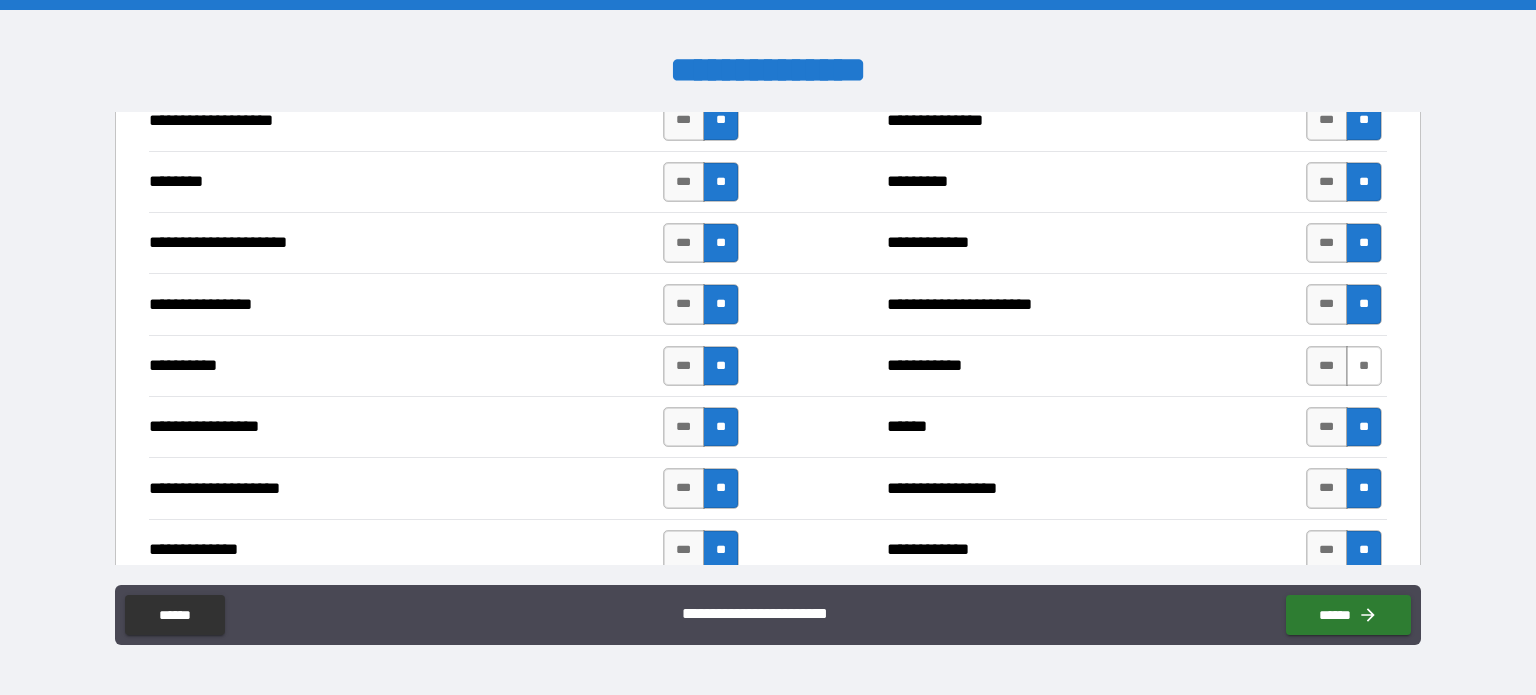 click on "**" at bounding box center (1364, 366) 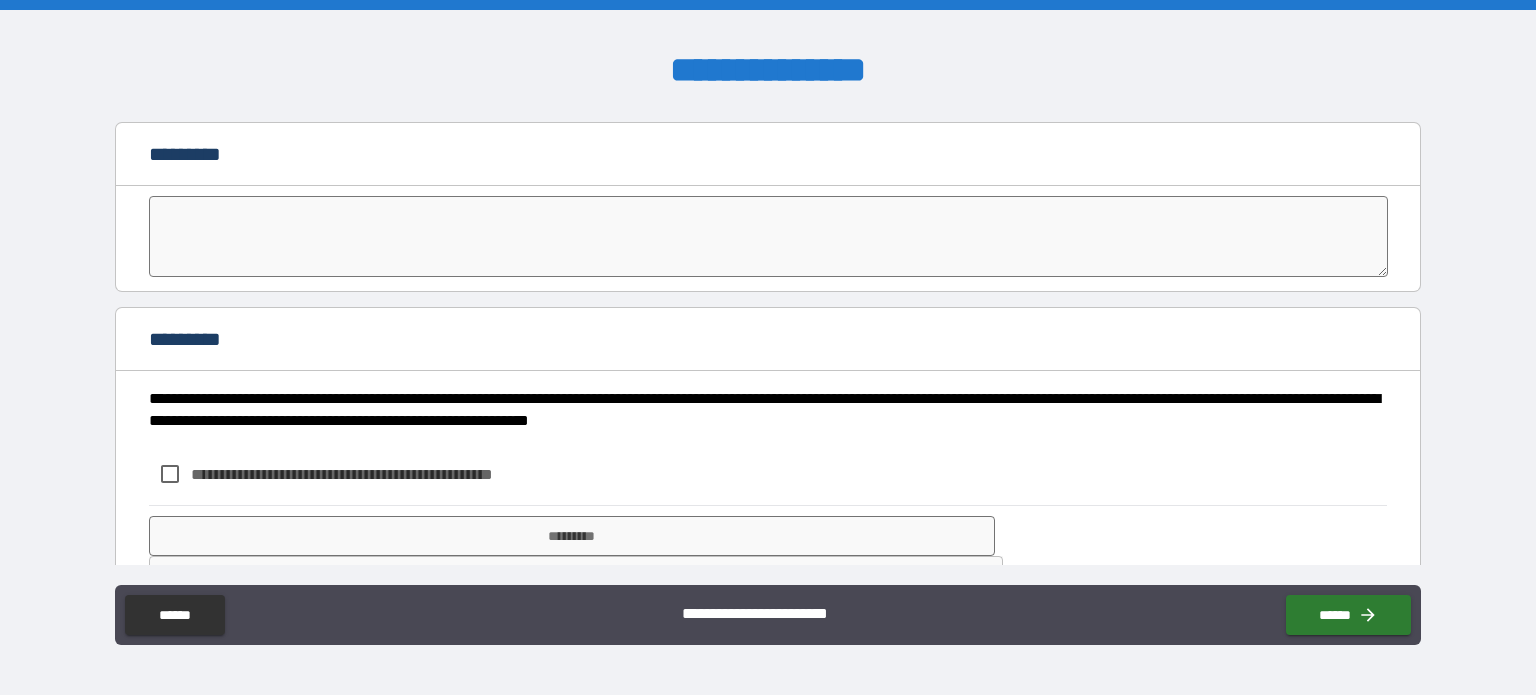 scroll, scrollTop: 4325, scrollLeft: 0, axis: vertical 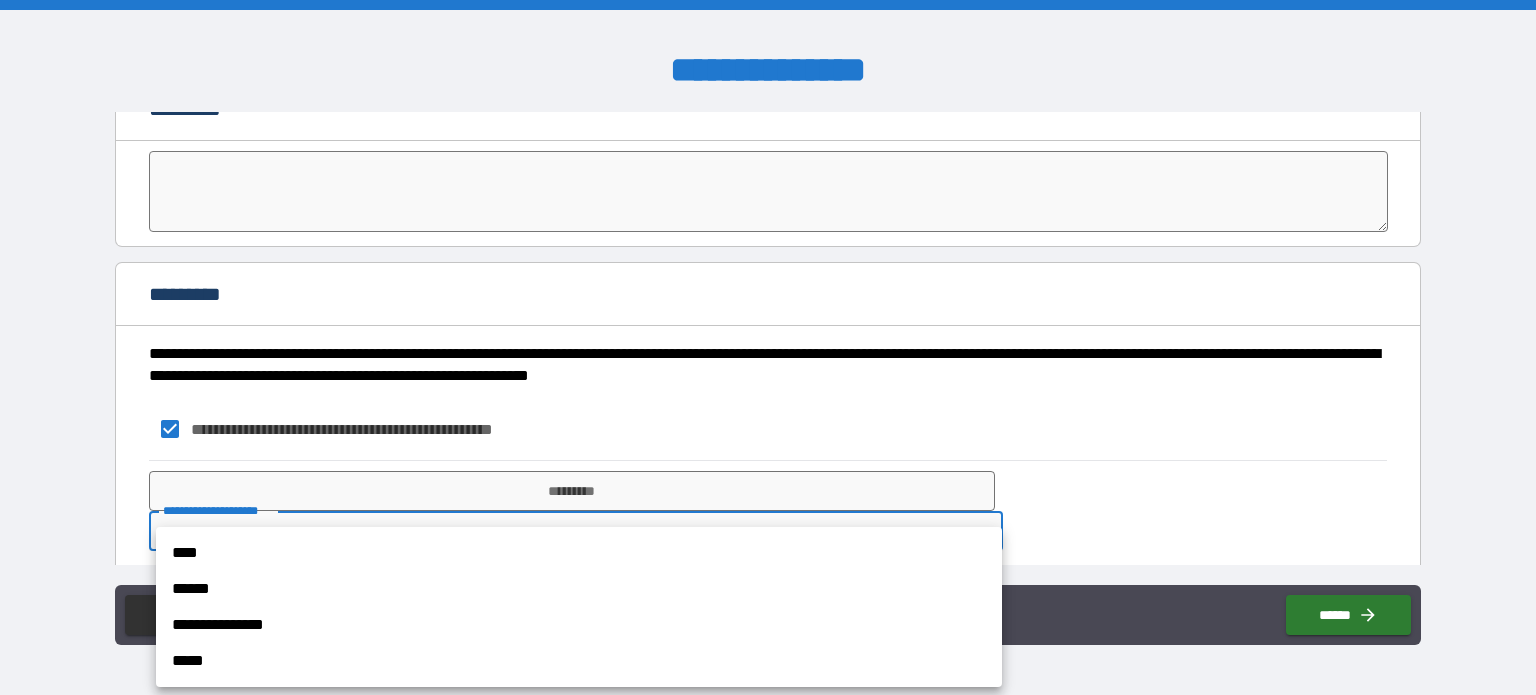 click on "**********" at bounding box center (768, 347) 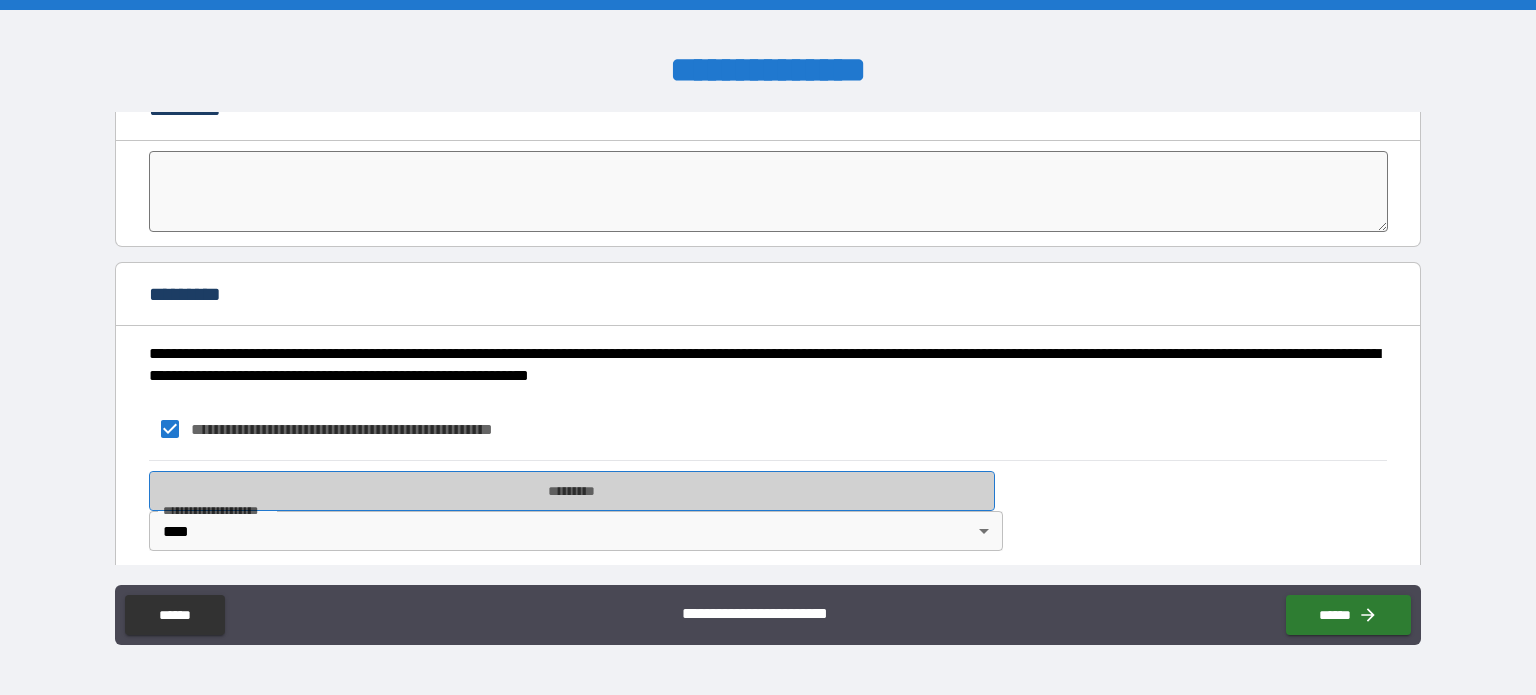 click on "*********" at bounding box center [572, 491] 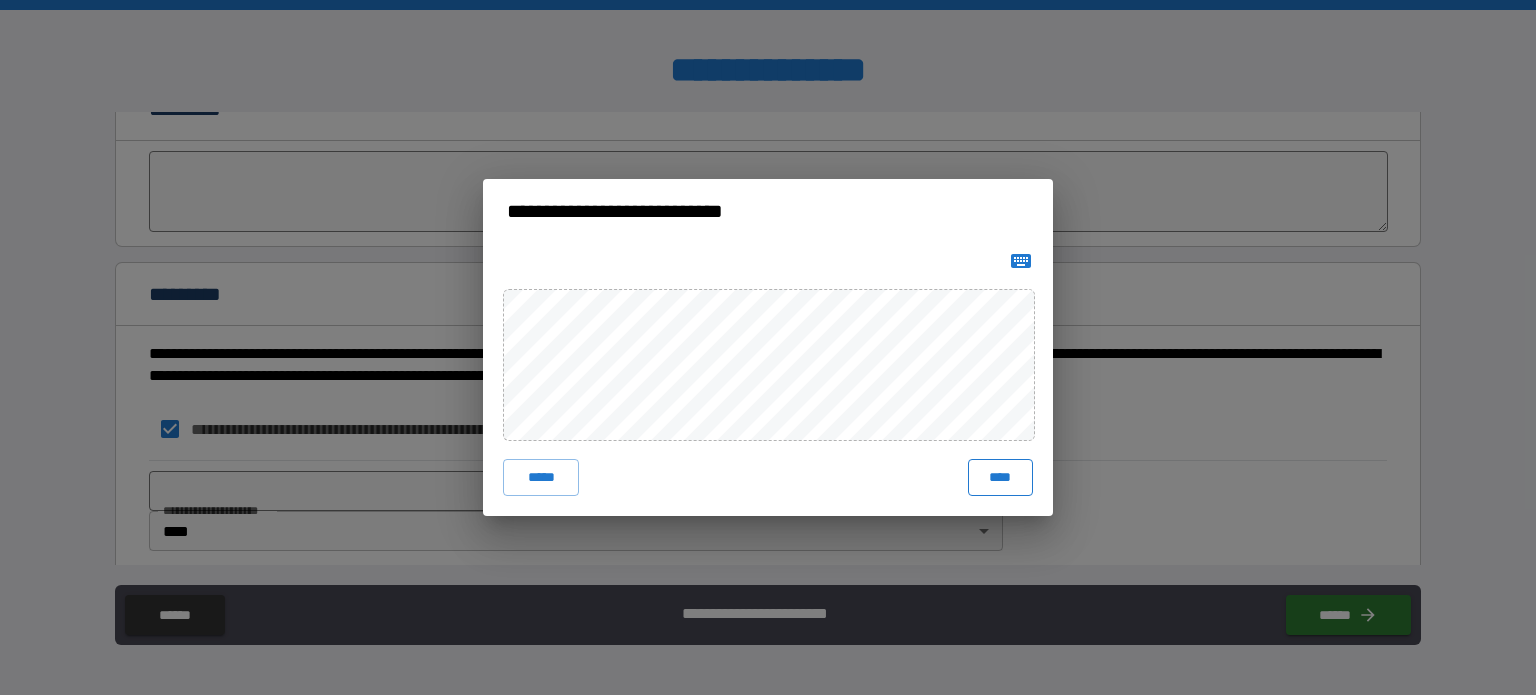 click on "****" at bounding box center (1000, 477) 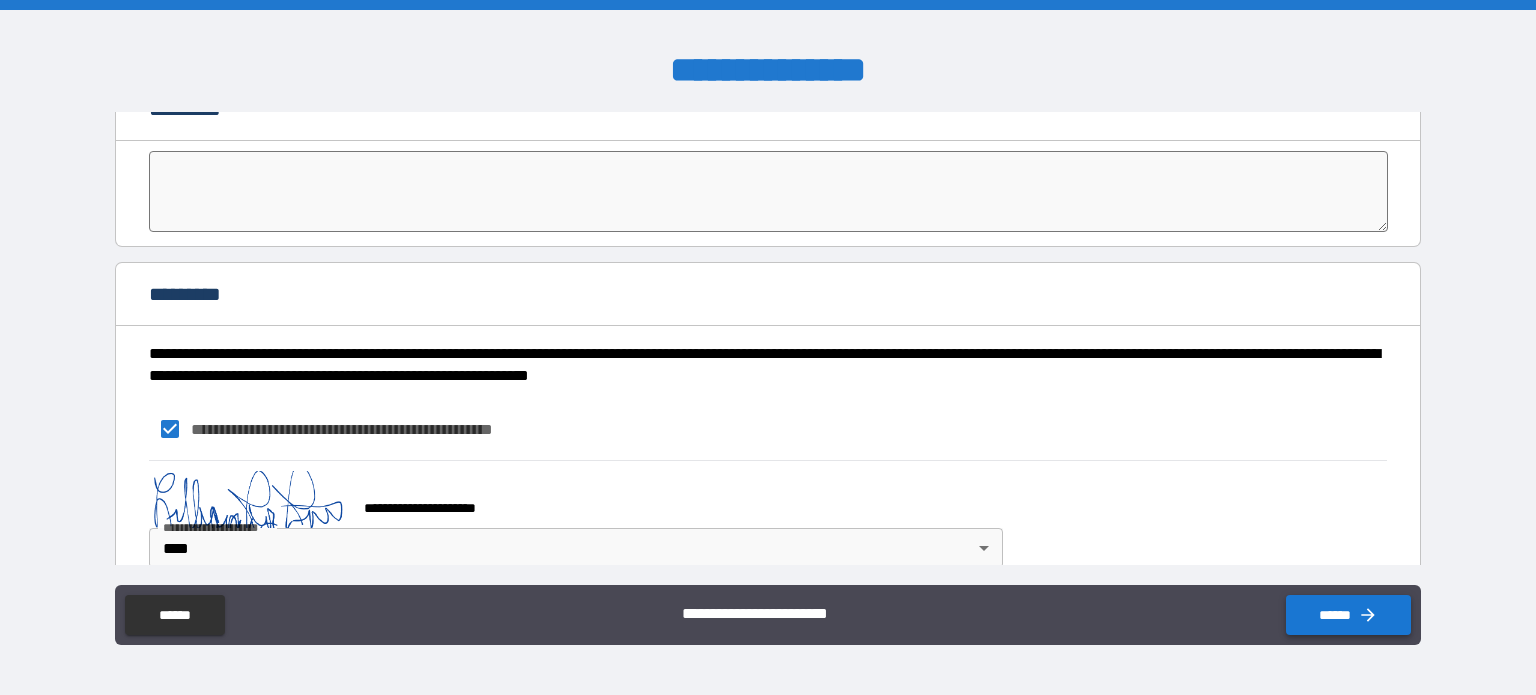 click on "******" at bounding box center [1348, 615] 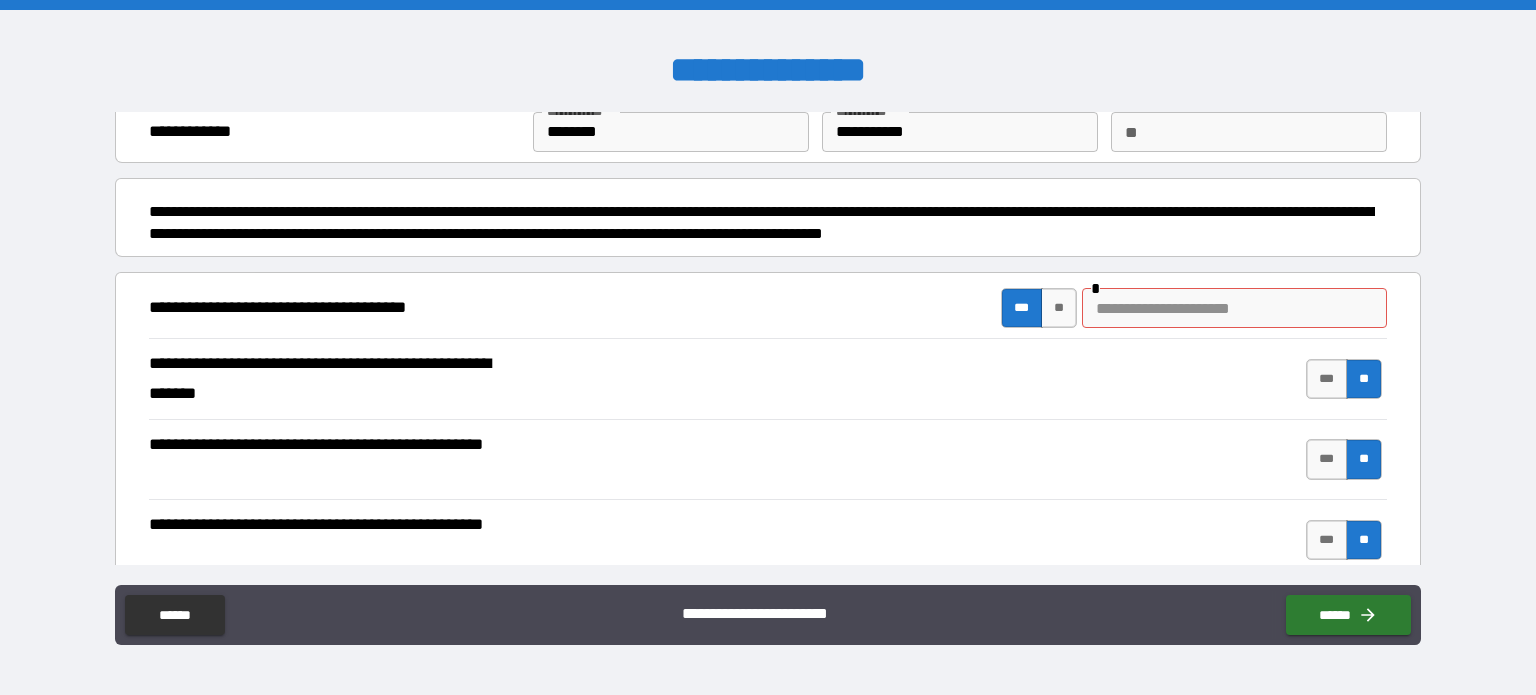 scroll, scrollTop: 0, scrollLeft: 0, axis: both 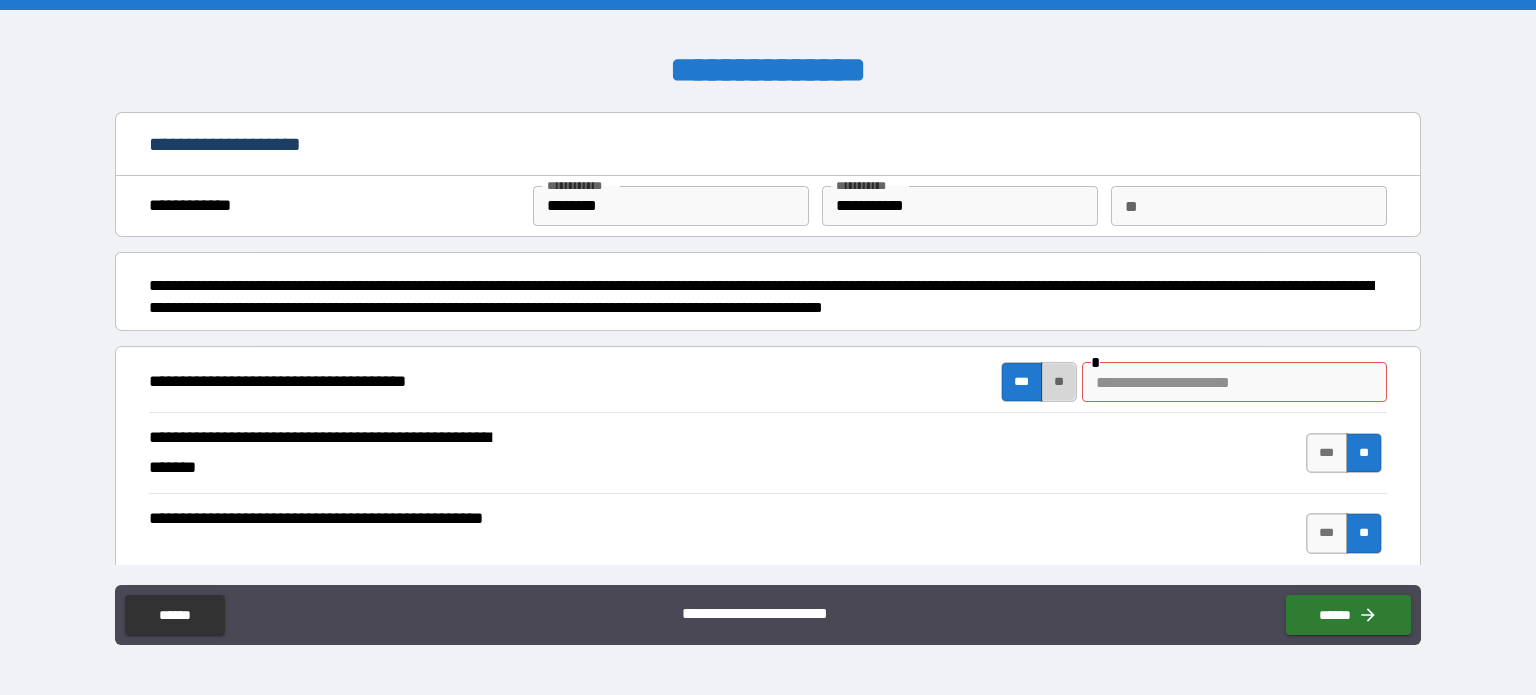 click on "**" at bounding box center (1059, 382) 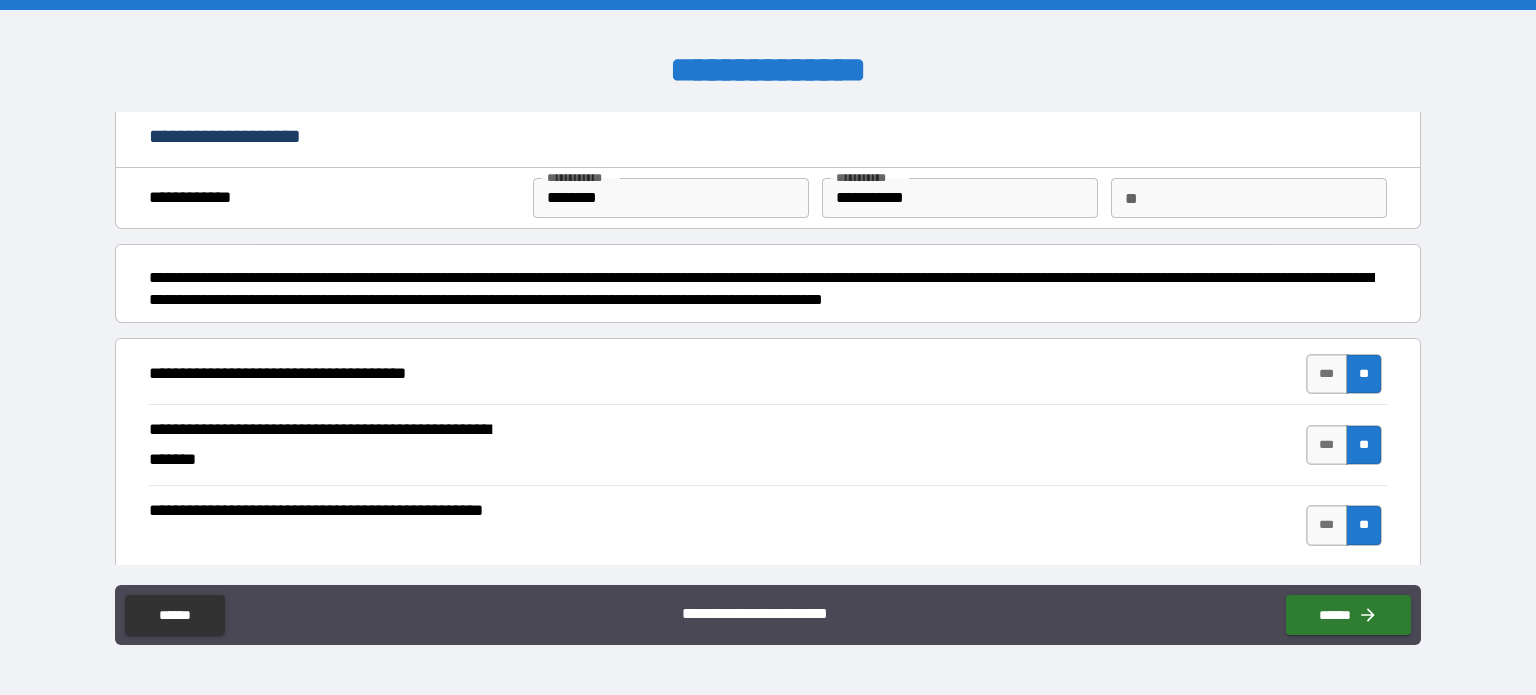 scroll, scrollTop: 10, scrollLeft: 0, axis: vertical 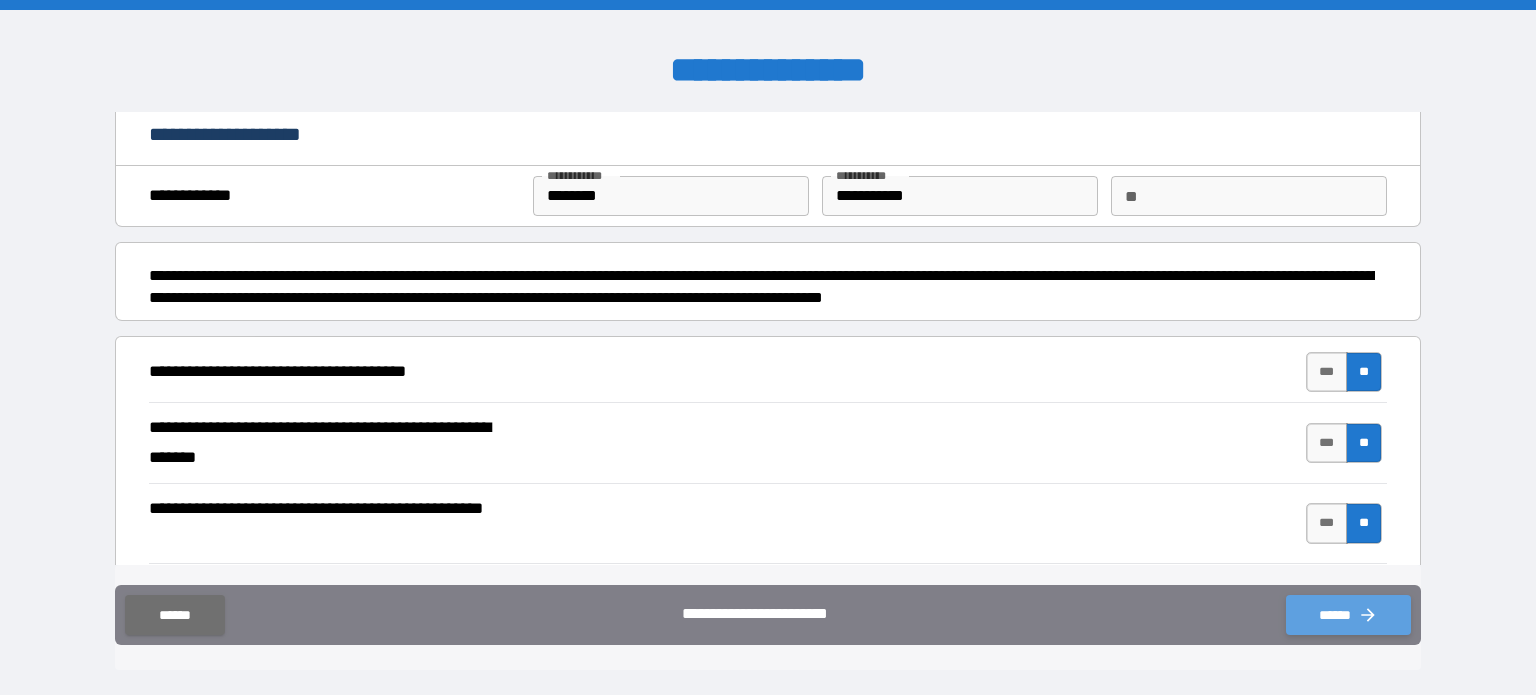 drag, startPoint x: 1324, startPoint y: 609, endPoint x: 1305, endPoint y: 607, distance: 19.104973 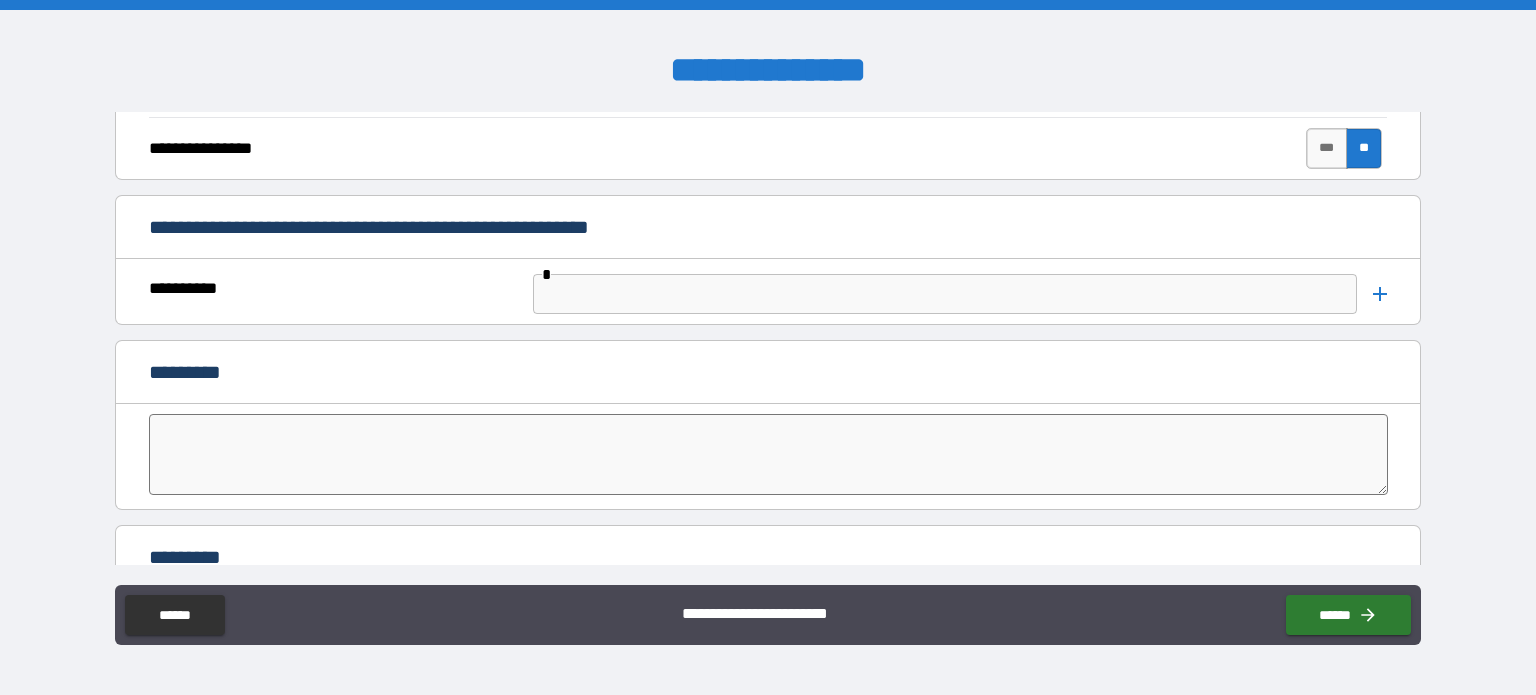 scroll, scrollTop: 4343, scrollLeft: 0, axis: vertical 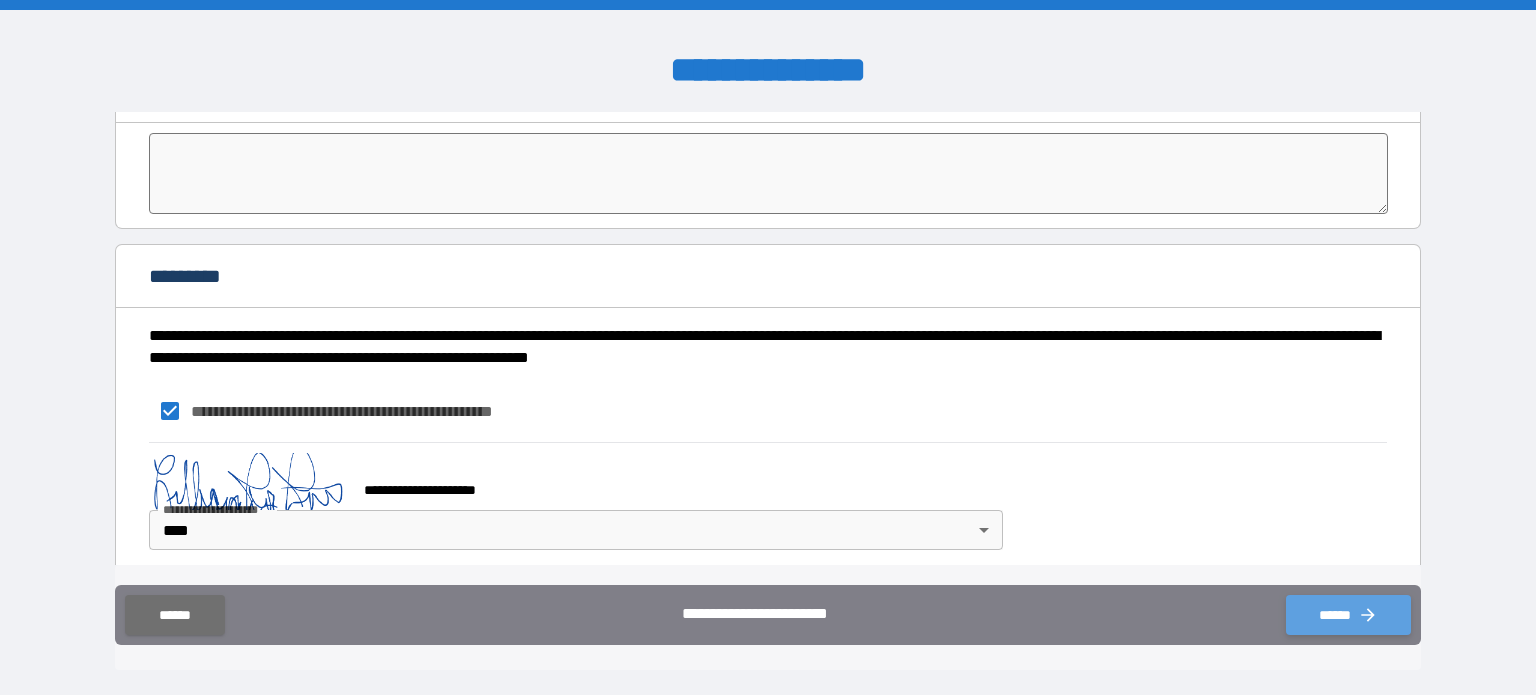 click on "******" at bounding box center [1348, 615] 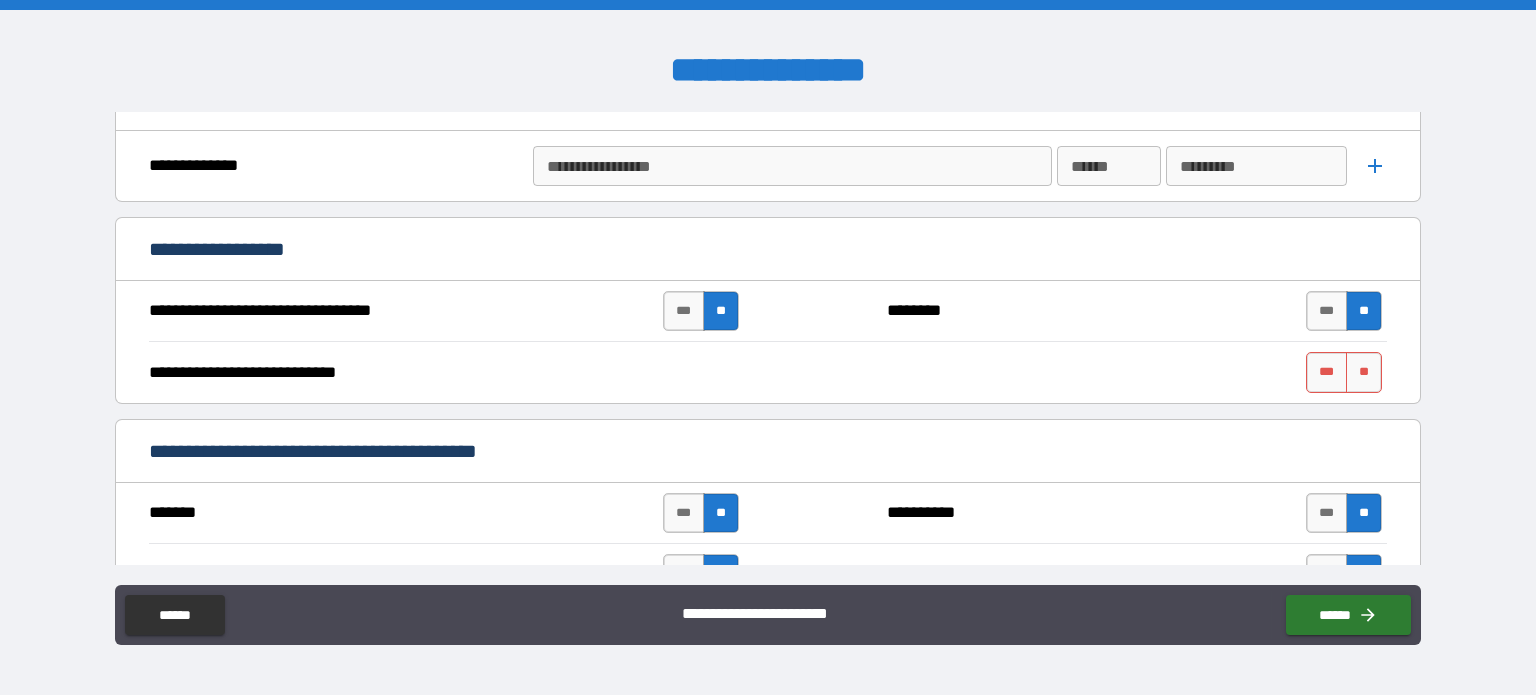 scroll, scrollTop: 894, scrollLeft: 0, axis: vertical 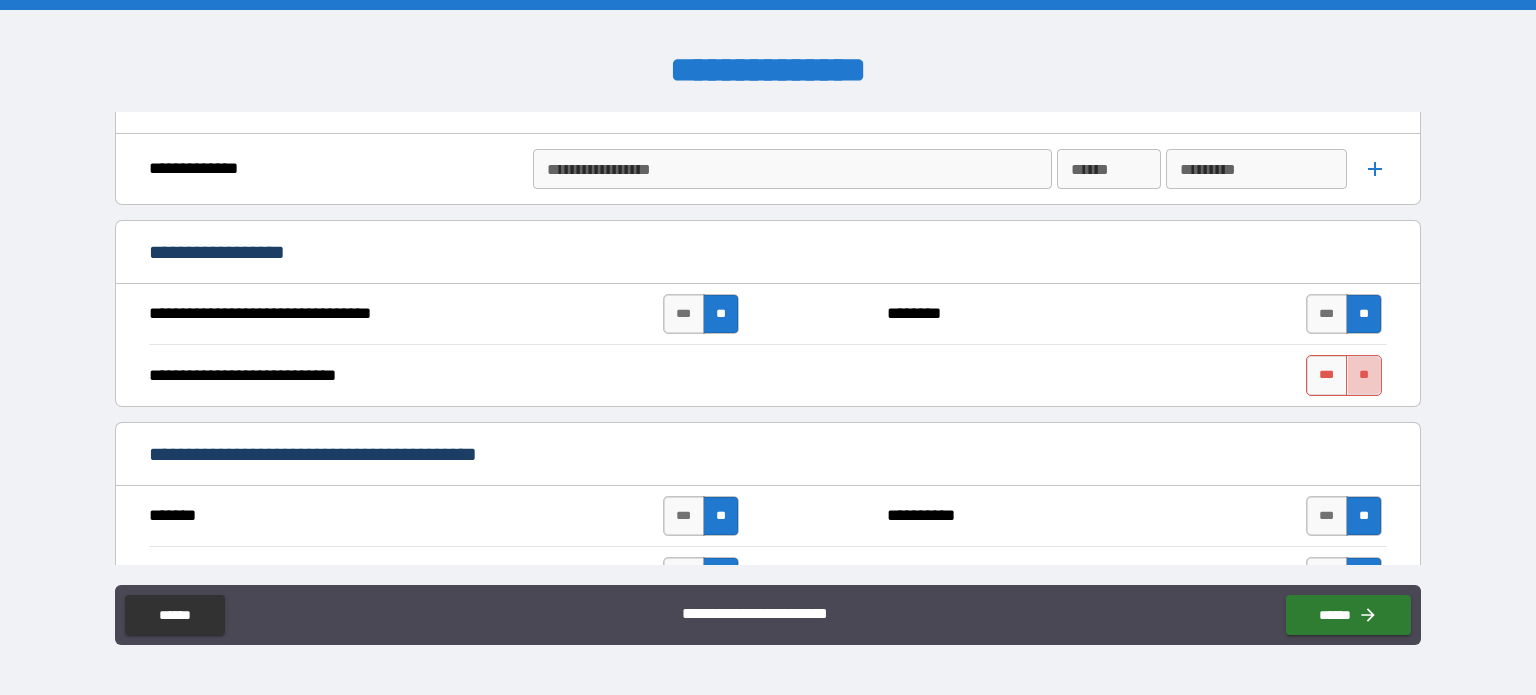 drag, startPoint x: 1354, startPoint y: 366, endPoint x: 117, endPoint y: 530, distance: 1247.8241 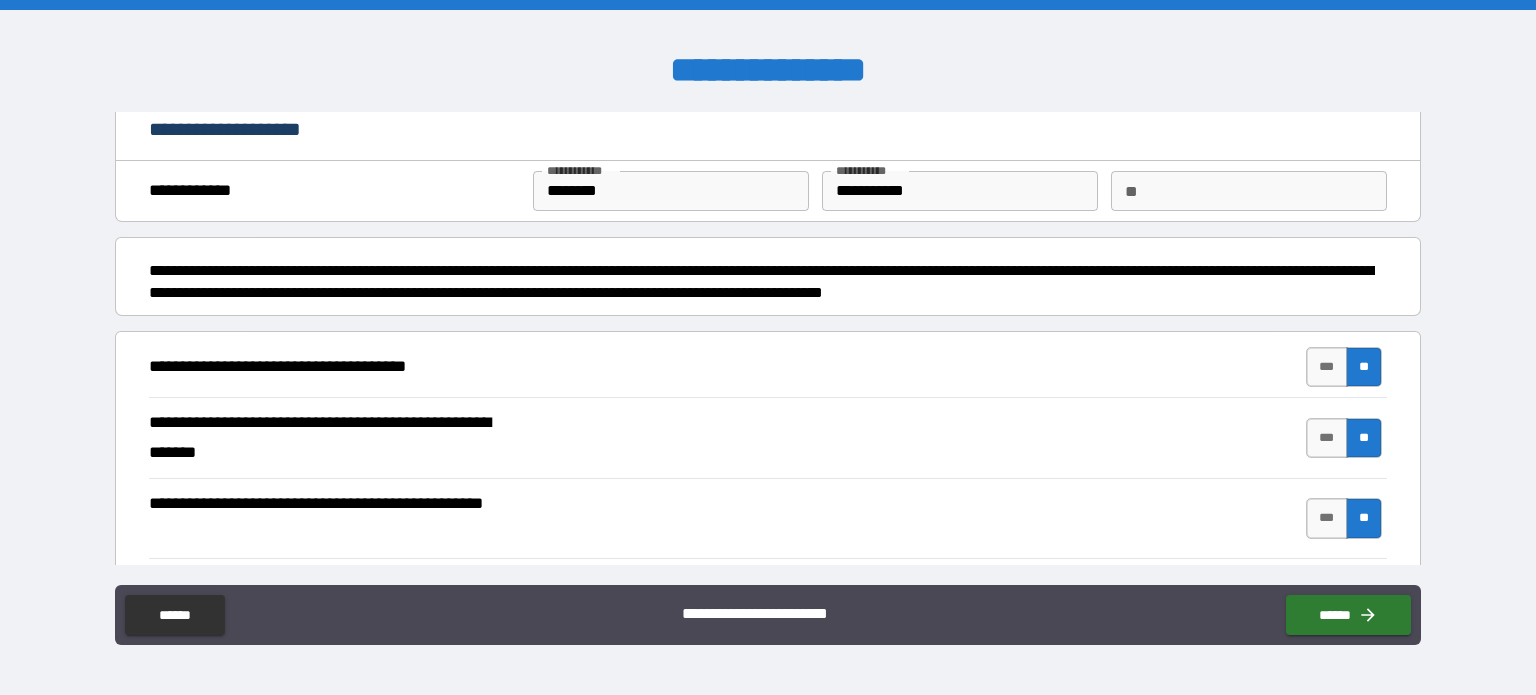 scroll, scrollTop: 13, scrollLeft: 0, axis: vertical 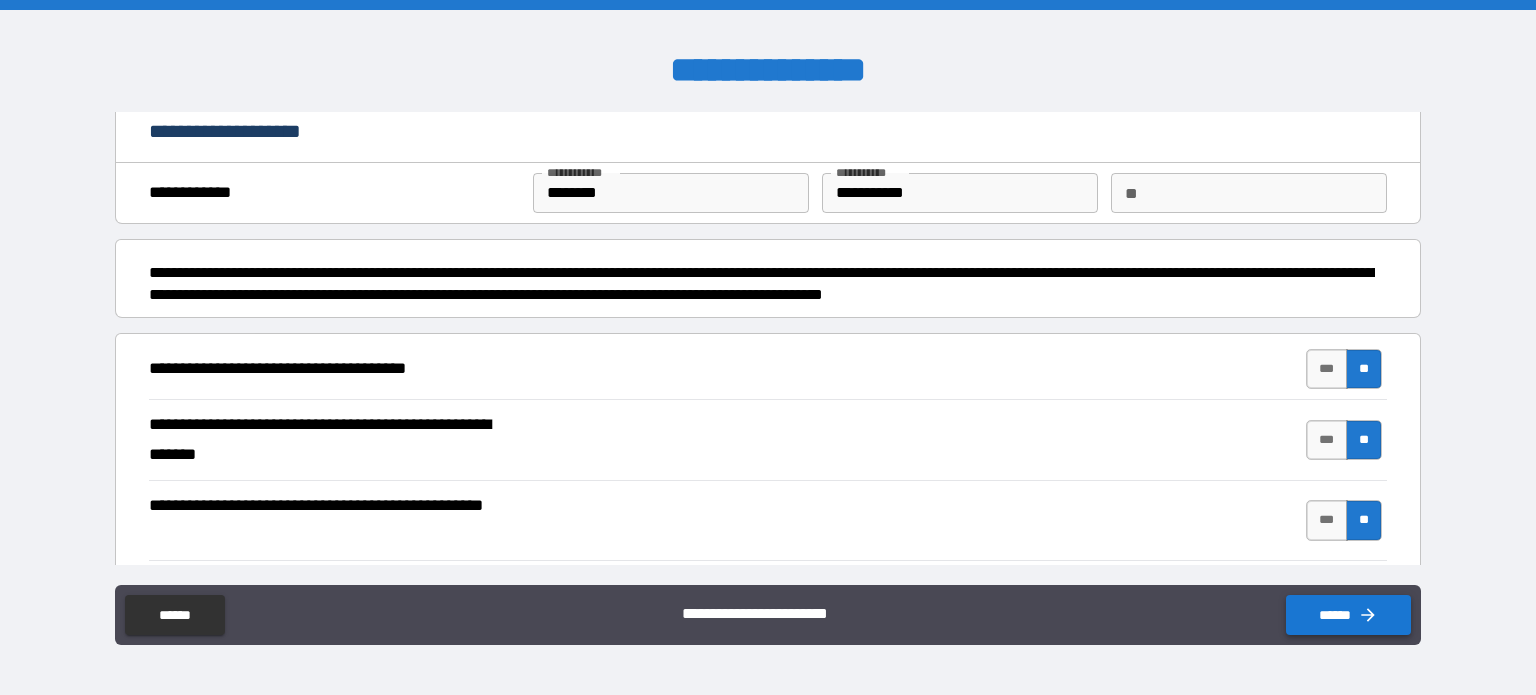 click 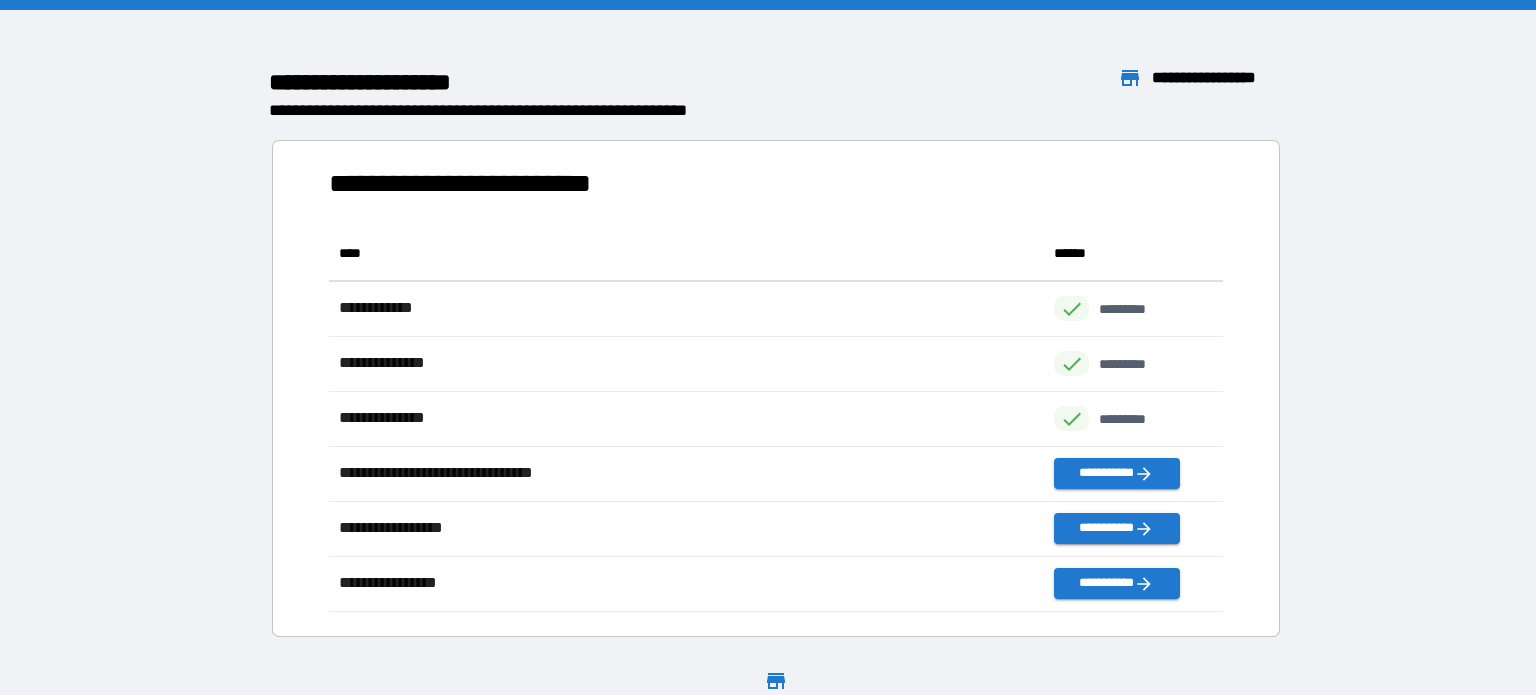 scroll, scrollTop: 0, scrollLeft: 0, axis: both 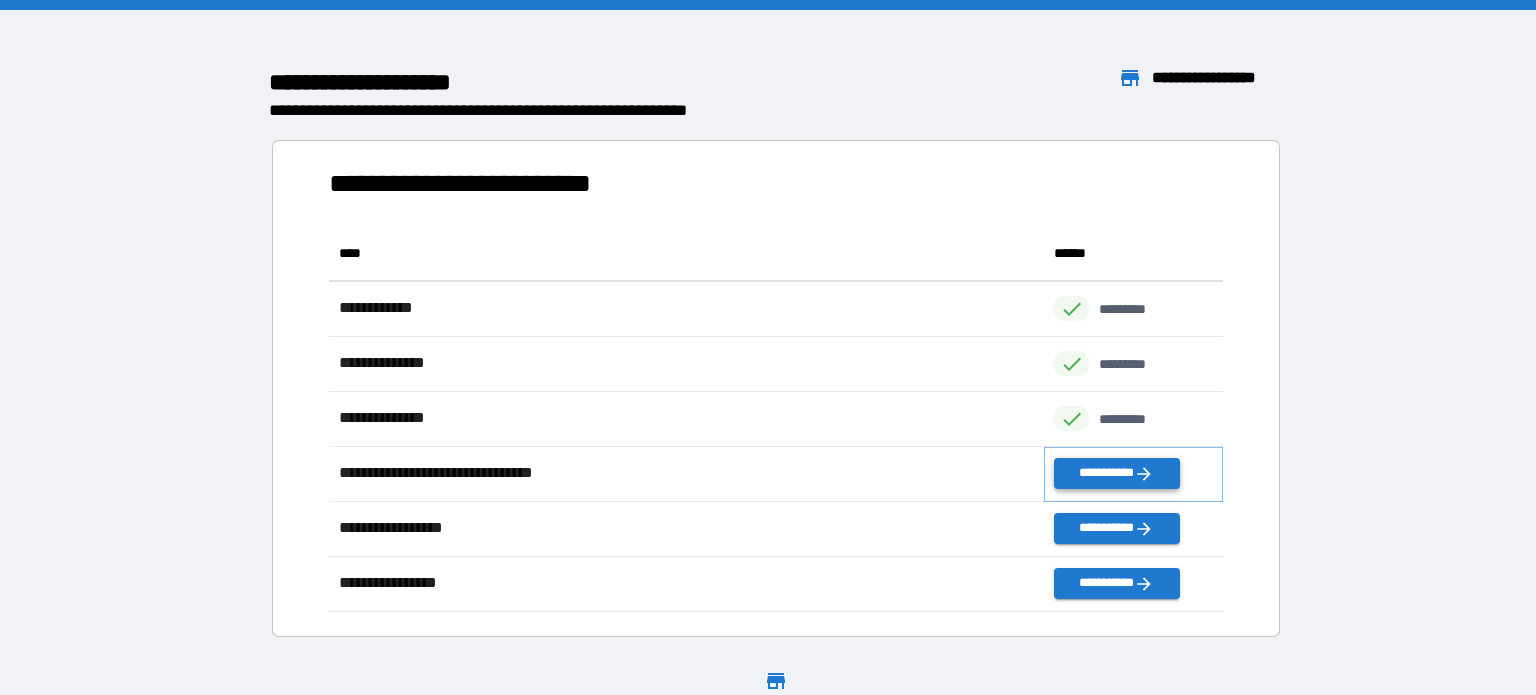 click on "**********" at bounding box center [1116, 473] 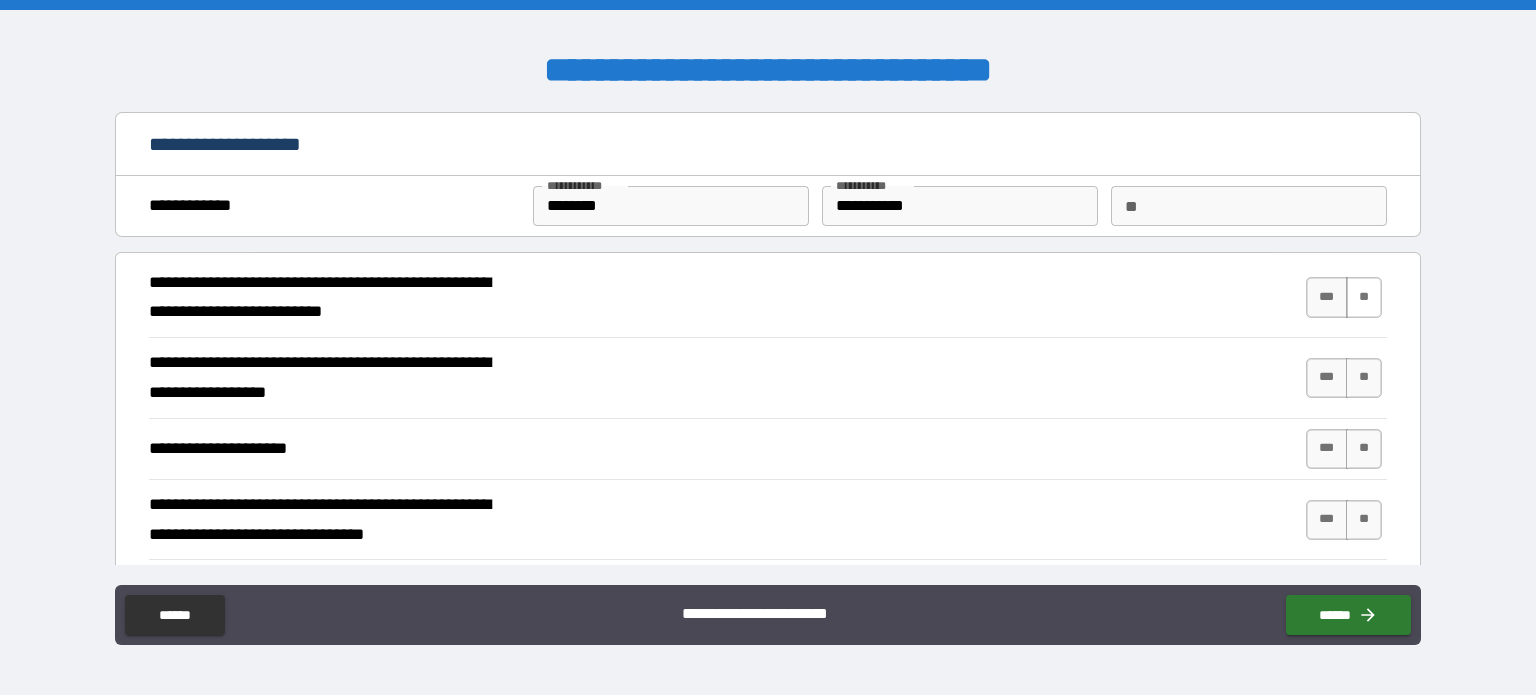 click on "**" at bounding box center [1364, 297] 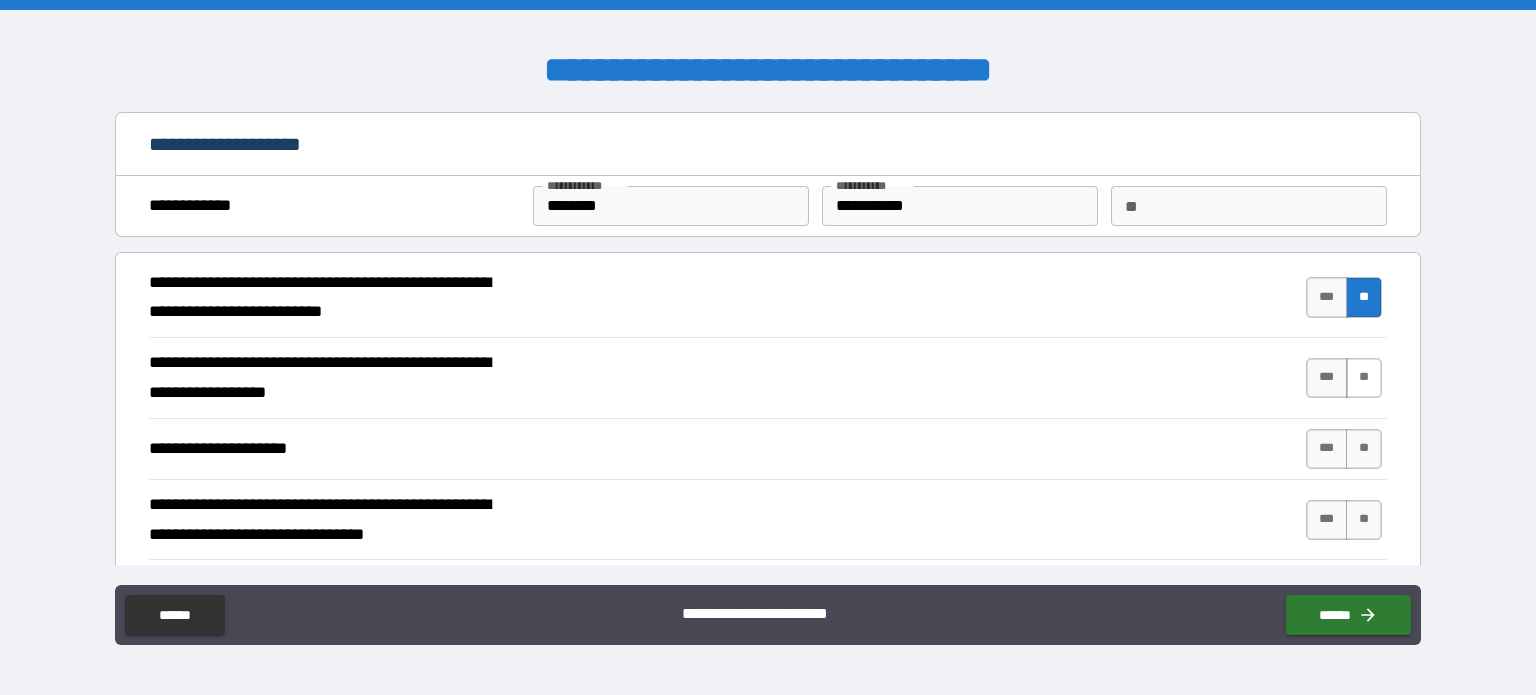 click on "**" at bounding box center (1364, 378) 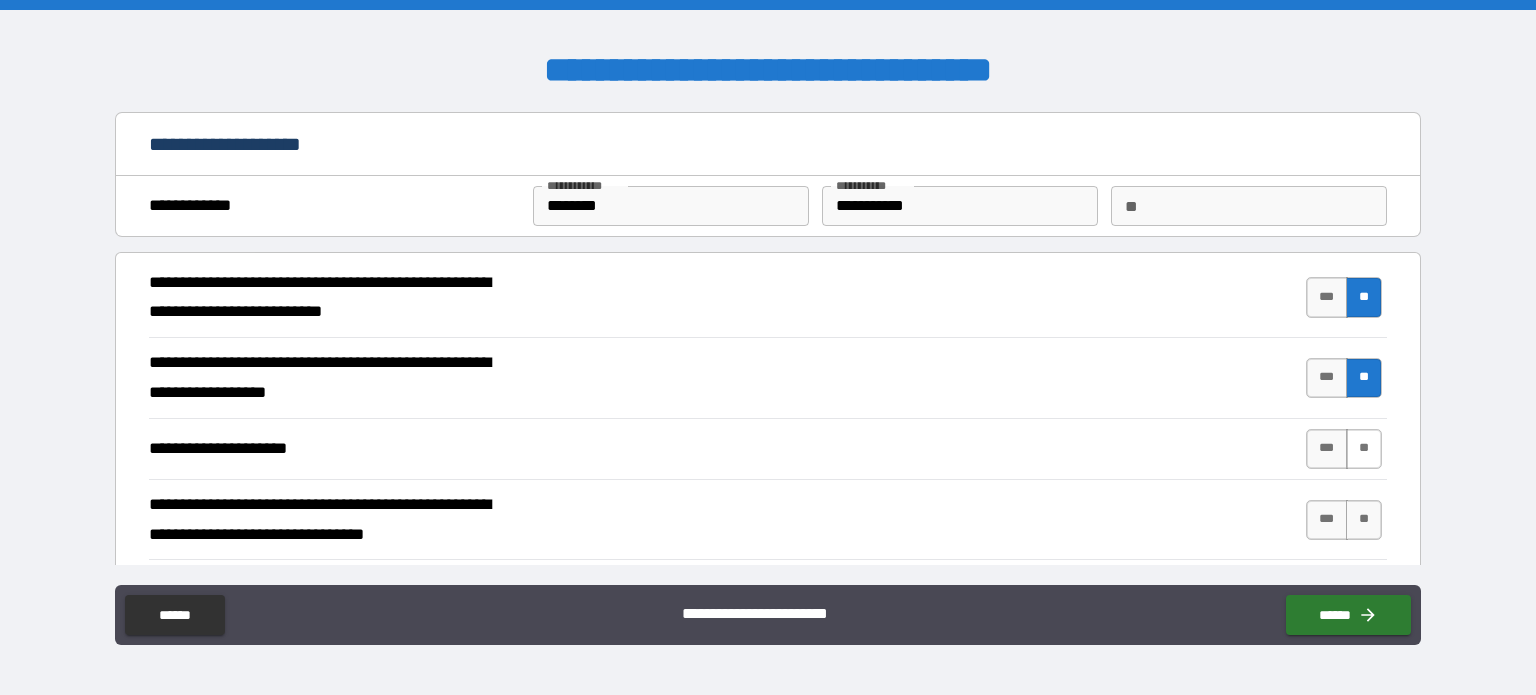 click on "**" at bounding box center [1364, 449] 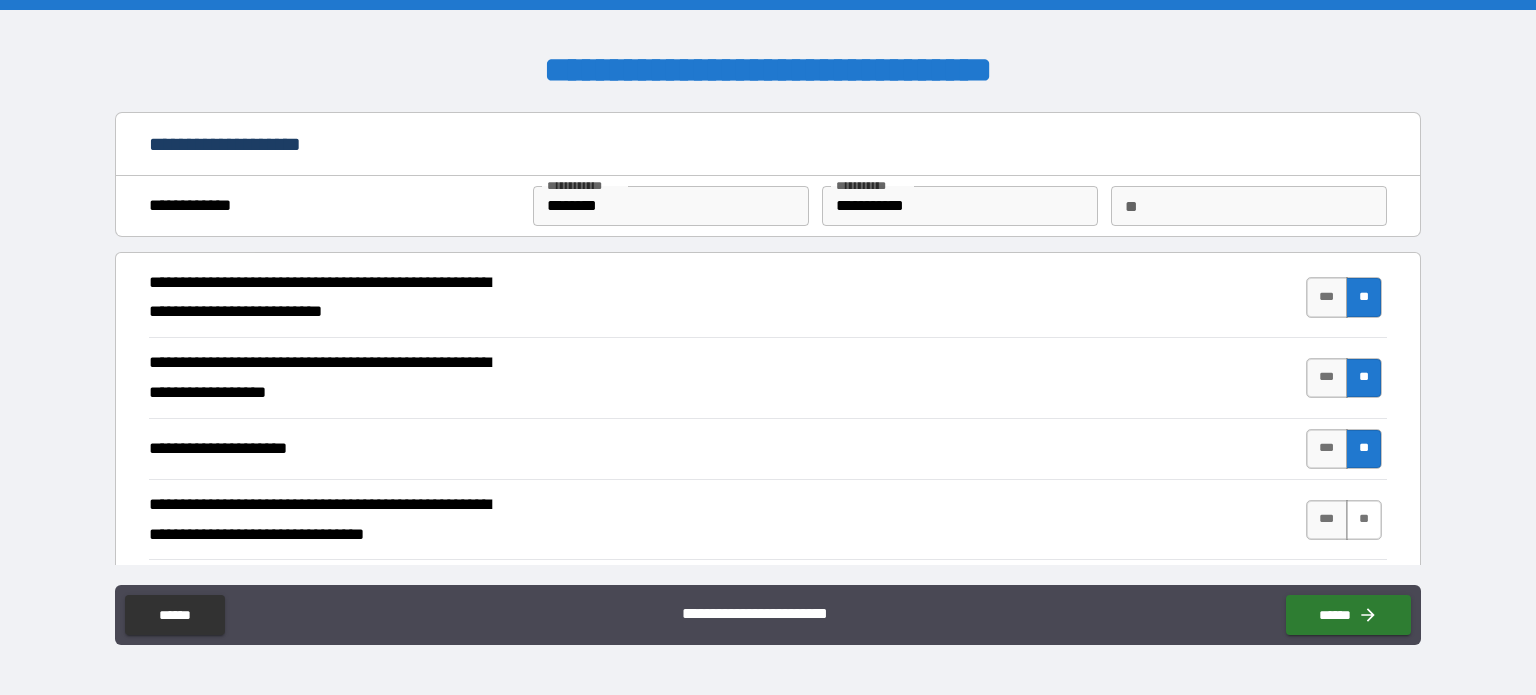 click on "**" at bounding box center (1364, 520) 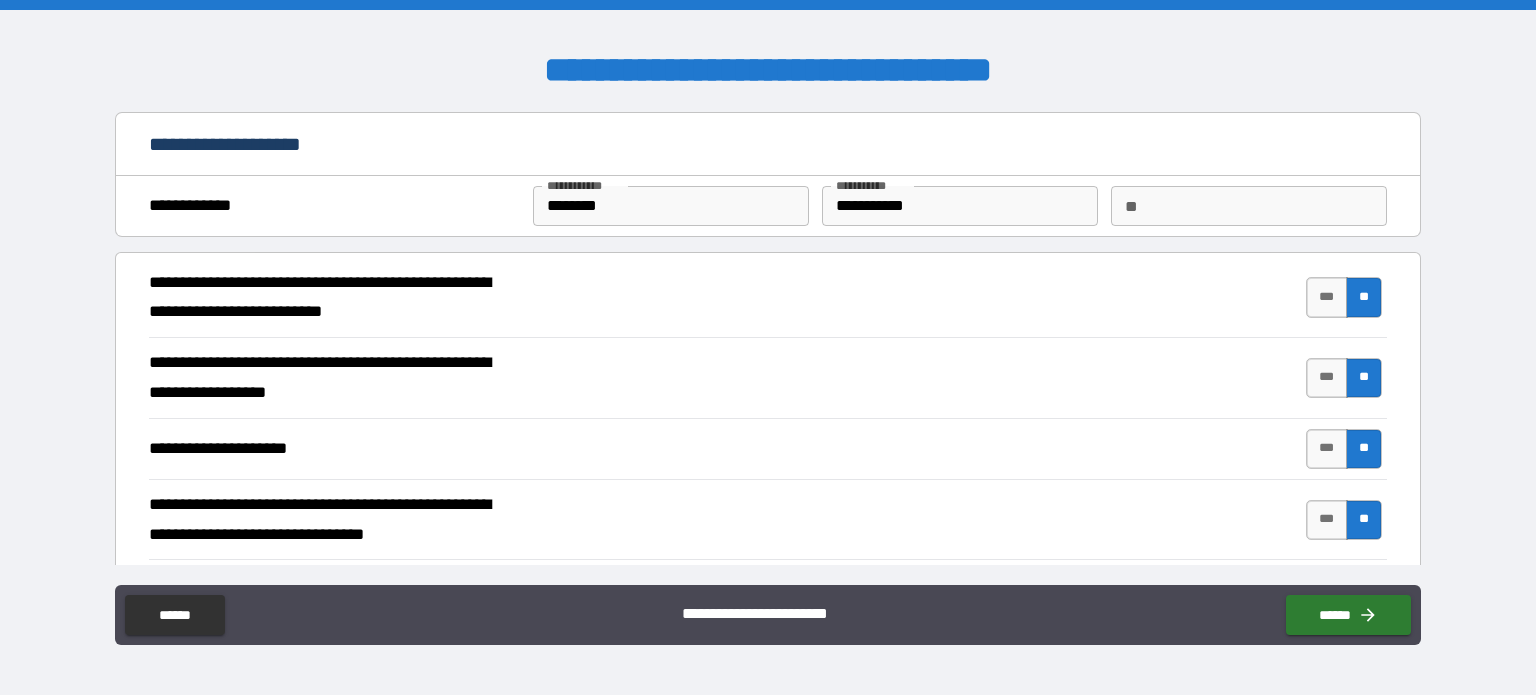 click on "******" at bounding box center (1344, 611) 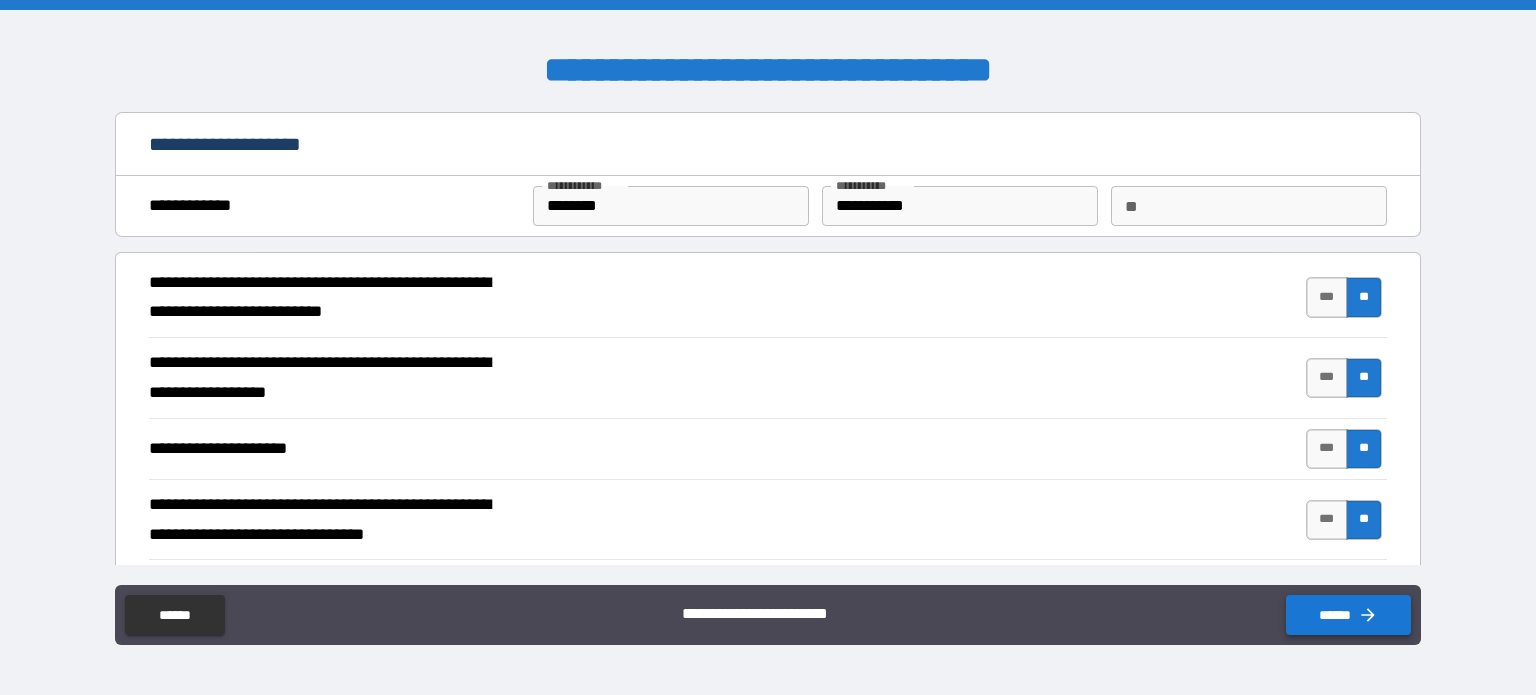 drag, startPoint x: 1349, startPoint y: 611, endPoint x: 1336, endPoint y: 603, distance: 15.264338 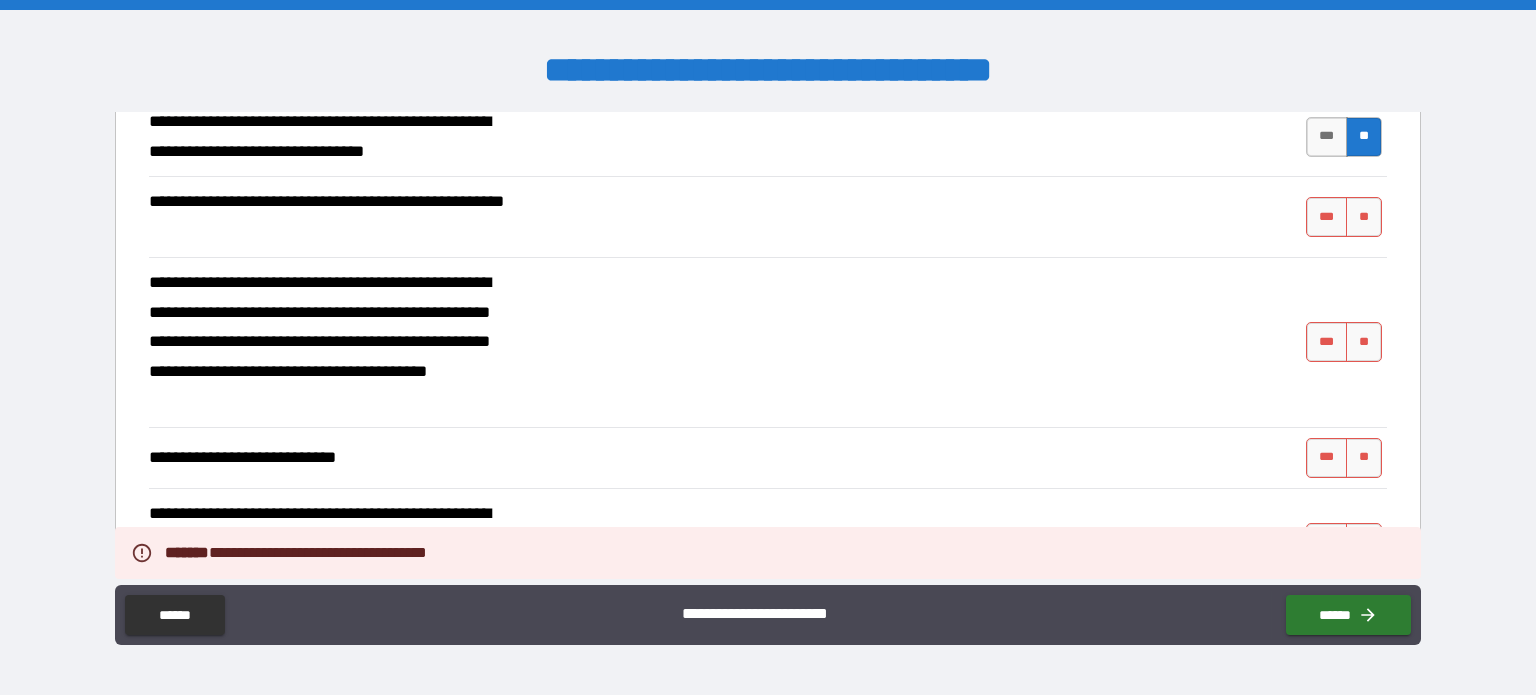 scroll, scrollTop: 384, scrollLeft: 0, axis: vertical 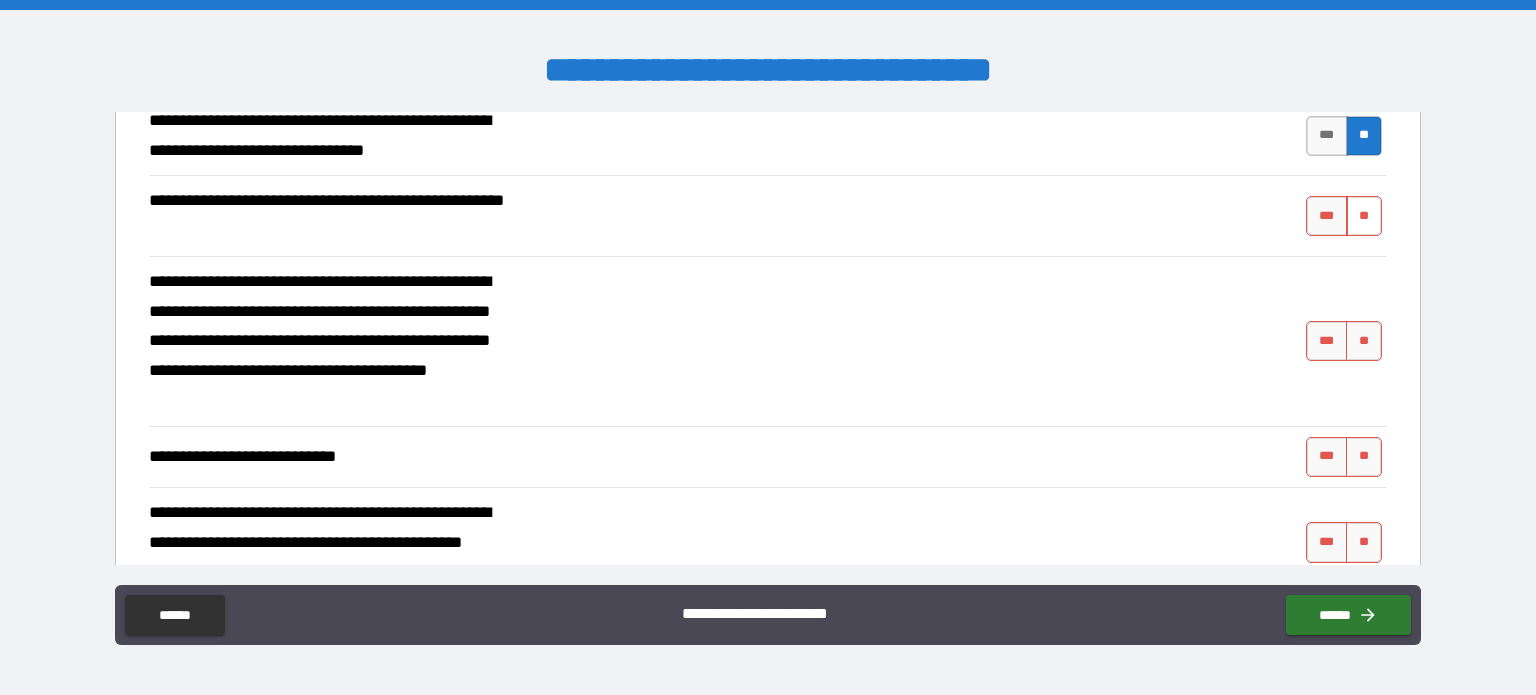 click on "**" at bounding box center [1364, 216] 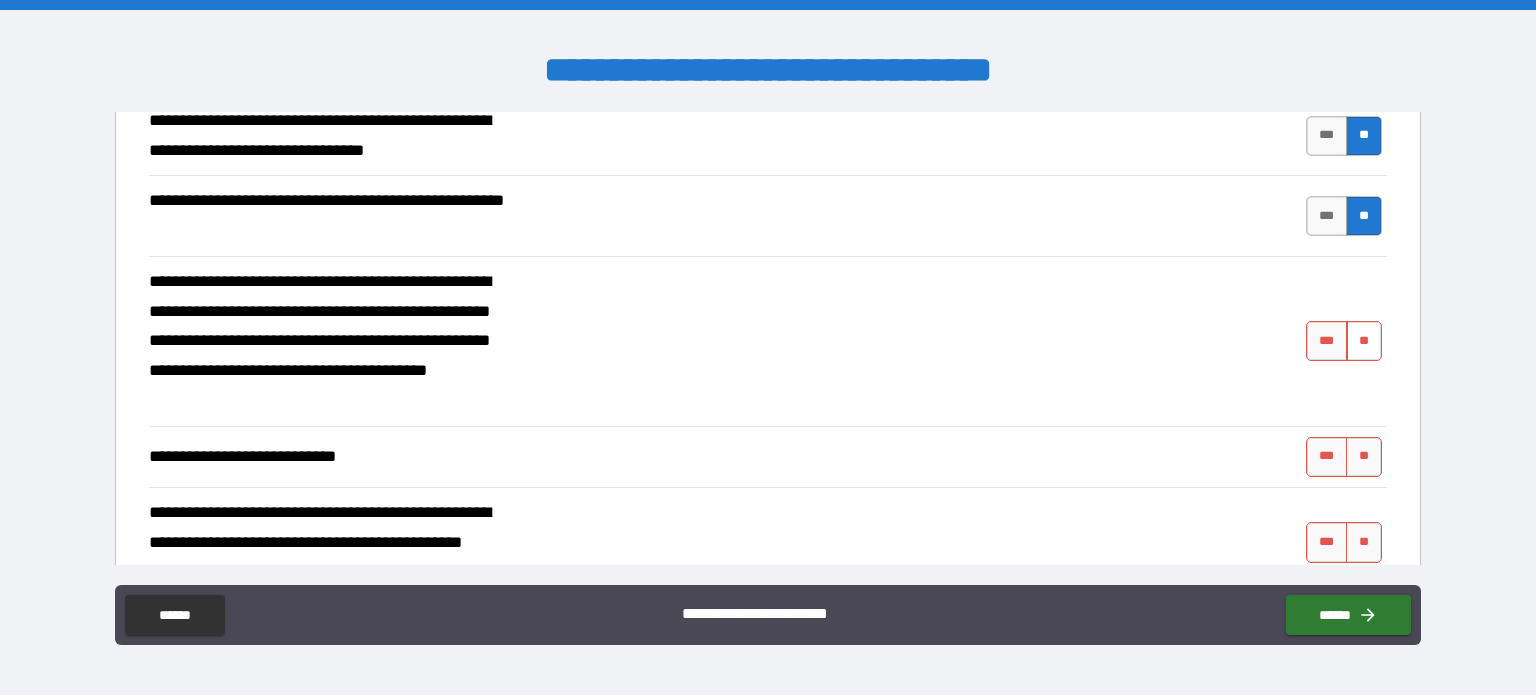 click on "**" at bounding box center (1364, 341) 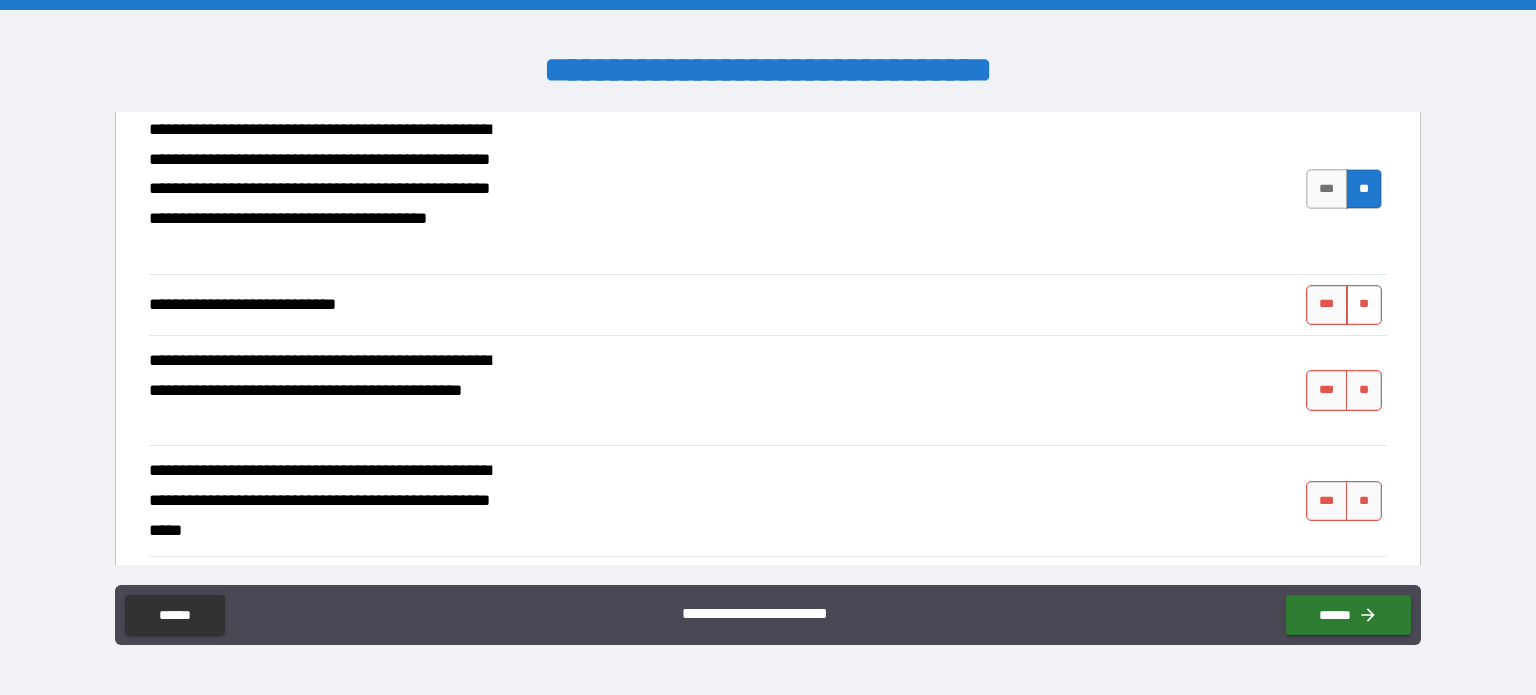 scroll, scrollTop: 559, scrollLeft: 0, axis: vertical 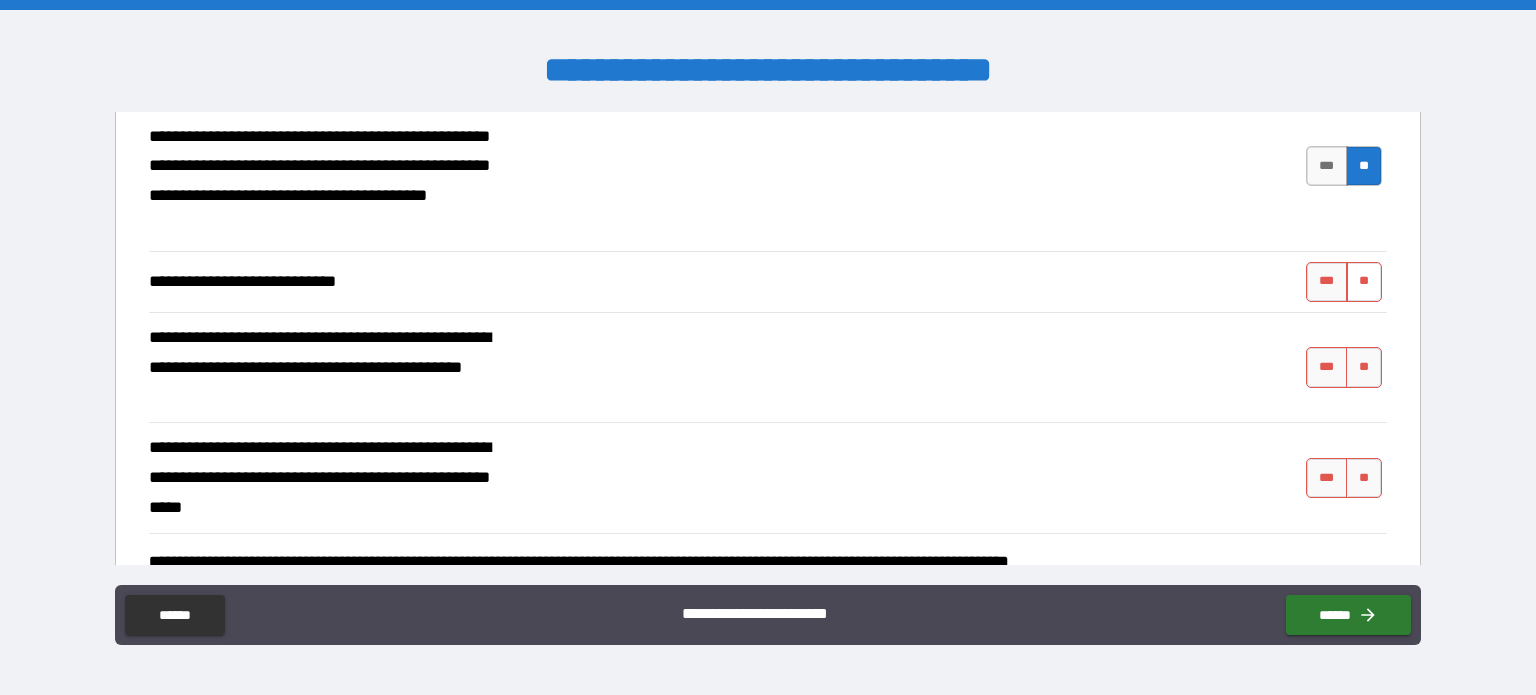 click on "**" at bounding box center (1364, 282) 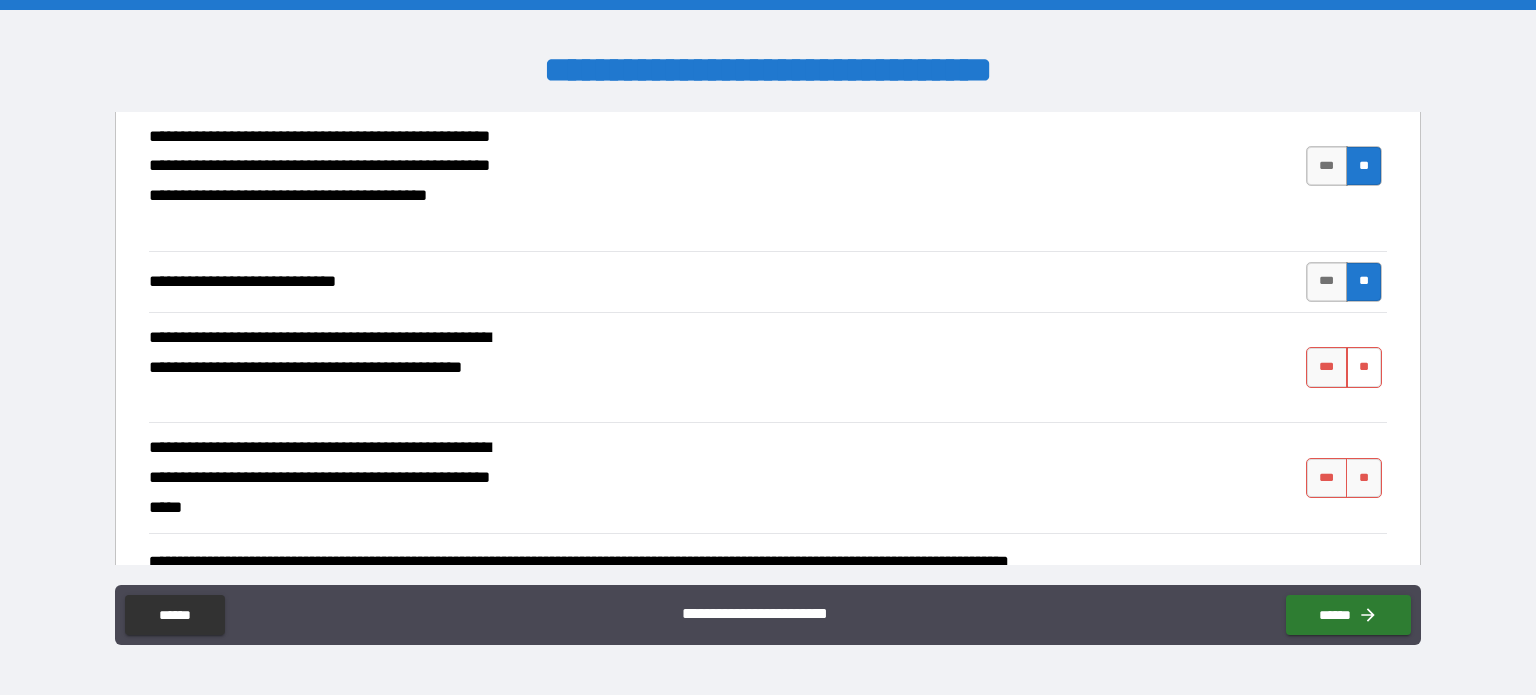click on "**" at bounding box center [1364, 367] 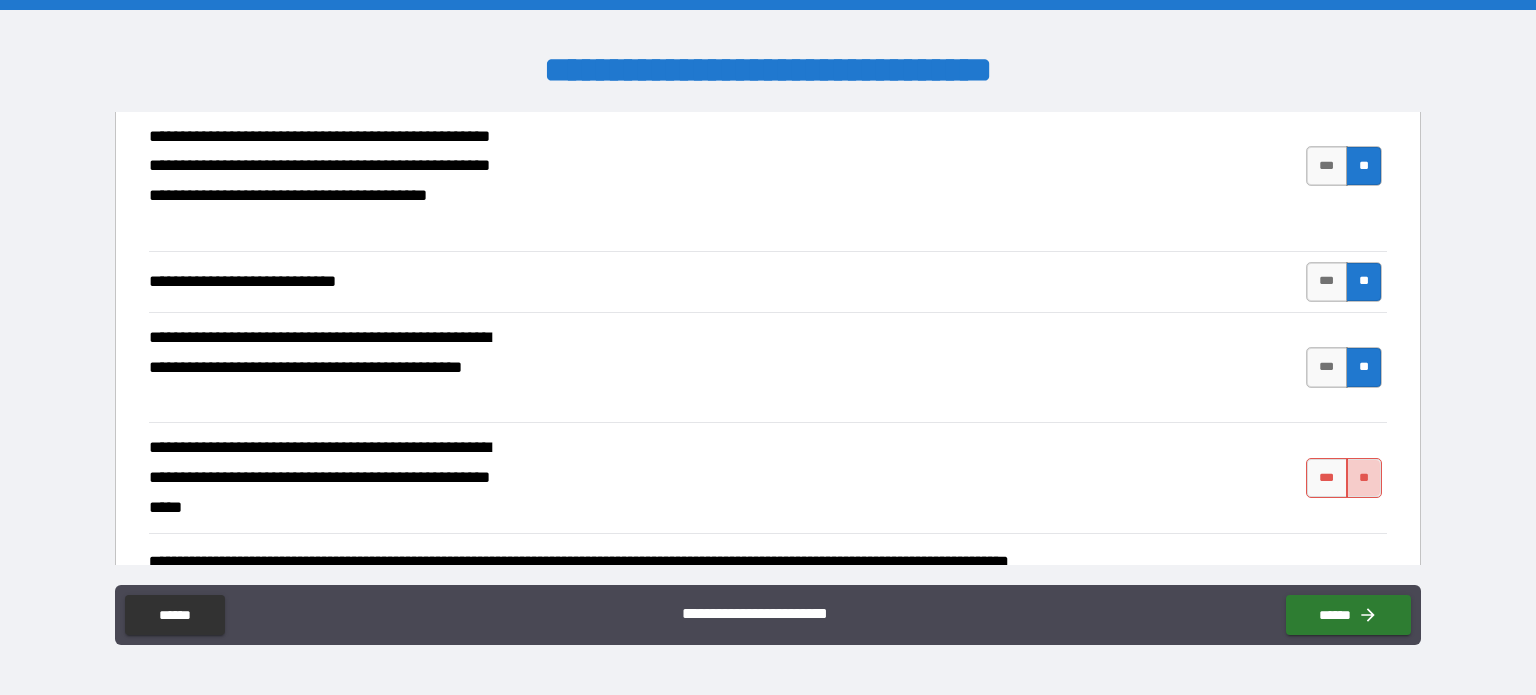 click on "**" at bounding box center [1364, 478] 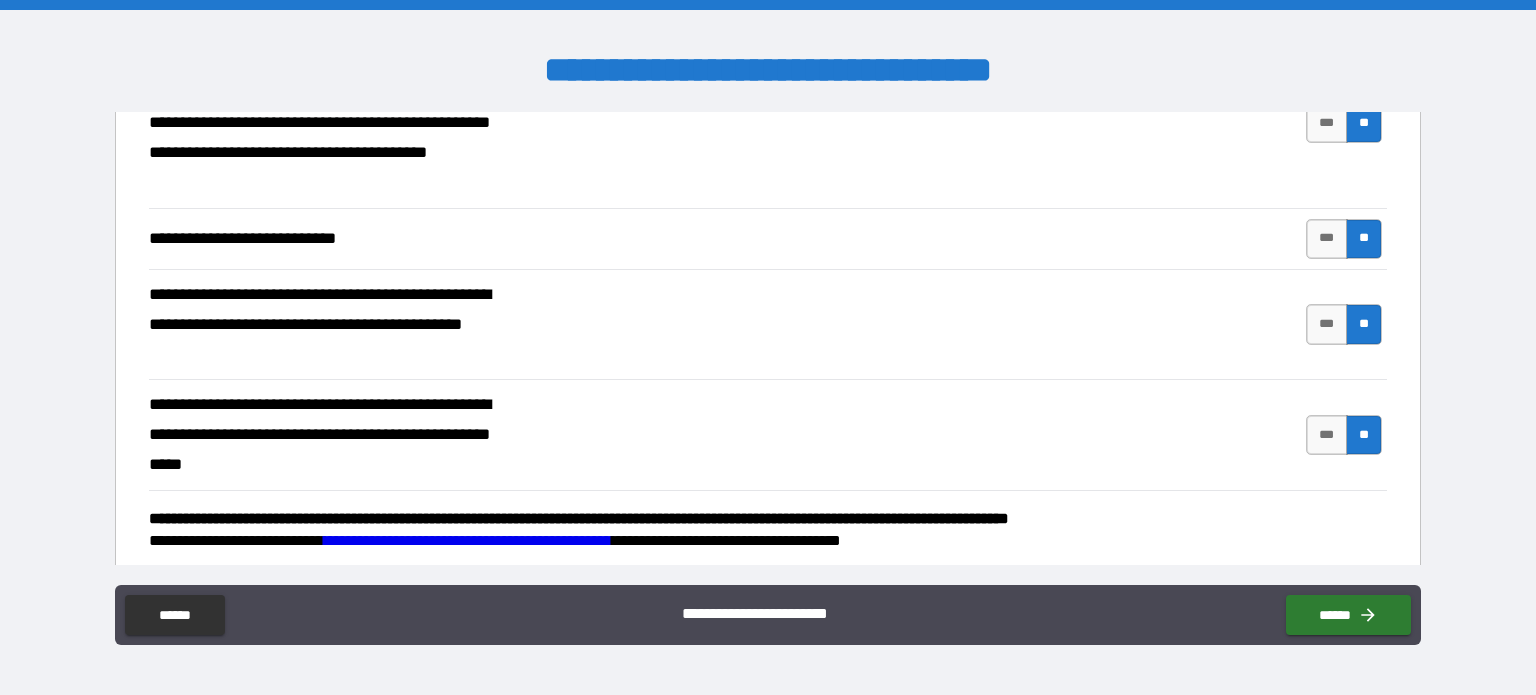 scroll, scrollTop: 618, scrollLeft: 0, axis: vertical 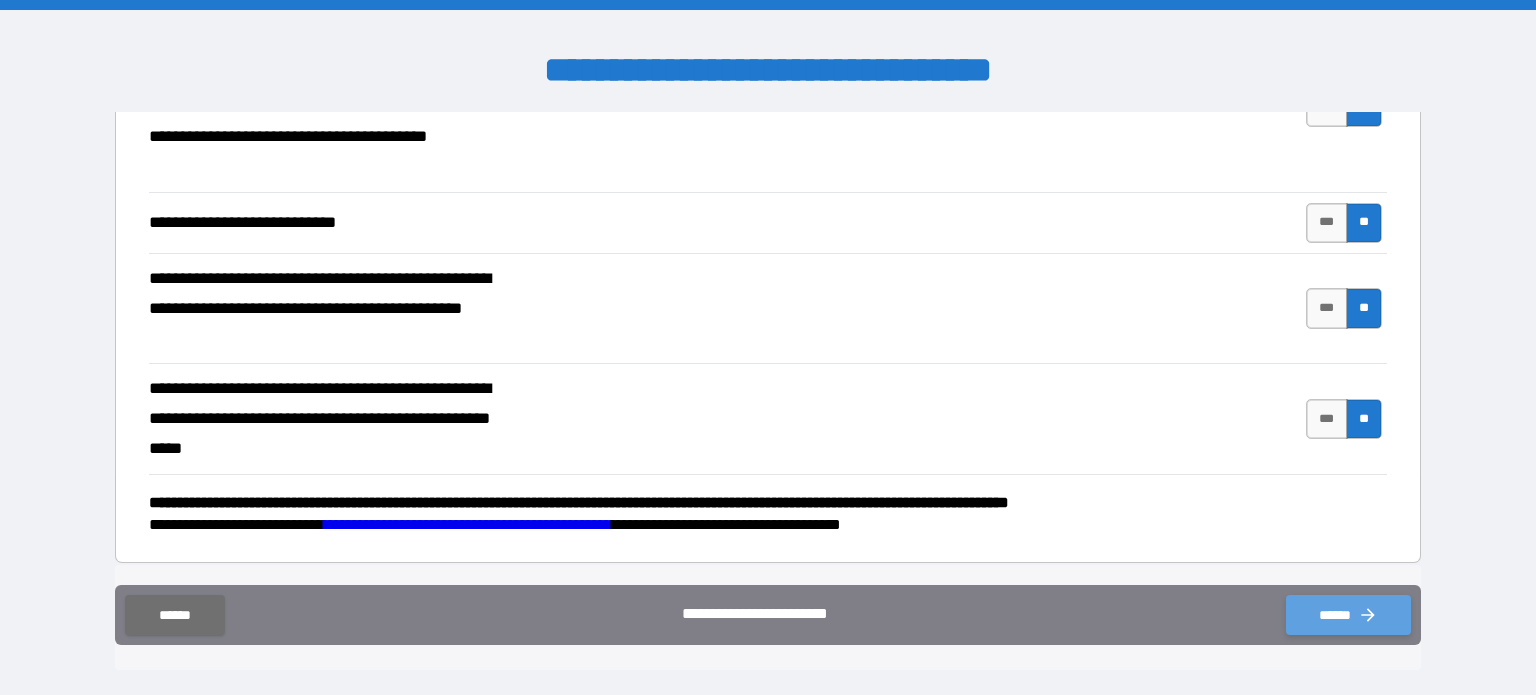 click on "******" at bounding box center [1348, 615] 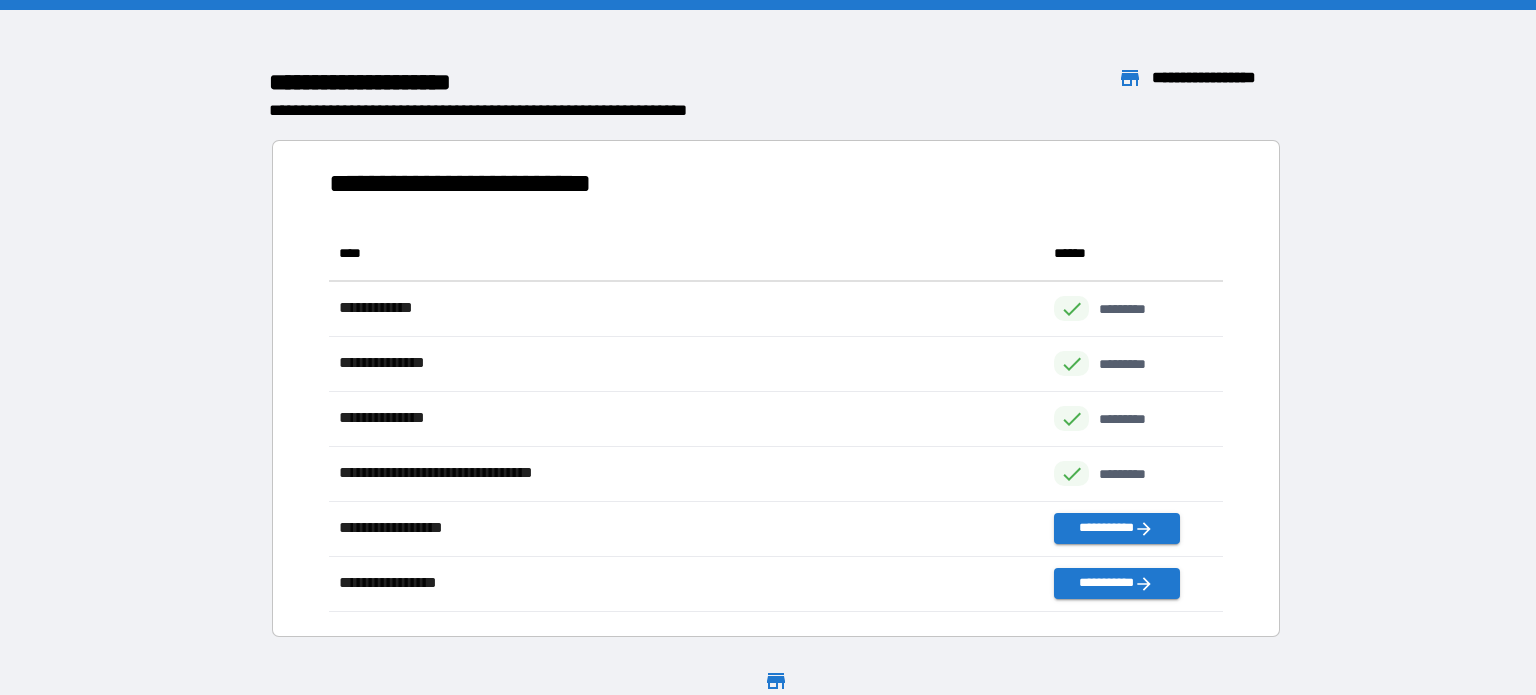scroll, scrollTop: 0, scrollLeft: 0, axis: both 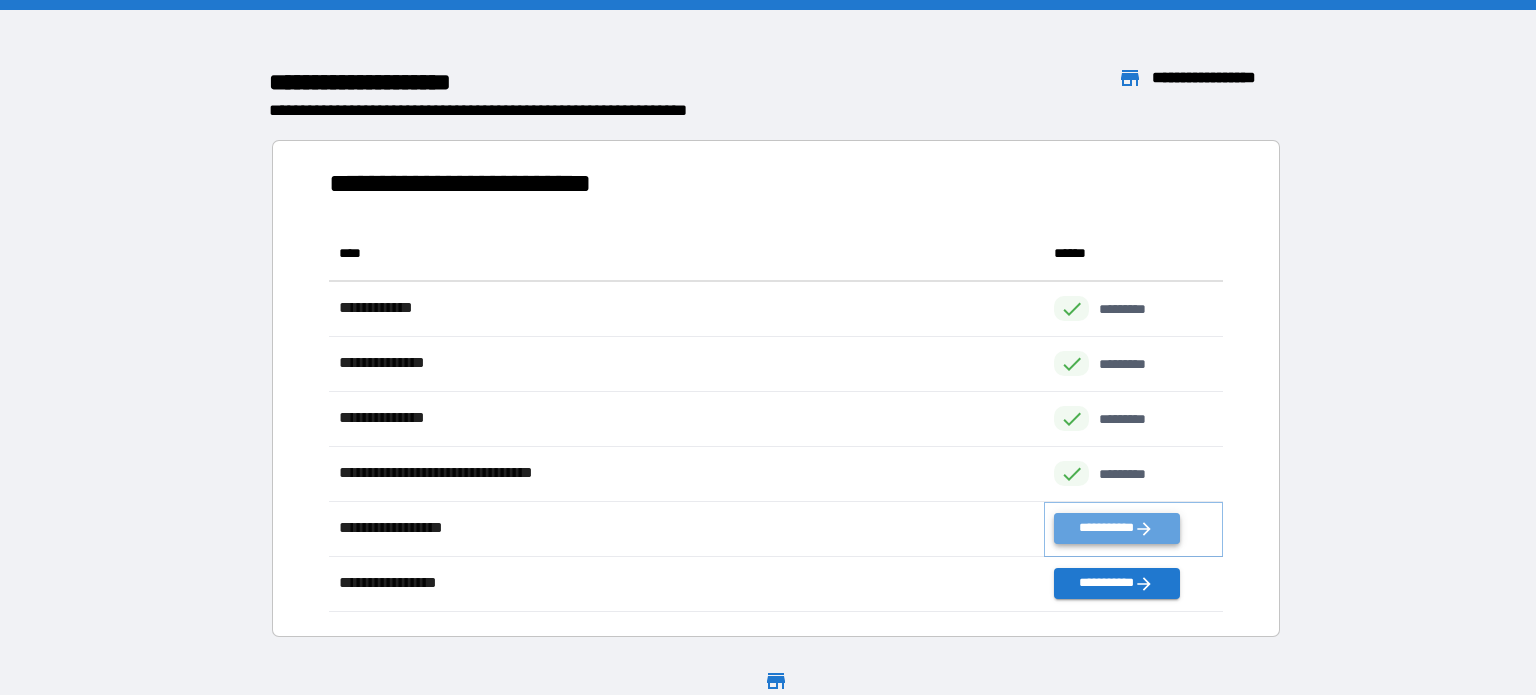click on "**********" at bounding box center [1116, 528] 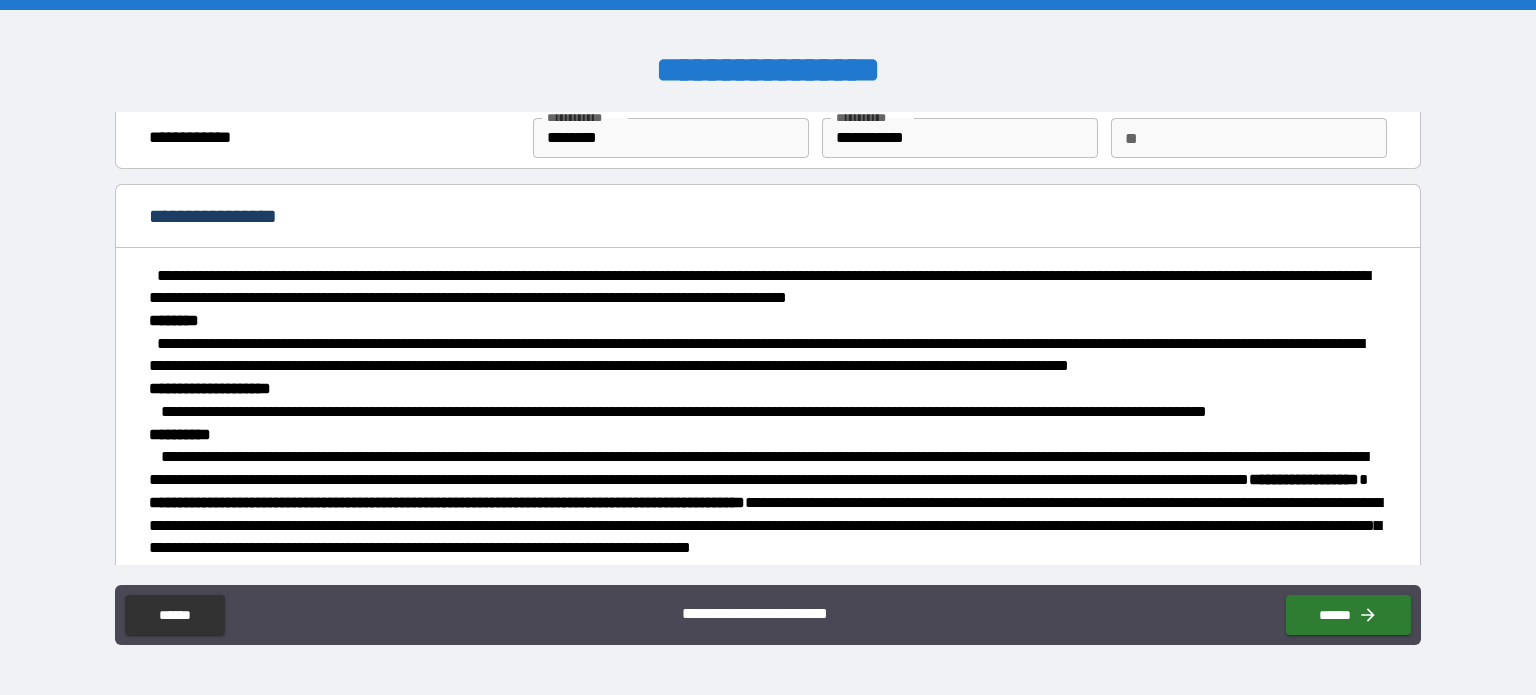 scroll, scrollTop: 399, scrollLeft: 0, axis: vertical 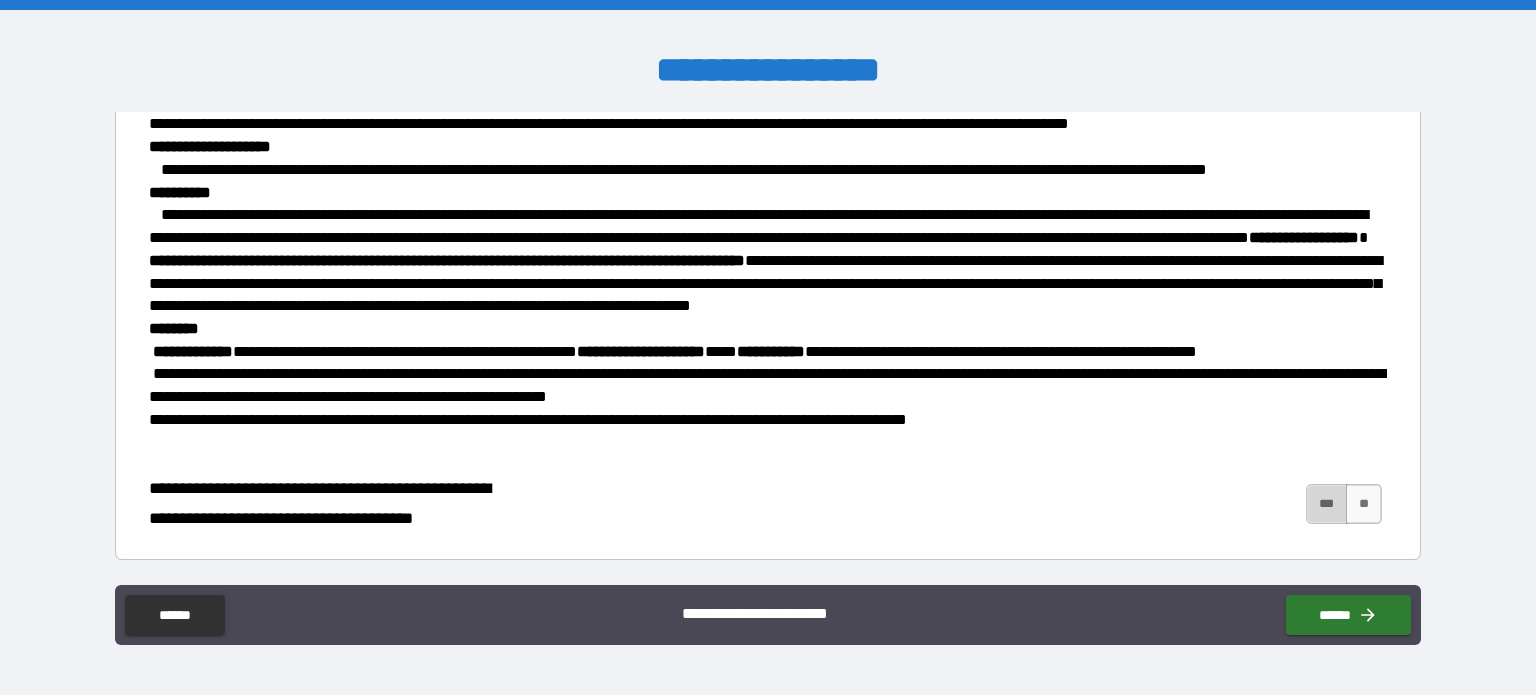 click on "***" at bounding box center [1327, 504] 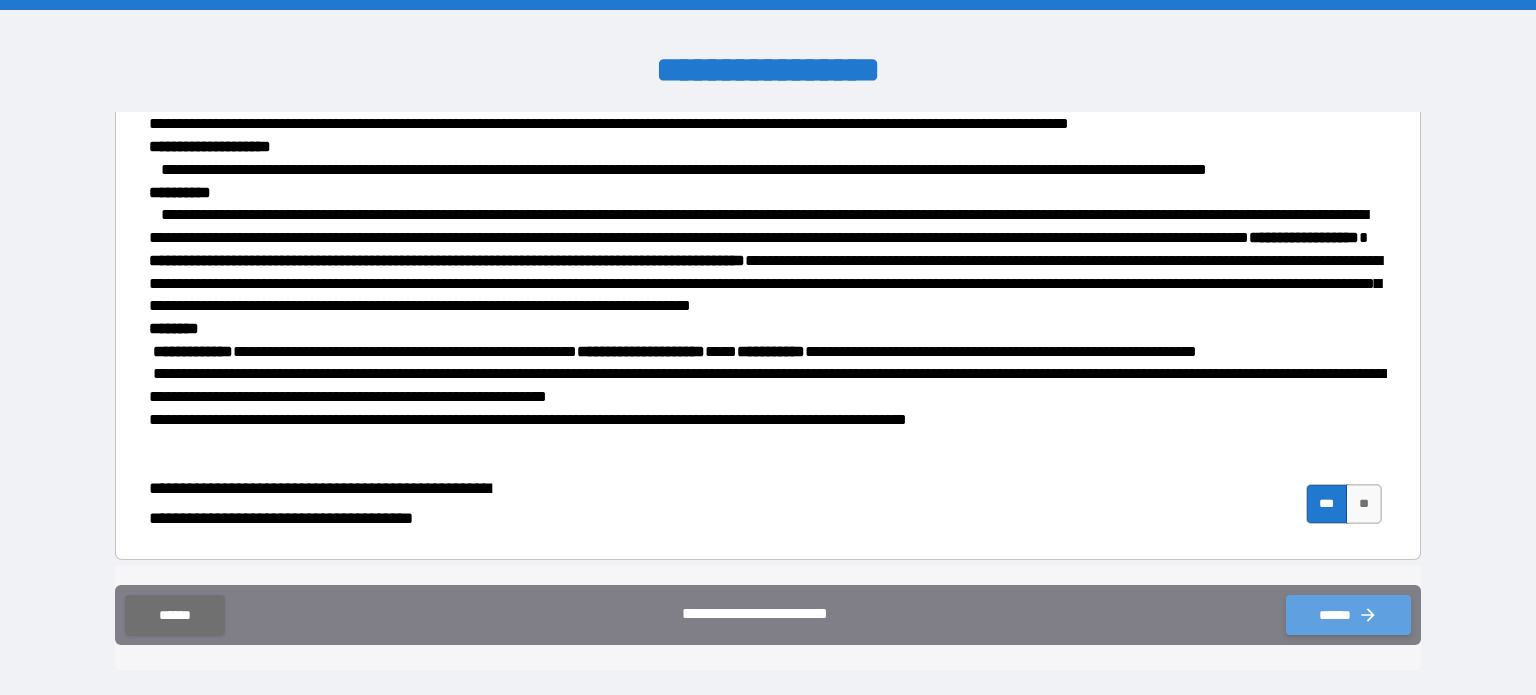 click on "******" at bounding box center (1348, 615) 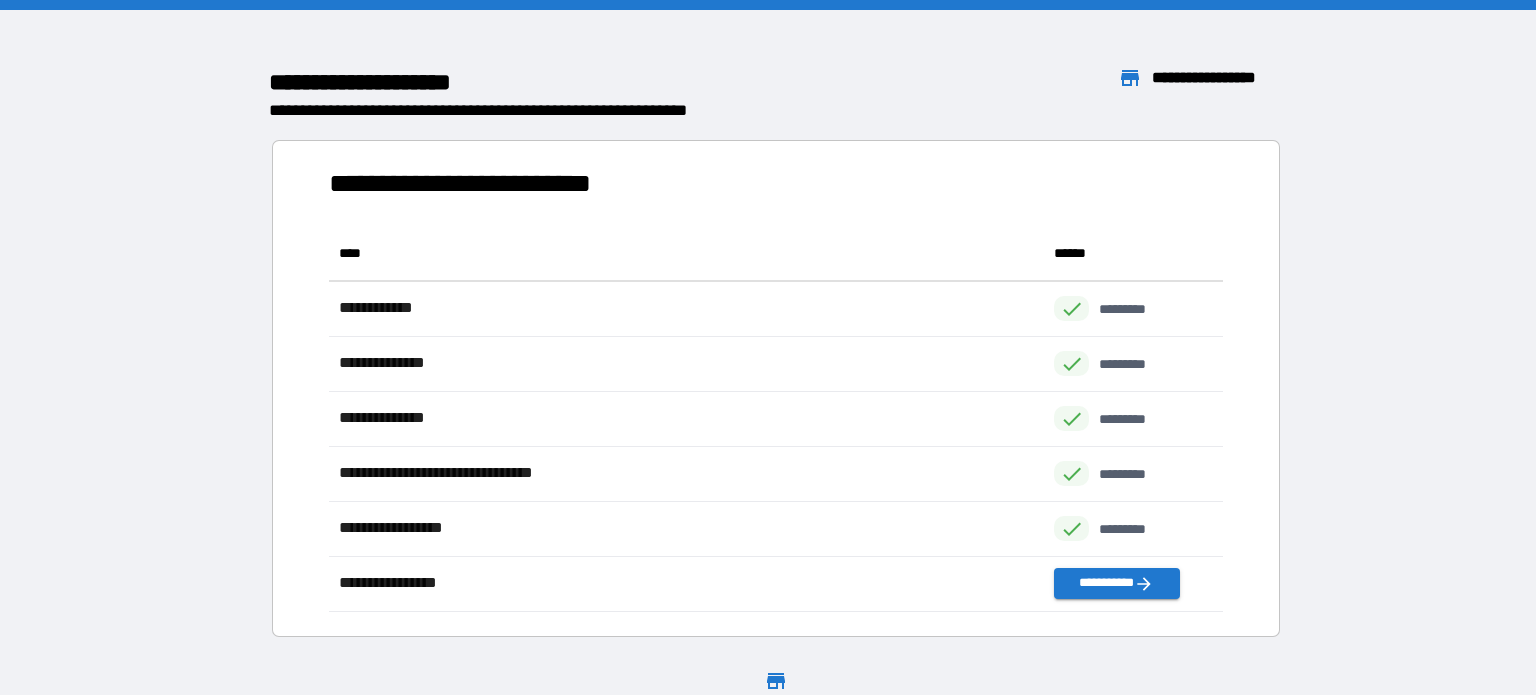 scroll, scrollTop: 0, scrollLeft: 0, axis: both 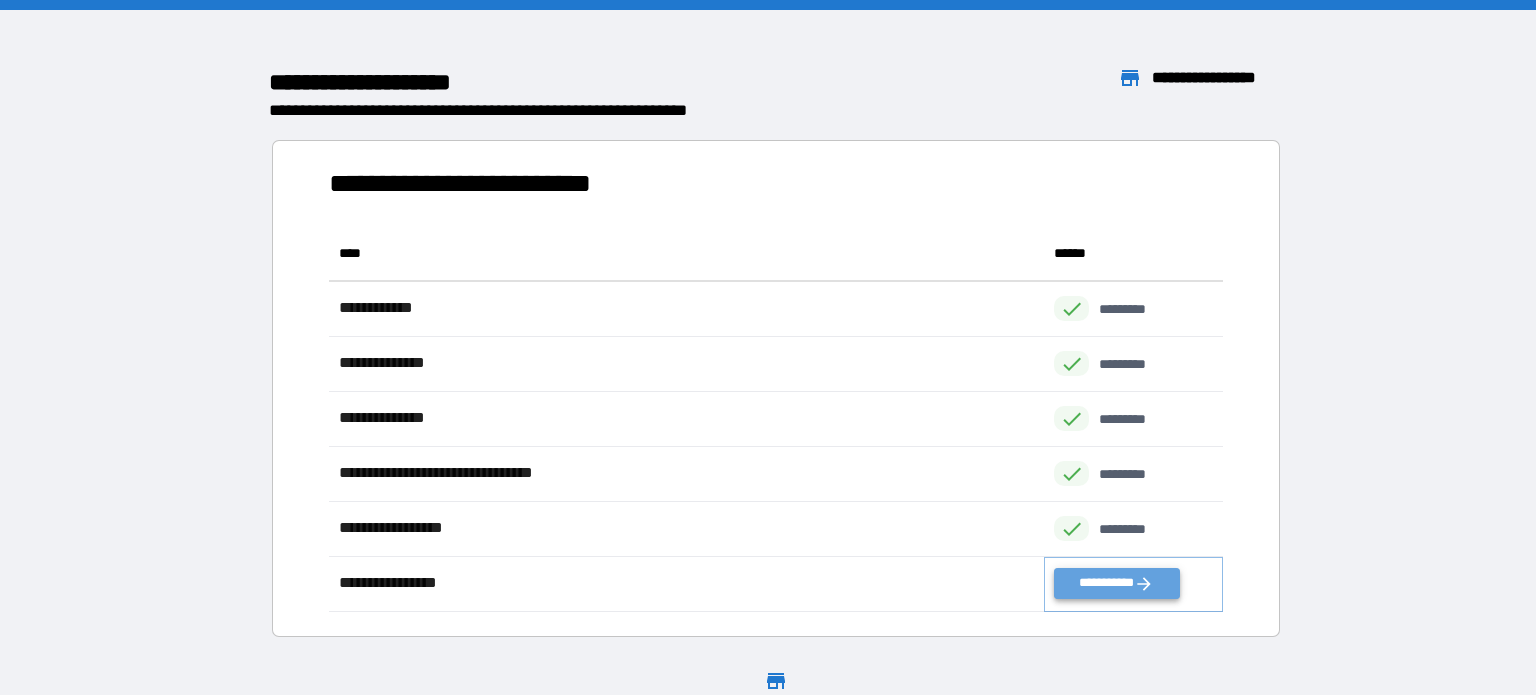 click on "**********" at bounding box center [1116, 583] 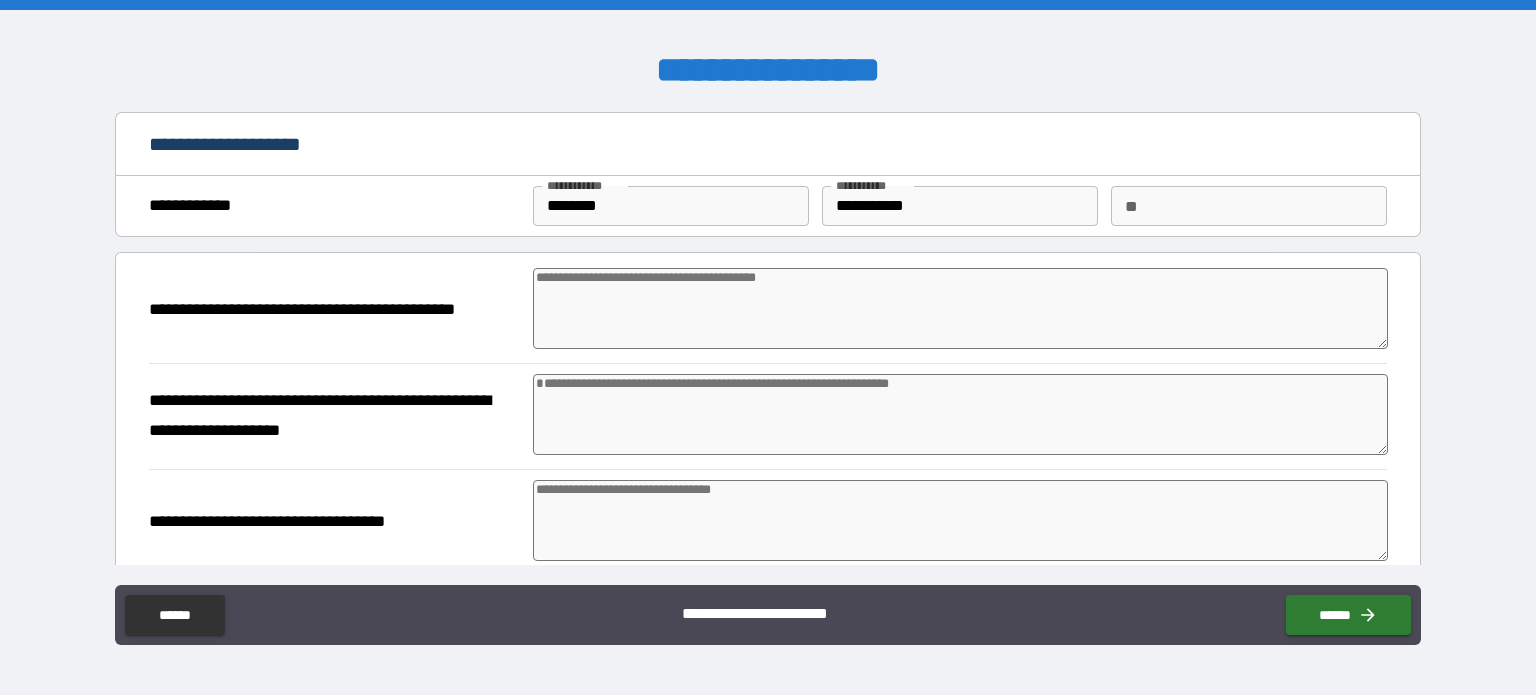 type on "*" 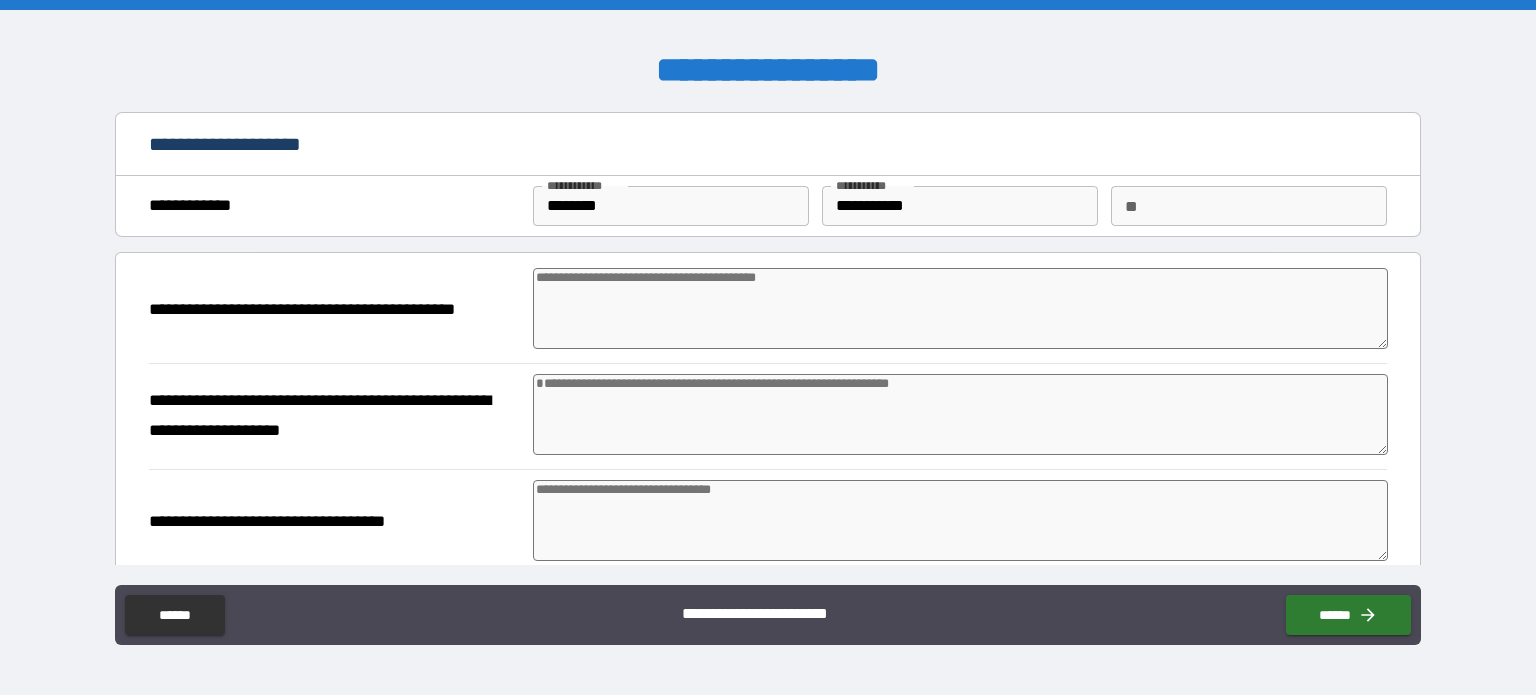 type on "*" 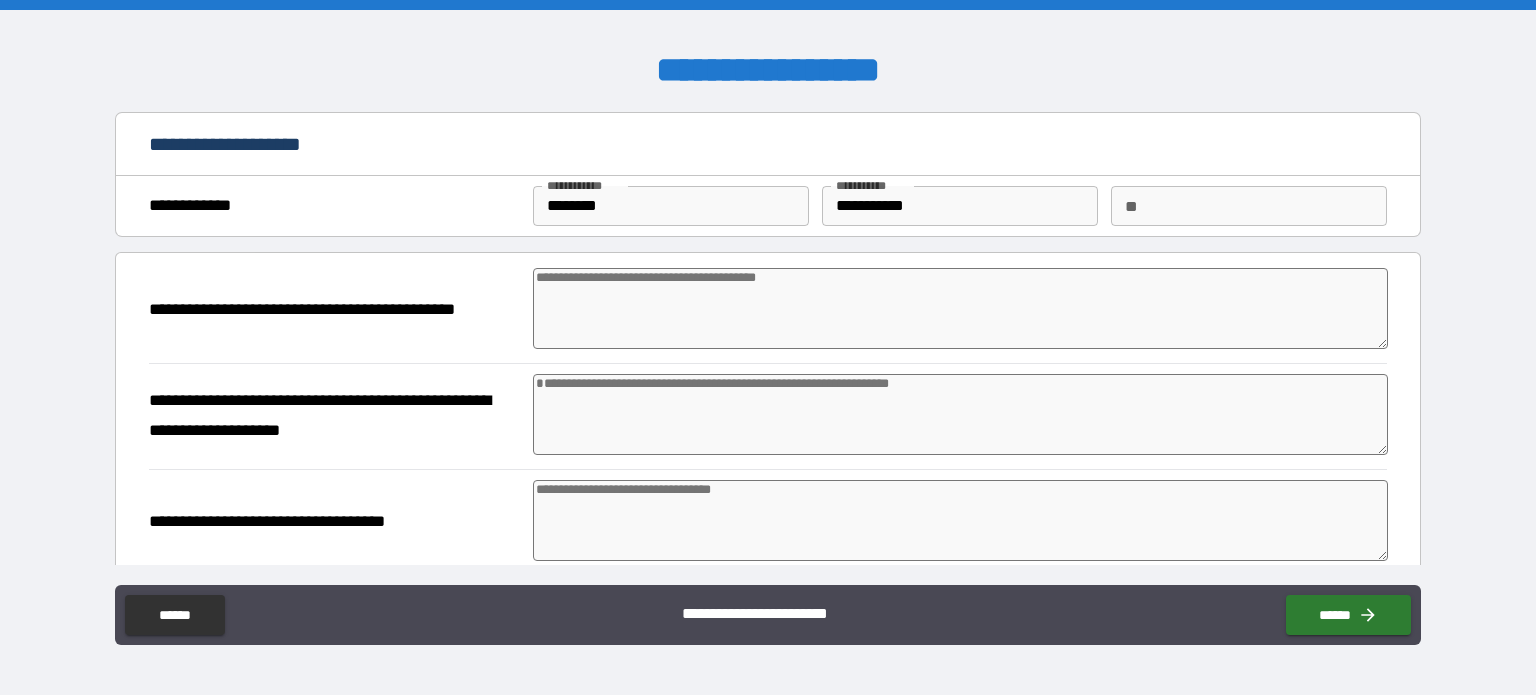 type on "*" 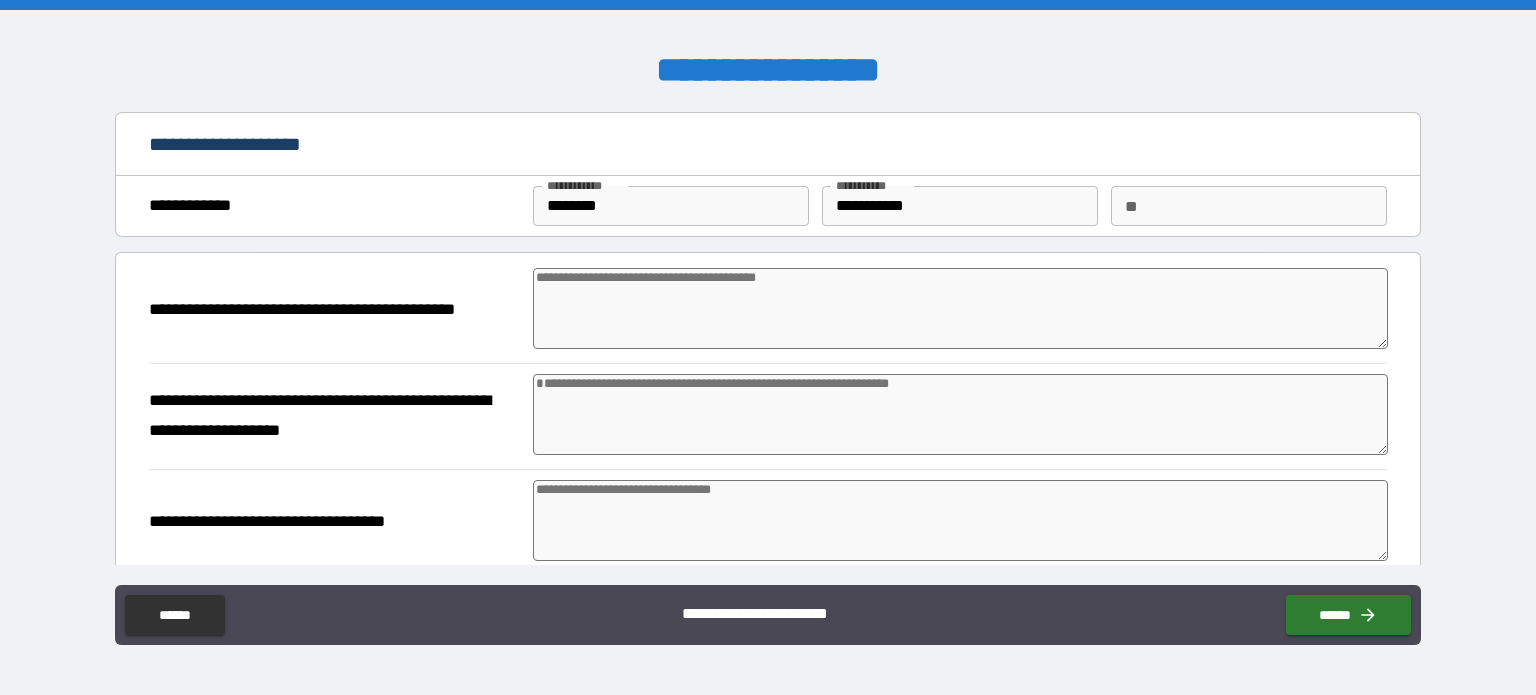 type on "*" 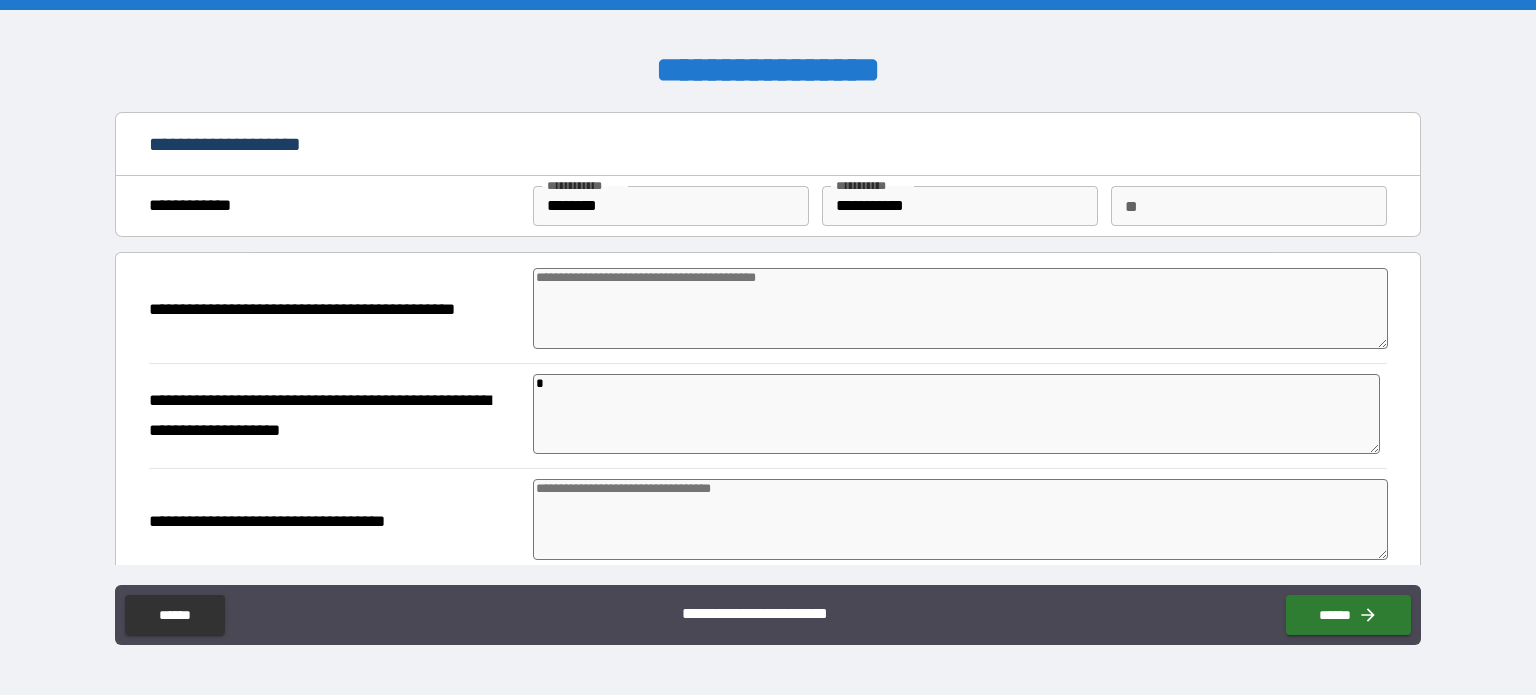 type on "*" 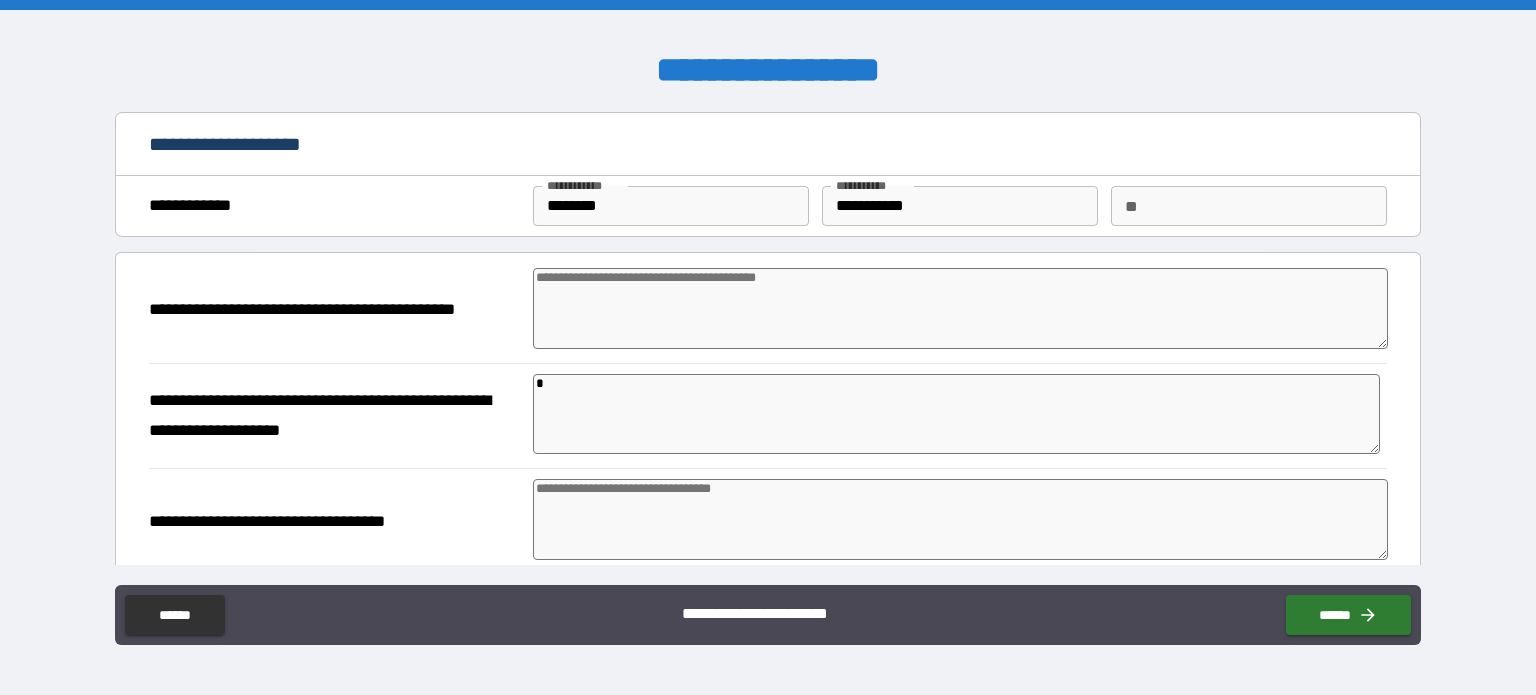 type on "*" 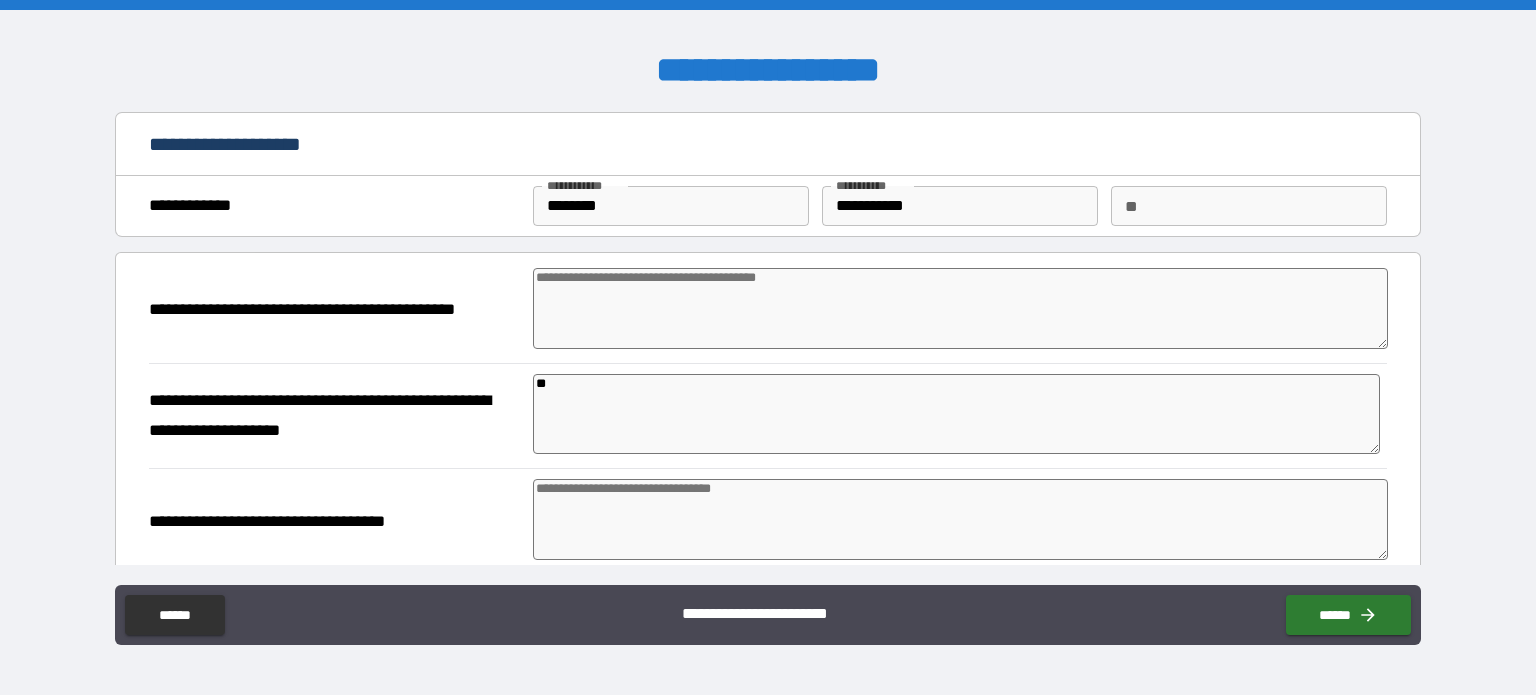 type on "*" 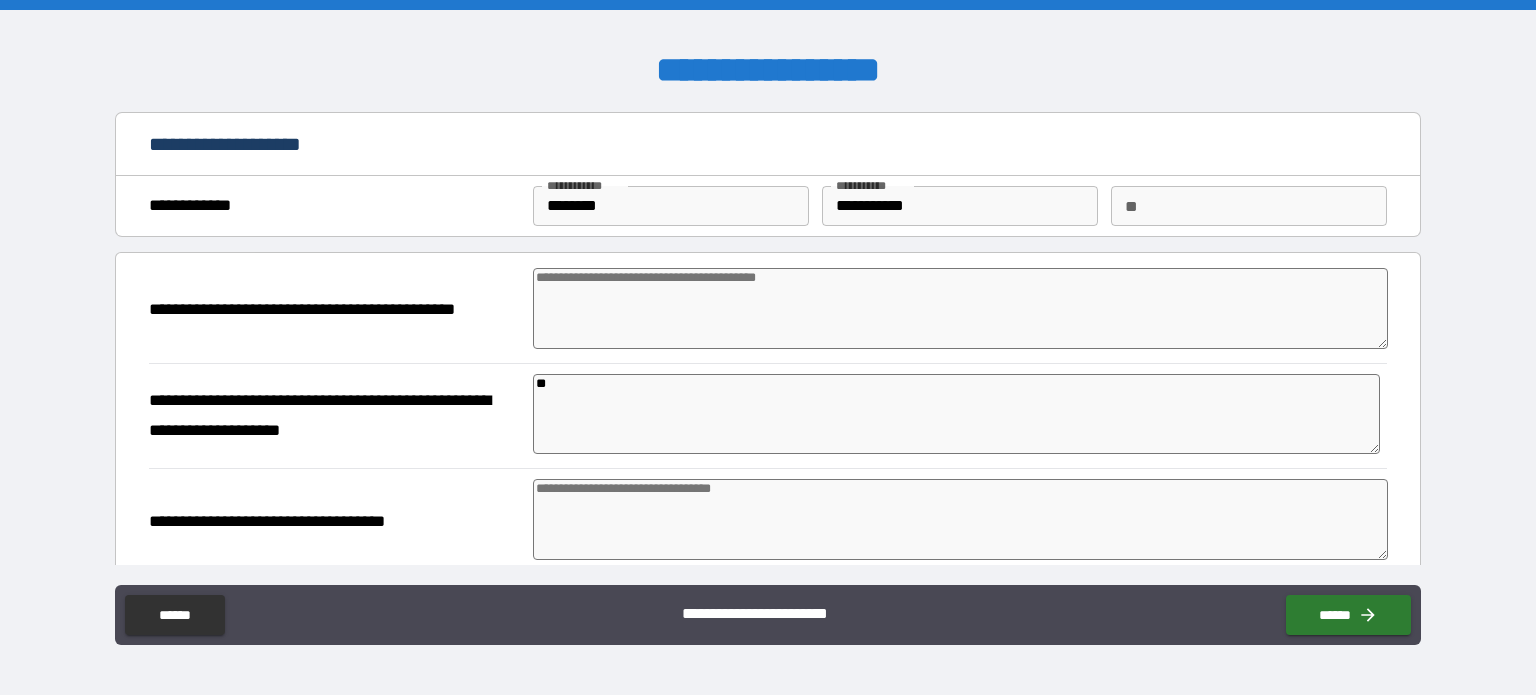 type on "*" 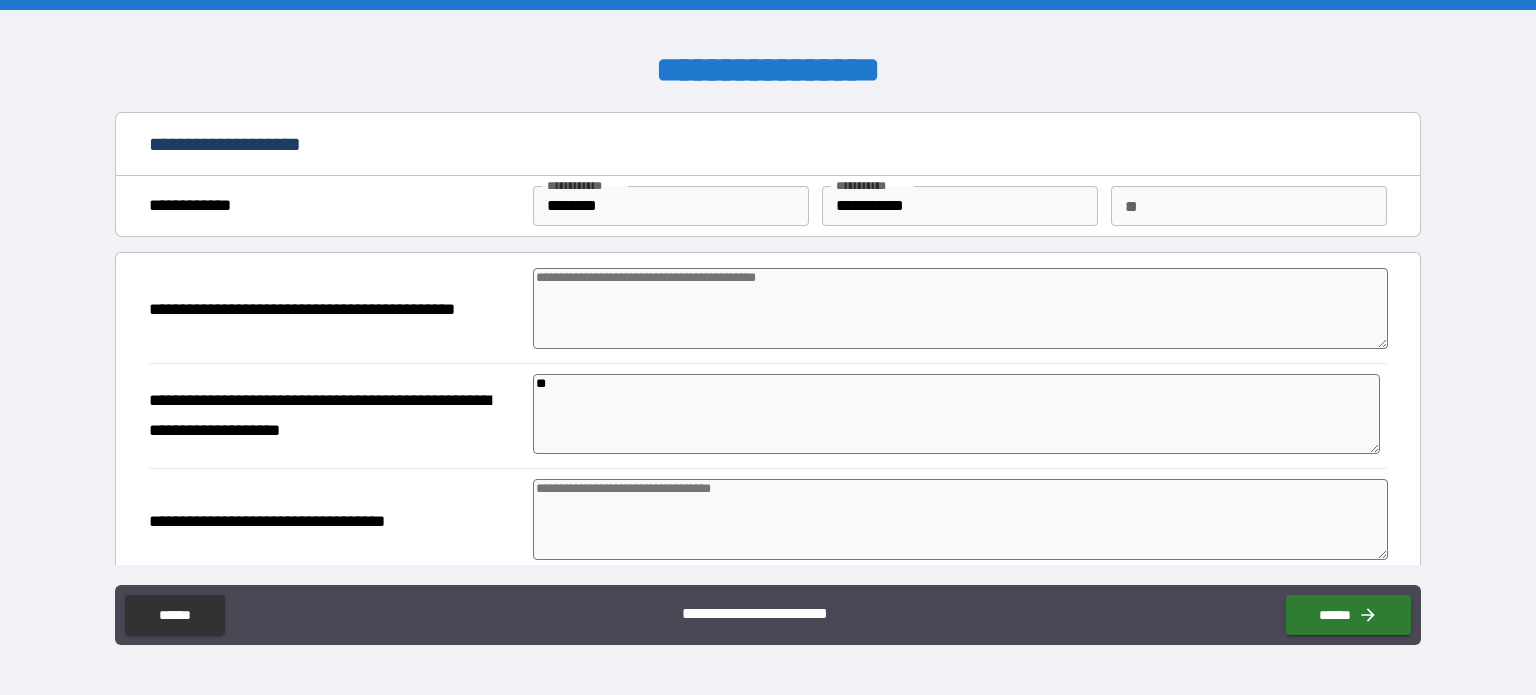 type on "*" 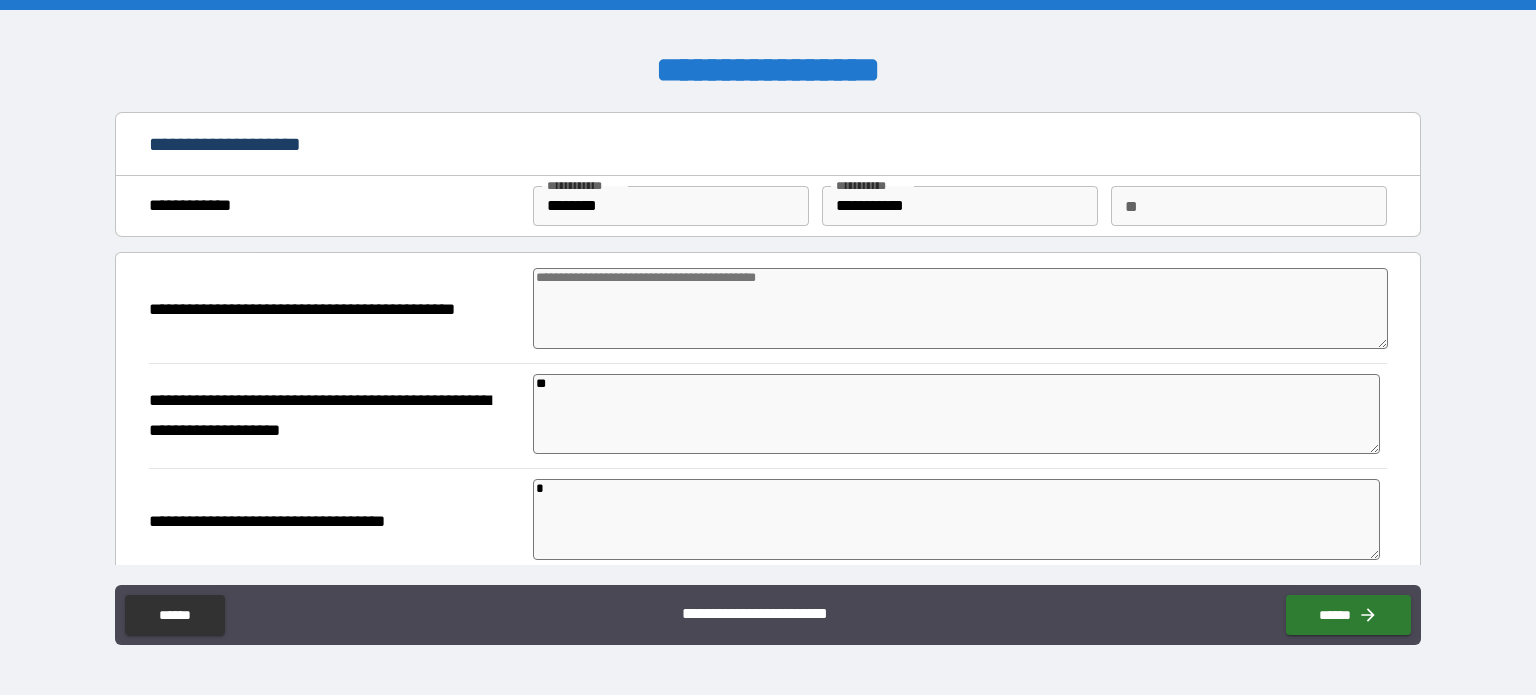 type on "*" 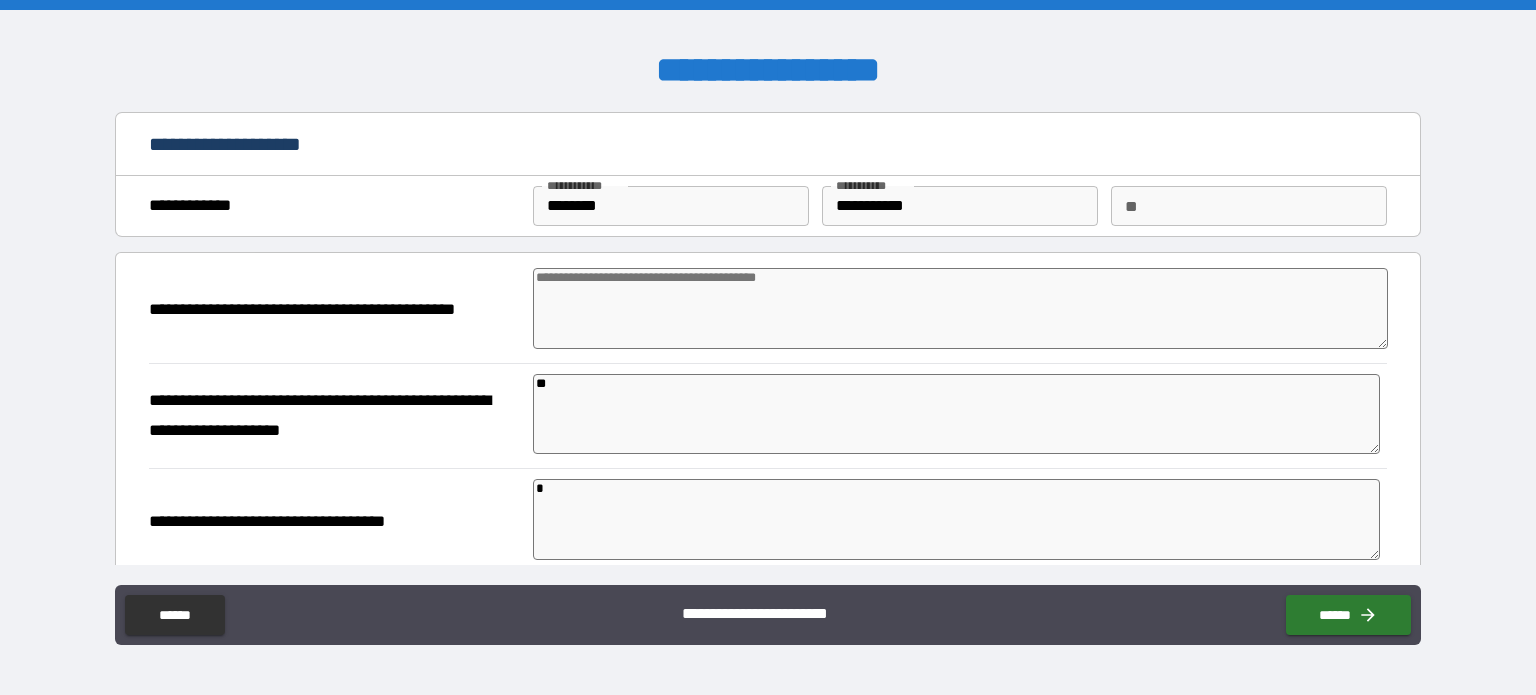 type on "*" 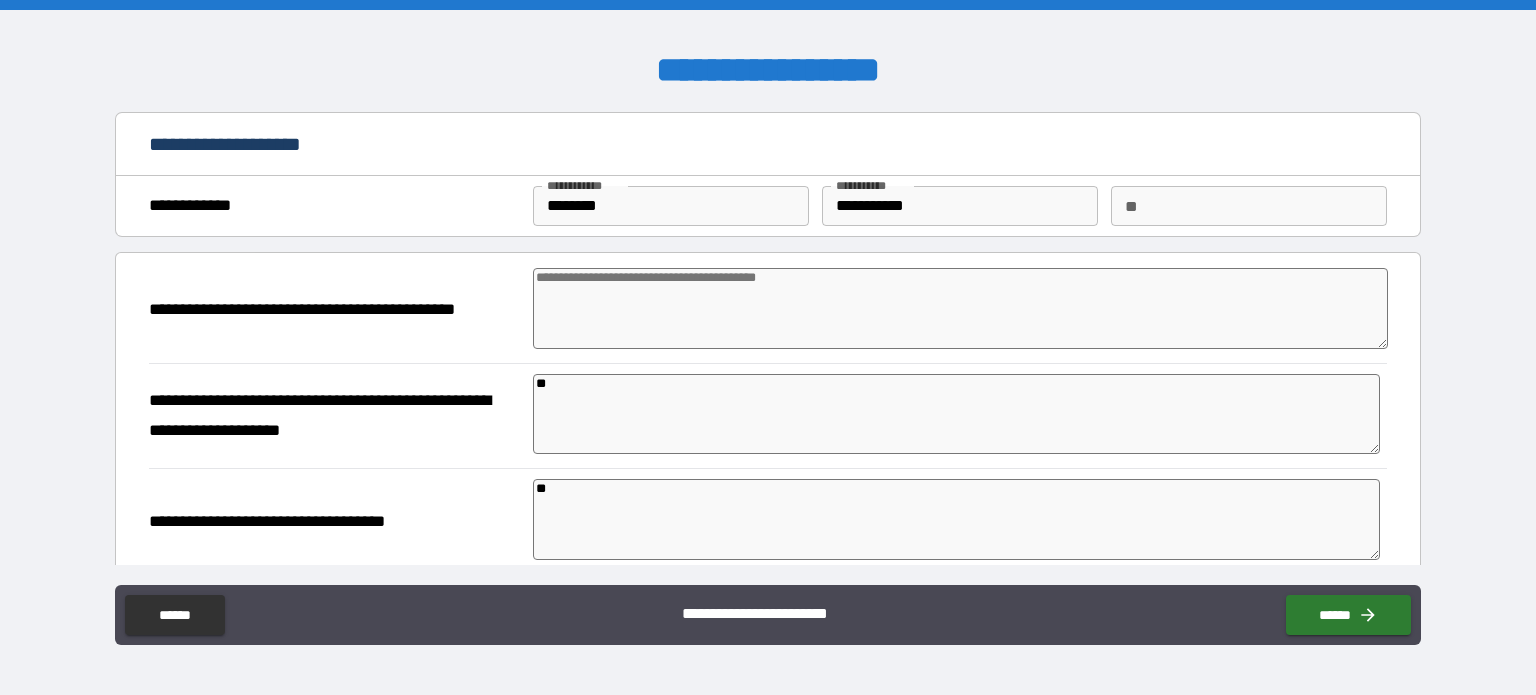 type on "*" 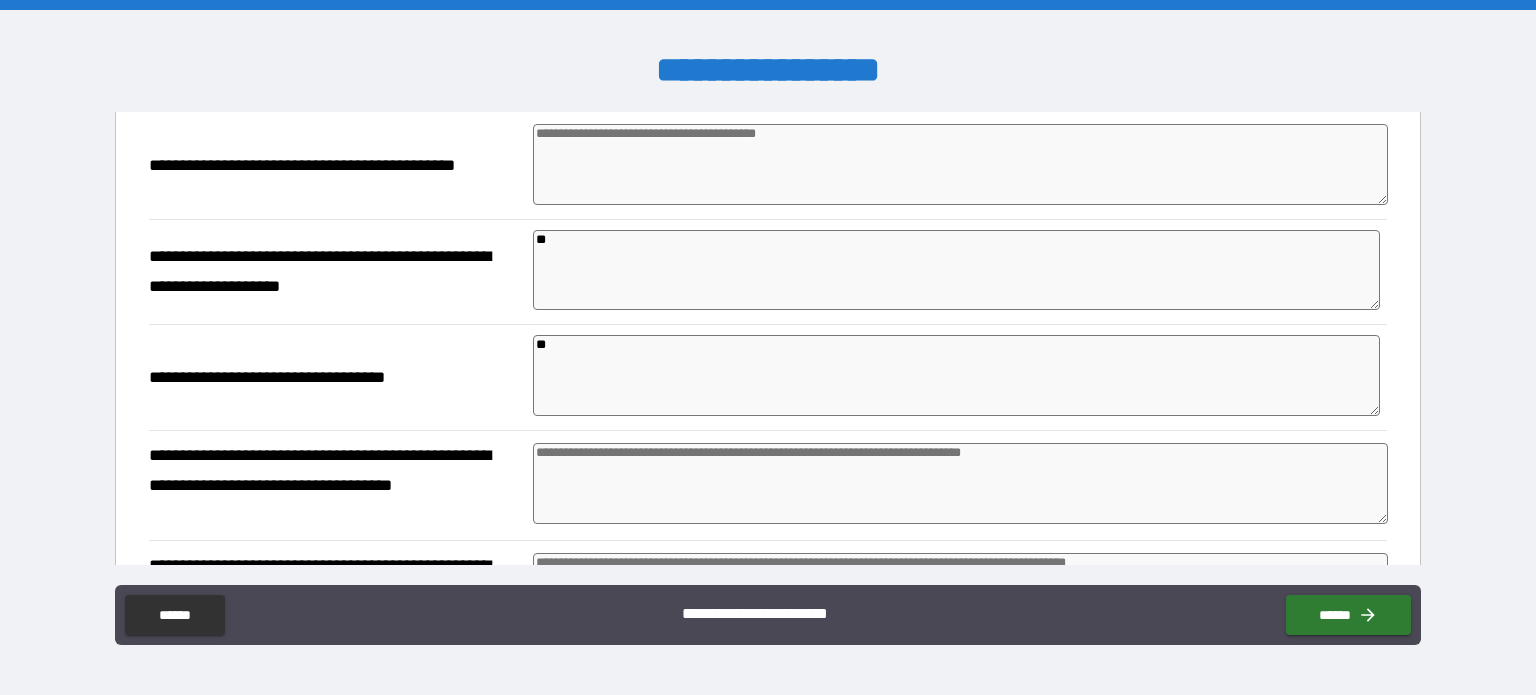 scroll, scrollTop: 163, scrollLeft: 0, axis: vertical 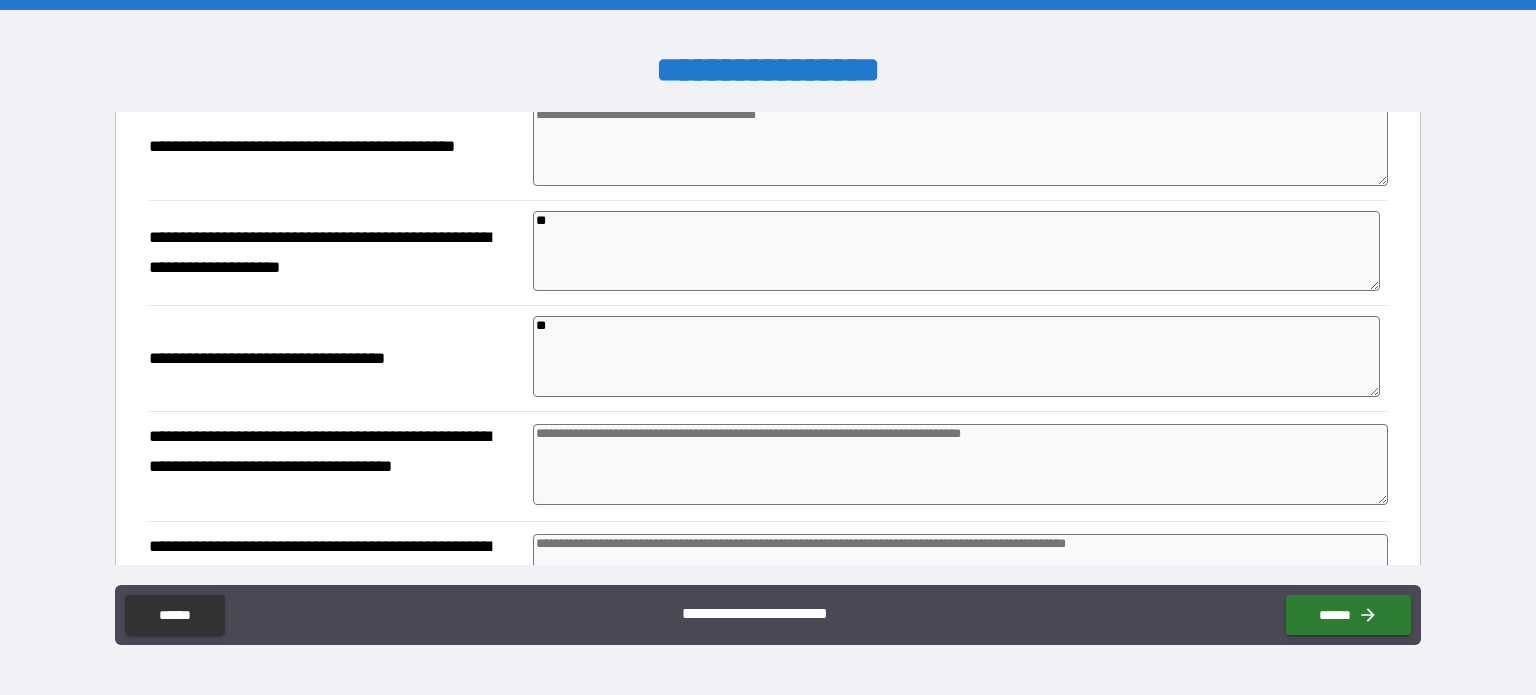 type on "**" 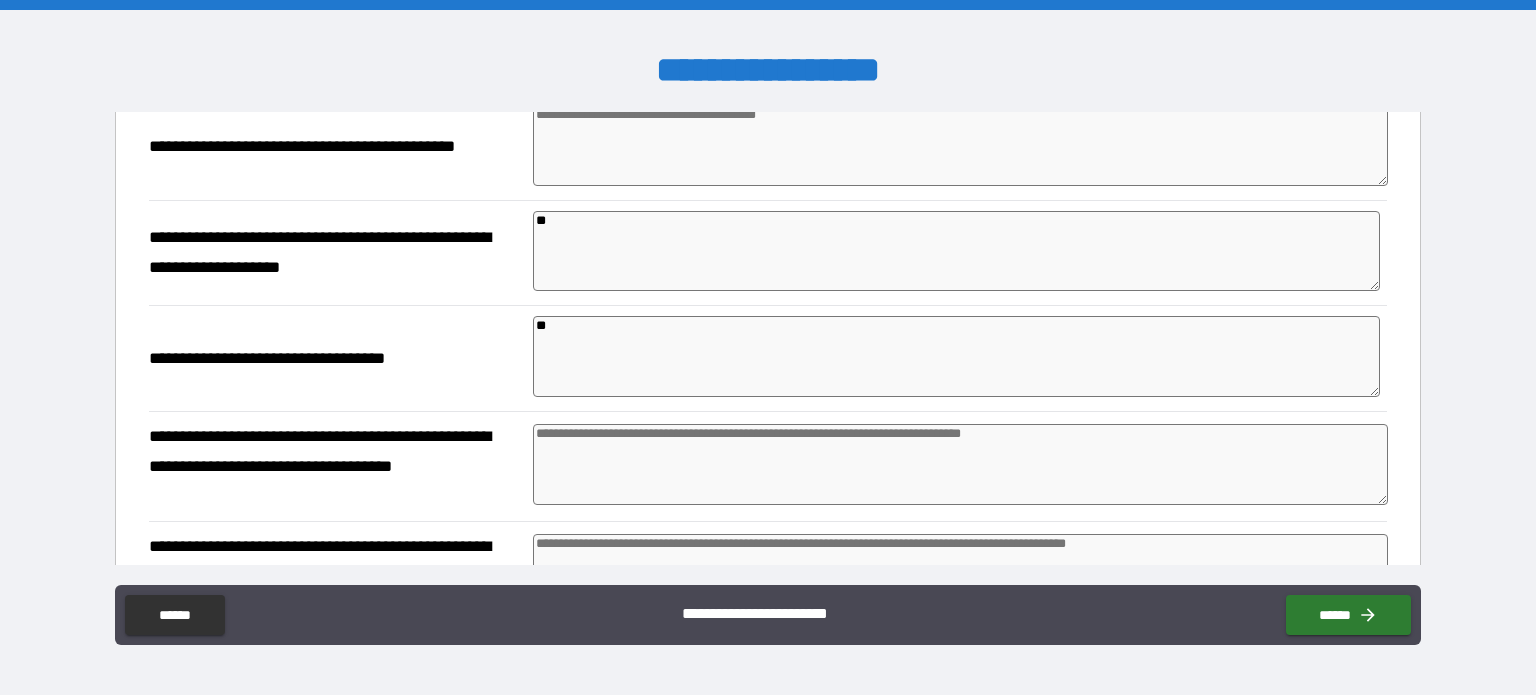 type on "*" 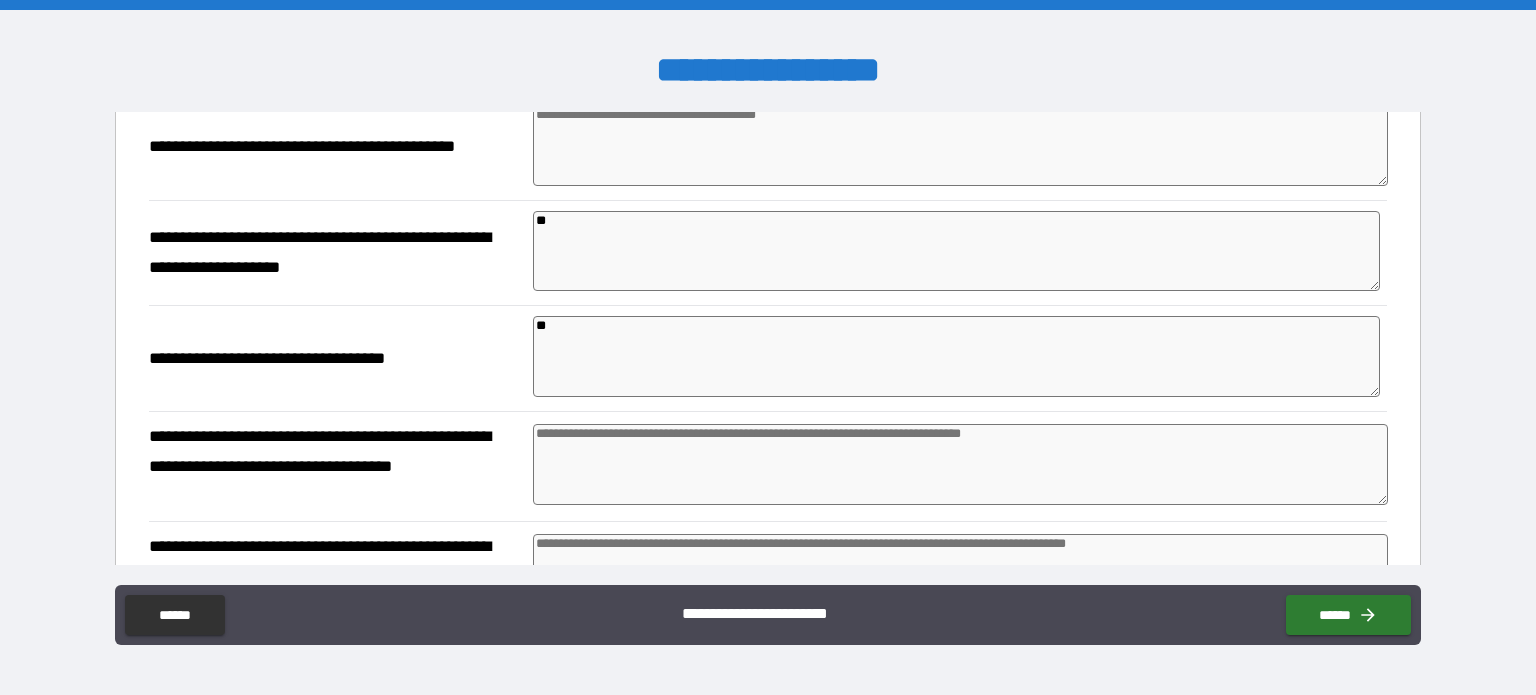 type on "*" 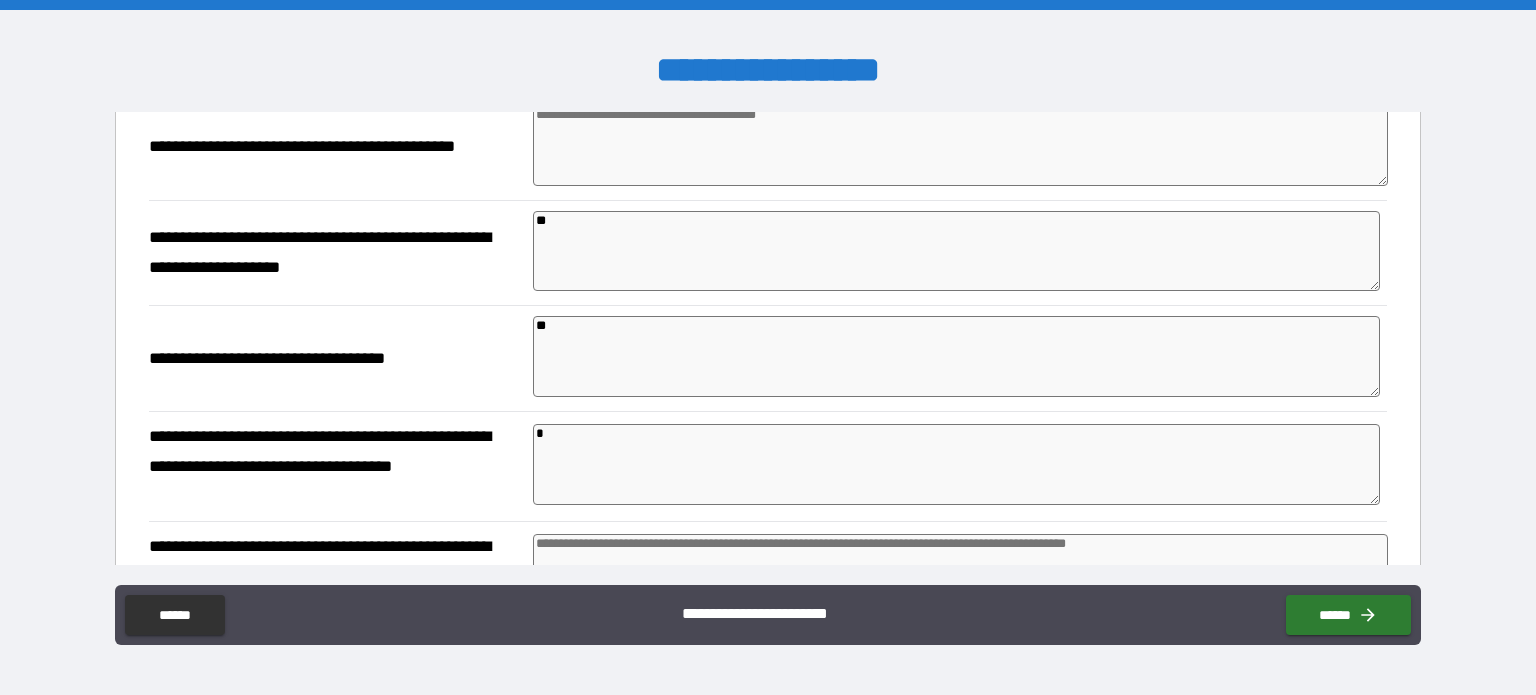 type on "*" 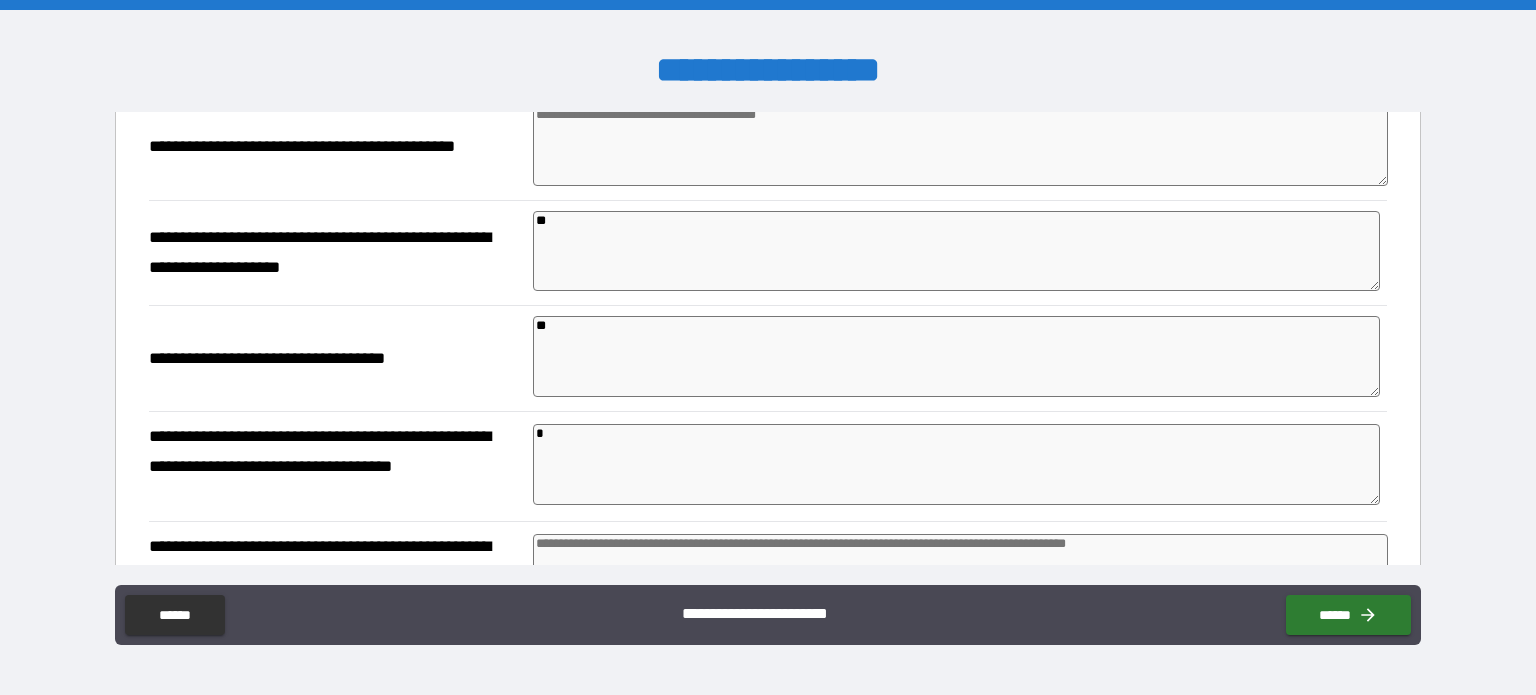 type on "*" 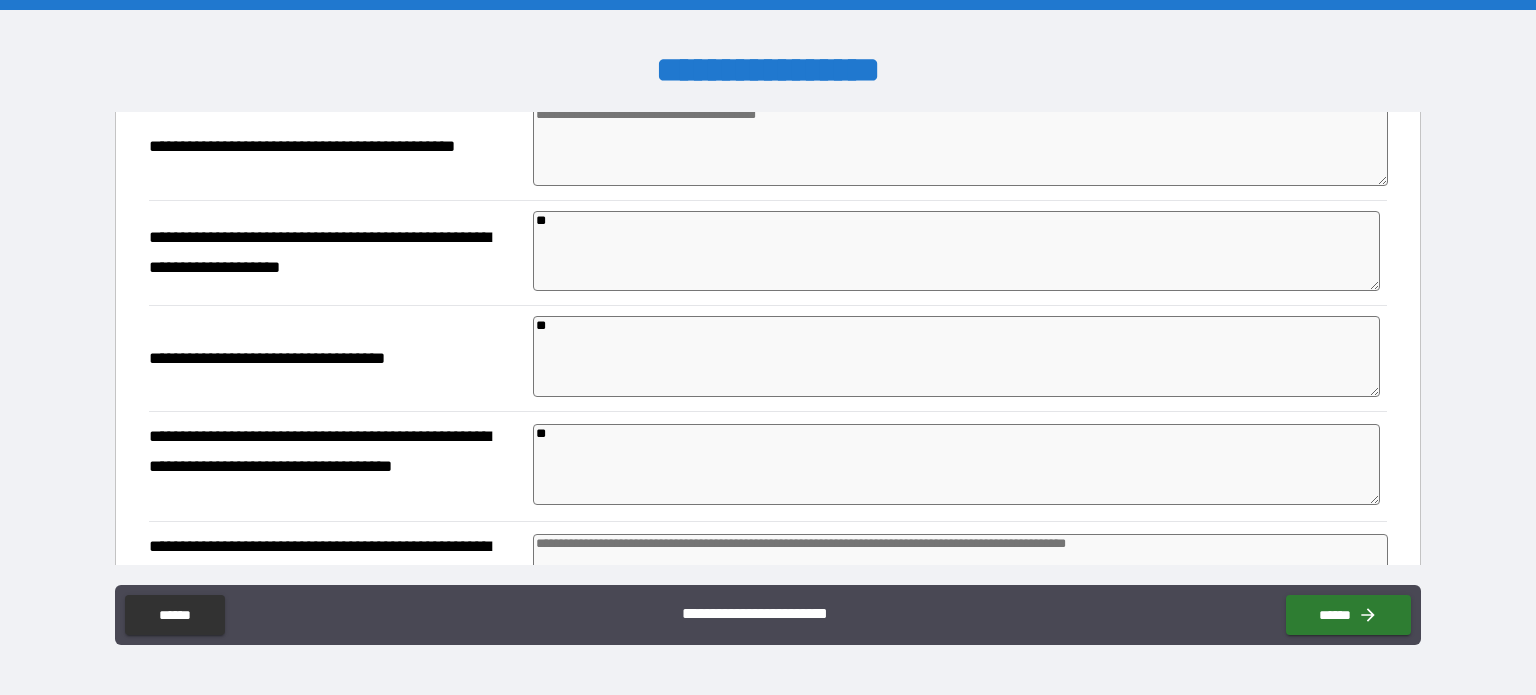 type on "*" 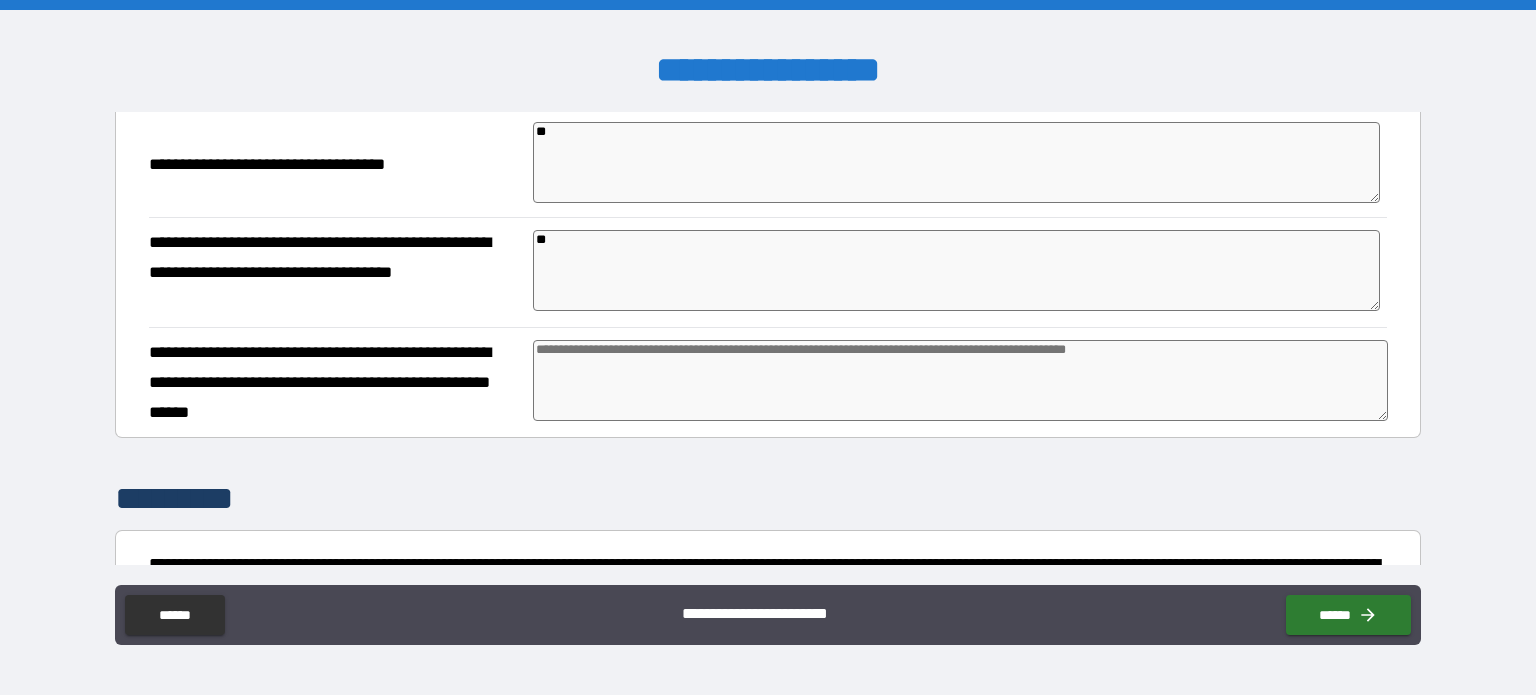 scroll, scrollTop: 360, scrollLeft: 0, axis: vertical 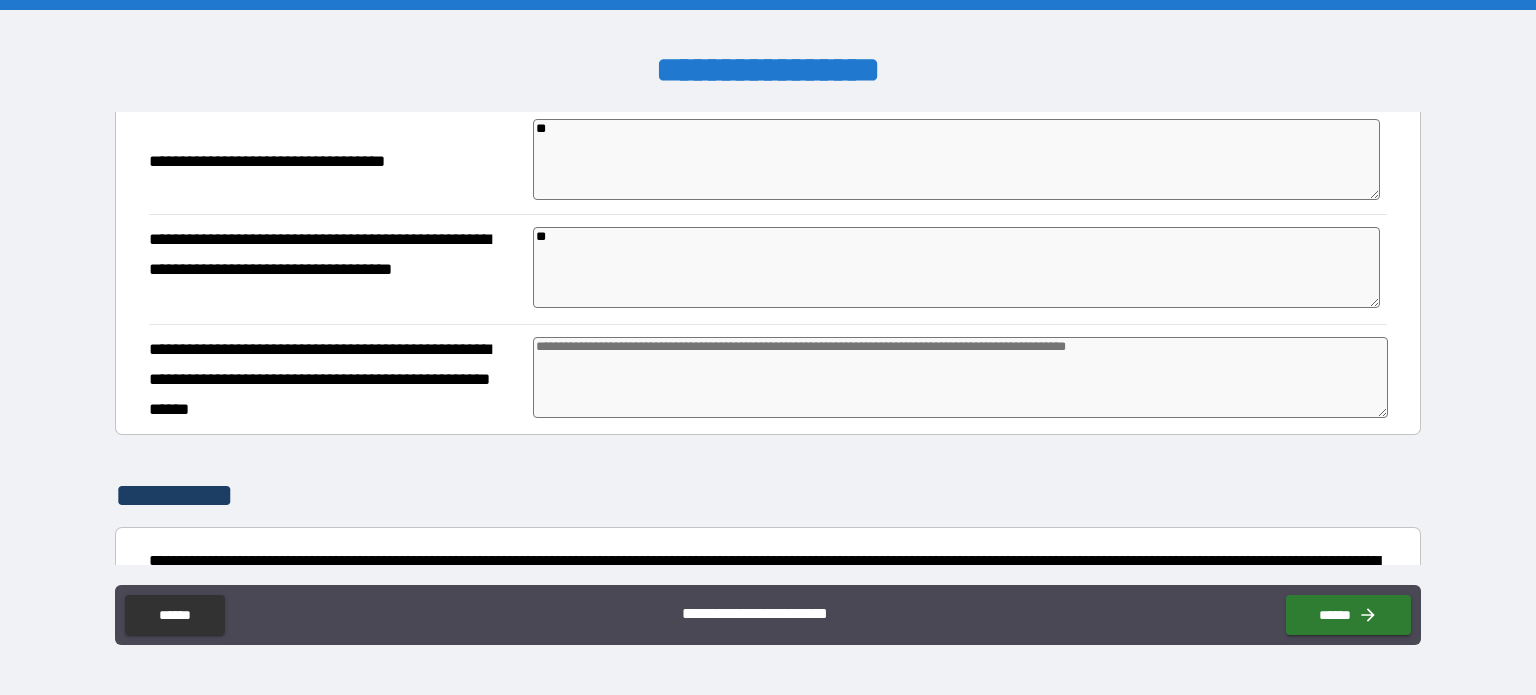 type on "**" 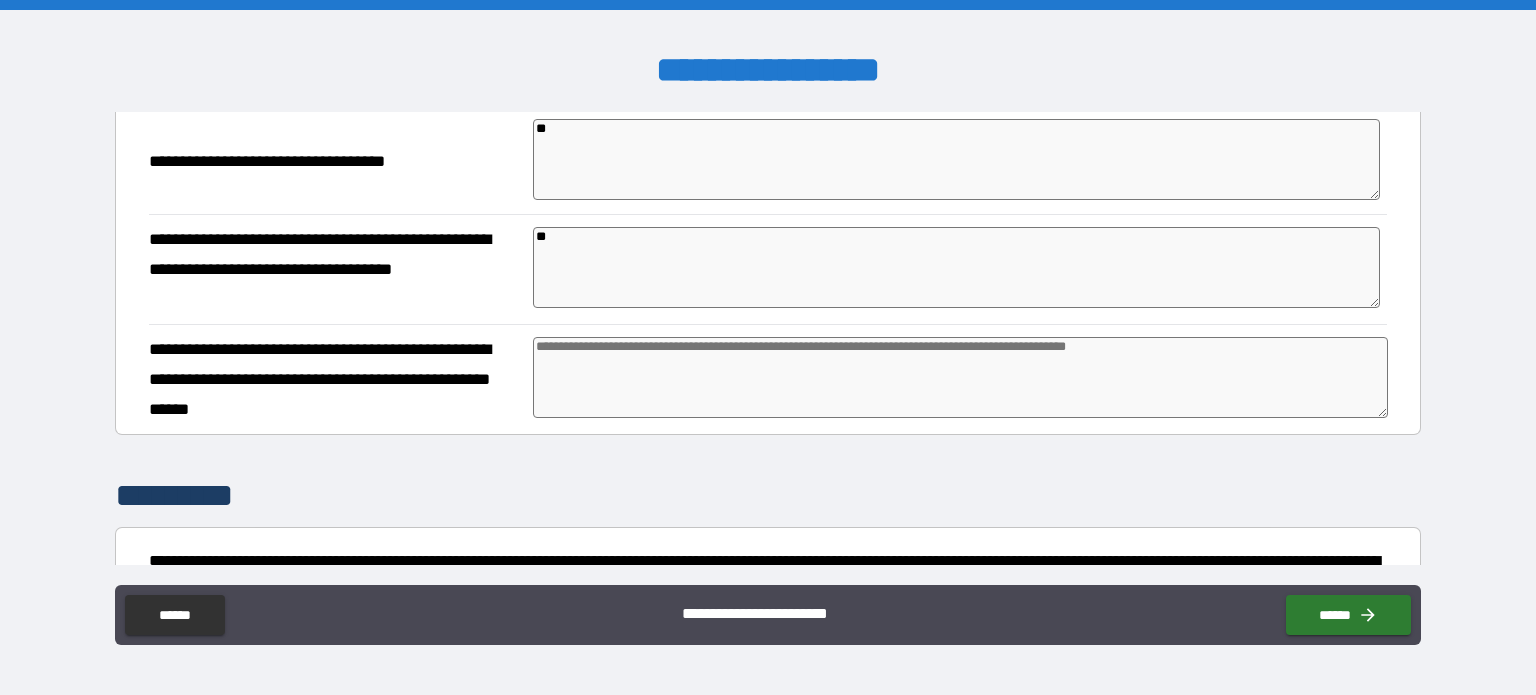type on "*" 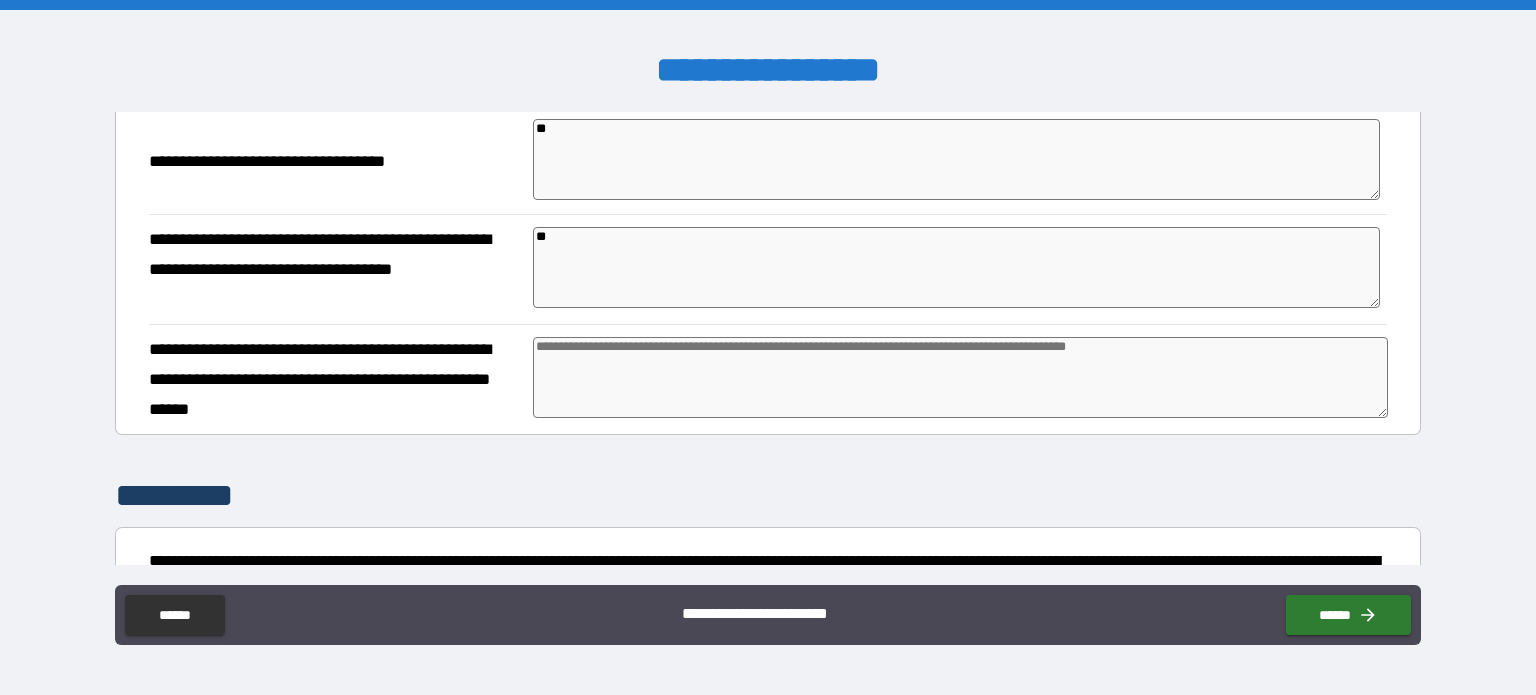 type on "*" 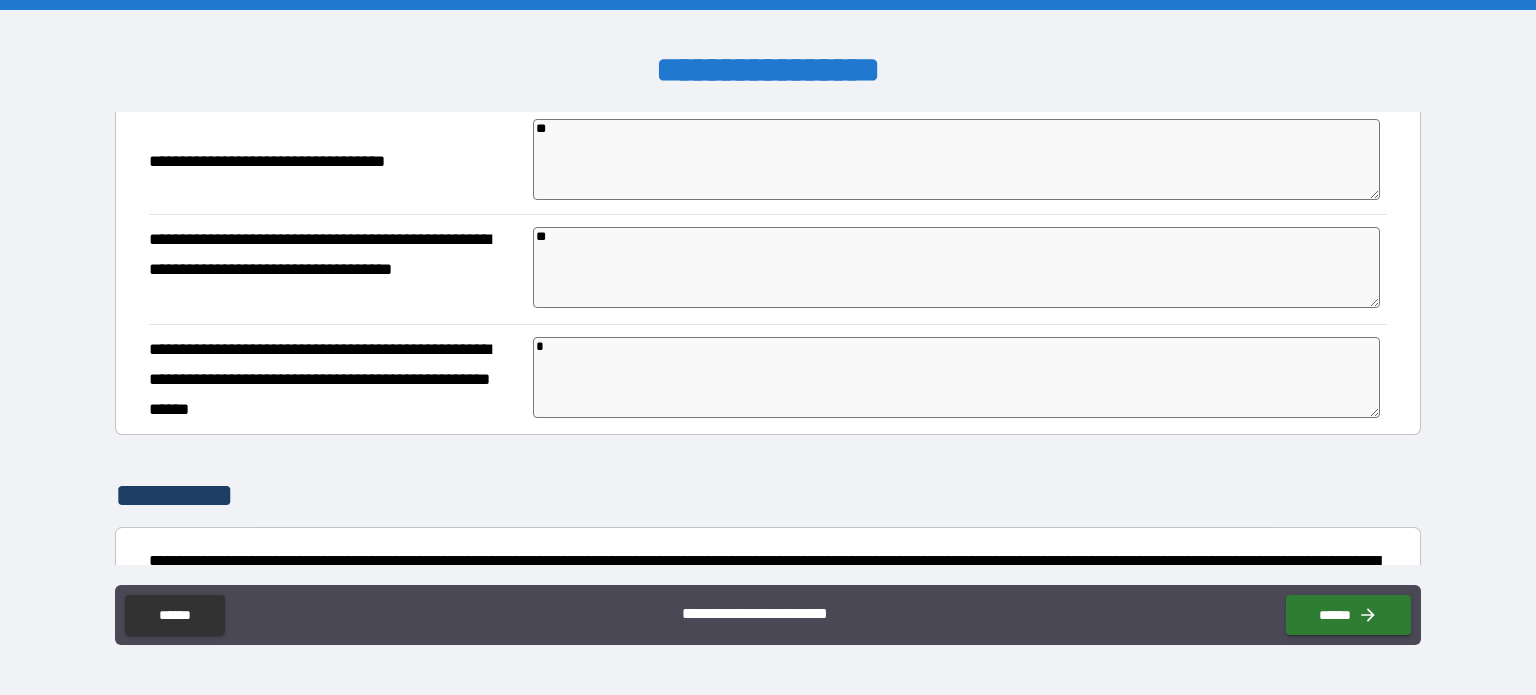 type on "*" 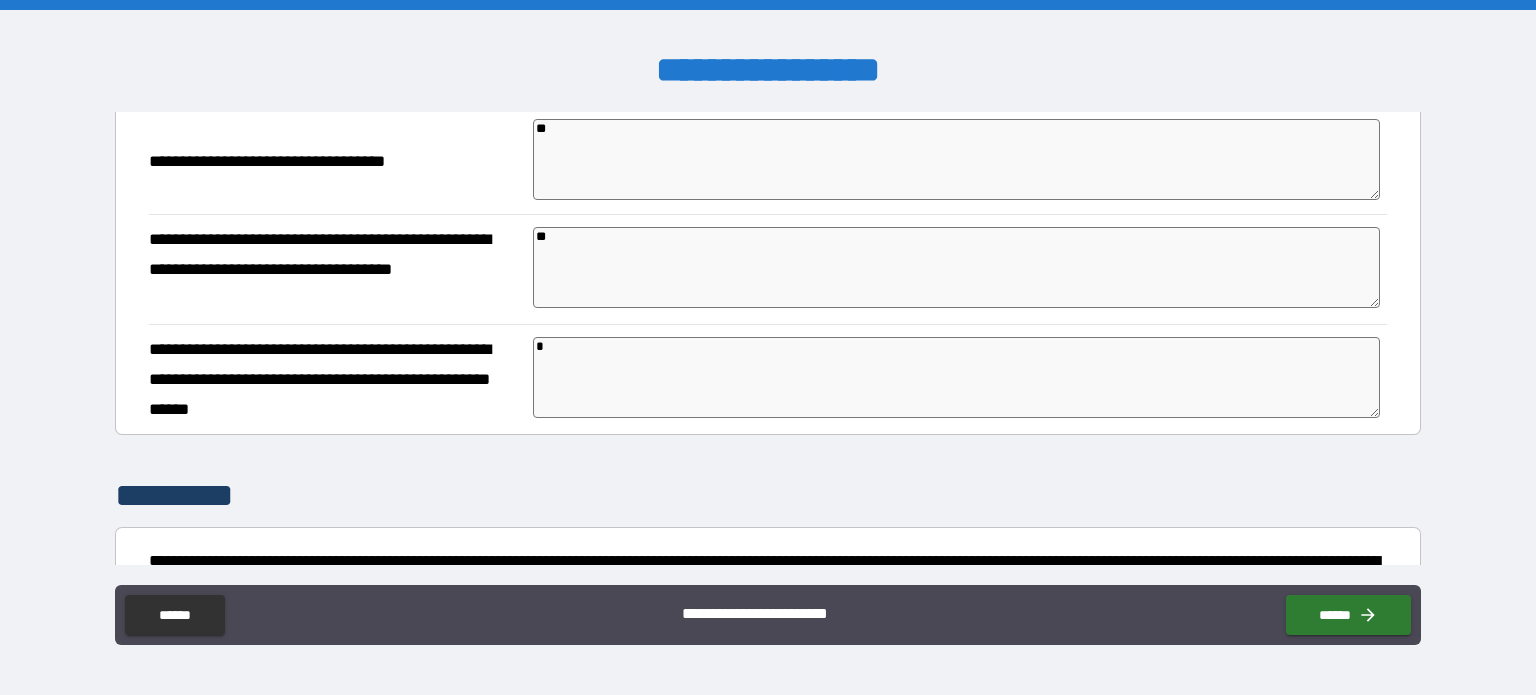 type on "*" 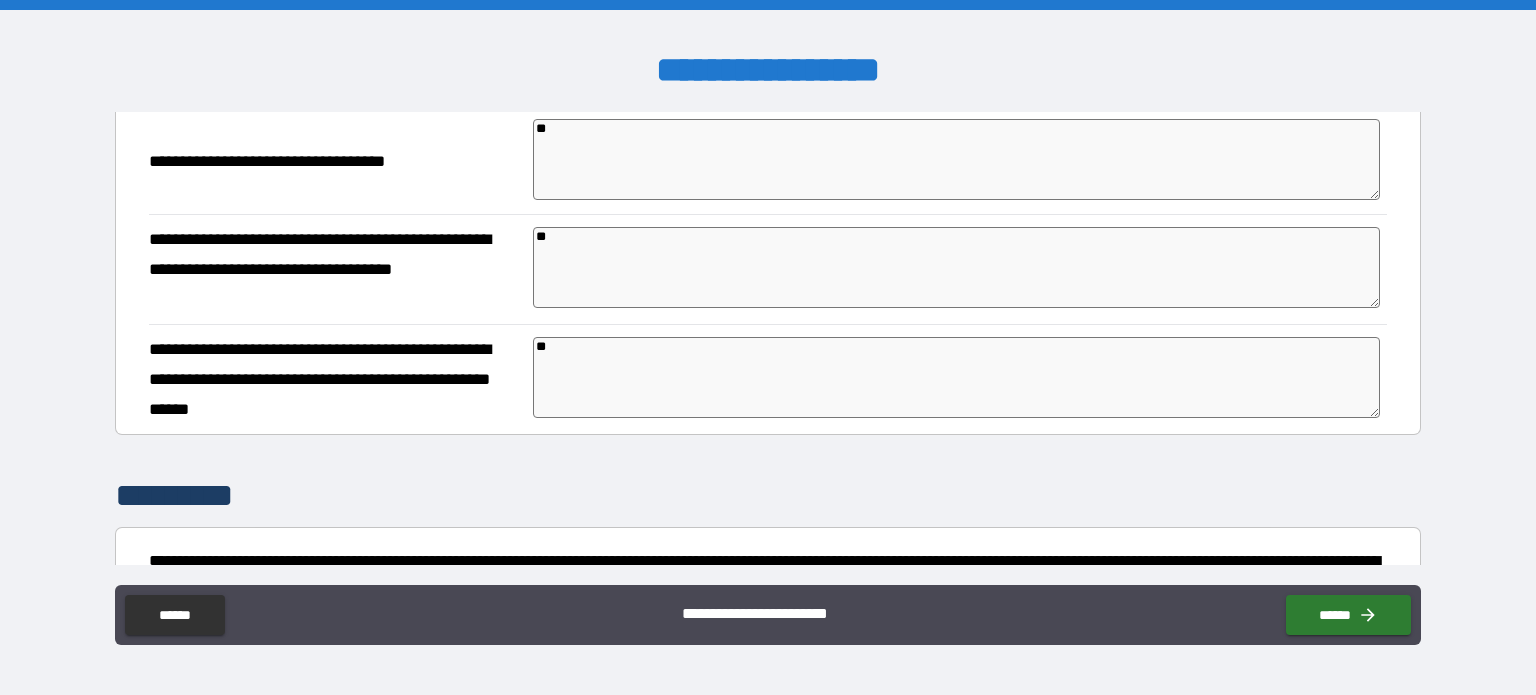type on "*" 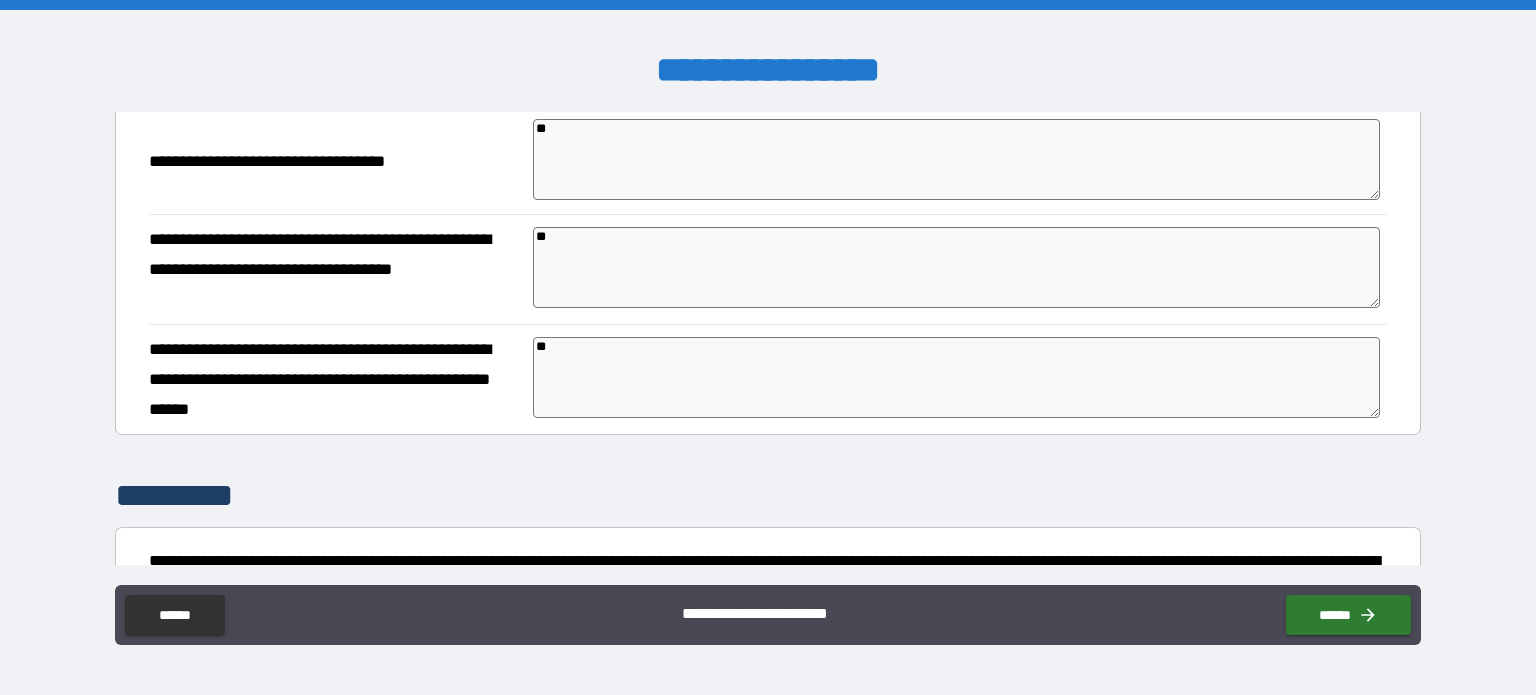 type on "*" 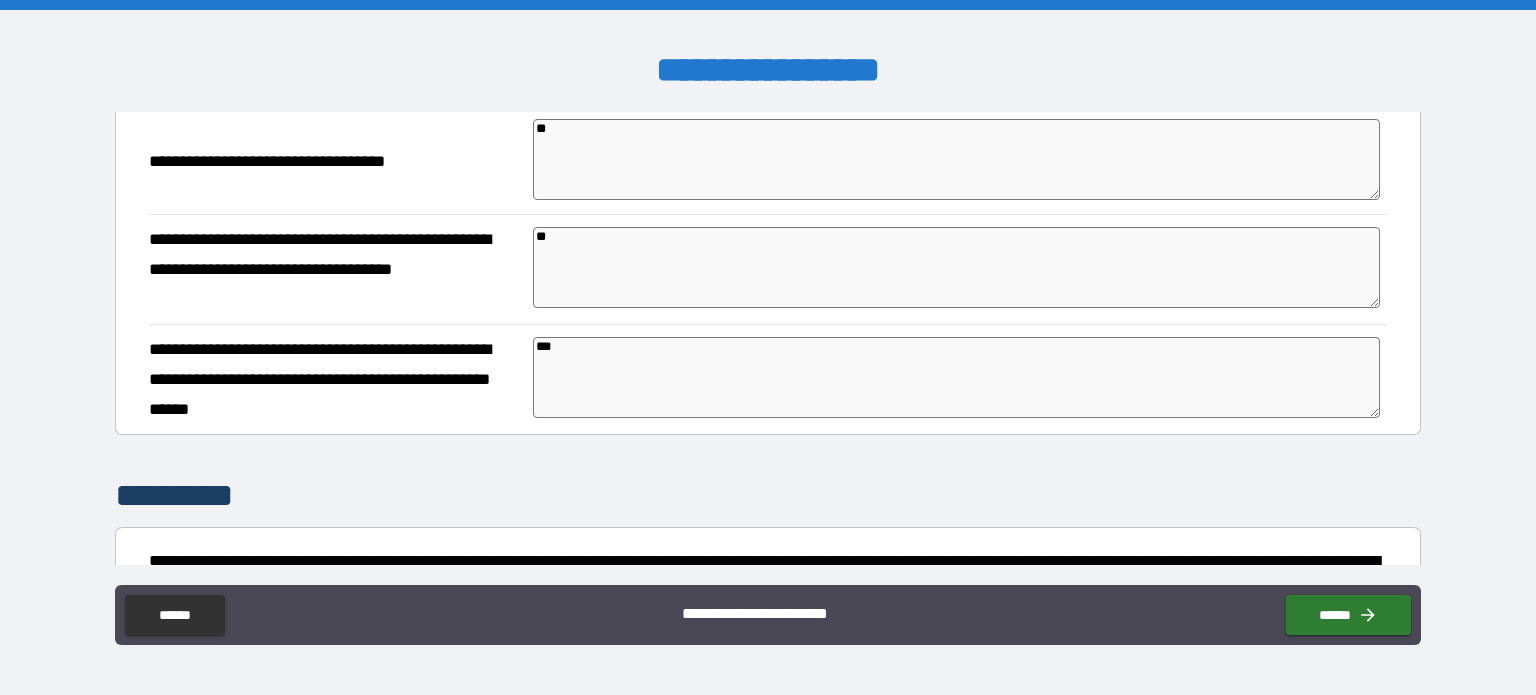 type on "*" 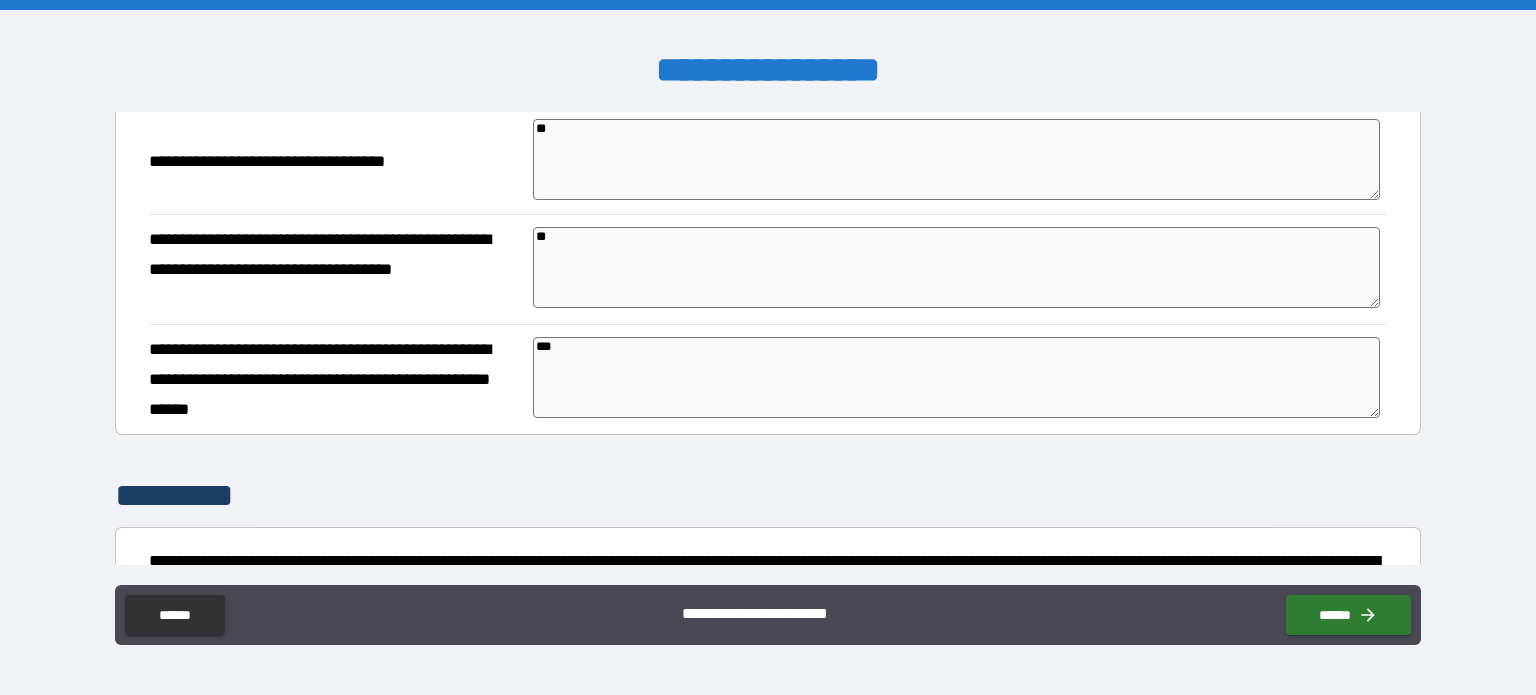 type on "*" 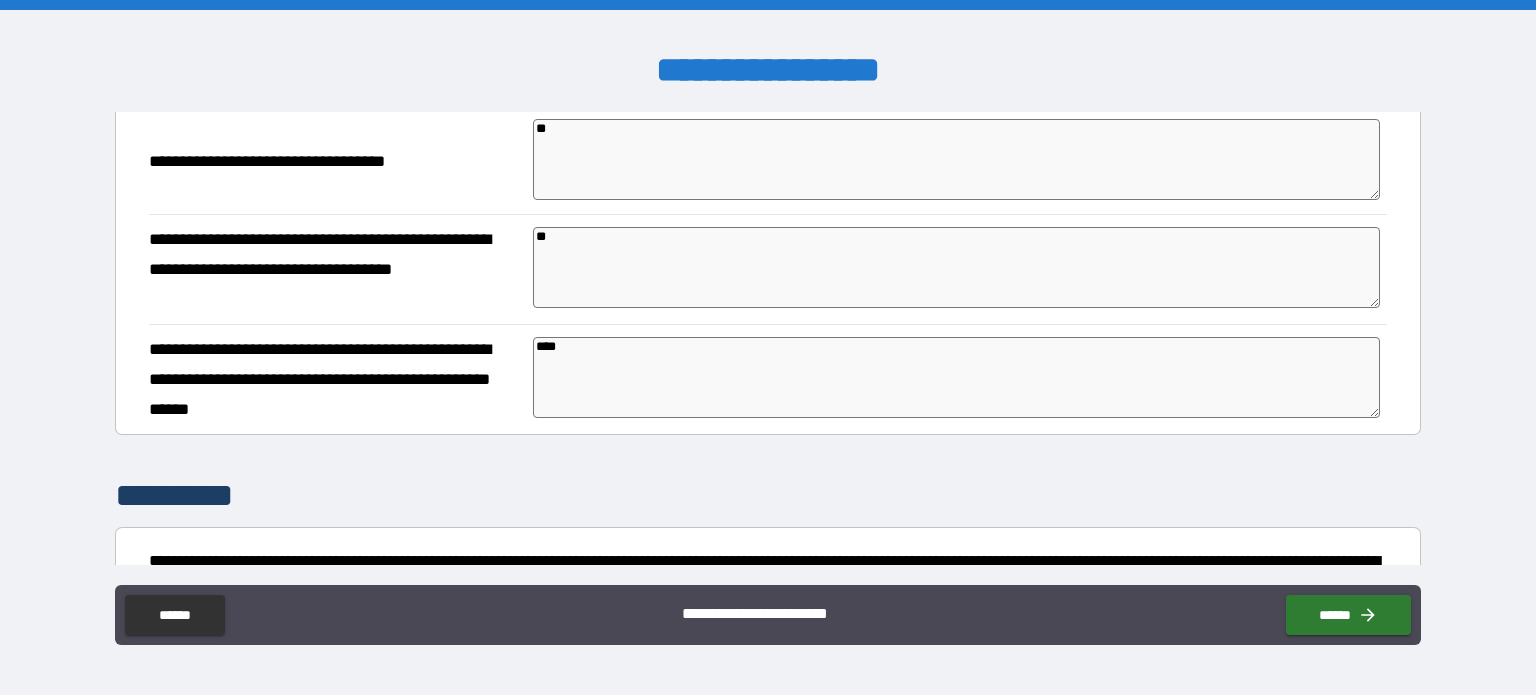 type on "*" 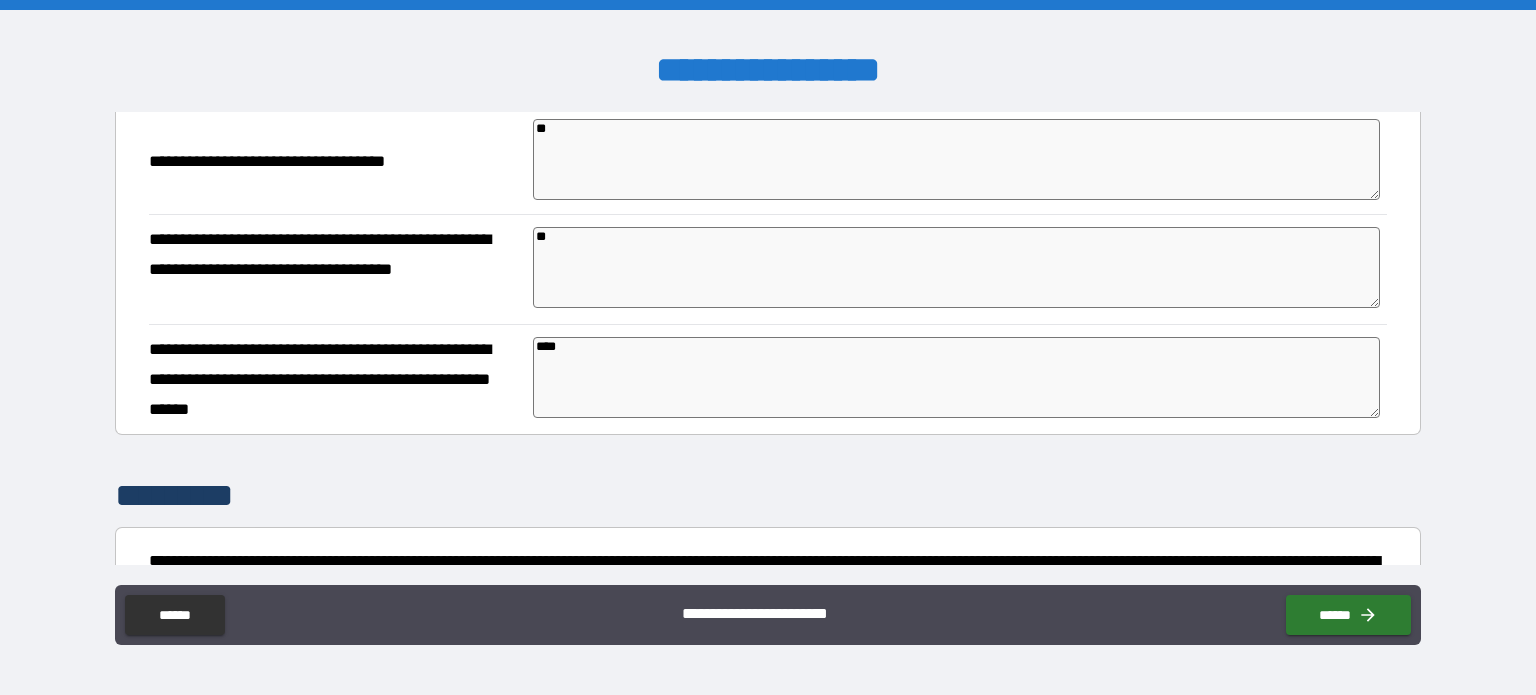 type on "*" 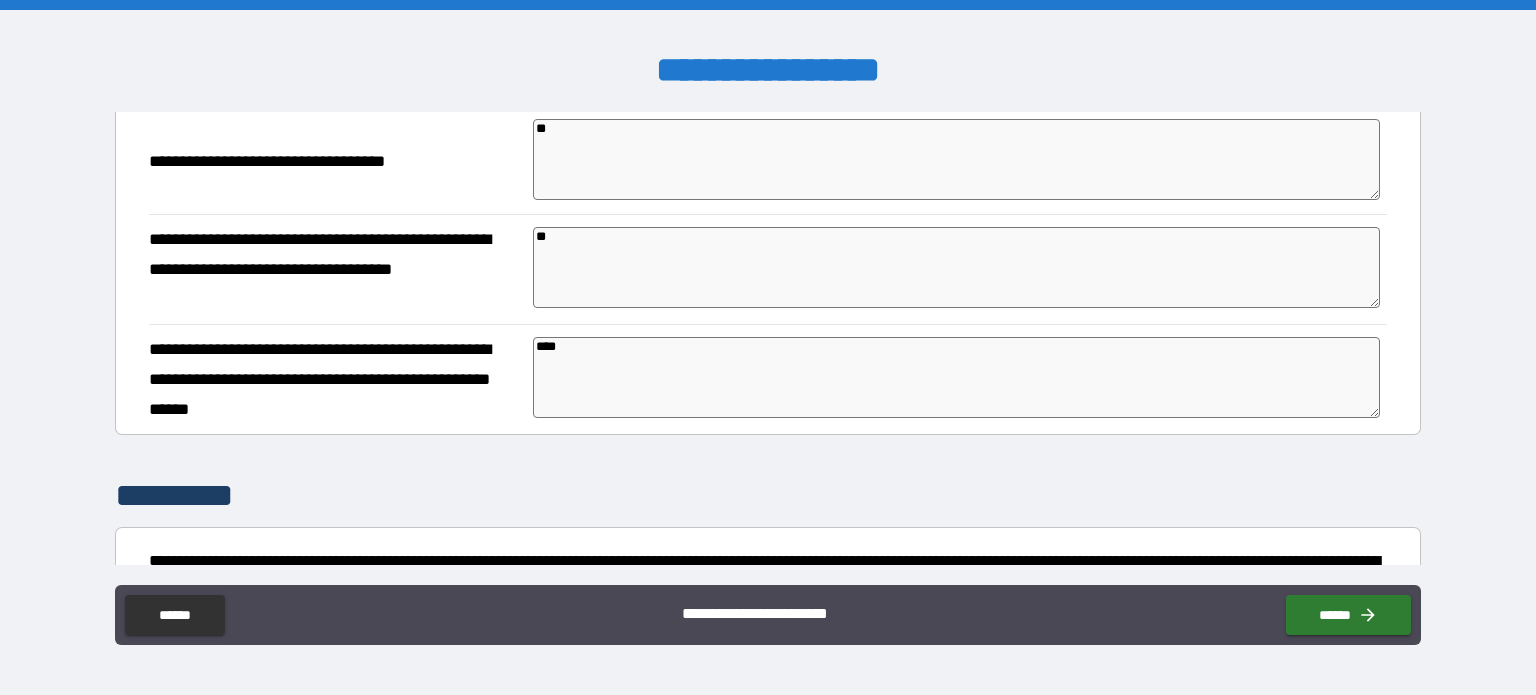 type on "*" 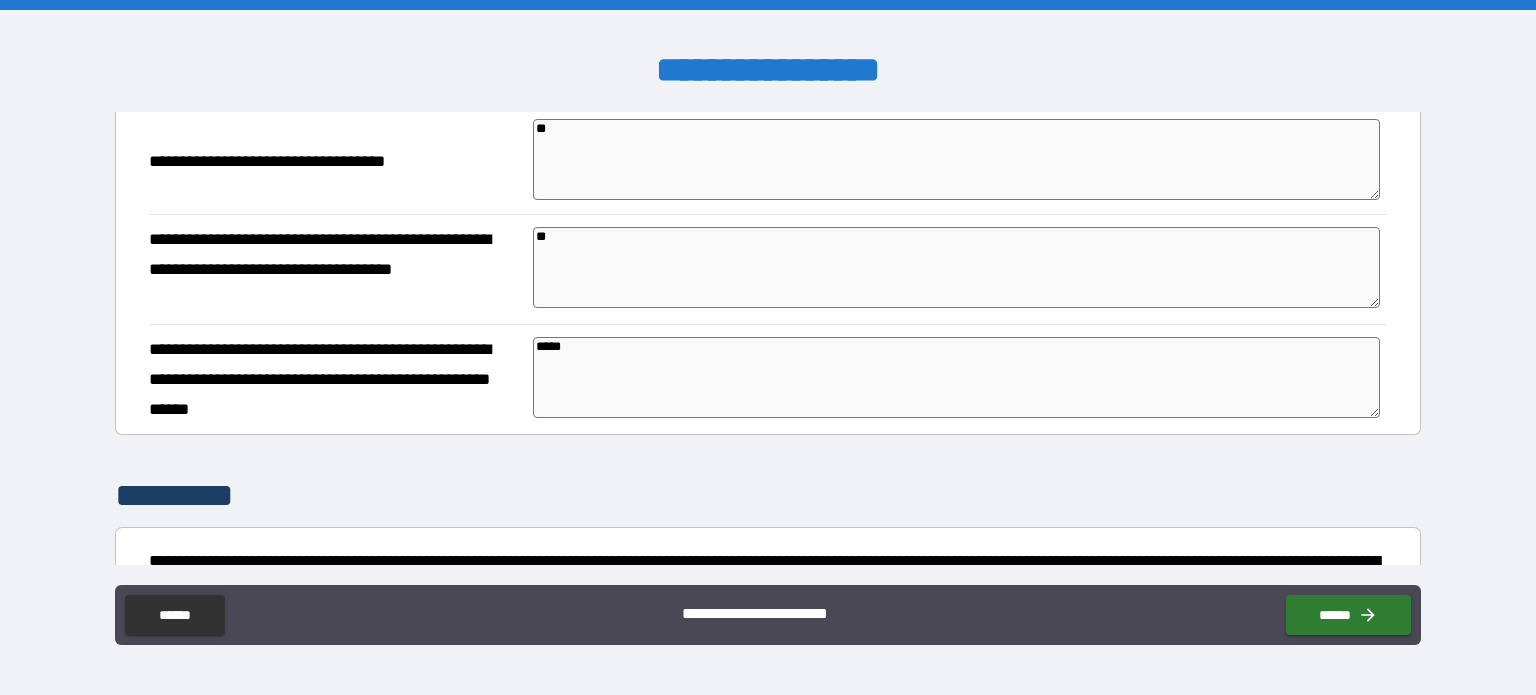 type on "*" 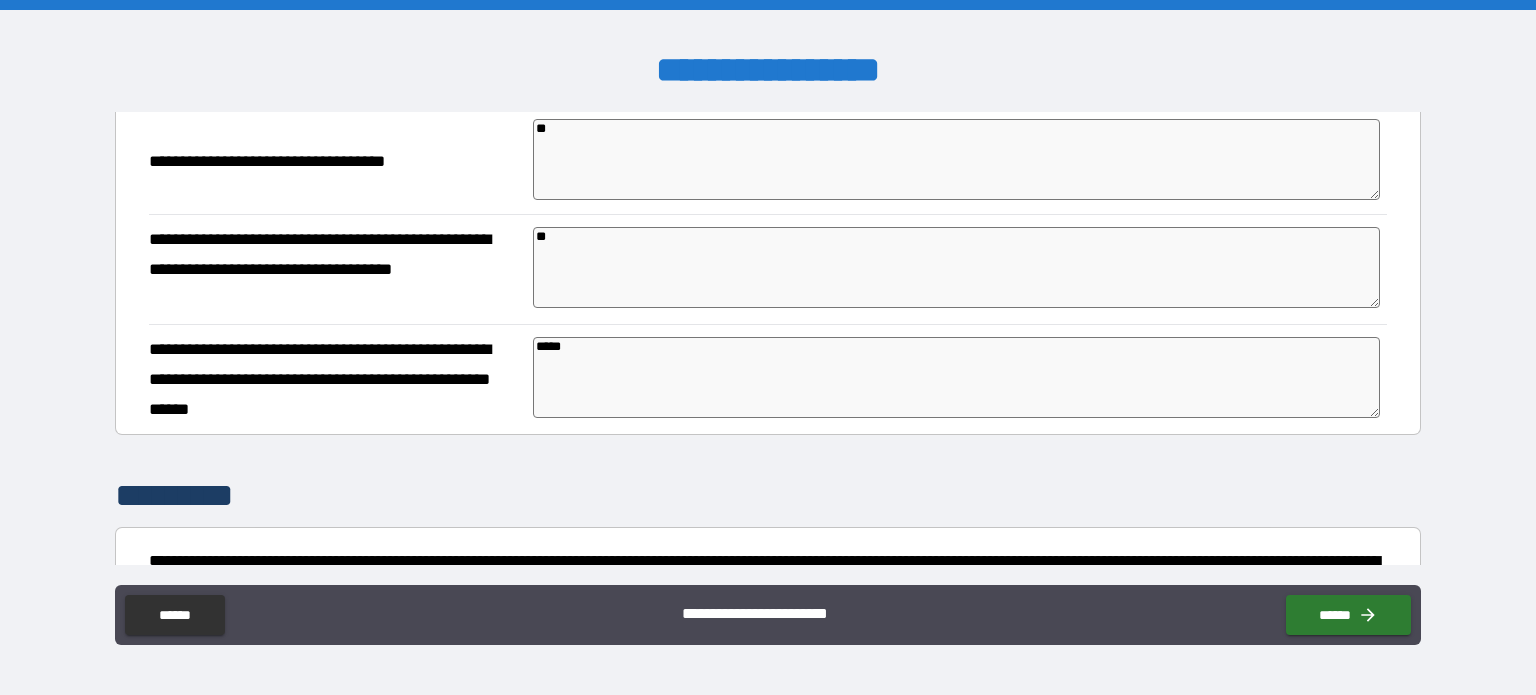 type on "*" 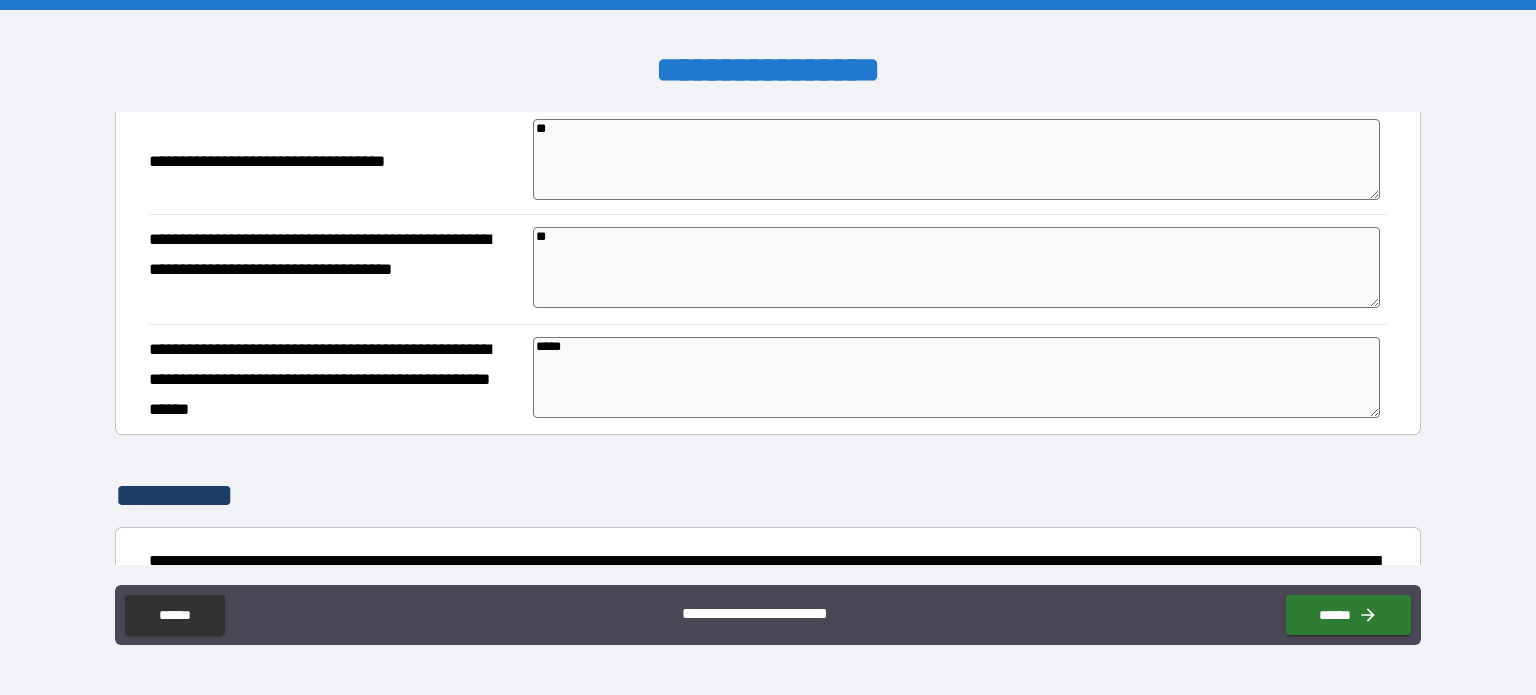 type on "*" 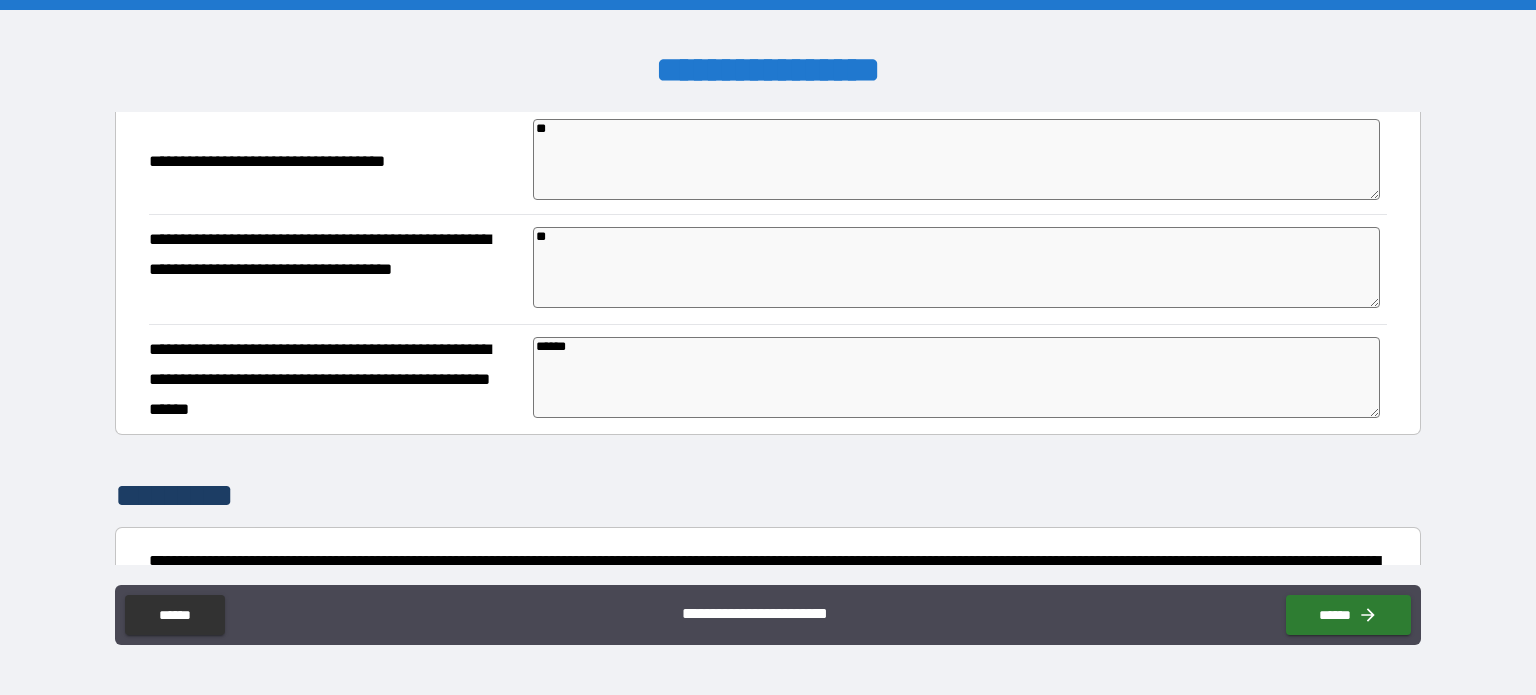 type on "*" 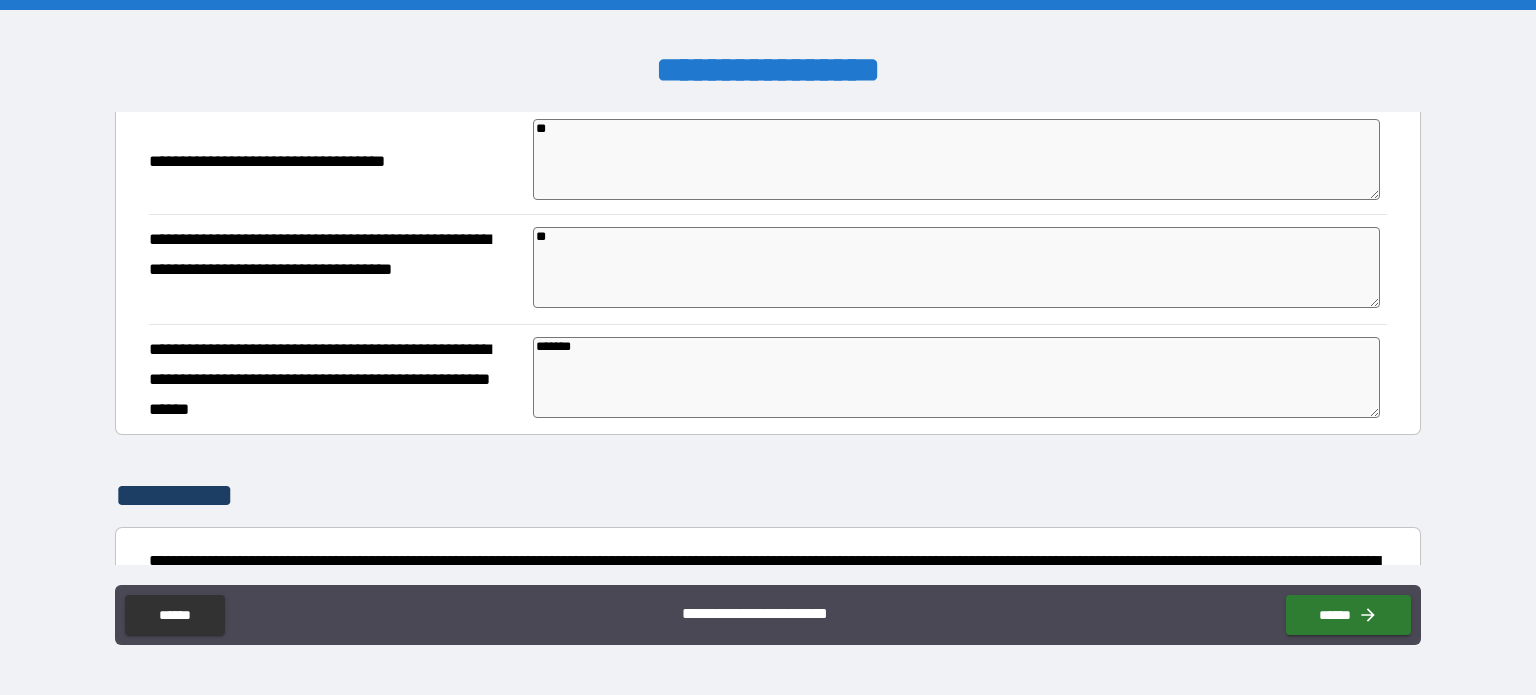 type on "*" 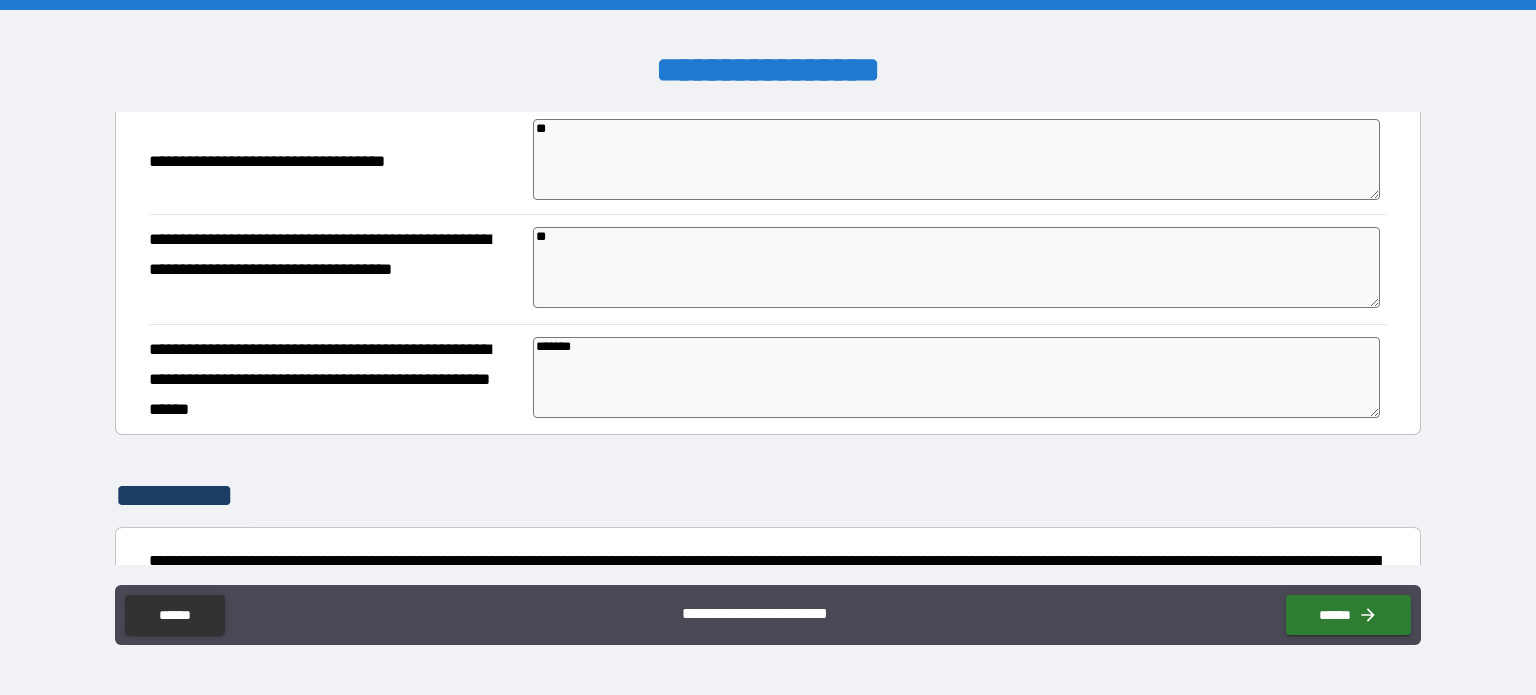 type on "*" 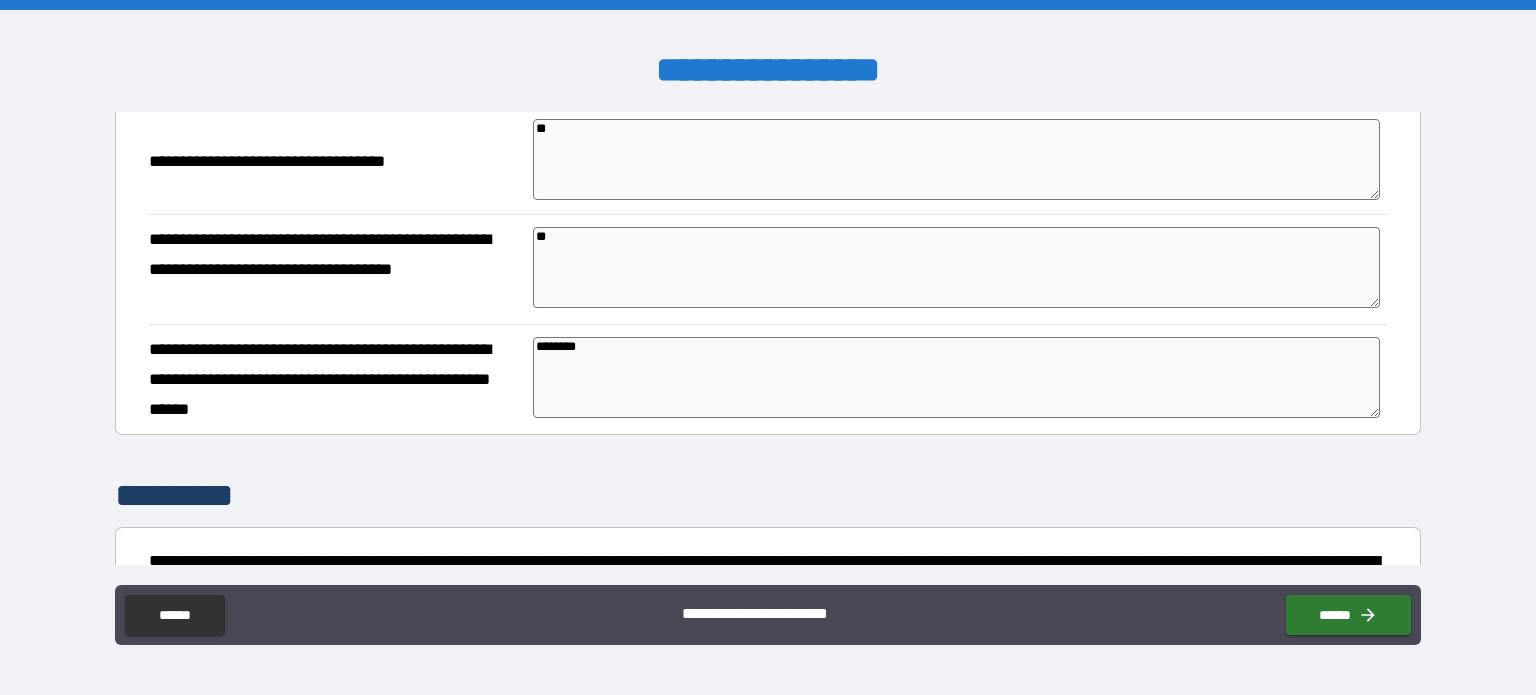 type on "*" 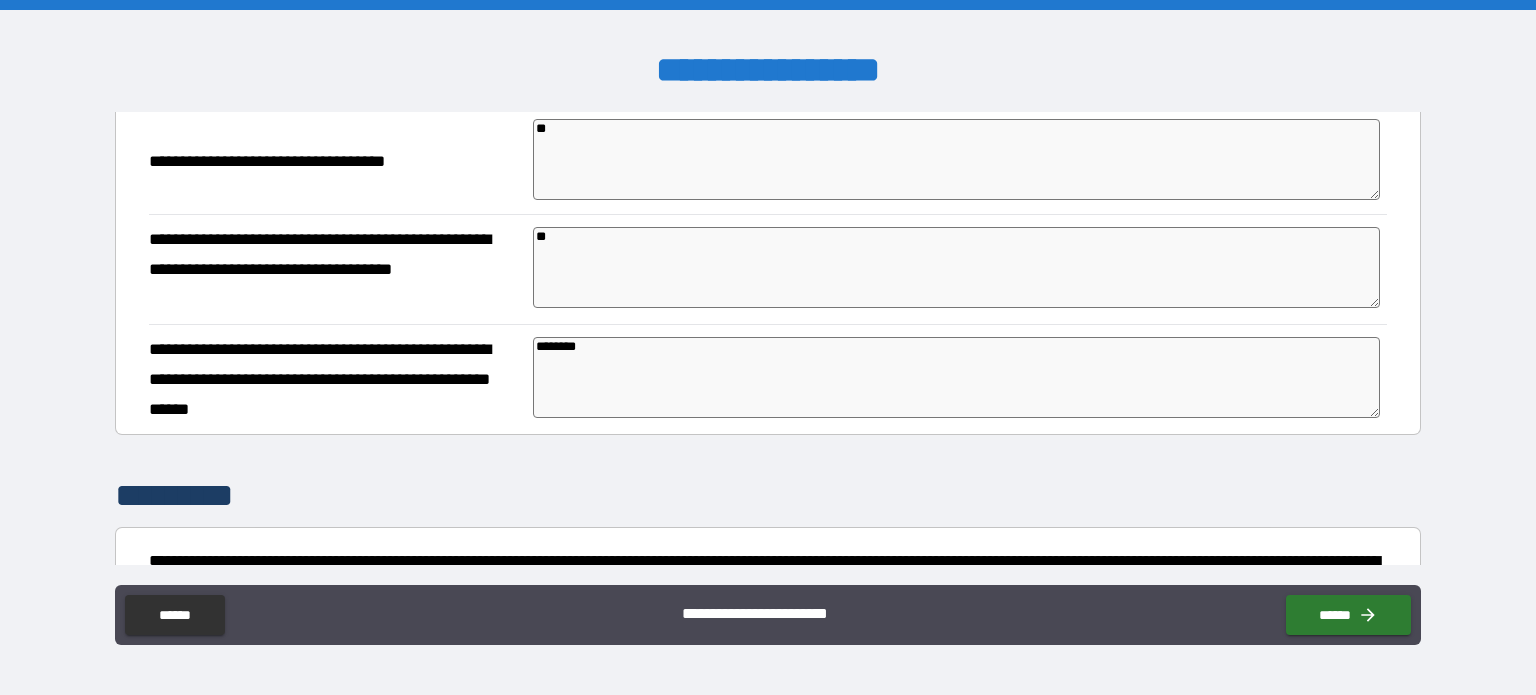type on "*" 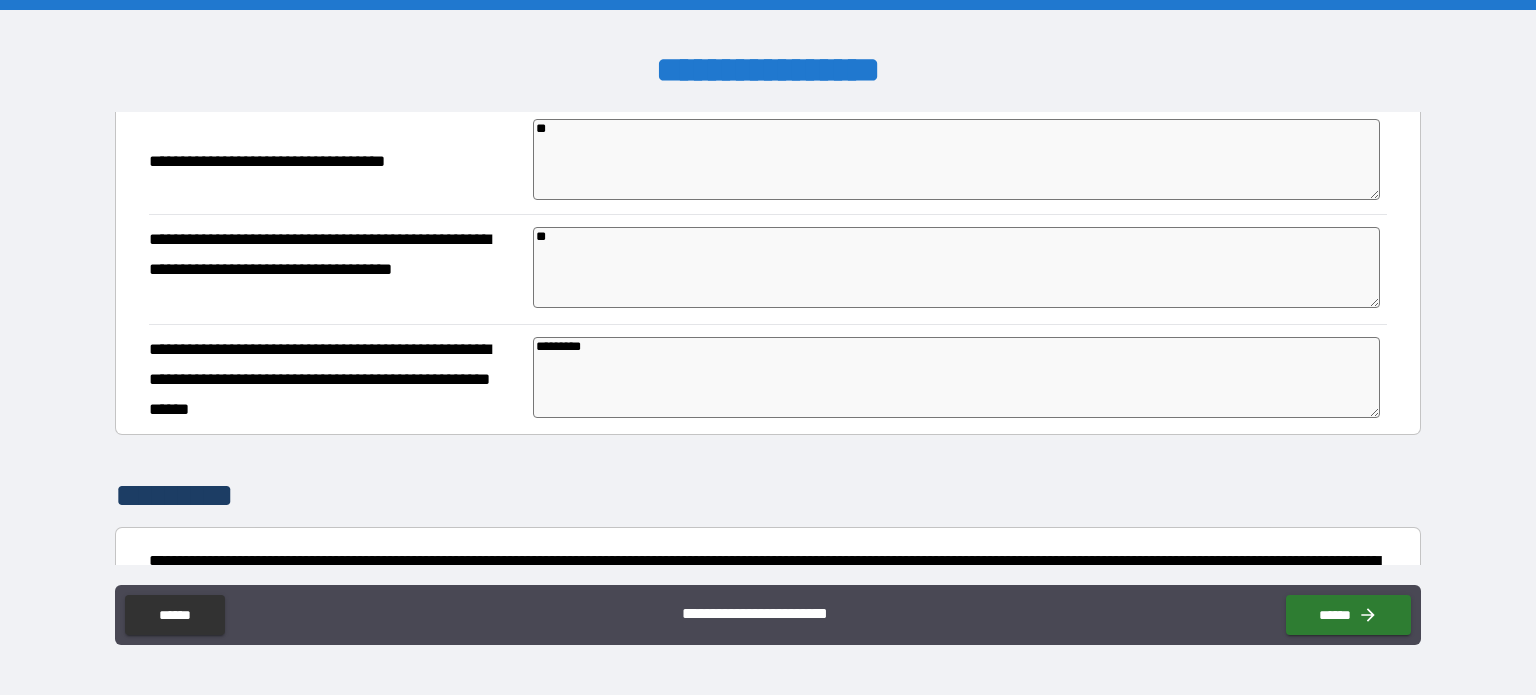 type on "*" 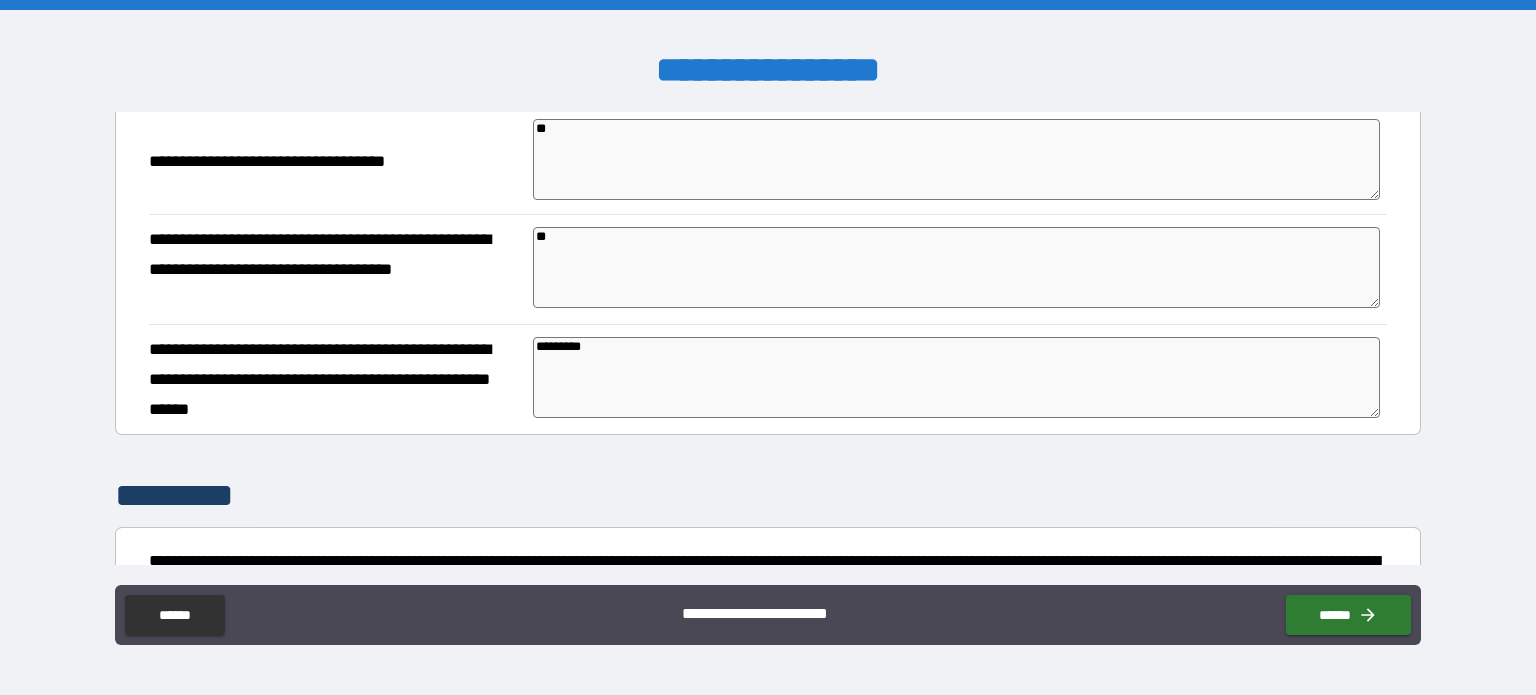 type on "*" 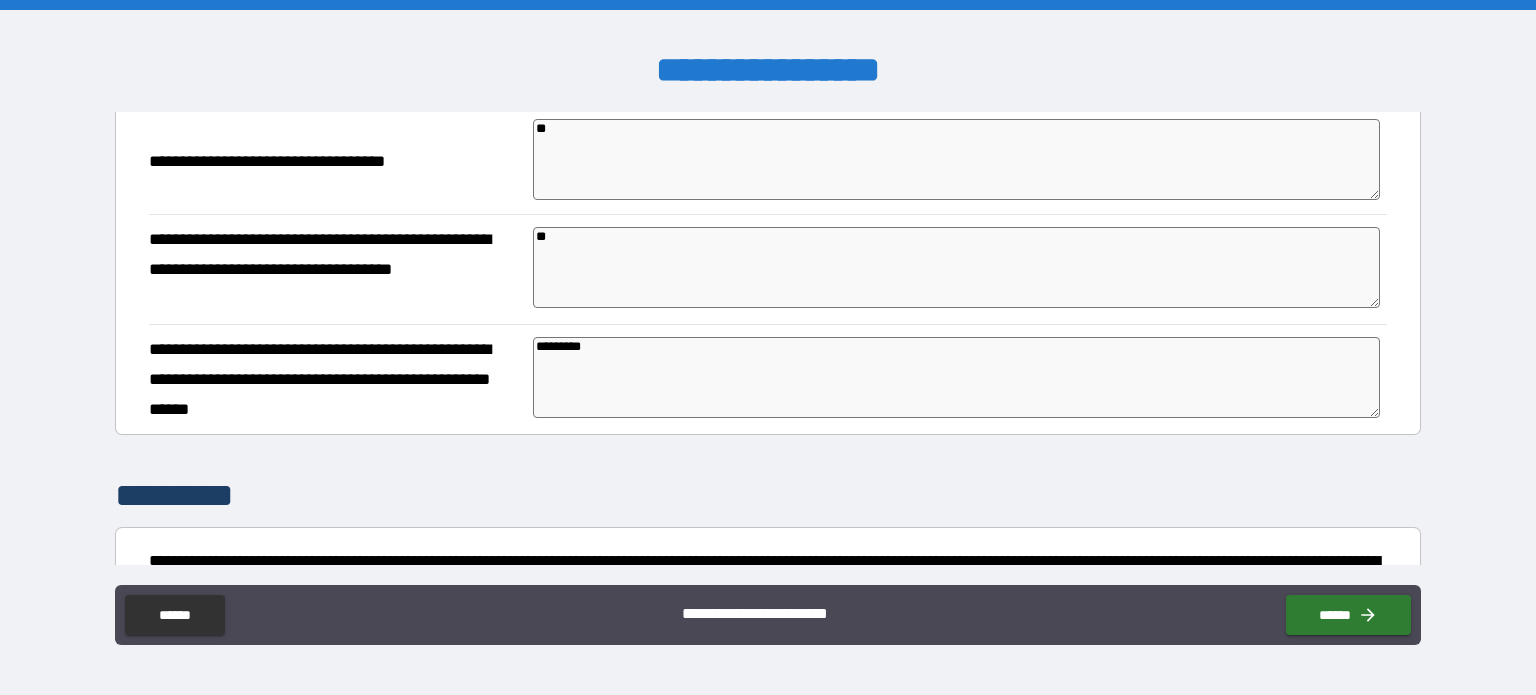 type on "*" 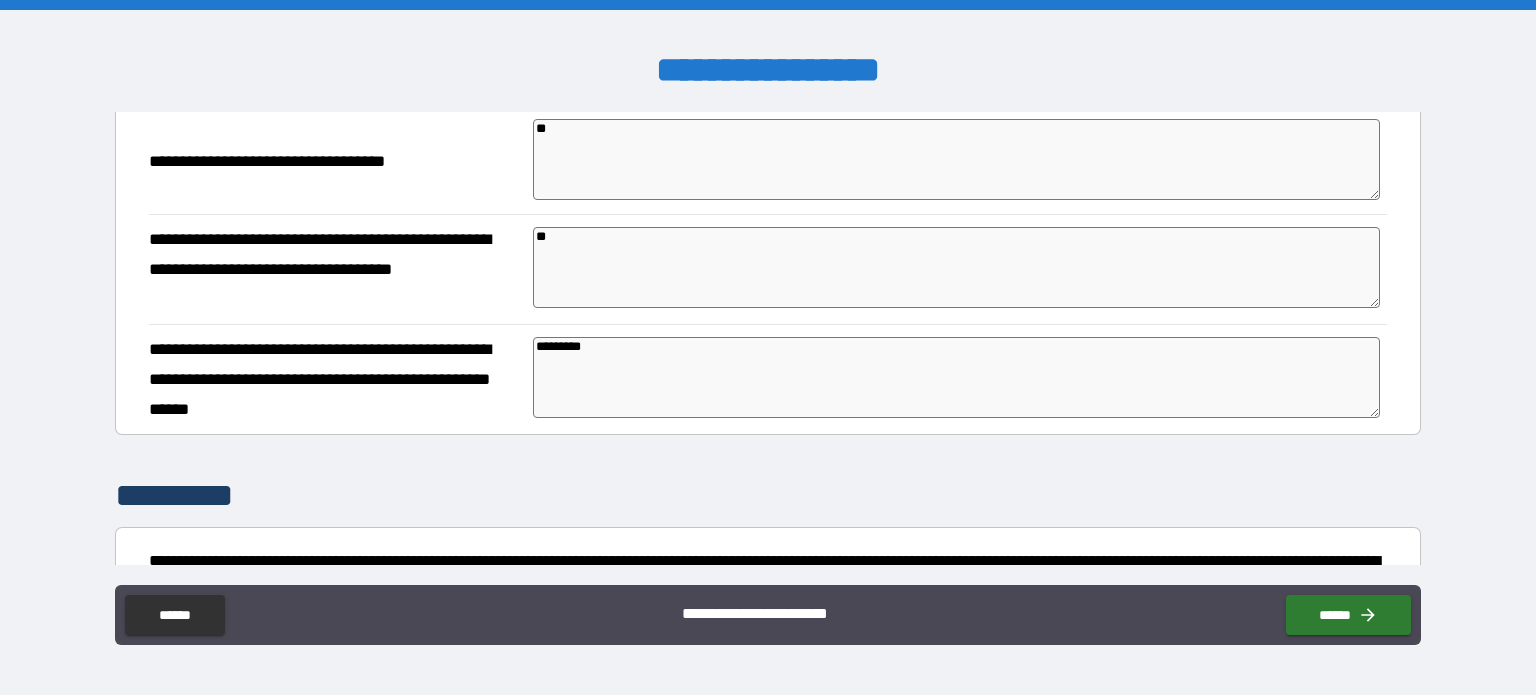 type on "*" 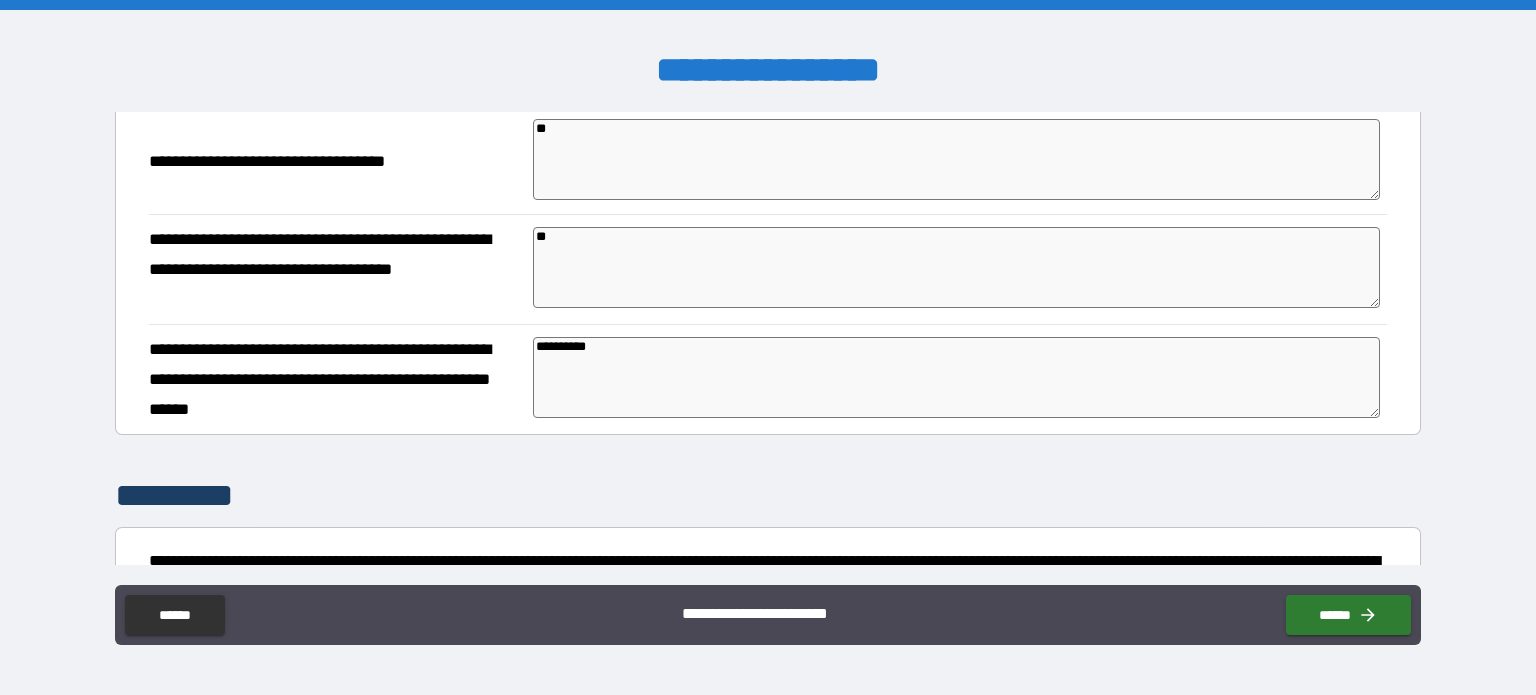type on "*" 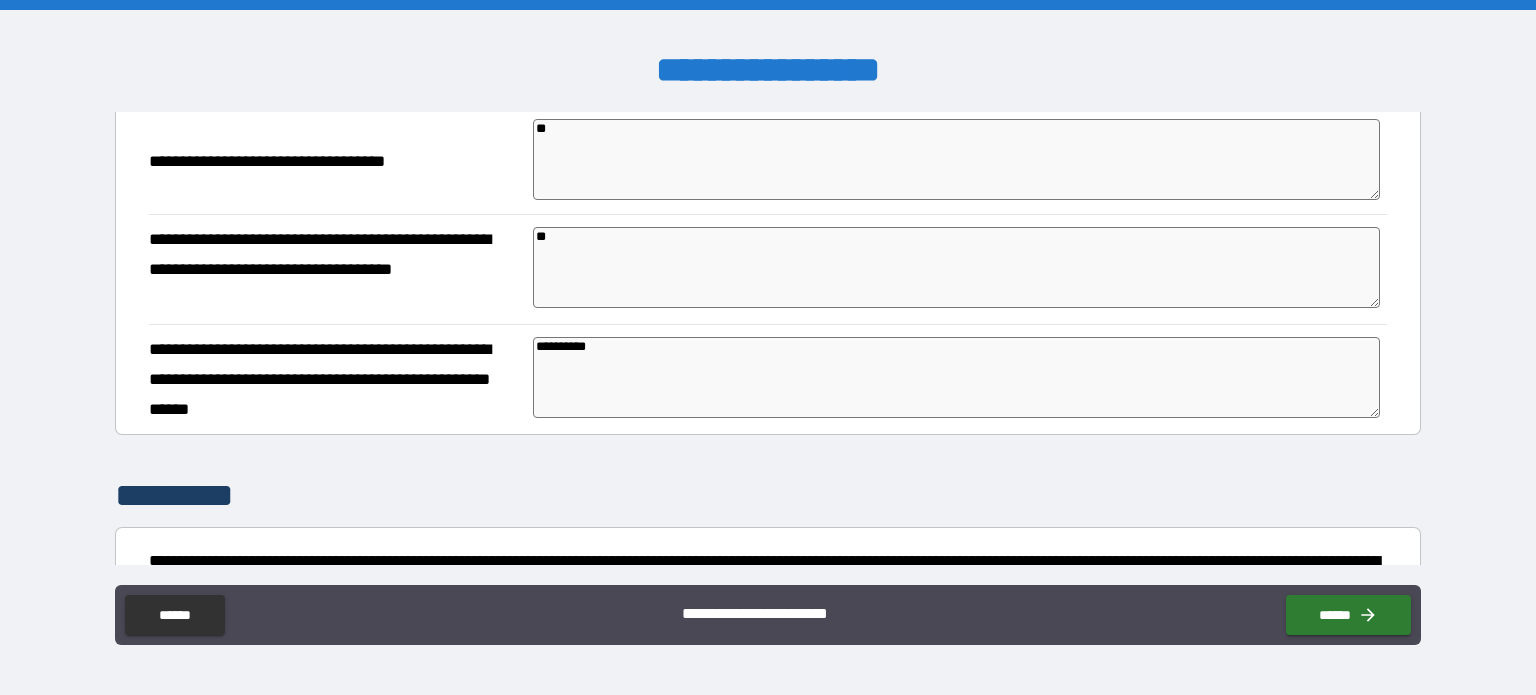 type on "*" 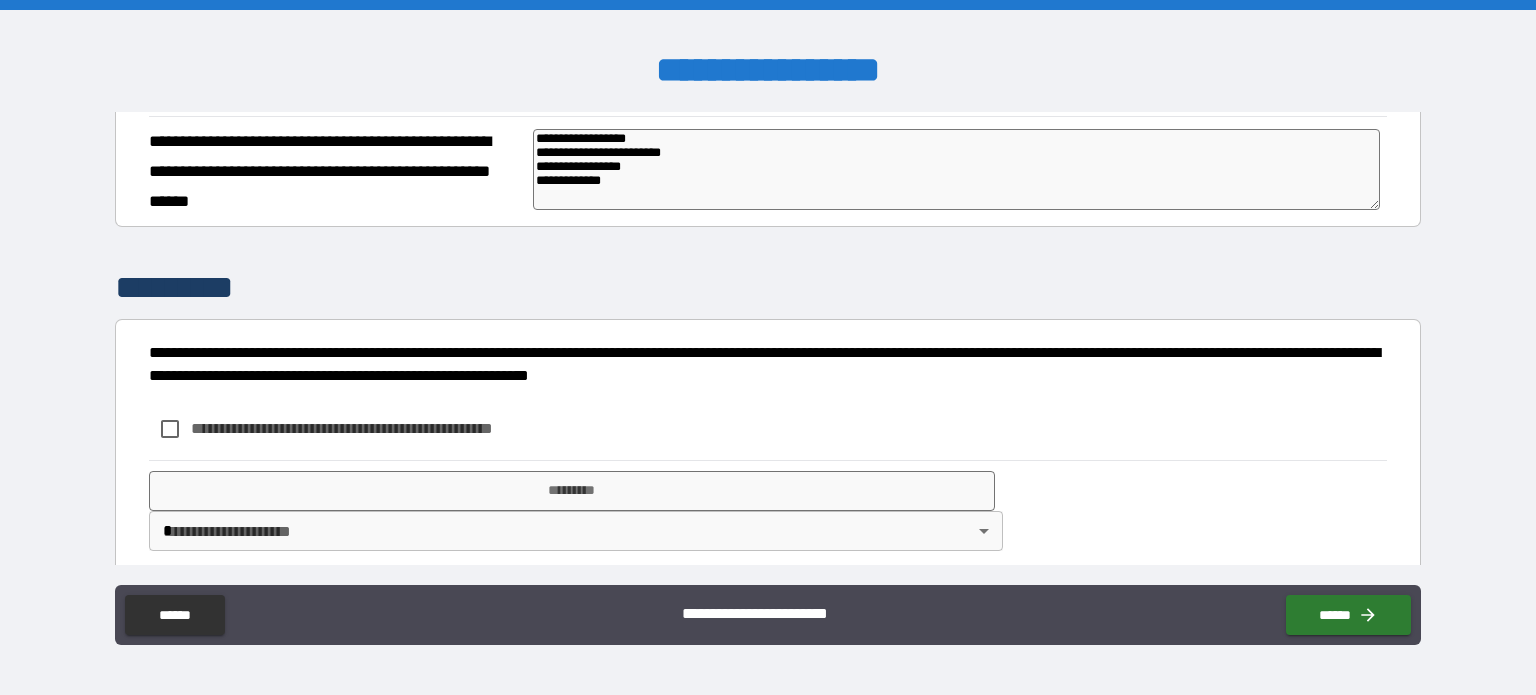 scroll, scrollTop: 582, scrollLeft: 0, axis: vertical 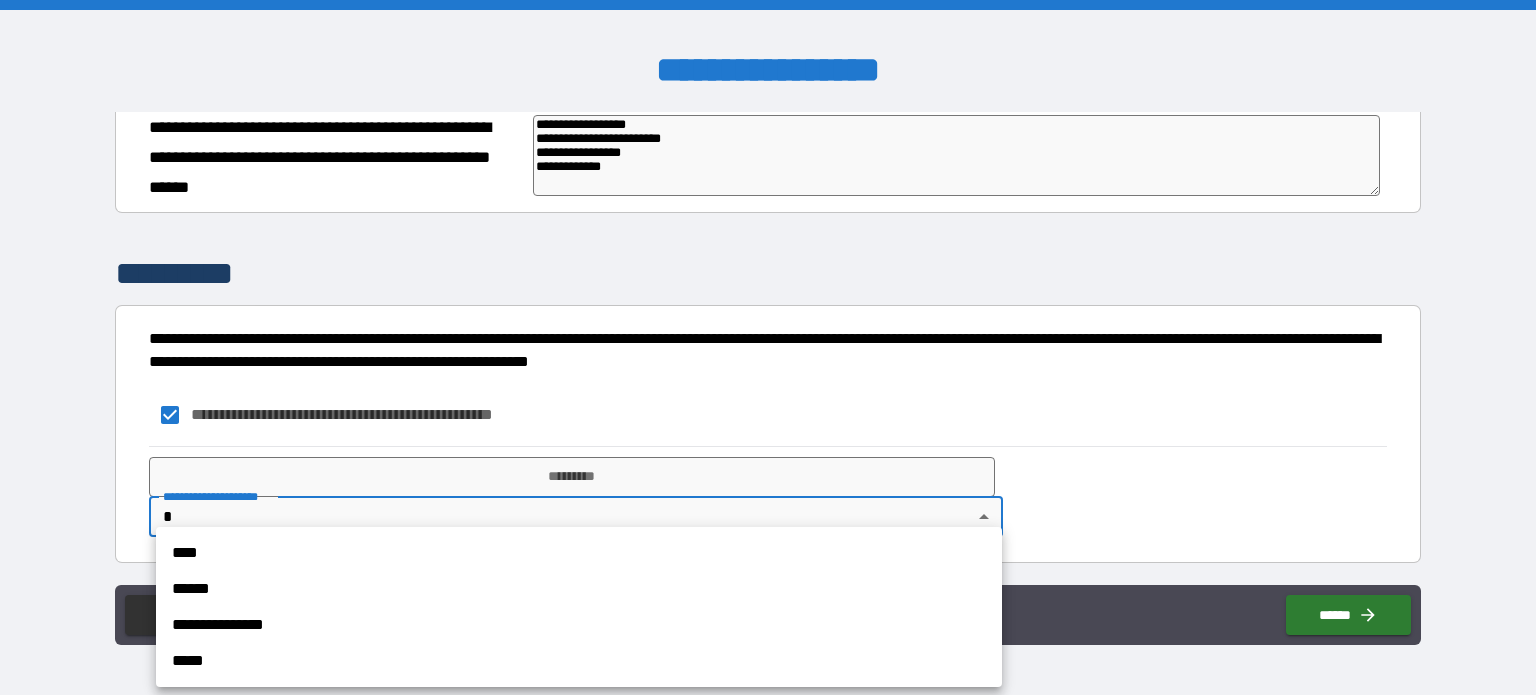 click on "**********" at bounding box center [768, 347] 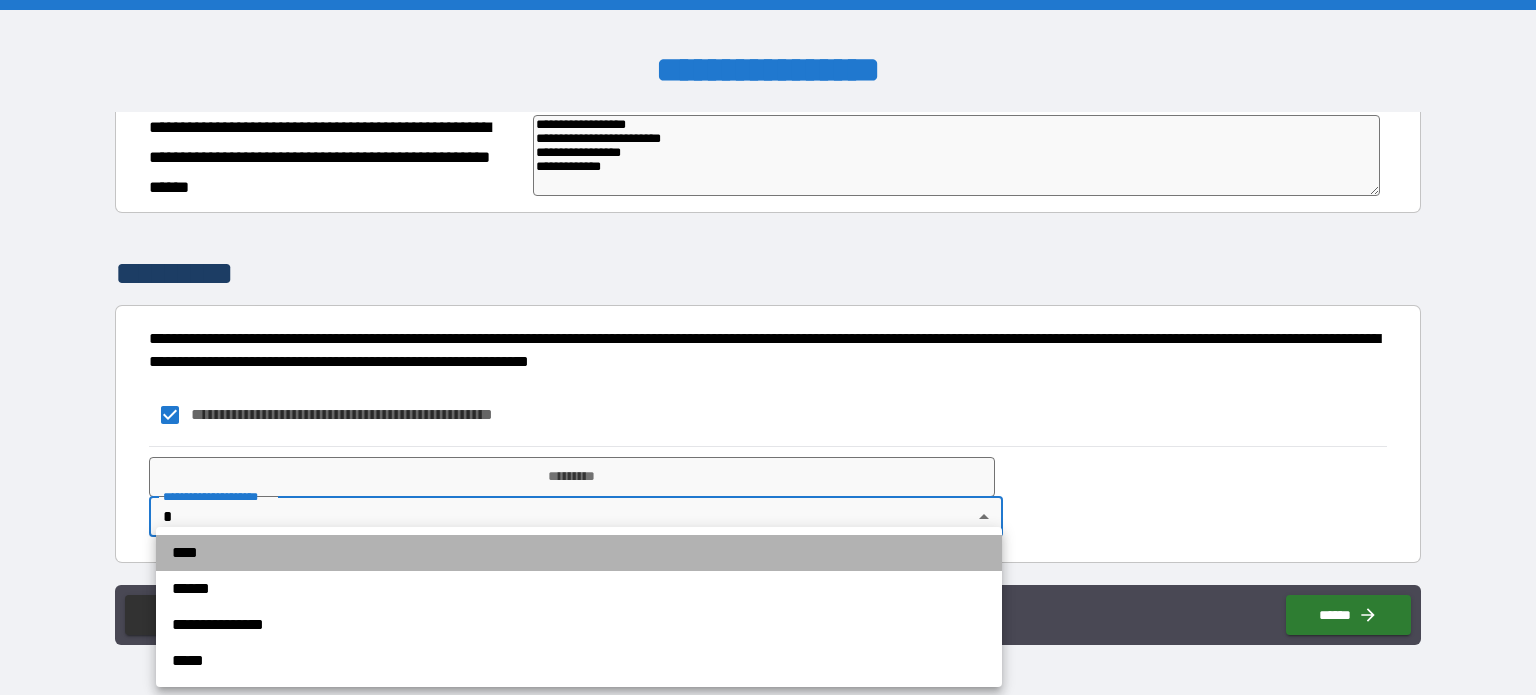 click on "****" at bounding box center [579, 553] 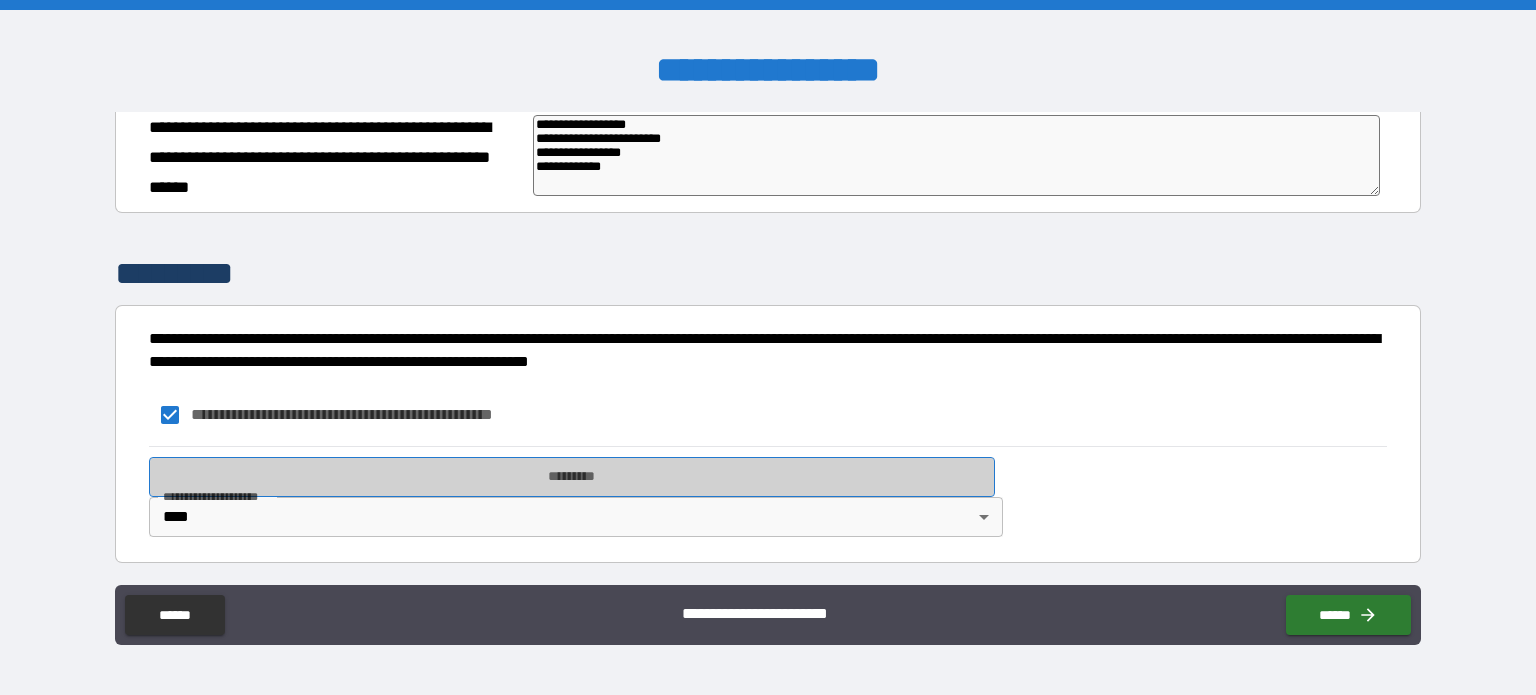 click on "*********" at bounding box center (572, 477) 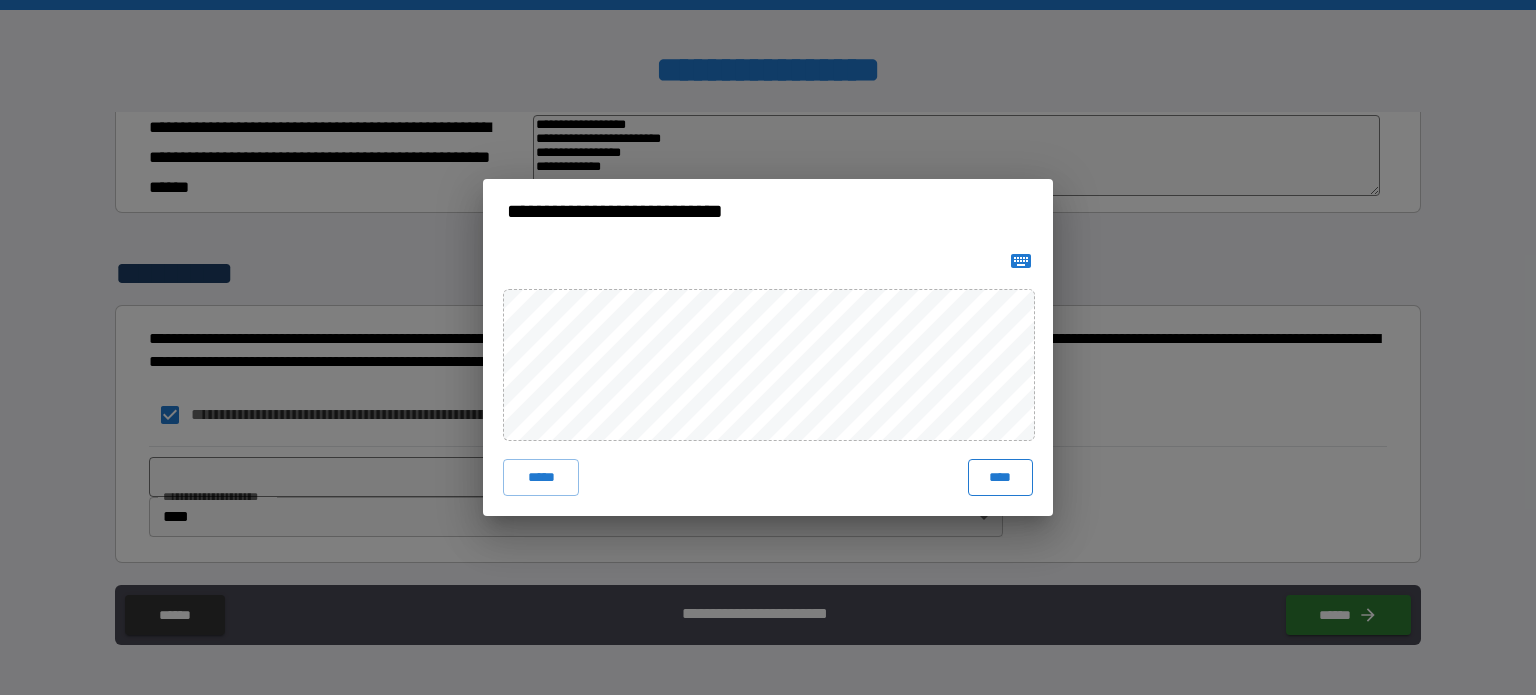 click on "****" at bounding box center (1000, 477) 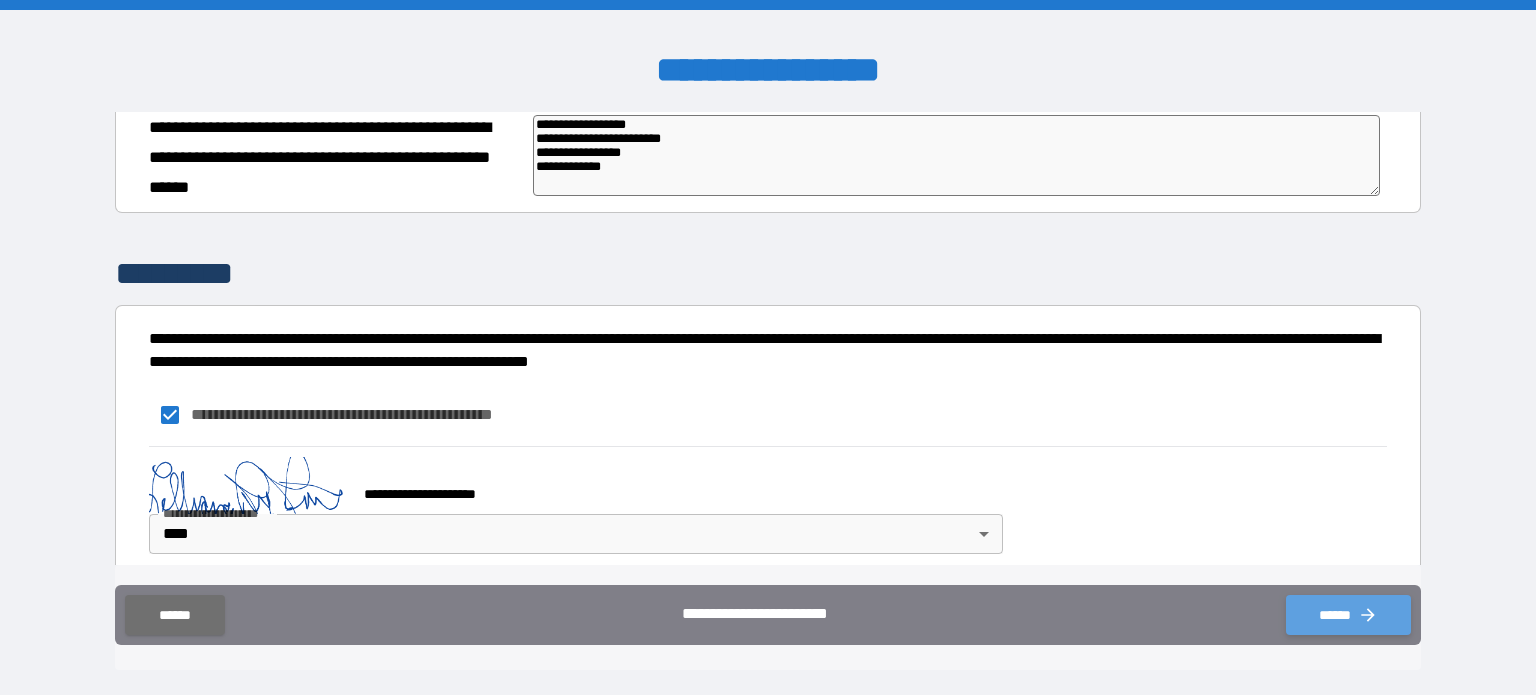 click on "******" at bounding box center [1348, 615] 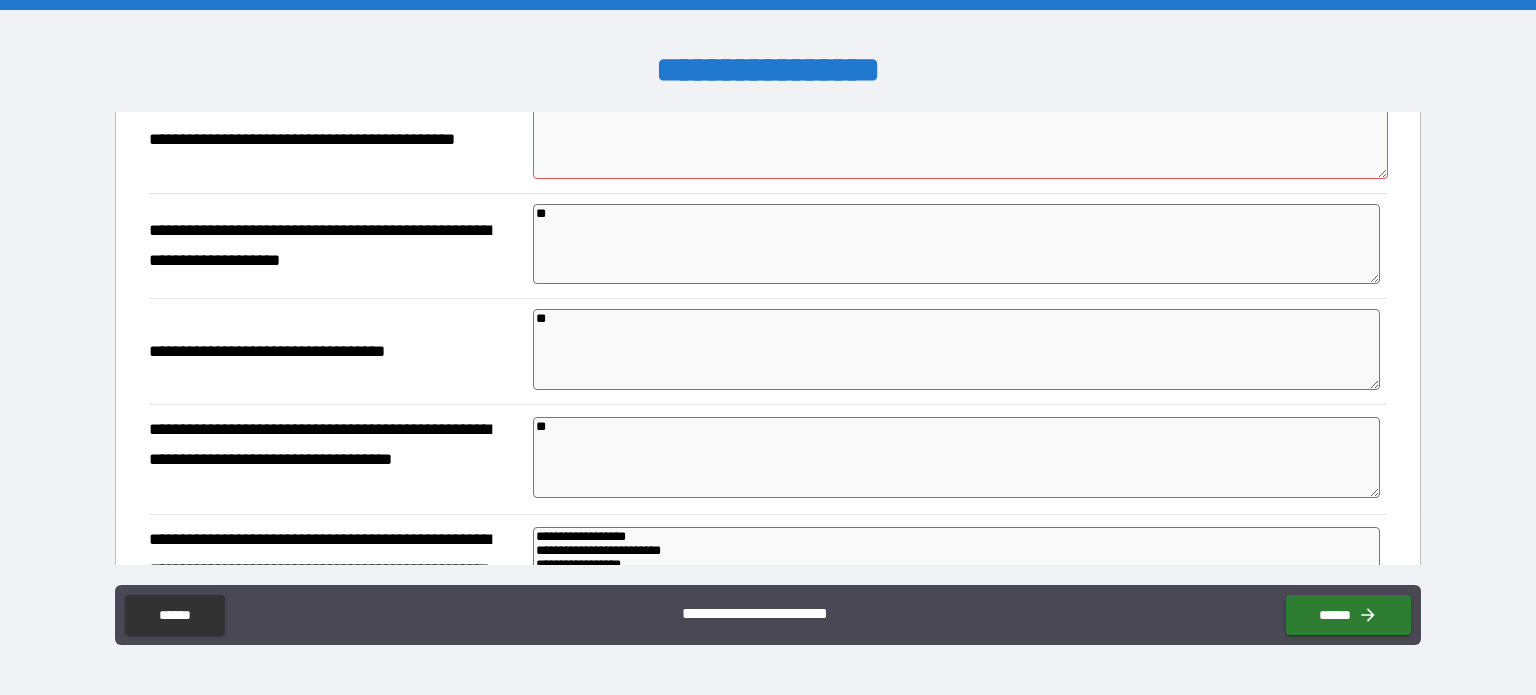 scroll, scrollTop: 0, scrollLeft: 0, axis: both 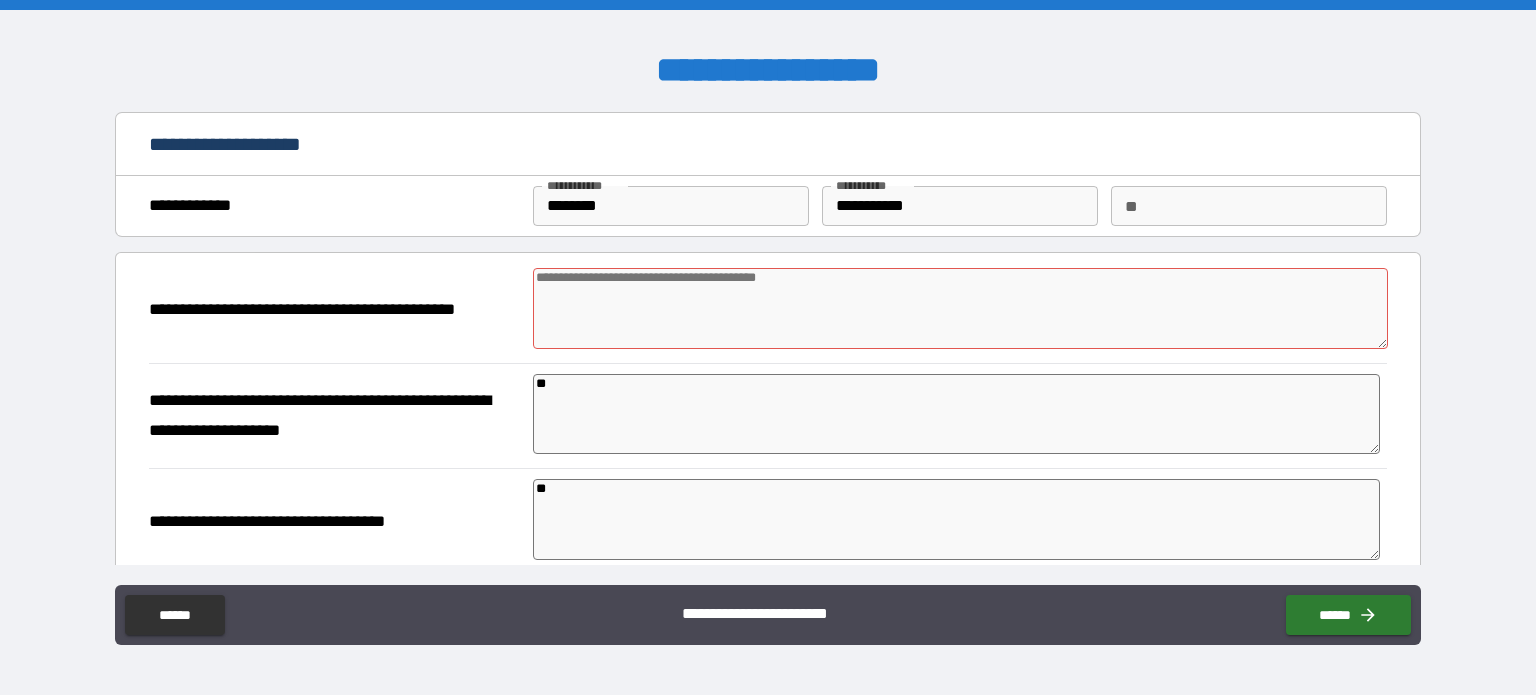 click at bounding box center [961, 308] 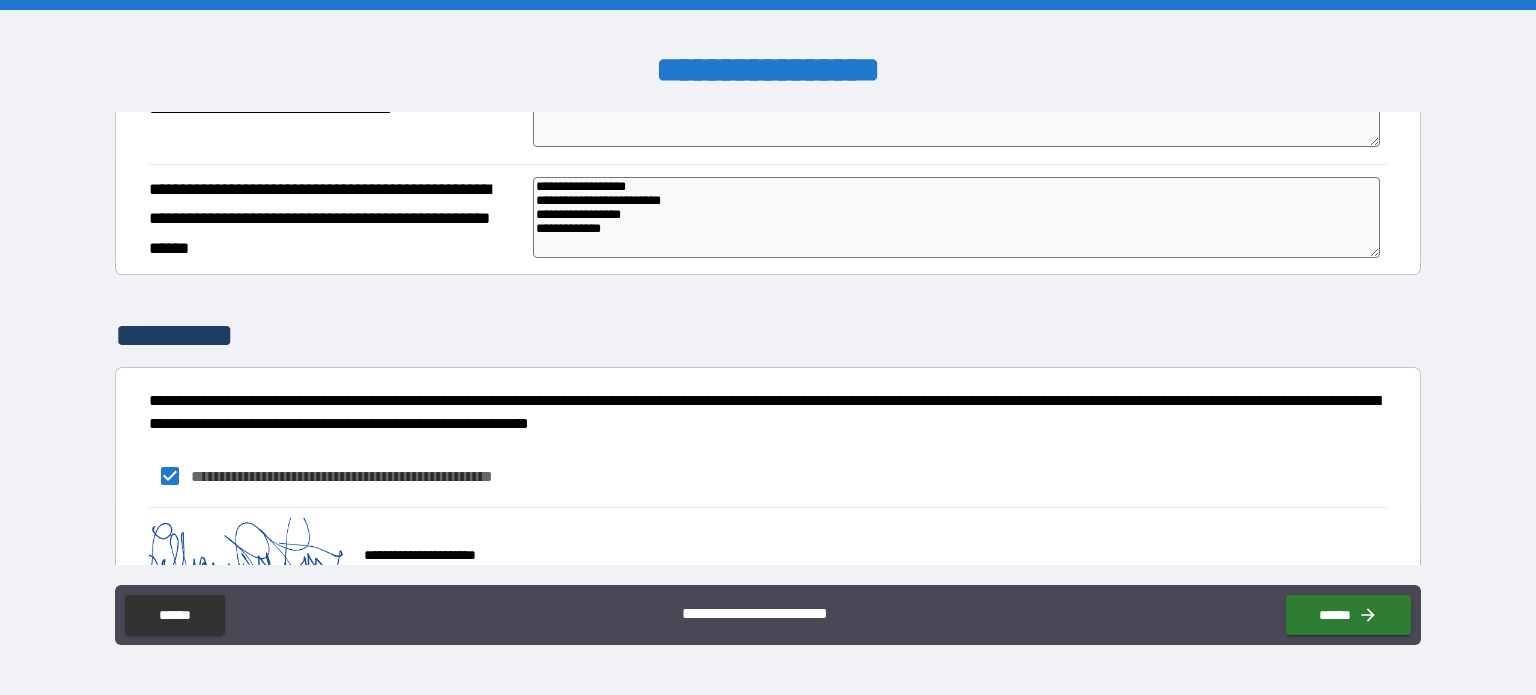 scroll, scrollTop: 599, scrollLeft: 0, axis: vertical 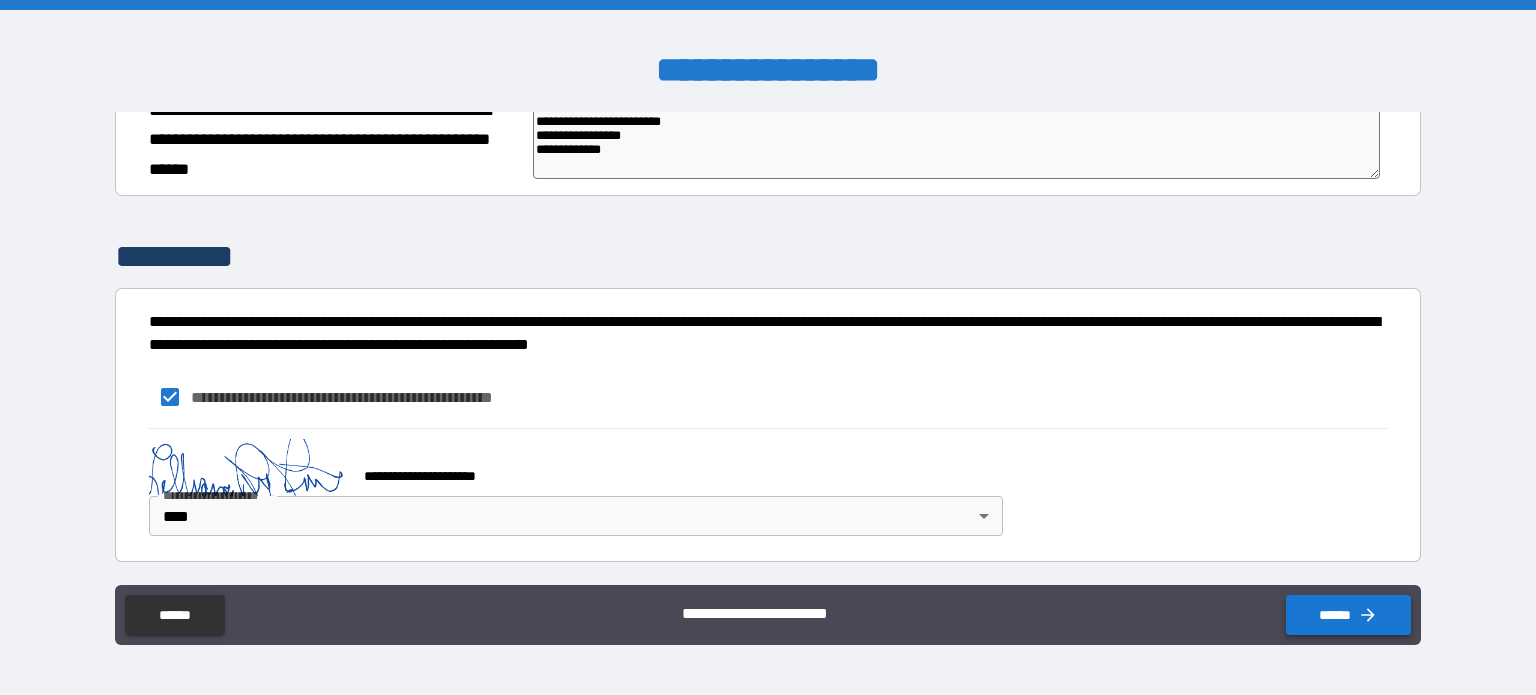 click on "******" at bounding box center [1348, 615] 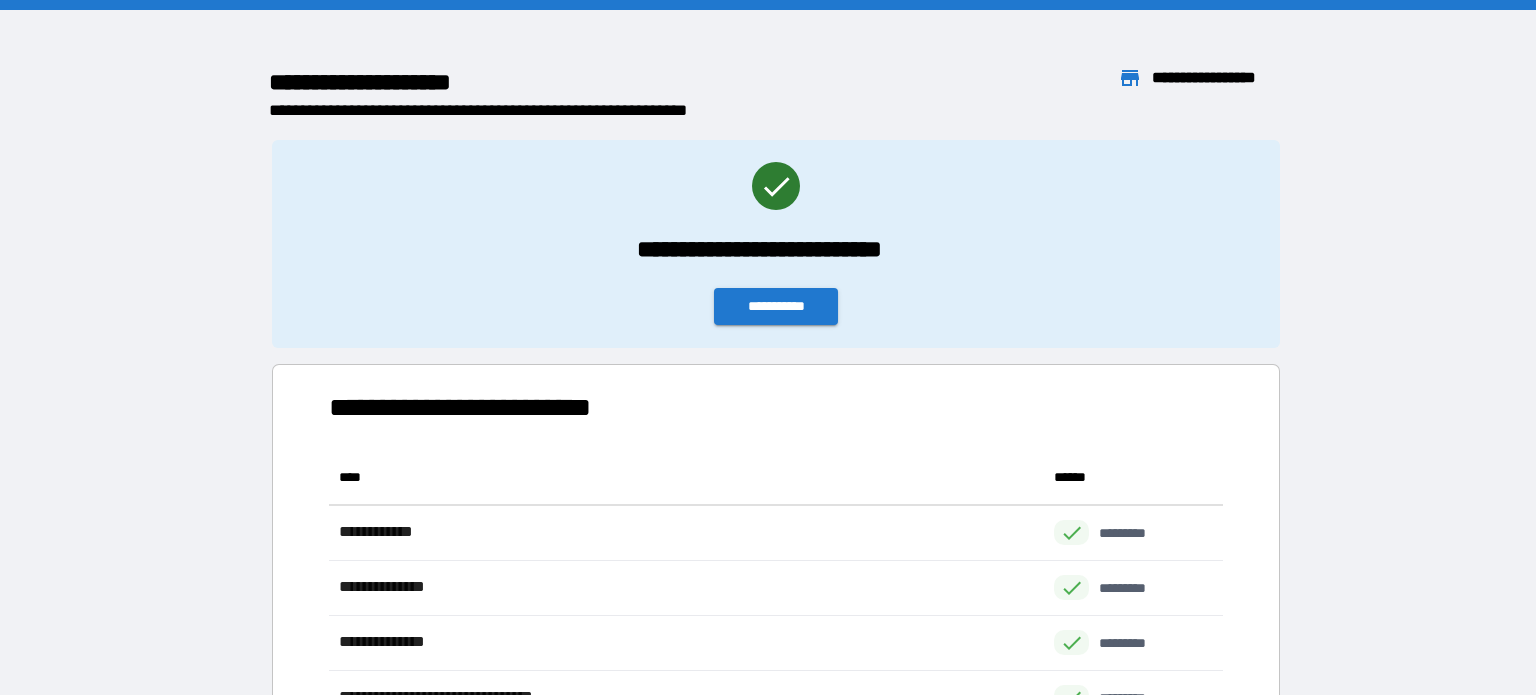 scroll, scrollTop: 0, scrollLeft: 0, axis: both 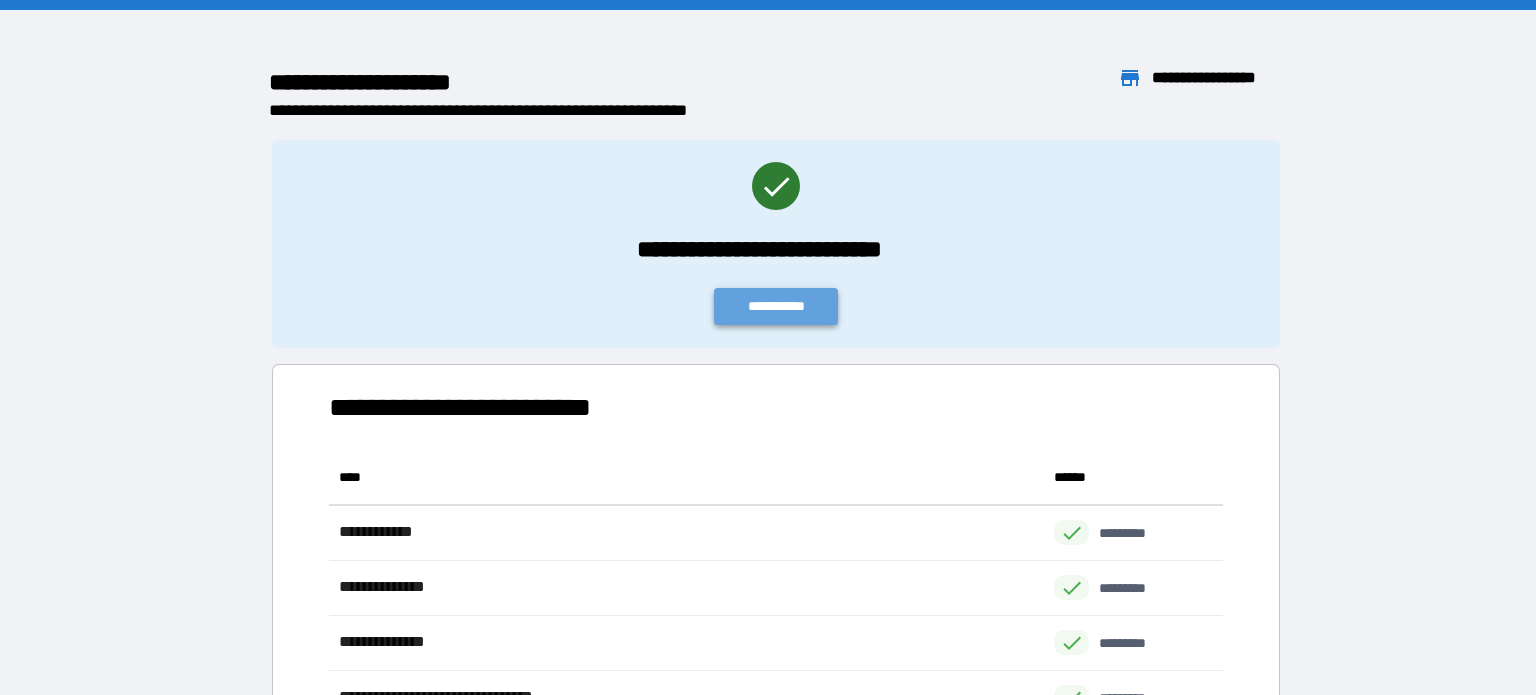 click on "**********" at bounding box center (776, 306) 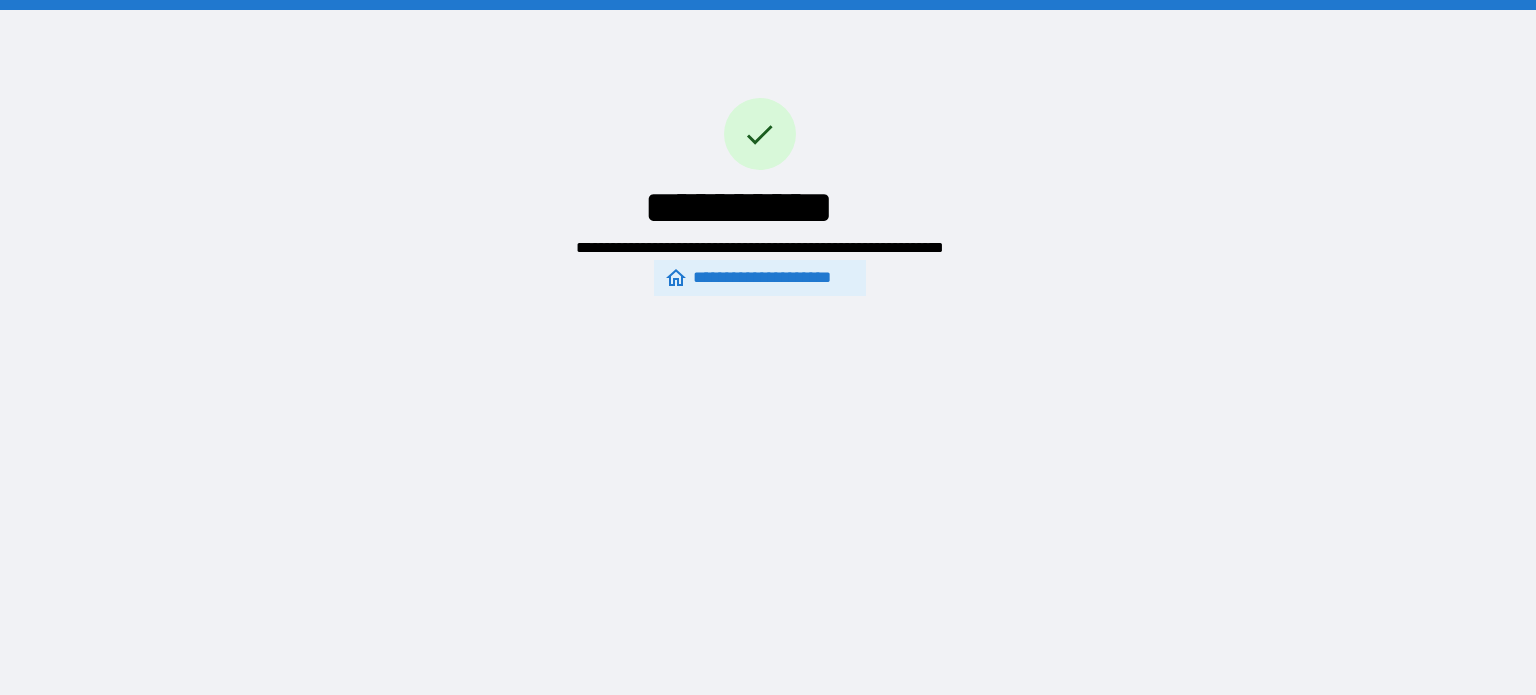click on "**********" at bounding box center [759, 278] 